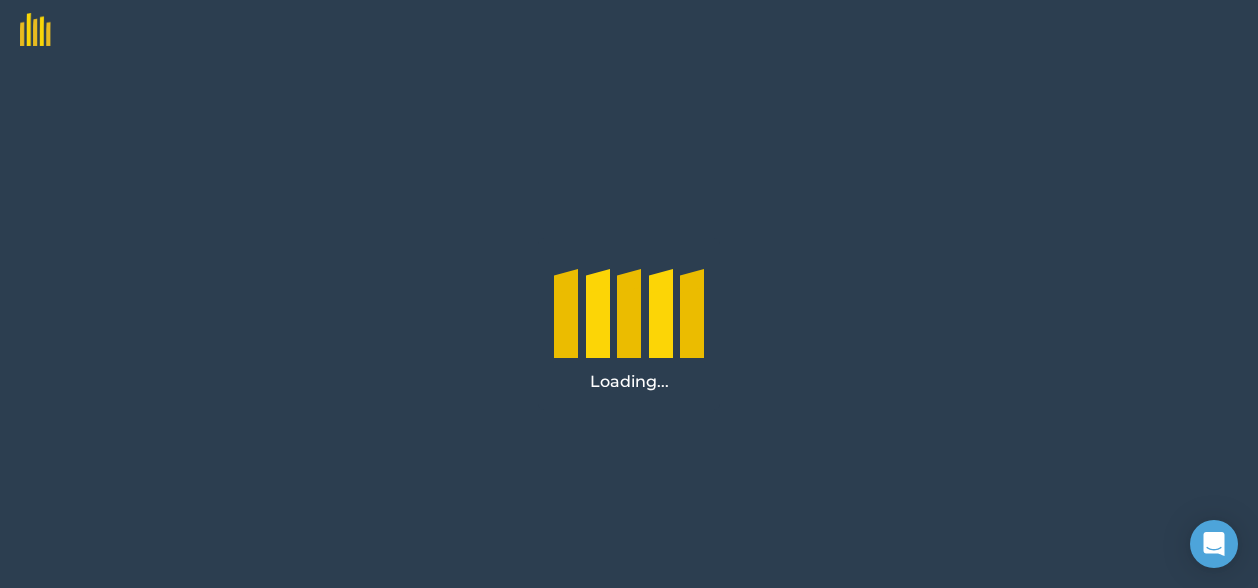 scroll, scrollTop: 0, scrollLeft: 0, axis: both 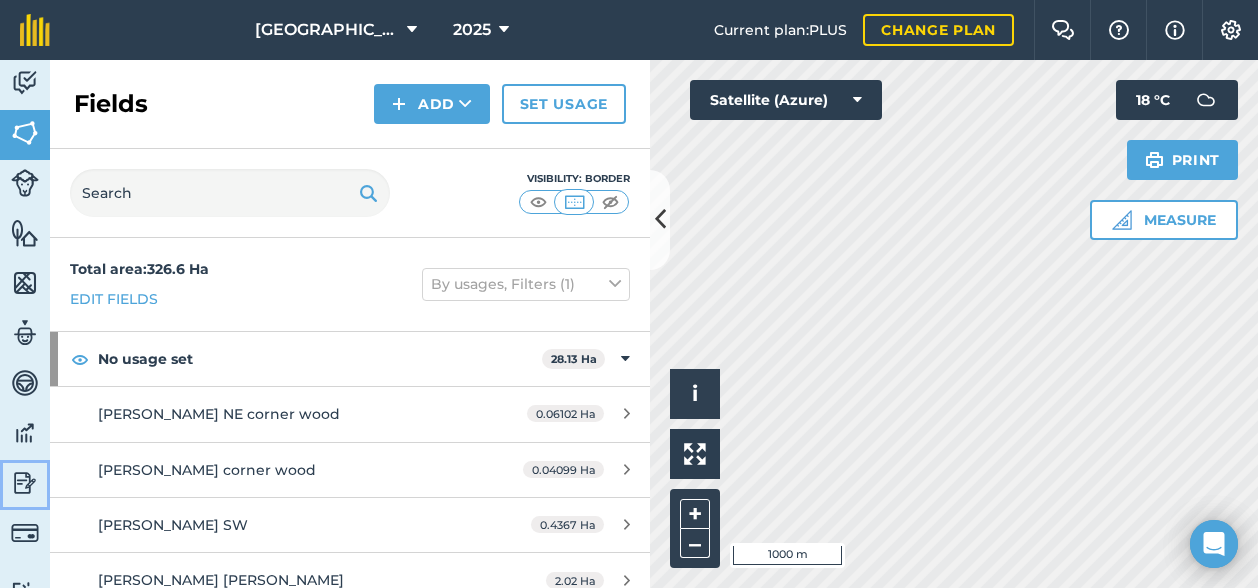click at bounding box center [25, 483] 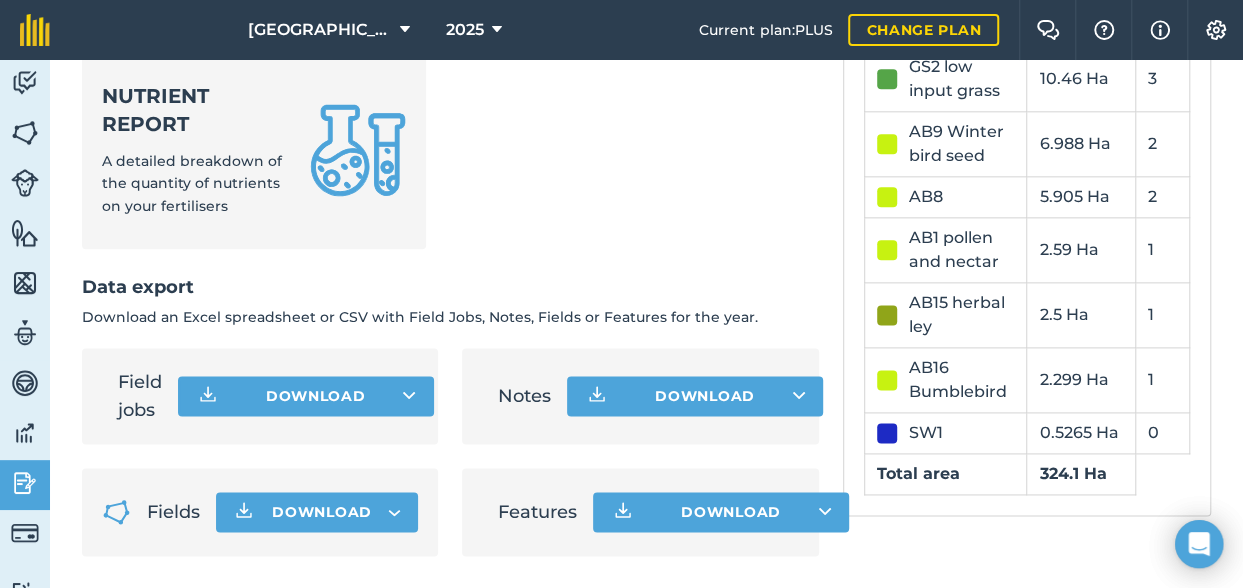 scroll, scrollTop: 1219, scrollLeft: 0, axis: vertical 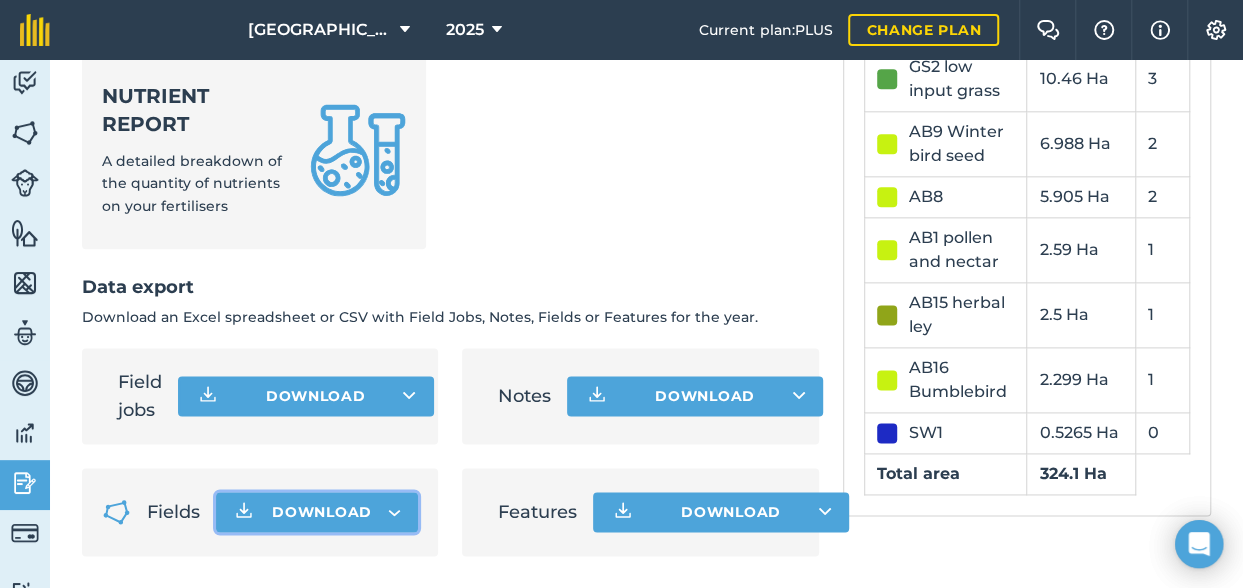 click on "Download" at bounding box center [322, 512] 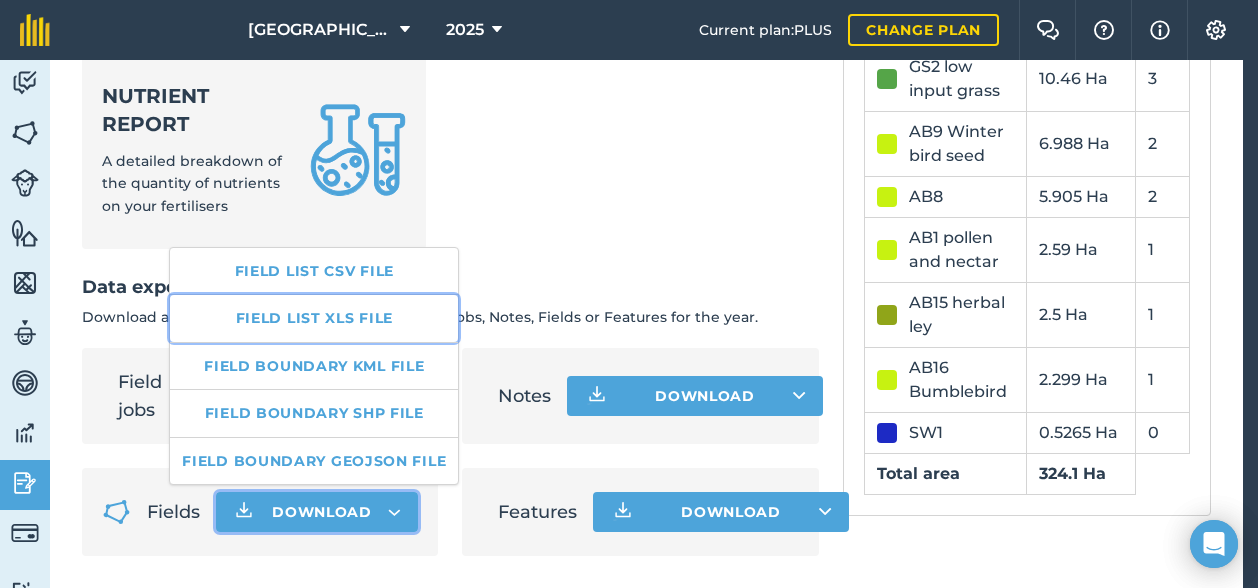 click on "Field list XLS file" at bounding box center (314, 318) 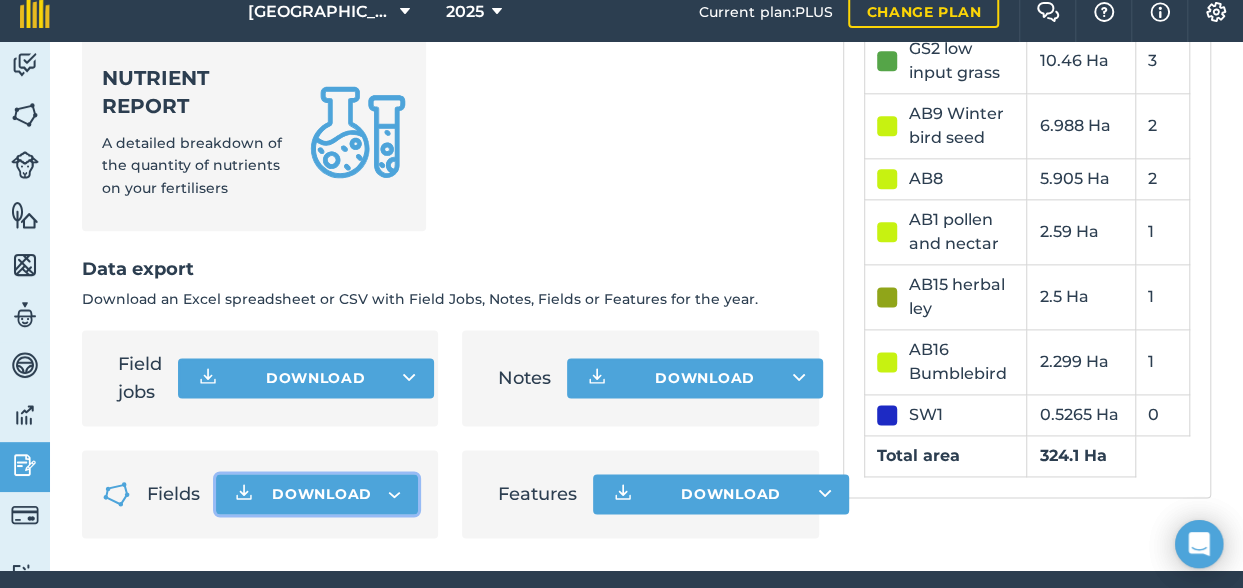 scroll, scrollTop: 0, scrollLeft: 0, axis: both 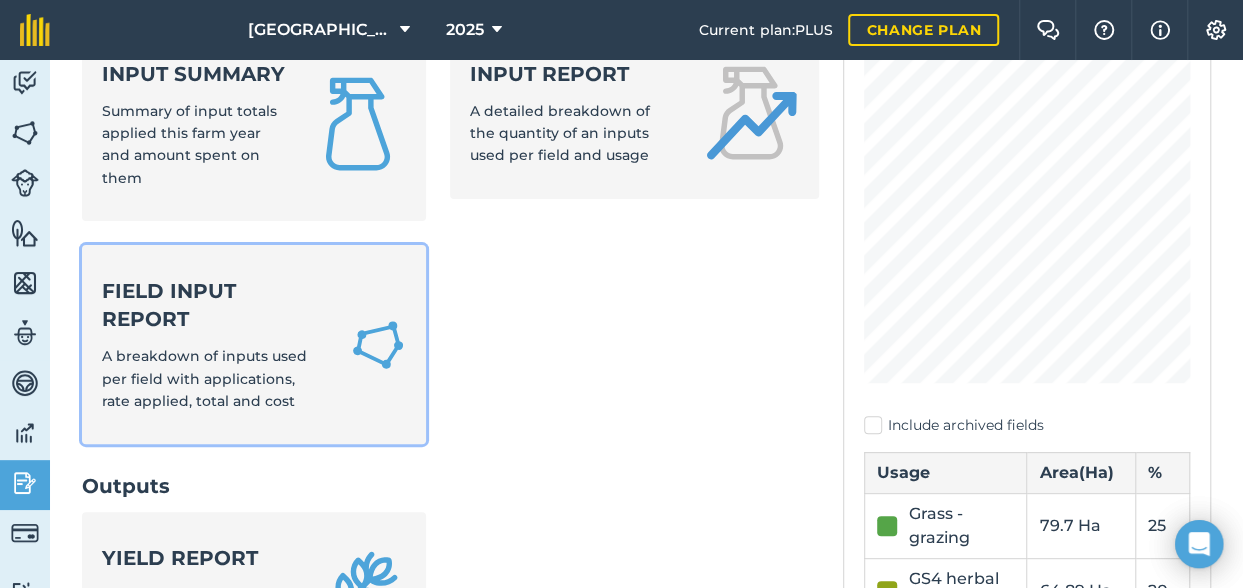 click on "A breakdown of inputs used per field with applications, rate applied, total and cost" at bounding box center [204, 378] 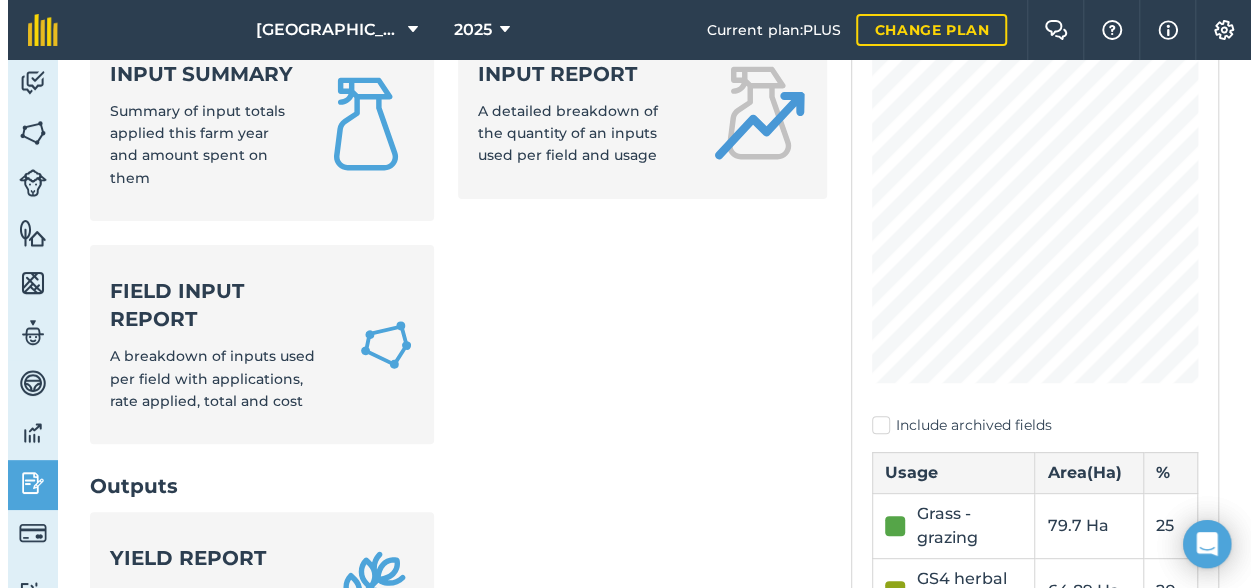 scroll, scrollTop: 0, scrollLeft: 0, axis: both 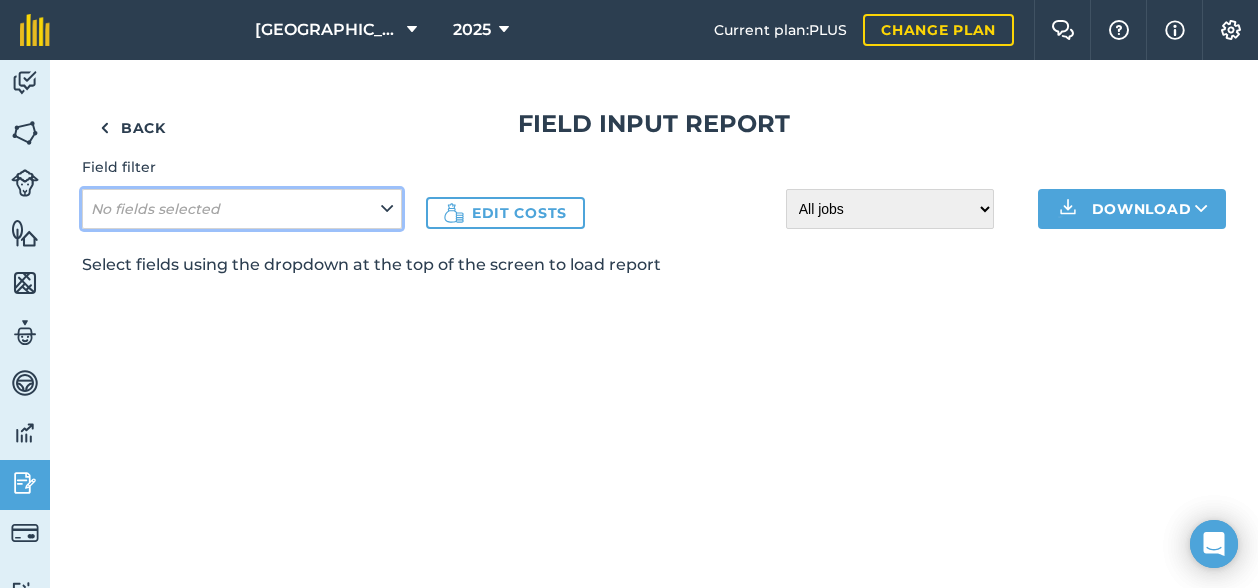 click on "No fields selected" at bounding box center [242, 209] 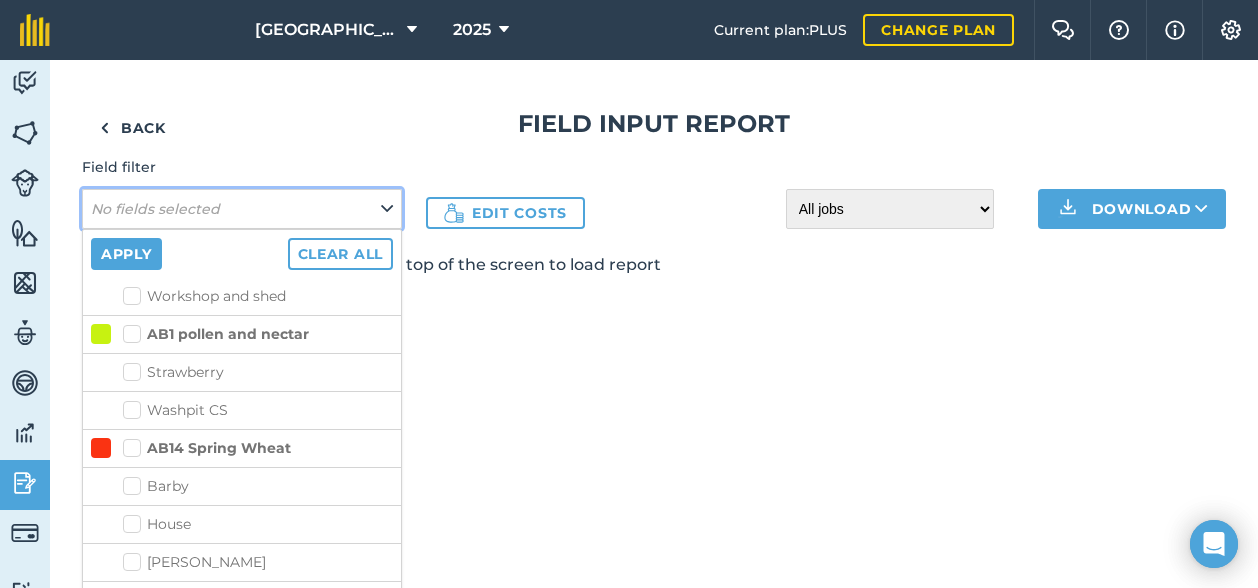 scroll, scrollTop: 2700, scrollLeft: 0, axis: vertical 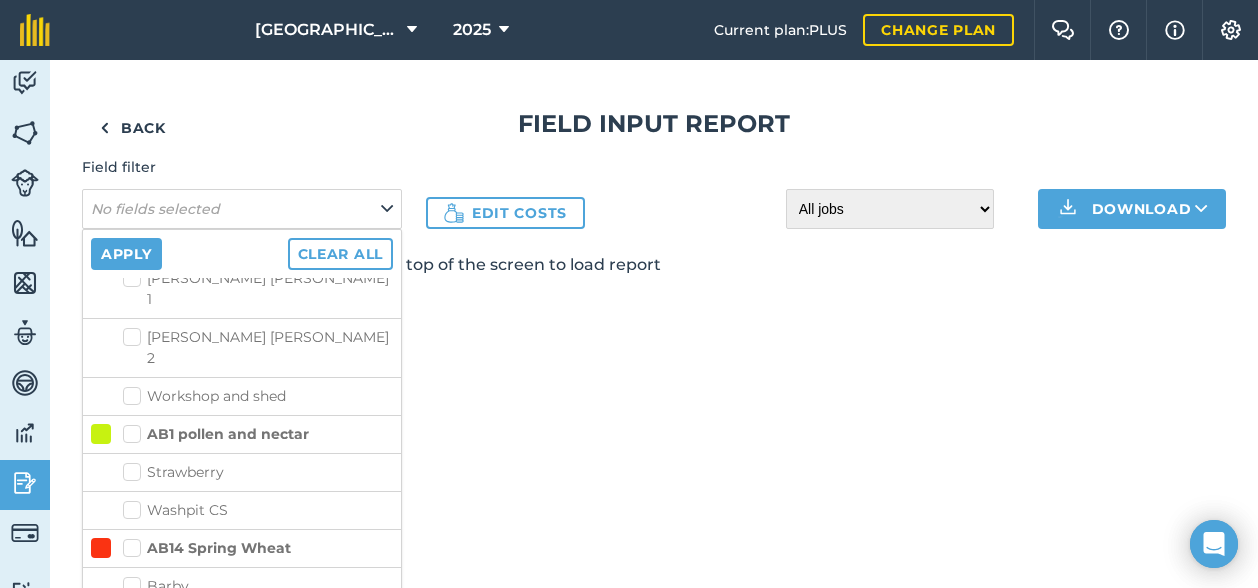 click on "AB14 Spring Wheat" at bounding box center (207, 548) 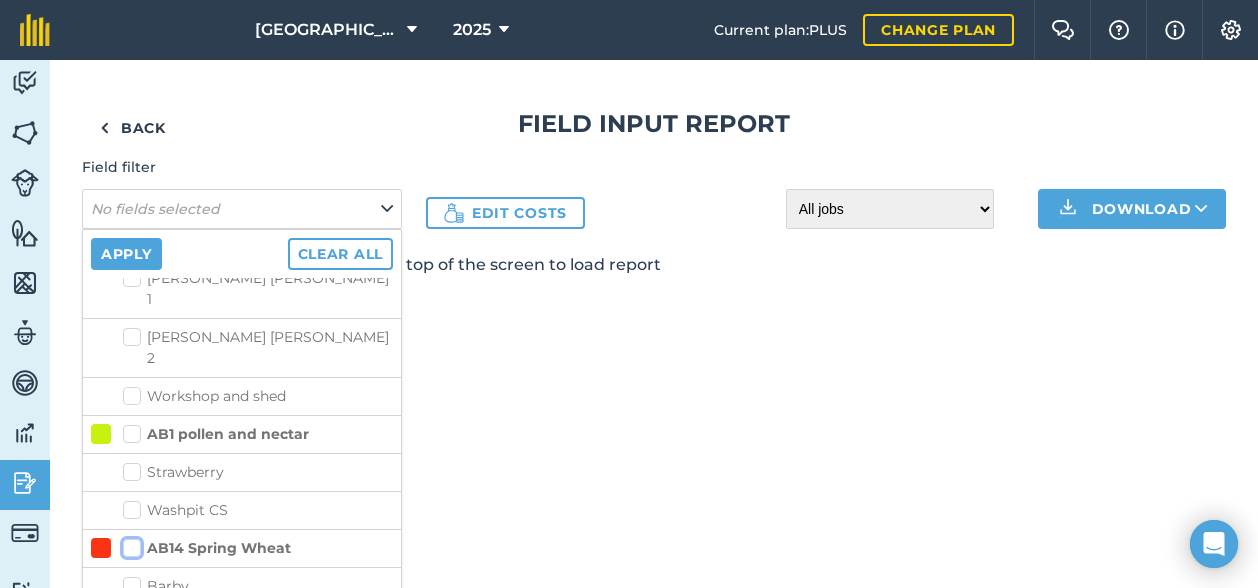 click on "AB14 Spring Wheat" at bounding box center (129, 544) 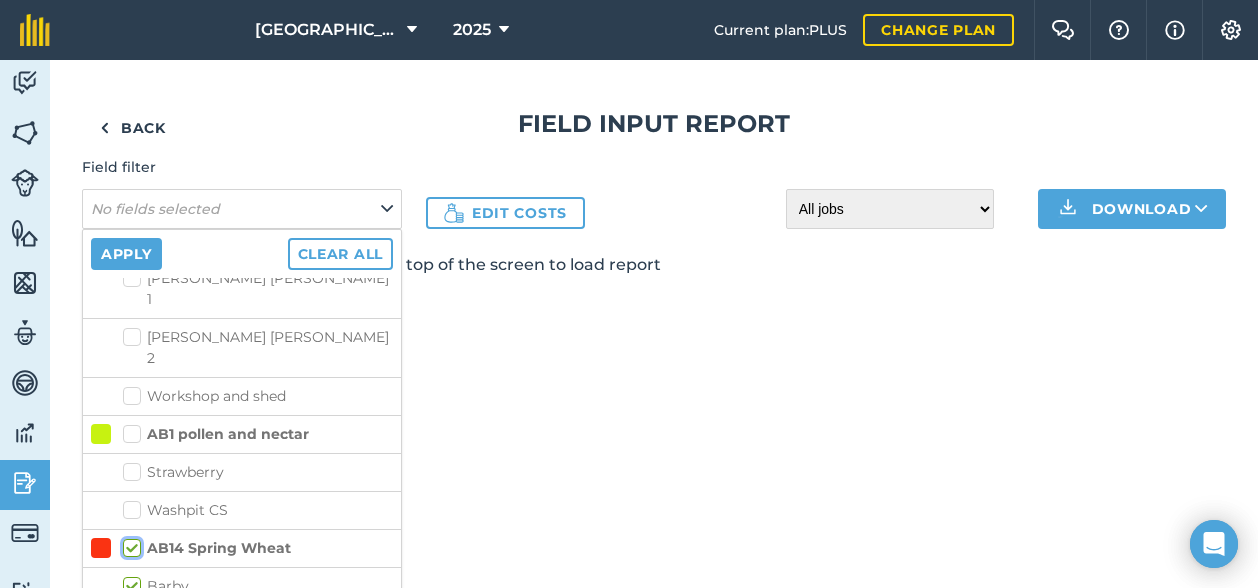 checkbox on "true" 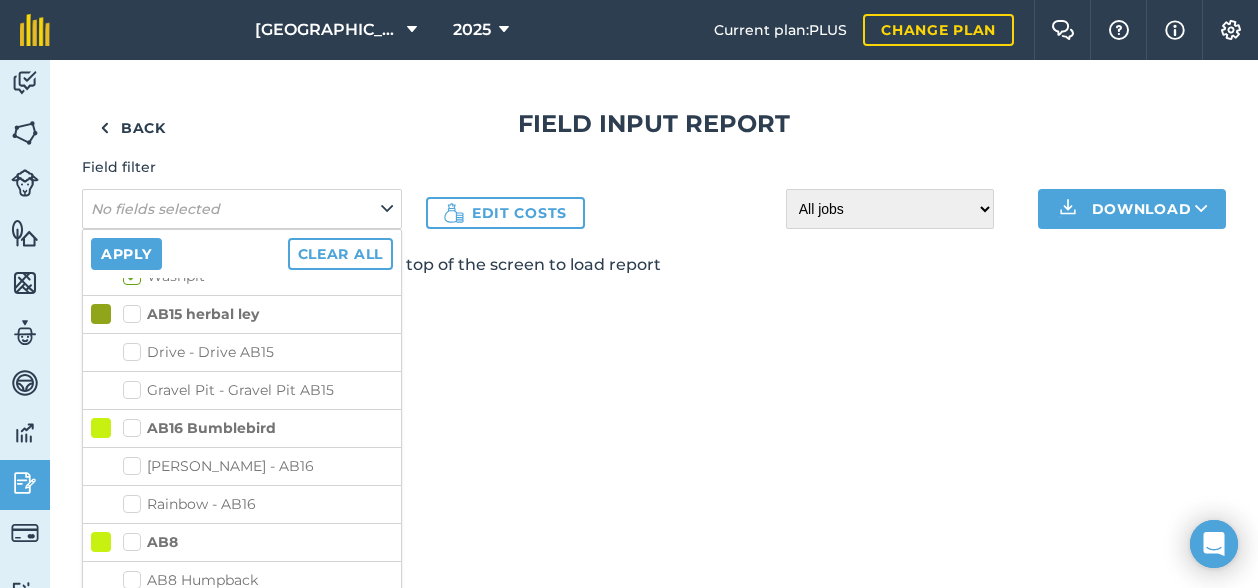 scroll, scrollTop: 3100, scrollLeft: 0, axis: vertical 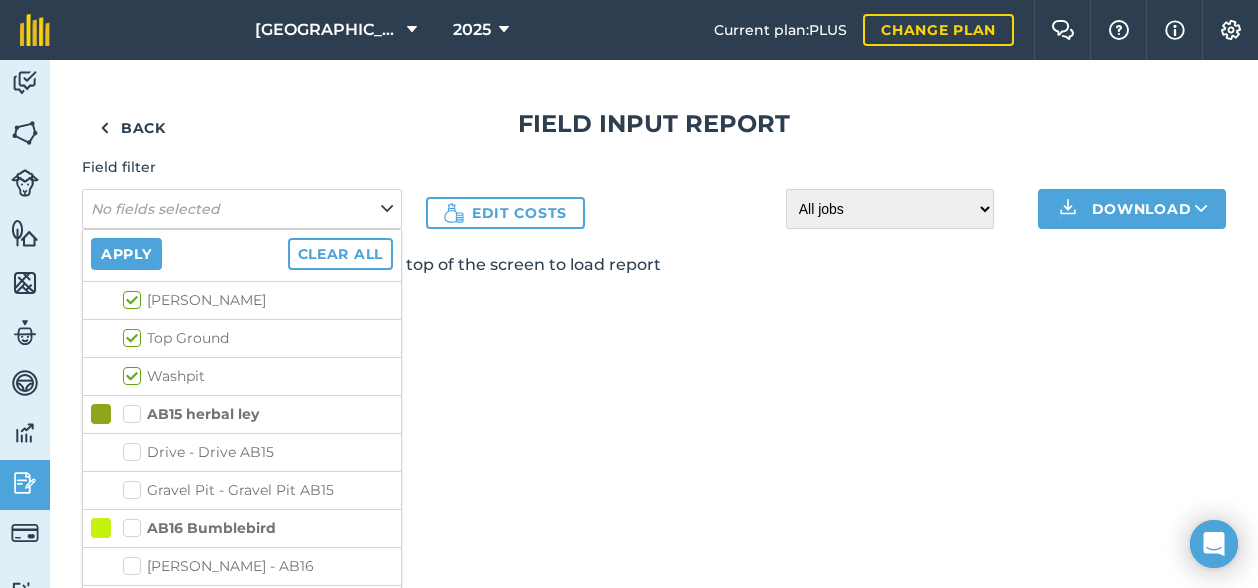 click on "AB15 herbal ley" at bounding box center [191, 414] 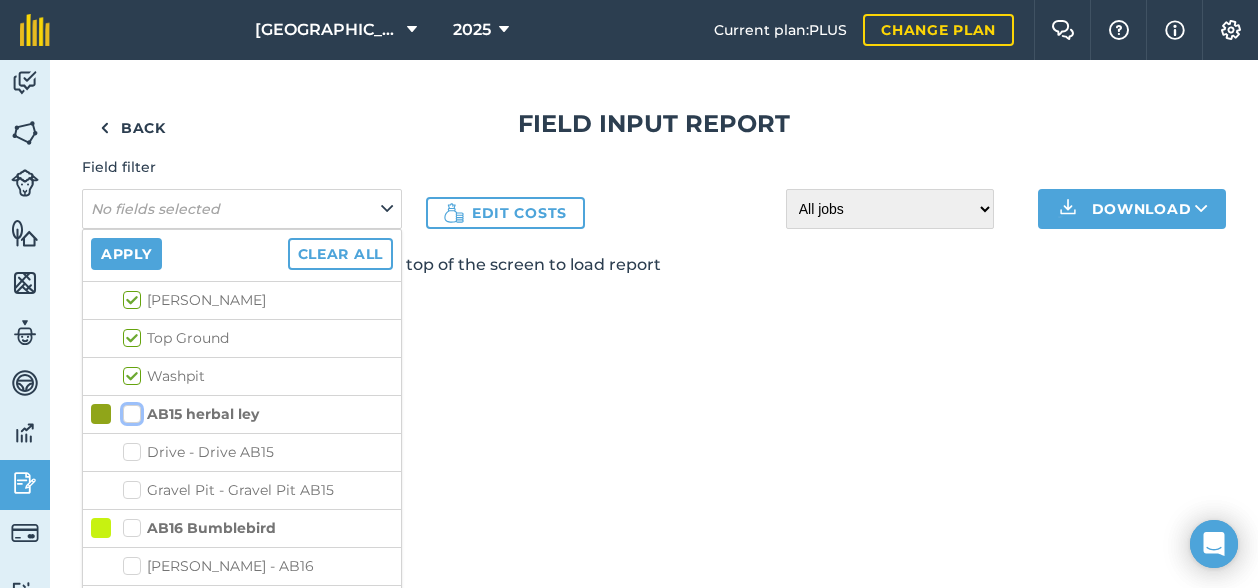 click on "AB15 herbal ley" at bounding box center (129, 410) 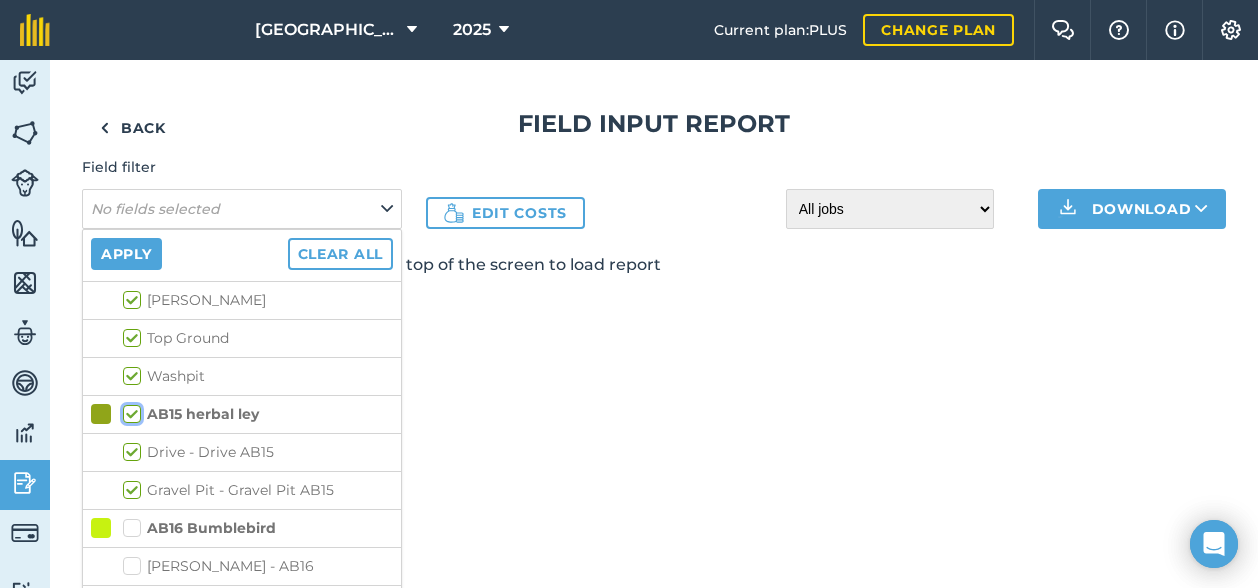 checkbox on "true" 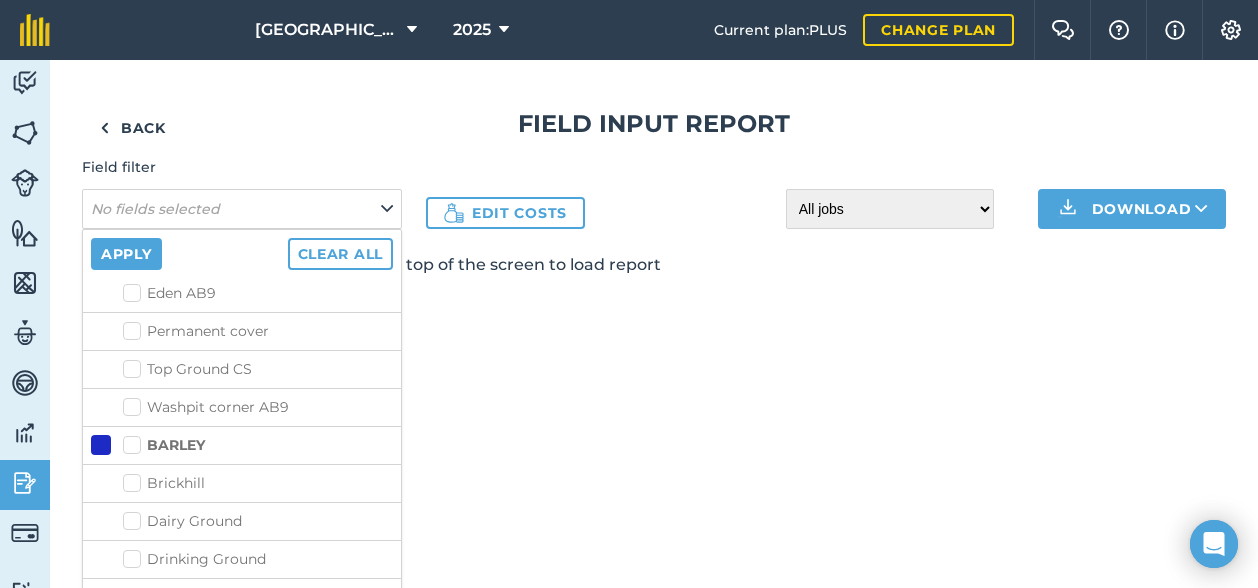 scroll, scrollTop: 4000, scrollLeft: 0, axis: vertical 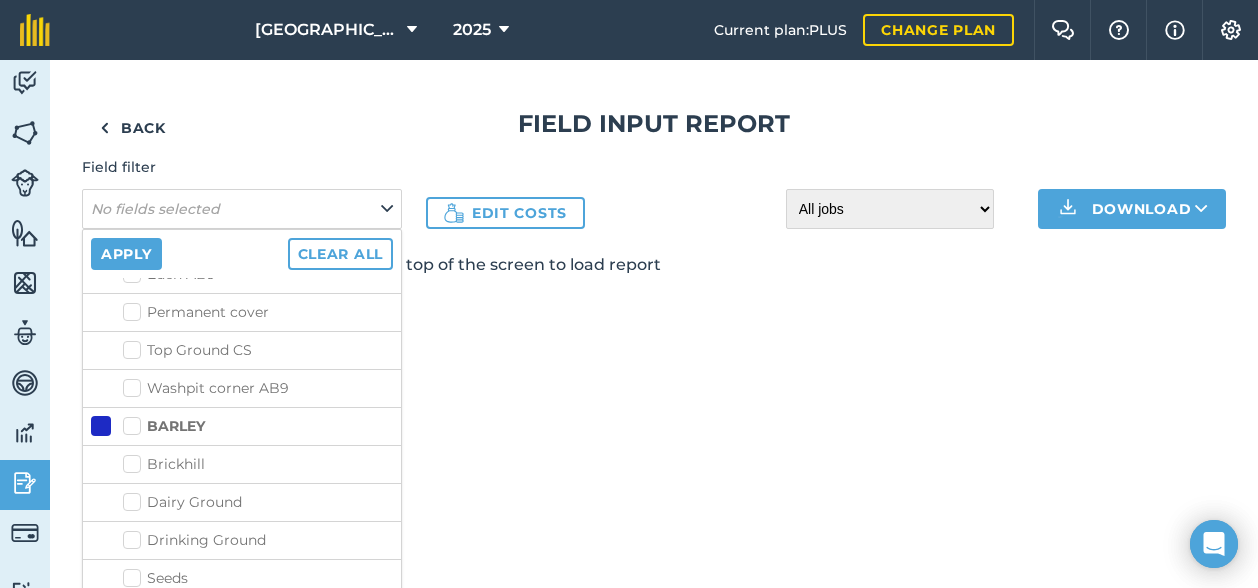 click on "BARLEY" at bounding box center (164, 426) 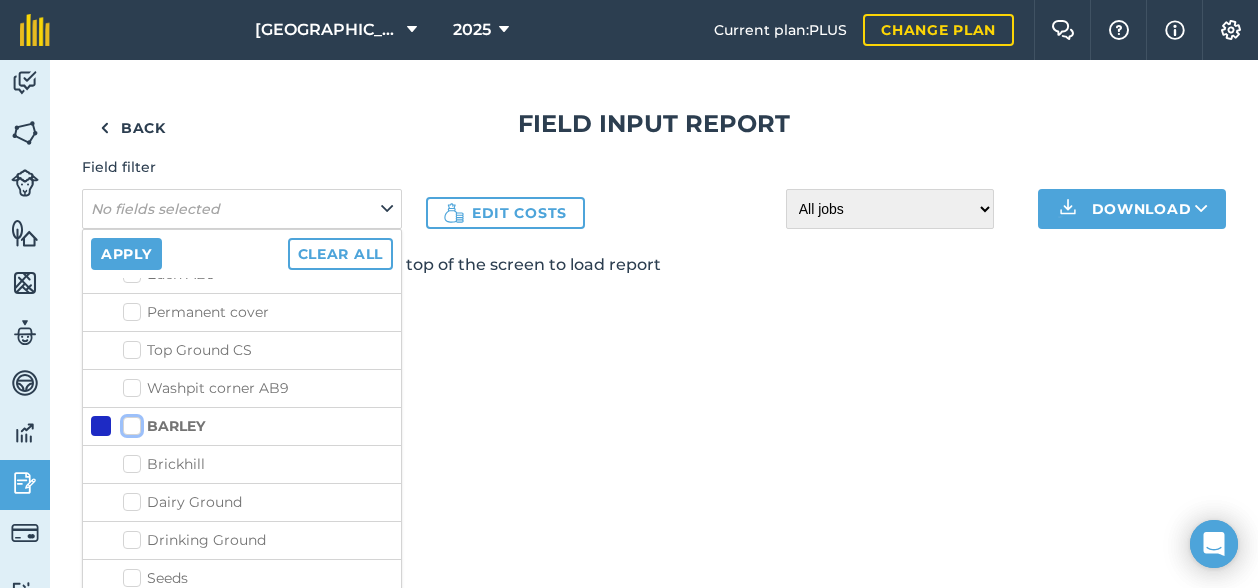 click on "BARLEY" at bounding box center [129, 422] 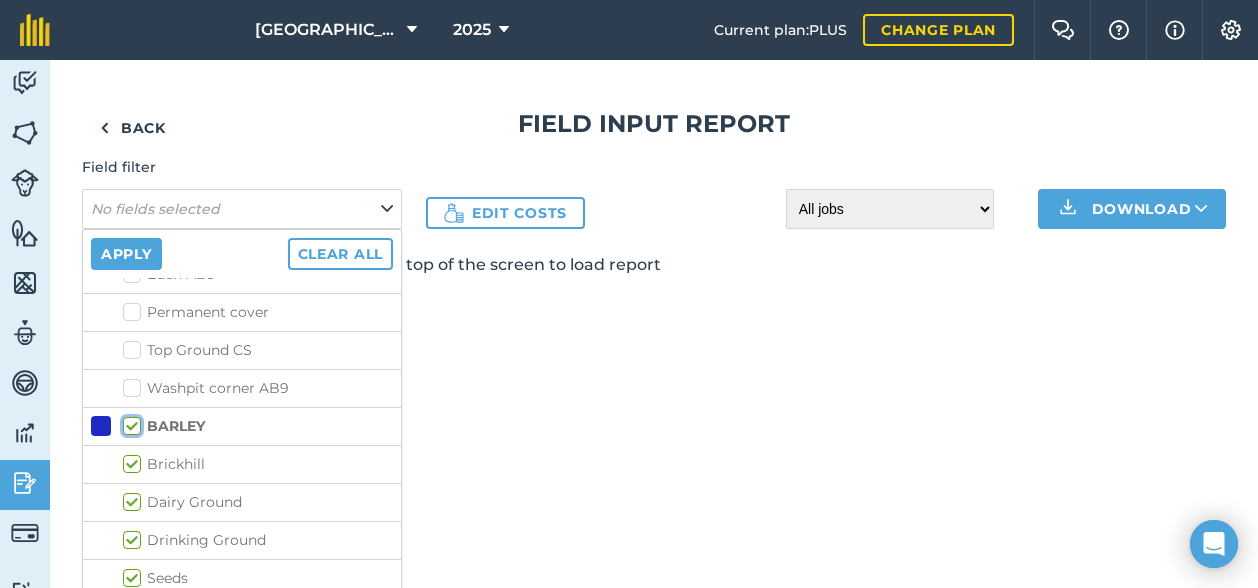checkbox on "true" 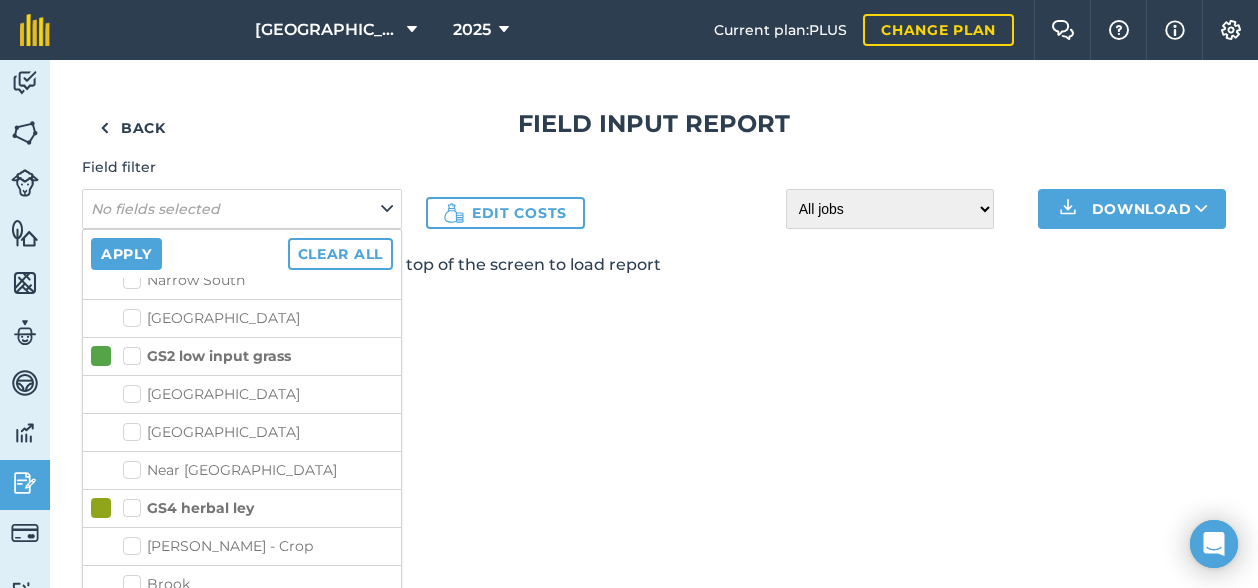 scroll, scrollTop: 5500, scrollLeft: 0, axis: vertical 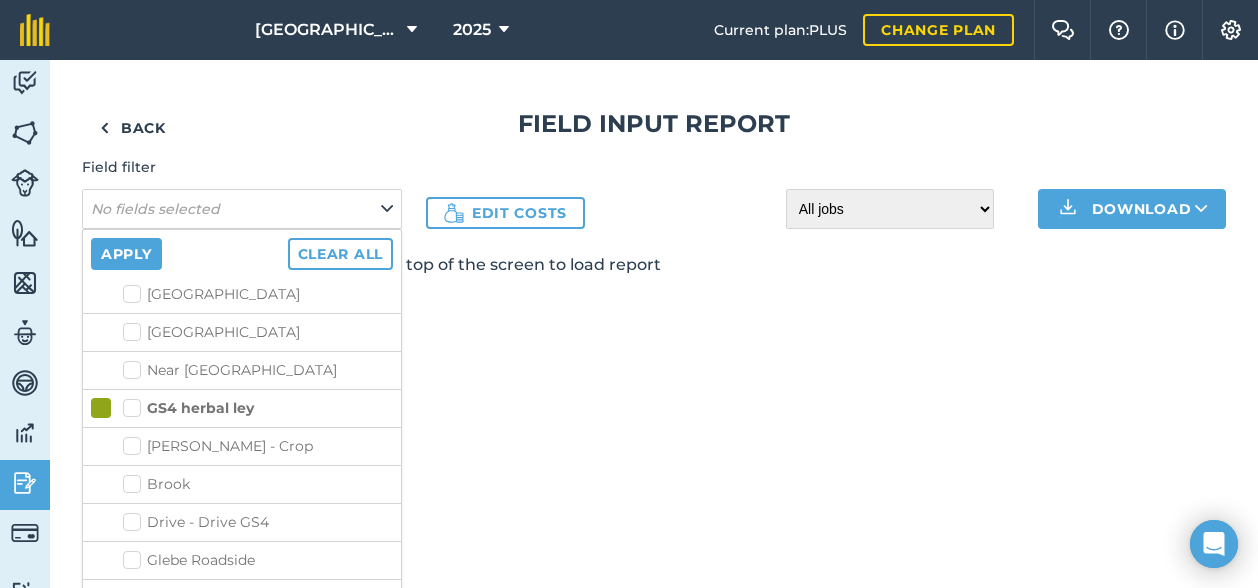 click on "GS4 herbal ley" at bounding box center (188, 408) 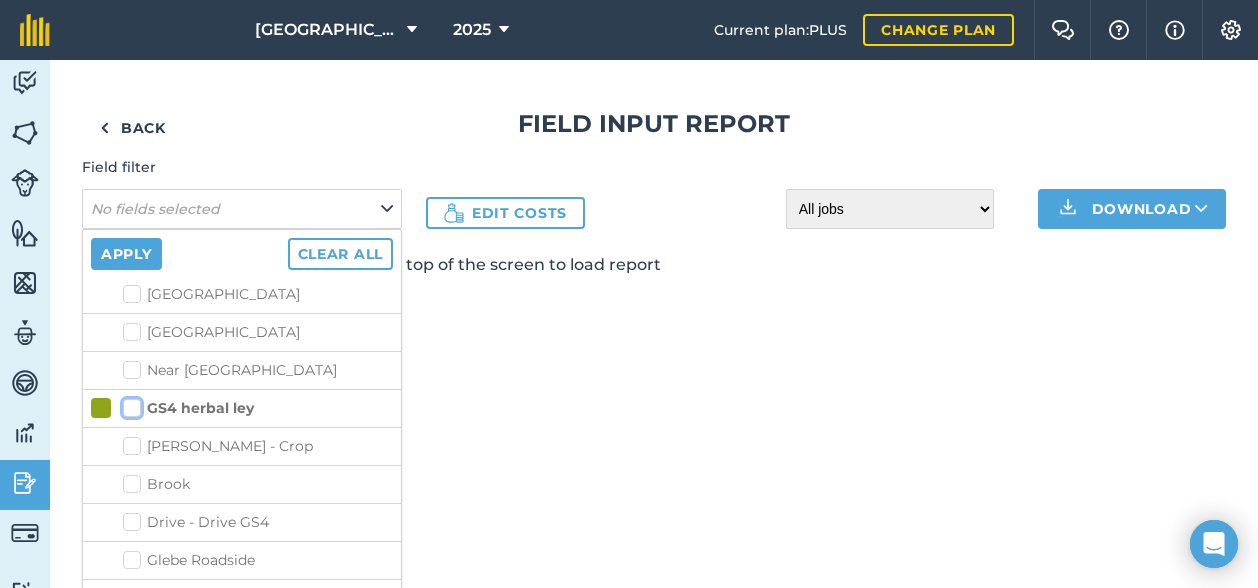 click on "GS4 herbal ley" at bounding box center [129, 404] 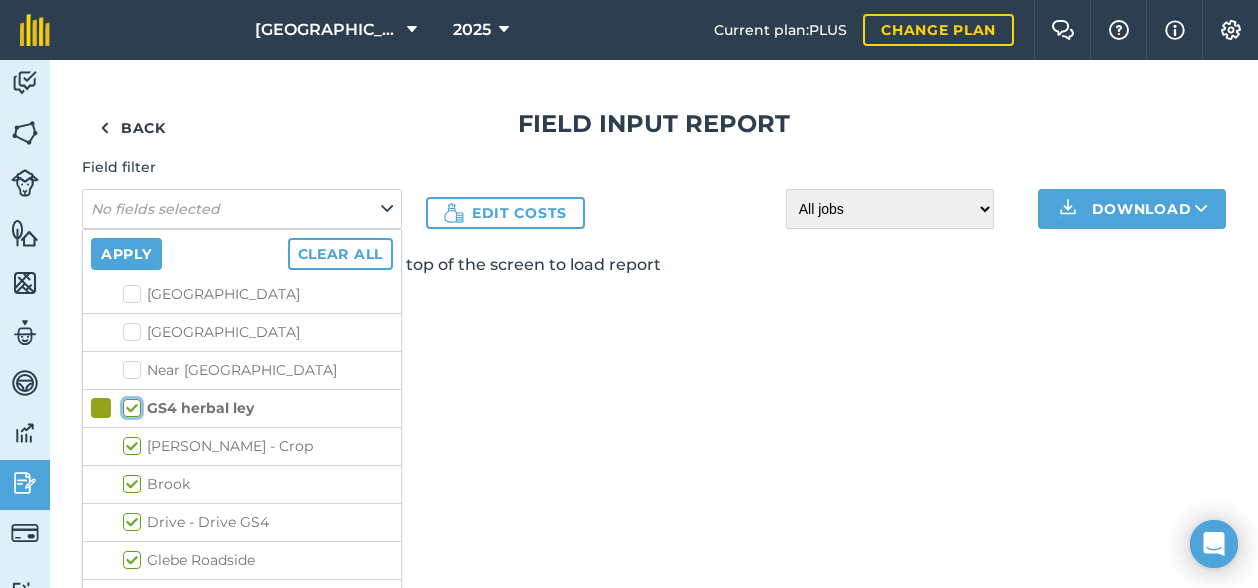 checkbox on "true" 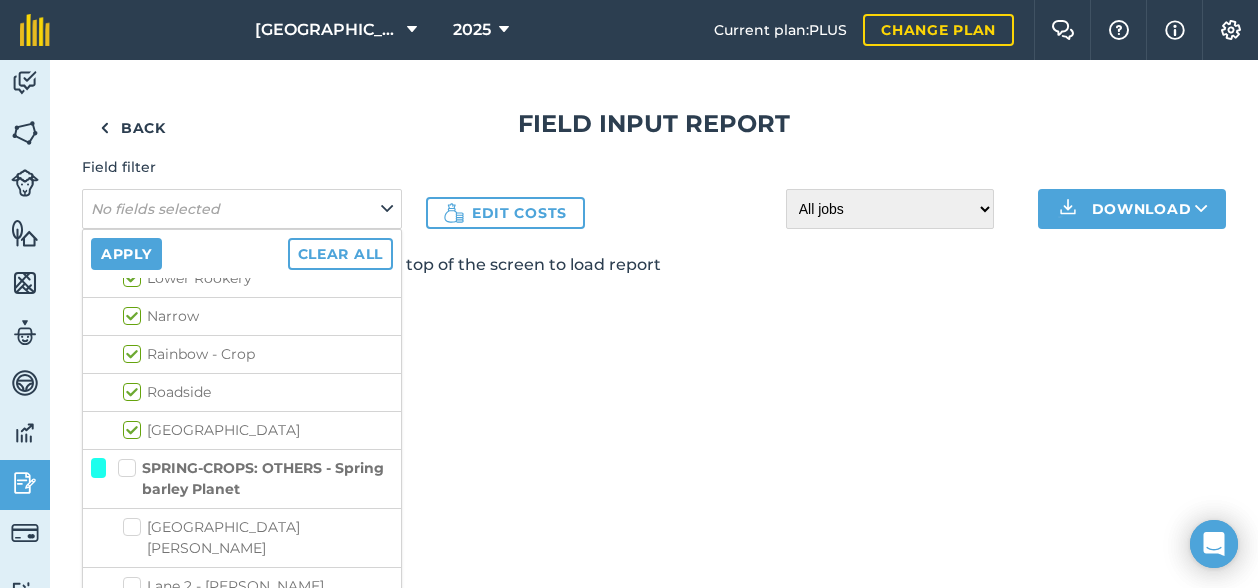 scroll, scrollTop: 6000, scrollLeft: 0, axis: vertical 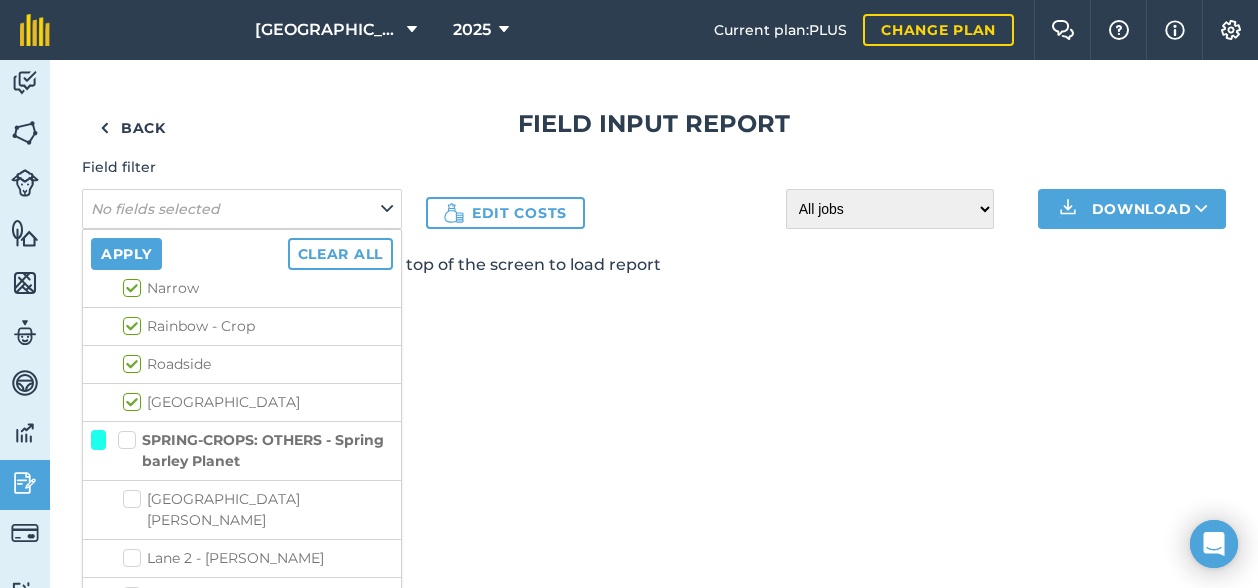 click on "SPRING-CROPS: OTHERS - Spring barley Planet" at bounding box center (255, 451) 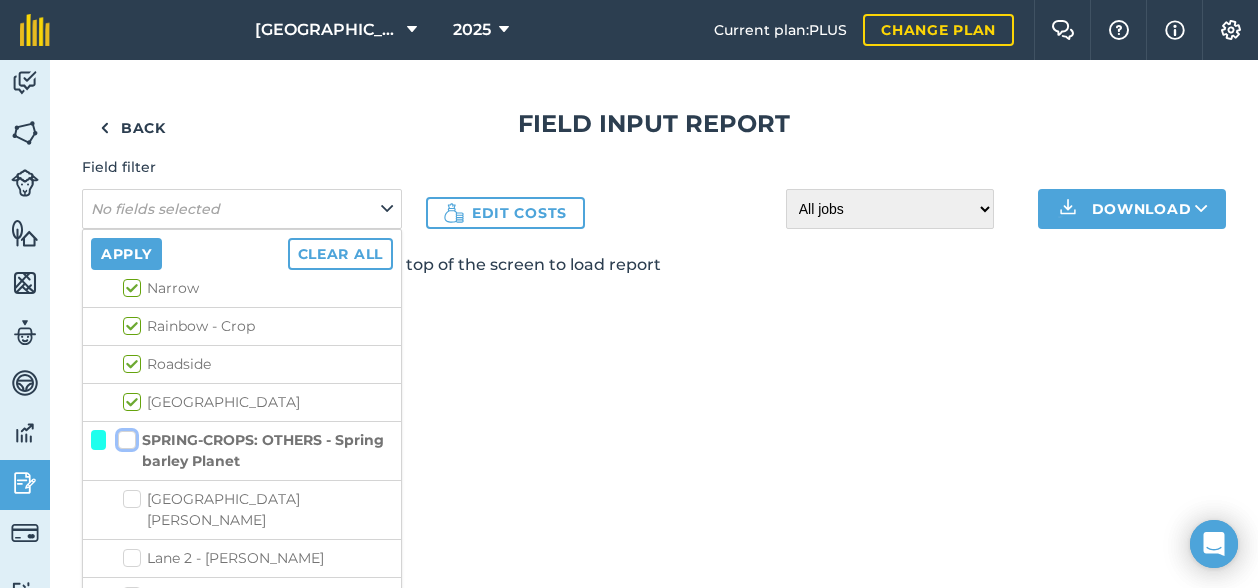 click on "SPRING-CROPS: OTHERS - Spring barley Planet" at bounding box center [124, 436] 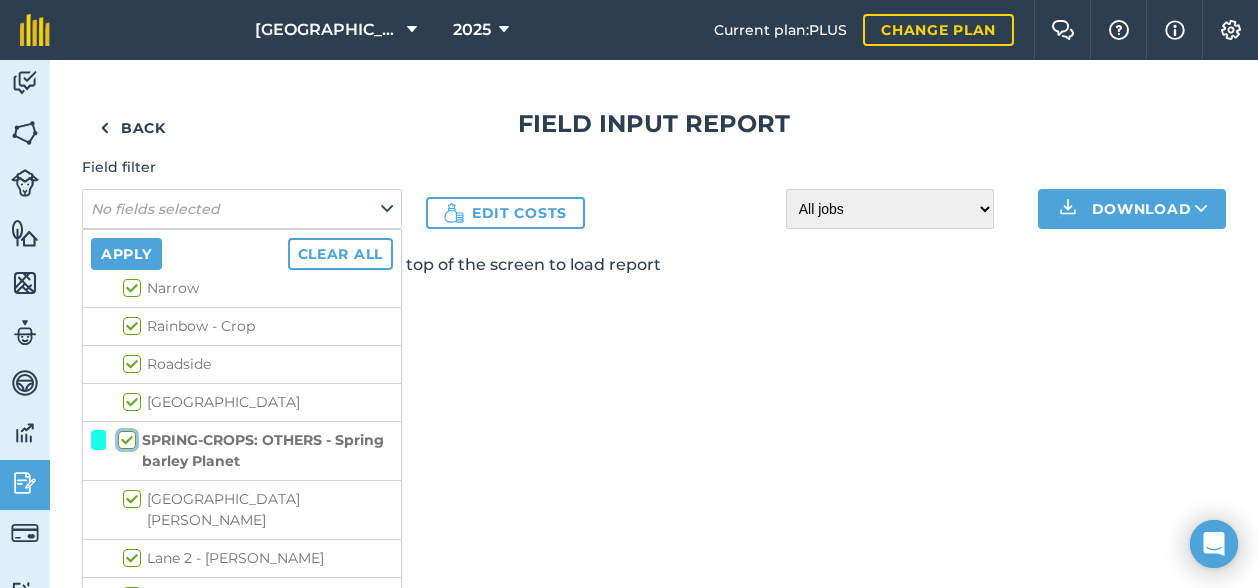 checkbox on "true" 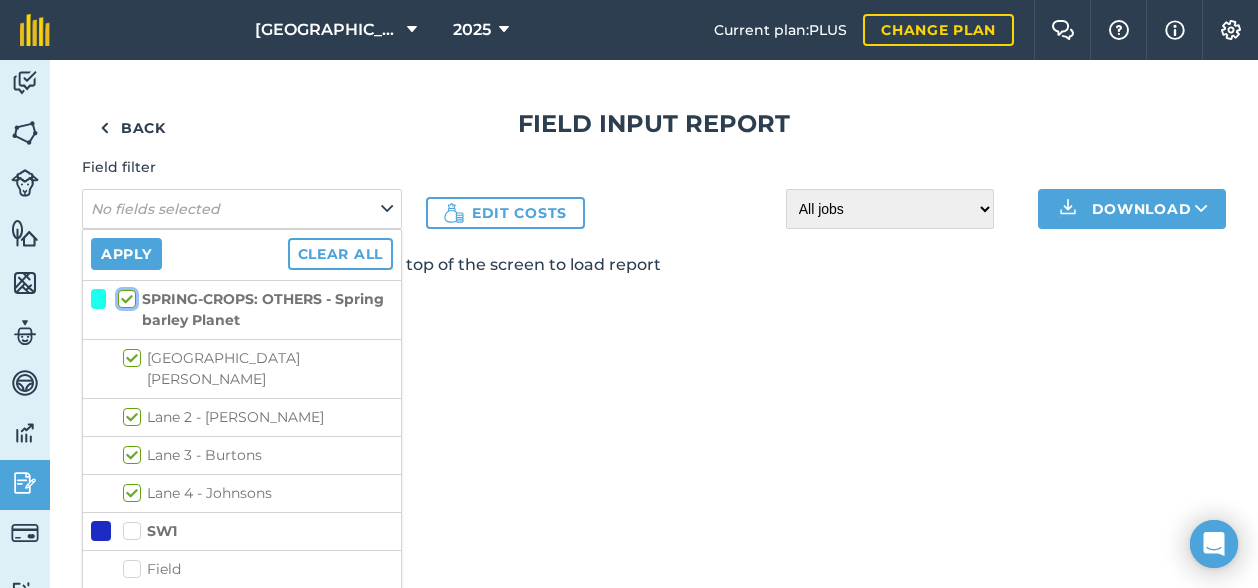 scroll, scrollTop: 6142, scrollLeft: 0, axis: vertical 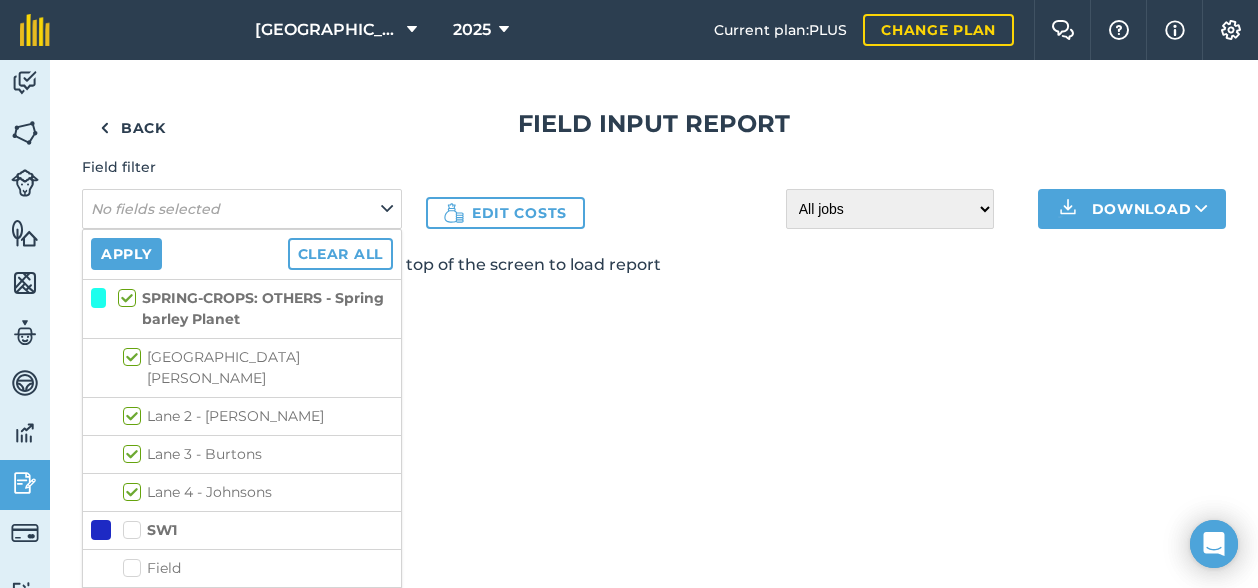 click on "WHEAT" at bounding box center [163, 606] 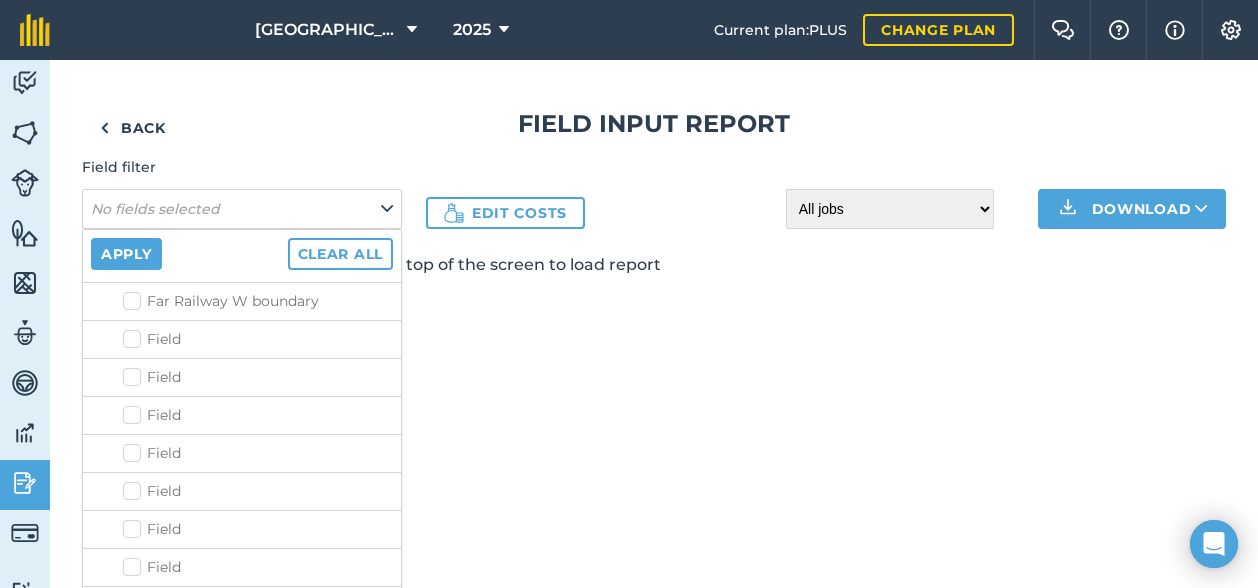 scroll, scrollTop: 0, scrollLeft: 0, axis: both 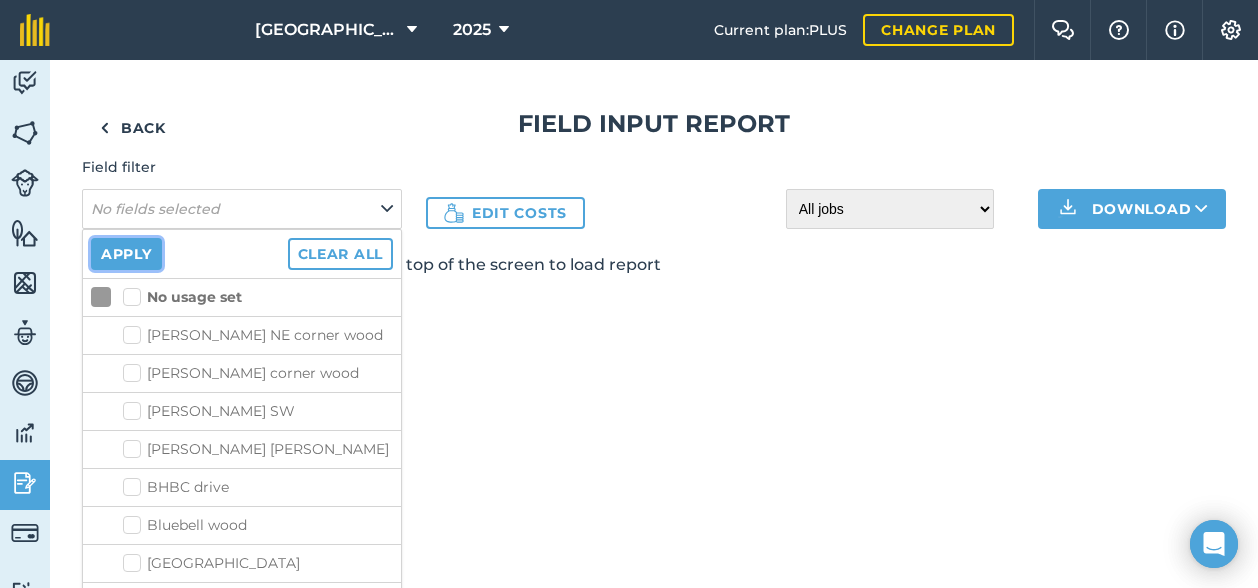 click on "Apply" at bounding box center (126, 254) 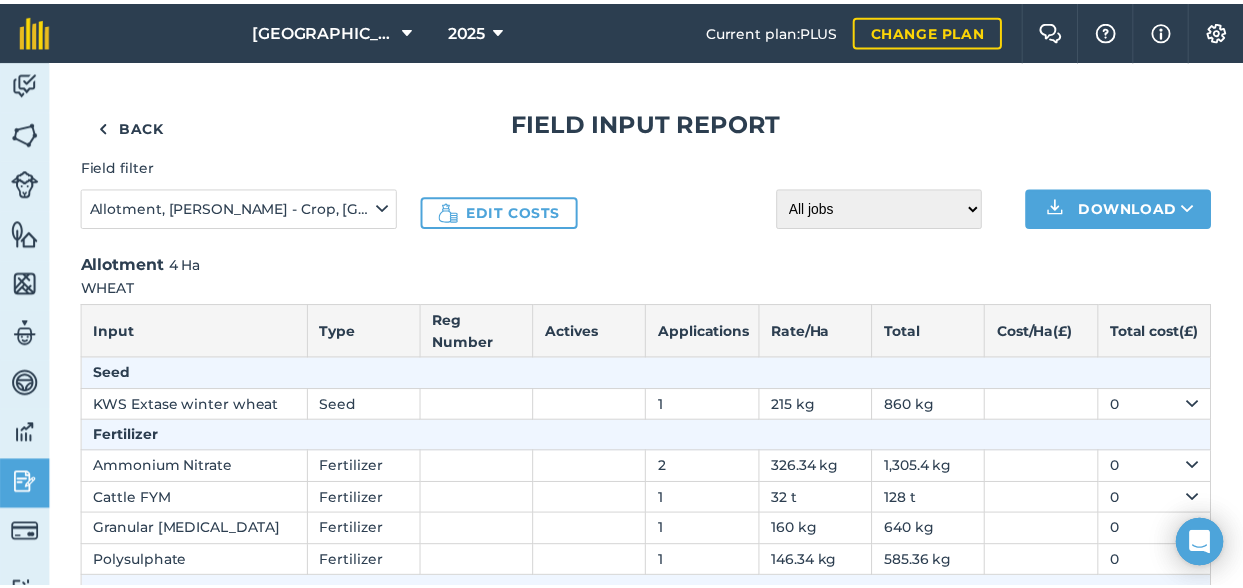 scroll, scrollTop: 0, scrollLeft: 0, axis: both 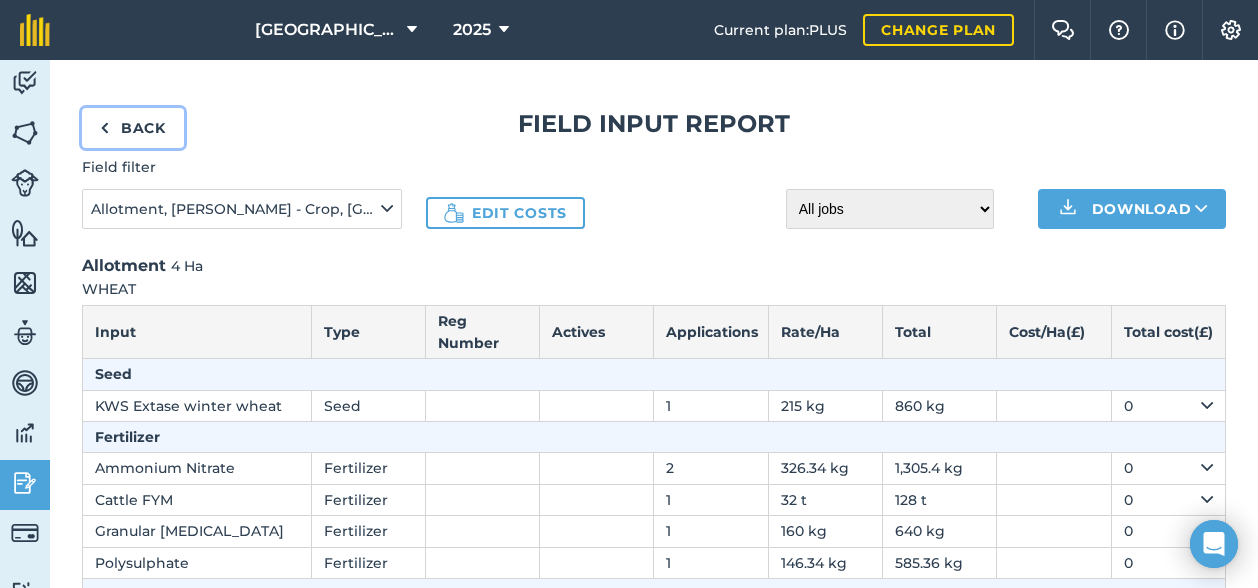 click on "Back" at bounding box center [133, 128] 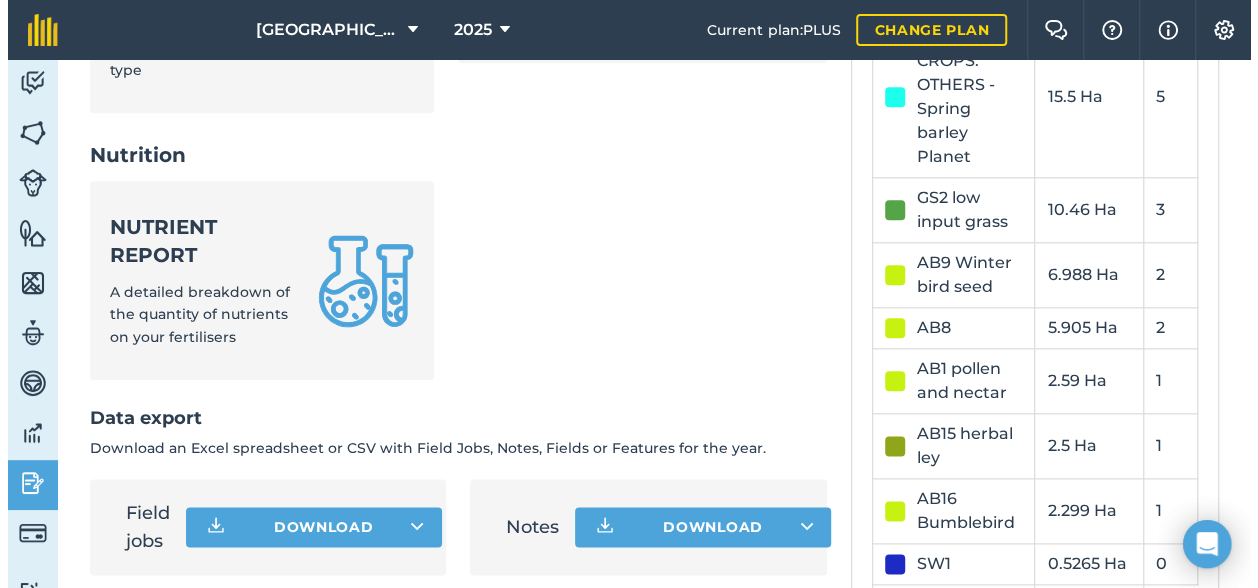 scroll, scrollTop: 1100, scrollLeft: 0, axis: vertical 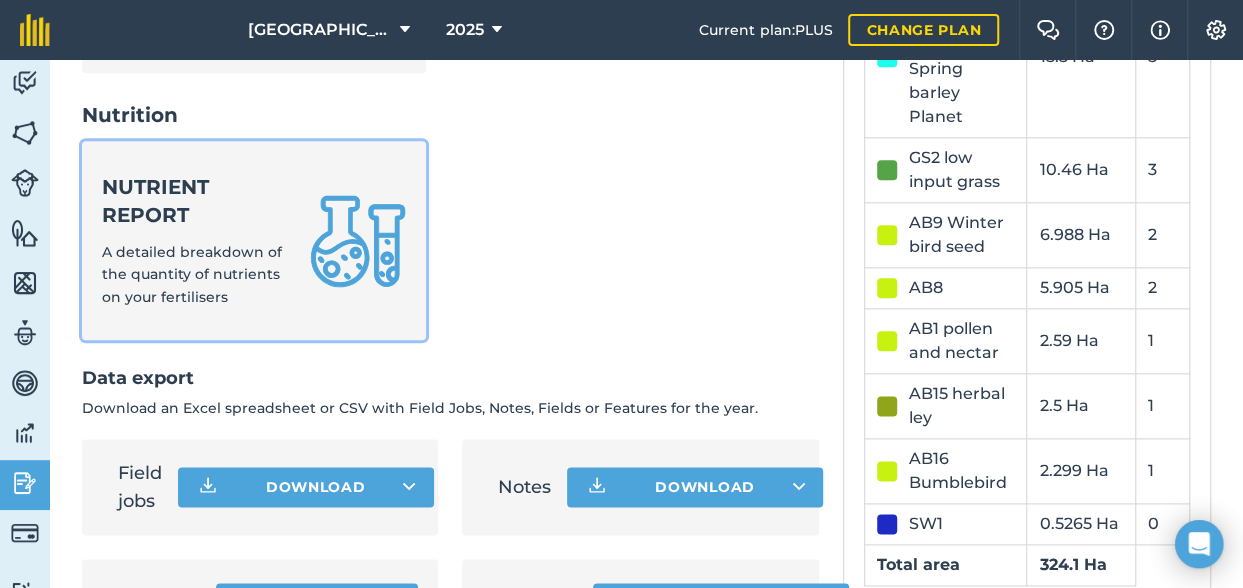 click on "A detailed breakdown of the quantity of nutrients on your fertilisers" at bounding box center (192, 274) 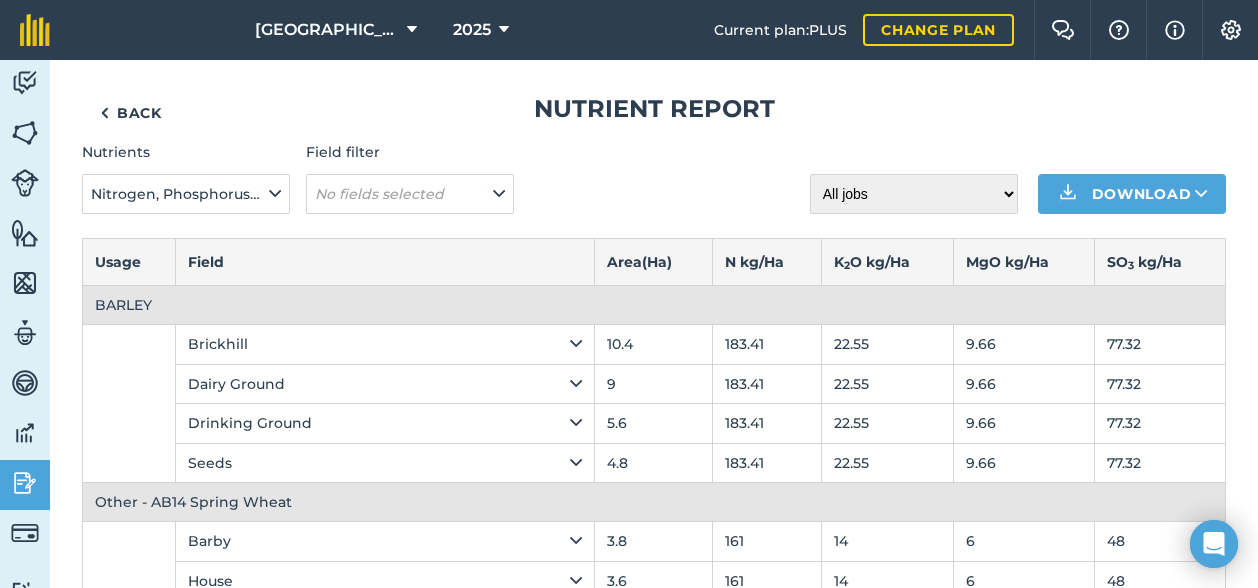 scroll, scrollTop: 0, scrollLeft: 0, axis: both 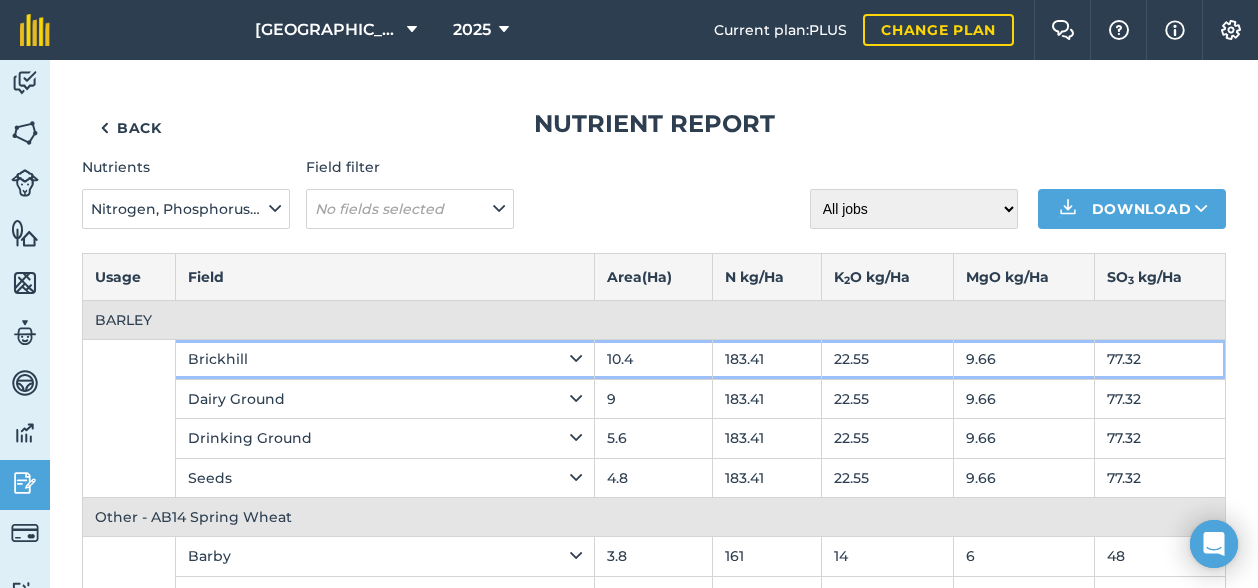 click on "Brickhill" at bounding box center (385, 359) 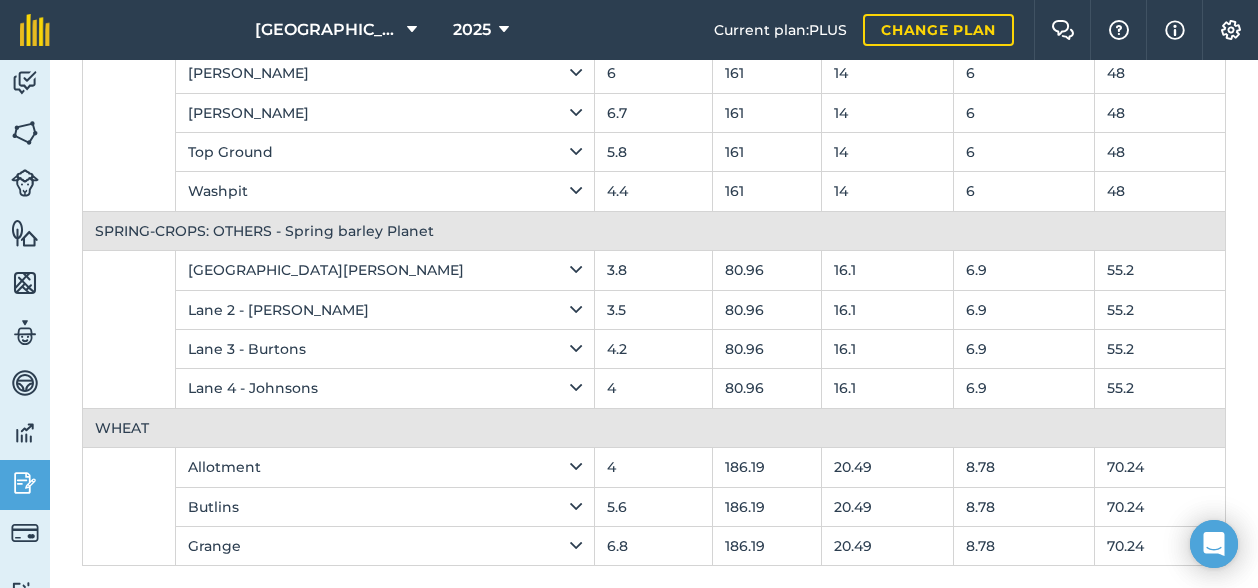 scroll, scrollTop: 728, scrollLeft: 0, axis: vertical 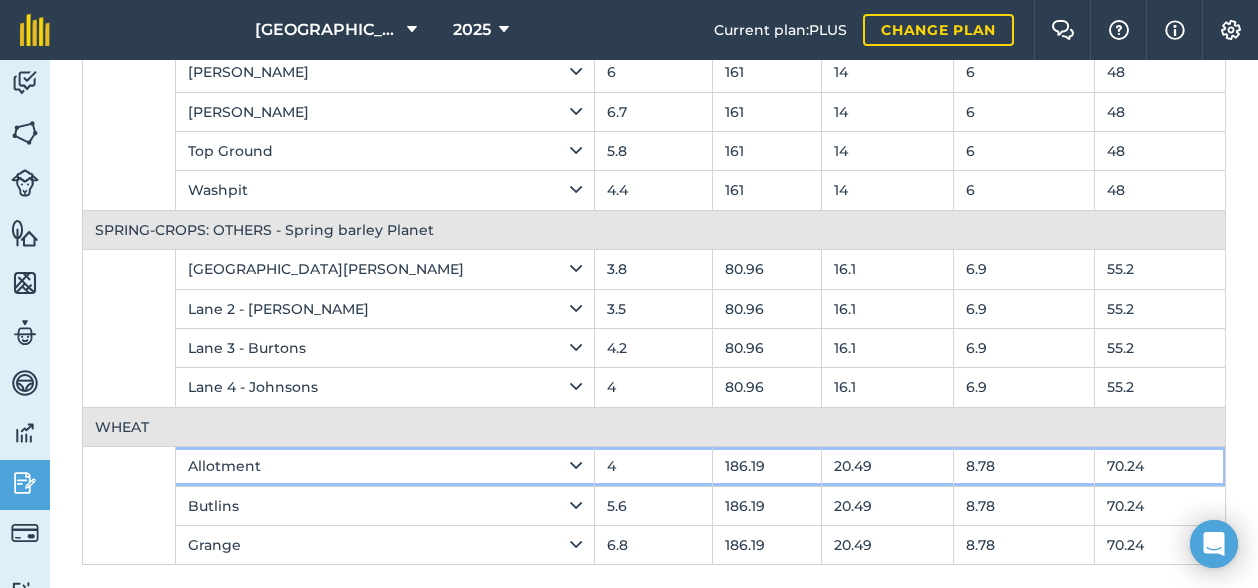 click on "Allotment" at bounding box center (385, 466) 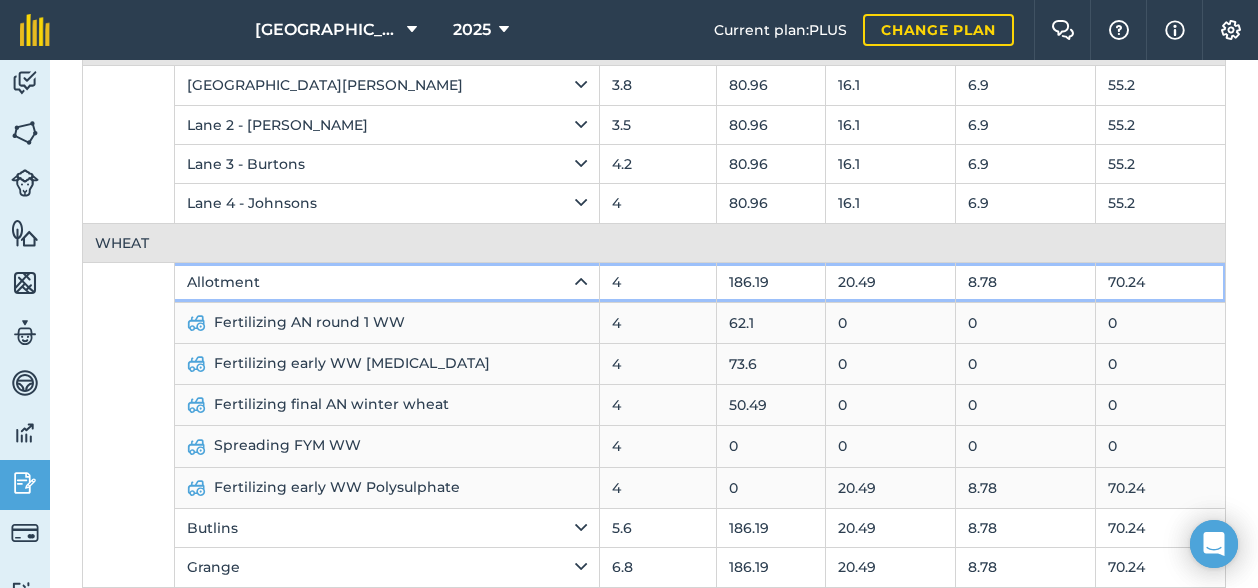 scroll, scrollTop: 933, scrollLeft: 0, axis: vertical 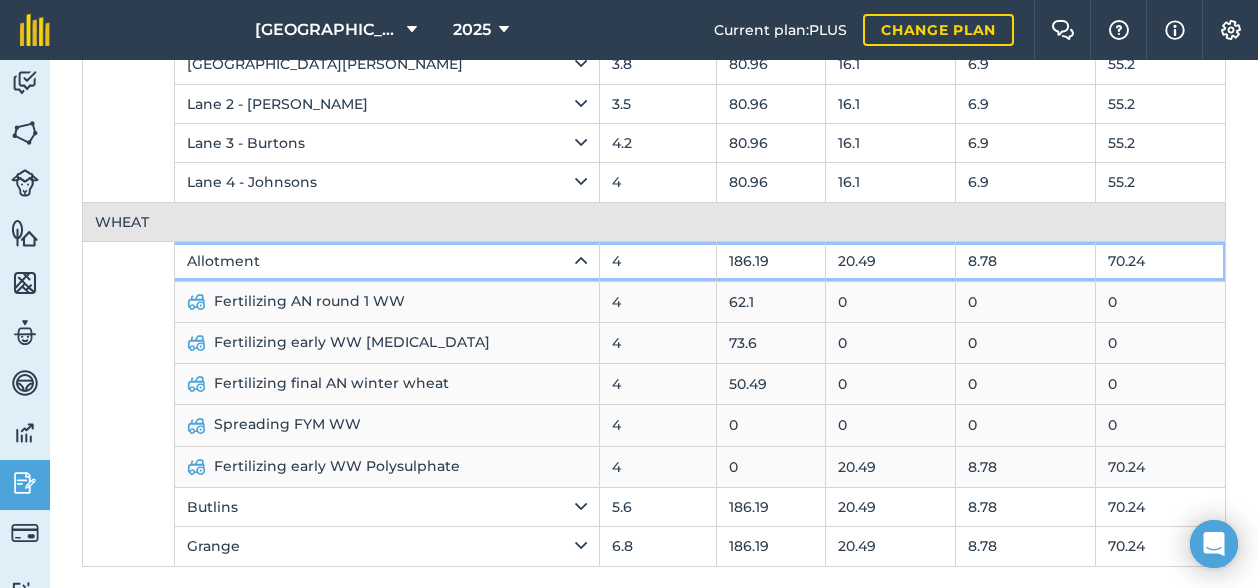 click on "Allotment" at bounding box center (387, 261) 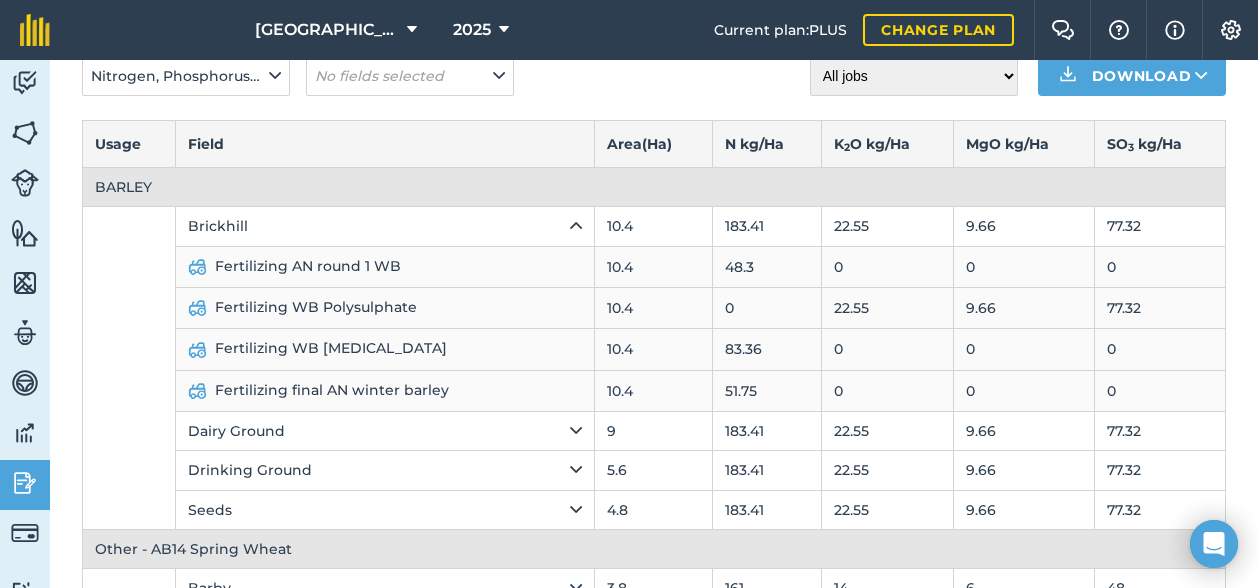 scroll, scrollTop: 128, scrollLeft: 0, axis: vertical 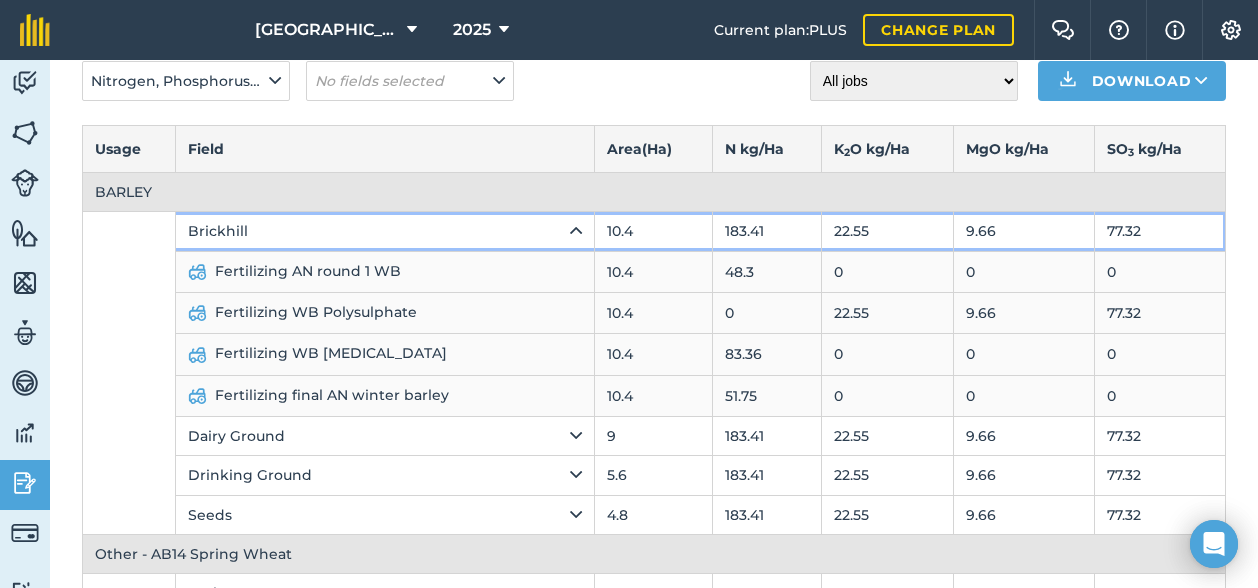 click on "Brickhill" at bounding box center [385, 231] 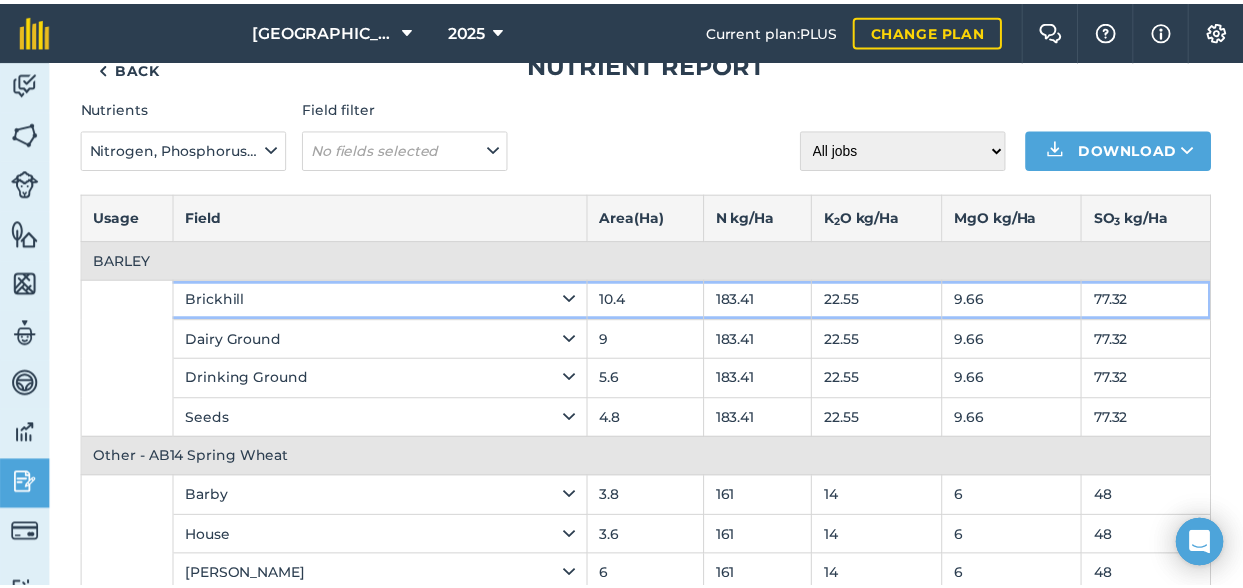 scroll, scrollTop: 0, scrollLeft: 0, axis: both 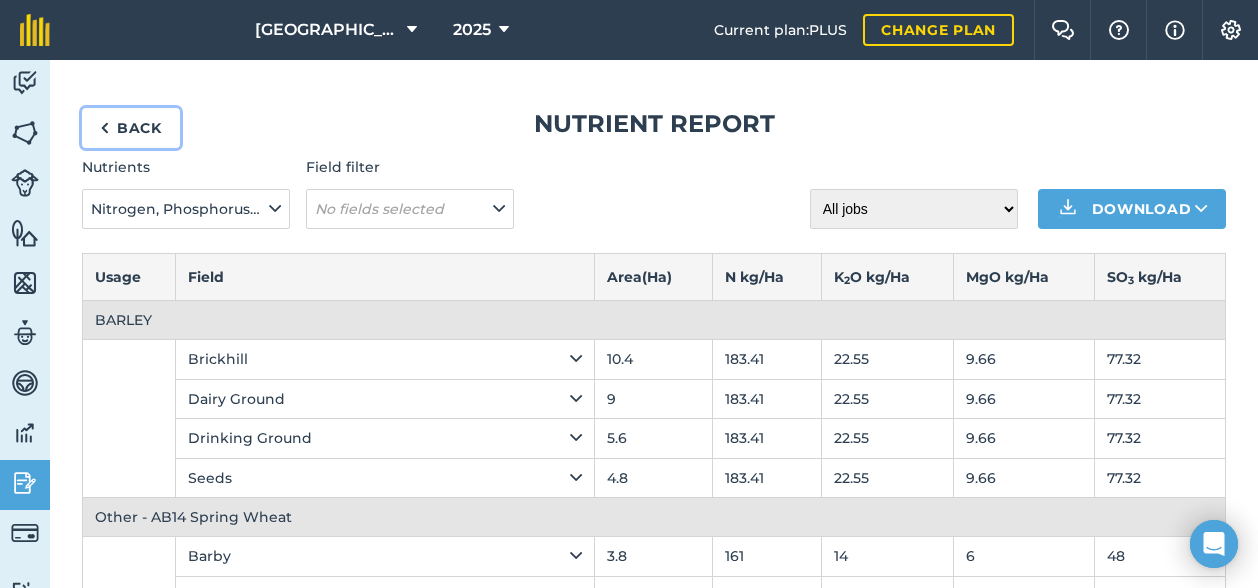 click on "Back" at bounding box center (131, 128) 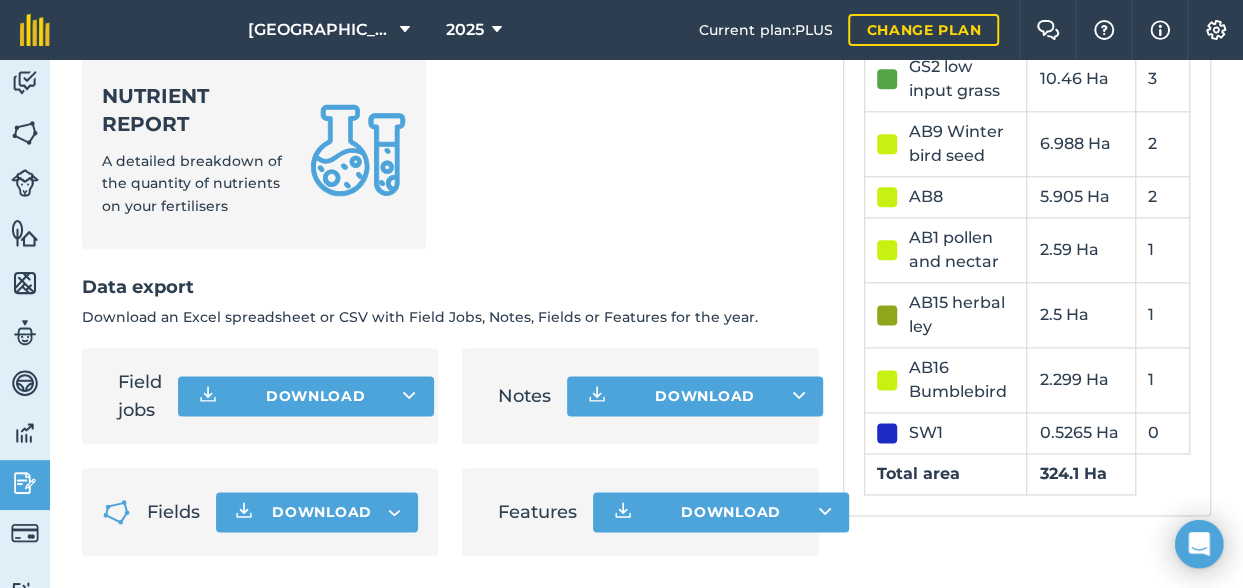 scroll, scrollTop: 1219, scrollLeft: 0, axis: vertical 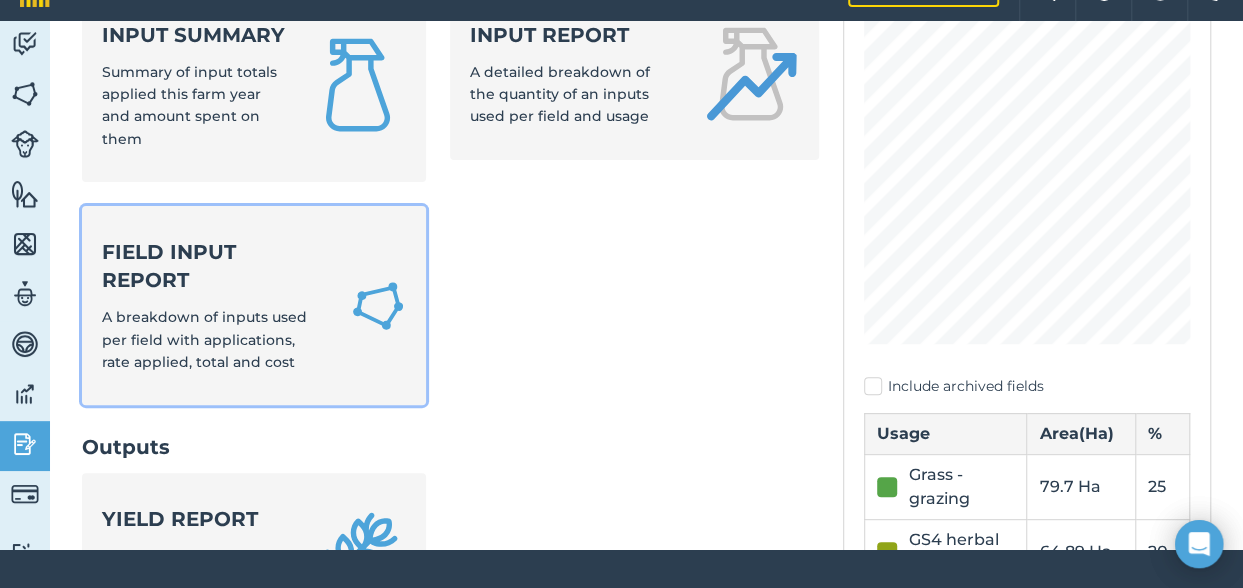 click on "A breakdown of inputs used per field with applications, rate applied, total and cost" at bounding box center (204, 339) 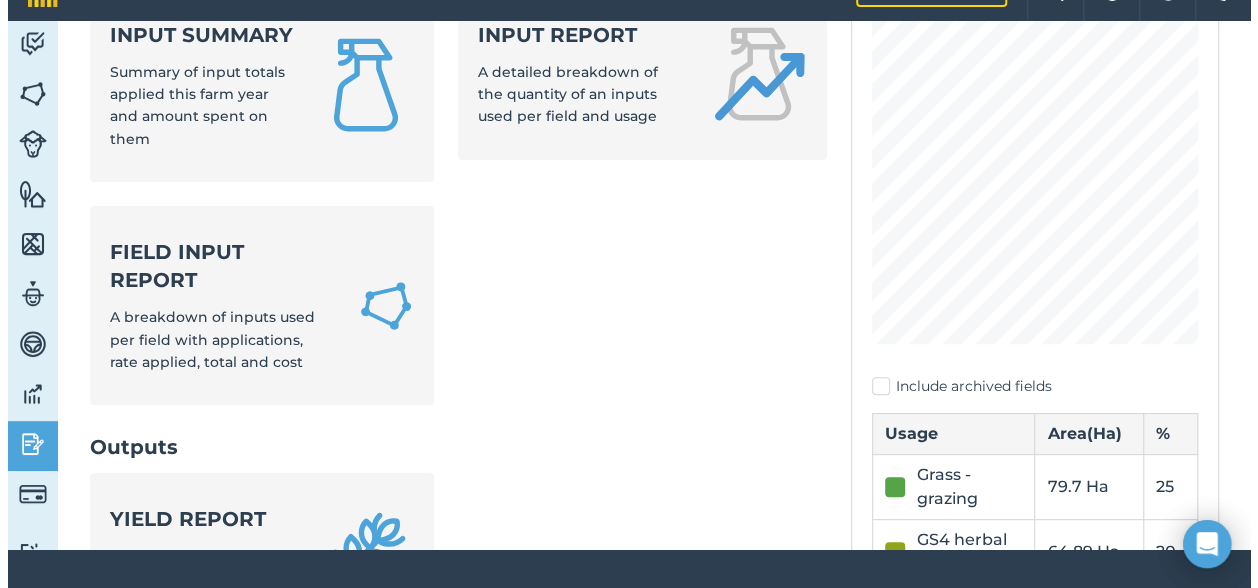 scroll, scrollTop: 0, scrollLeft: 0, axis: both 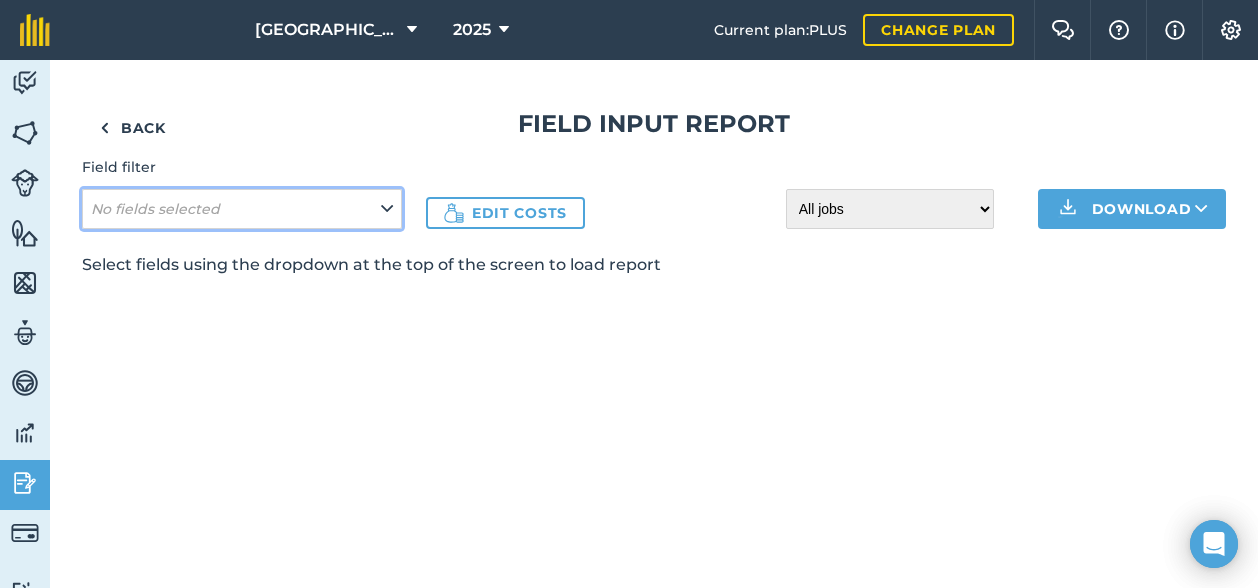 click on "No fields selected" at bounding box center [242, 209] 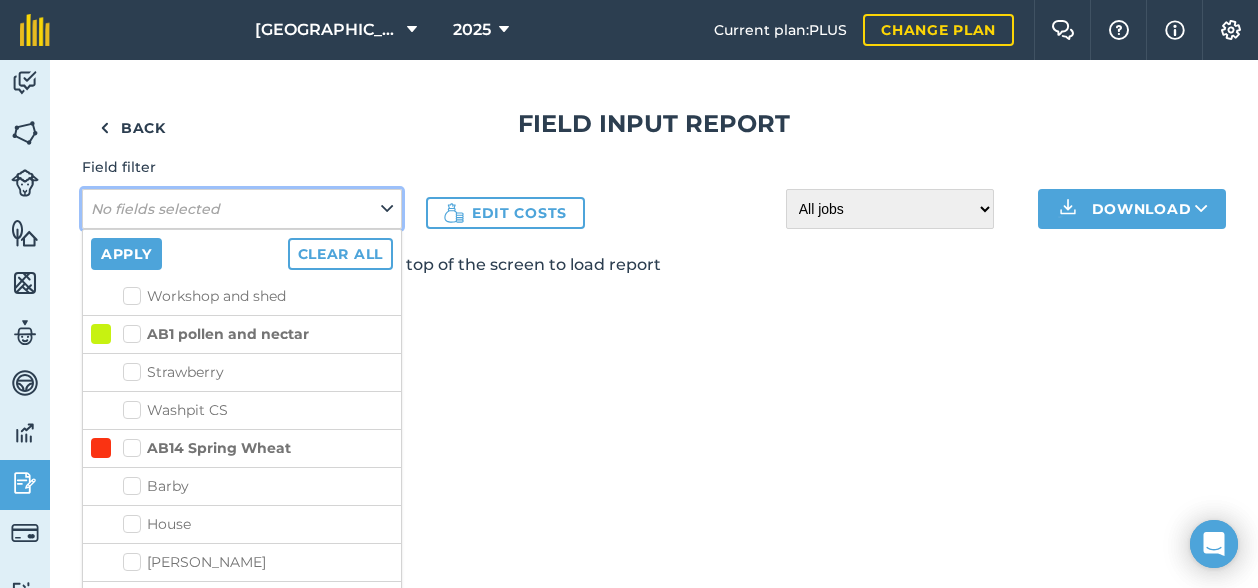 scroll, scrollTop: 2700, scrollLeft: 0, axis: vertical 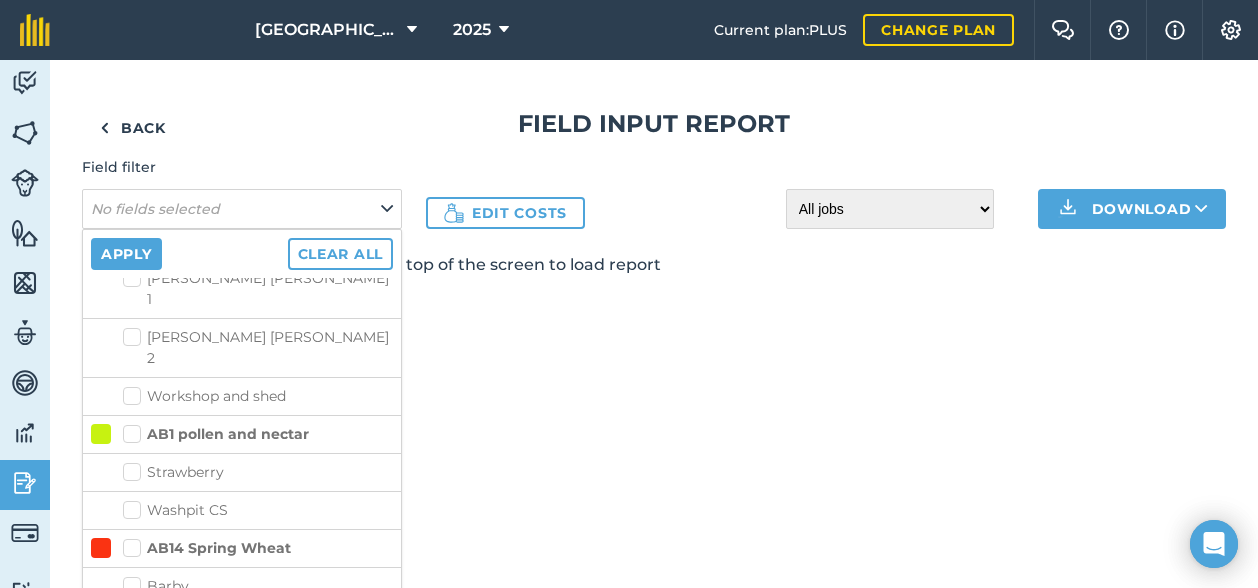 click on "AB14 Spring Wheat" at bounding box center [207, 548] 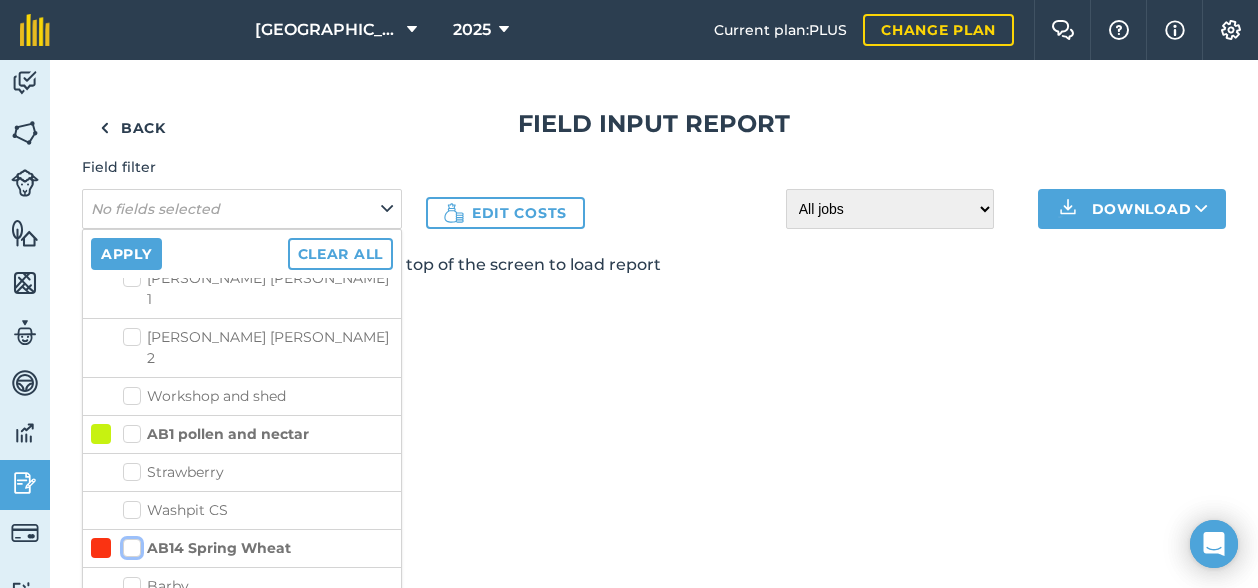 click on "AB14 Spring Wheat" at bounding box center (129, 544) 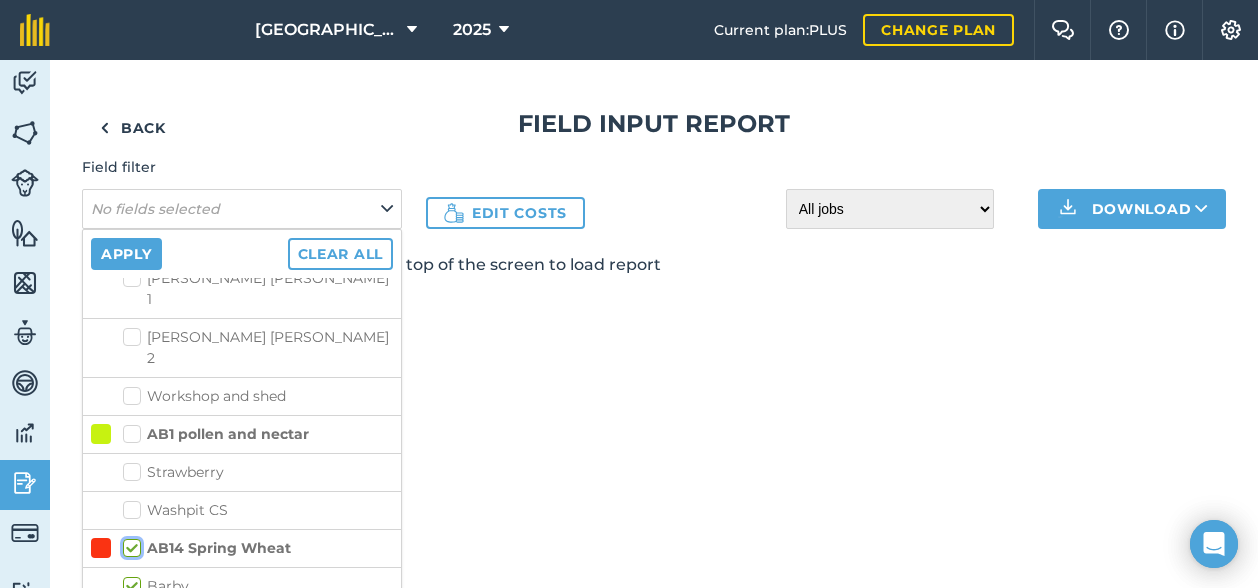 checkbox on "true" 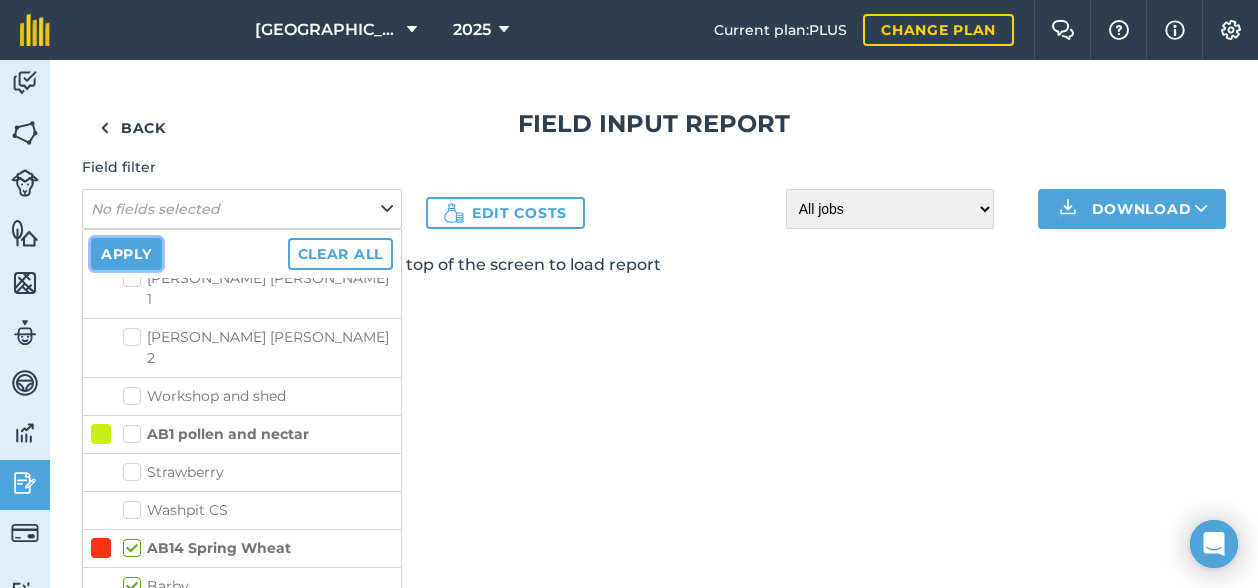 click on "Apply" at bounding box center [126, 254] 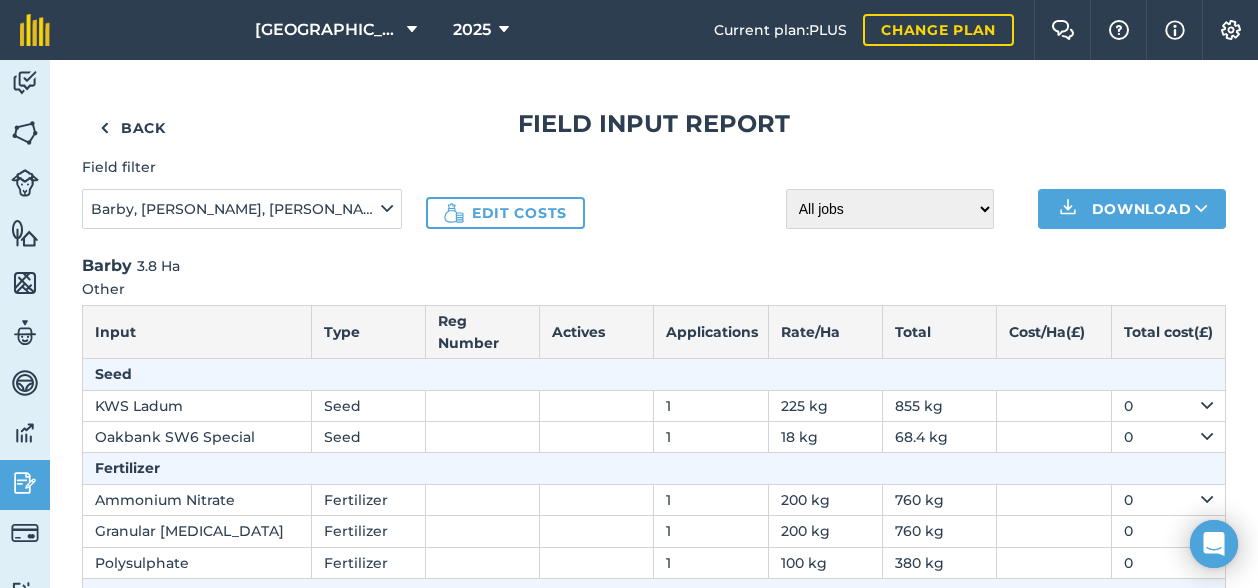 scroll, scrollTop: 100, scrollLeft: 0, axis: vertical 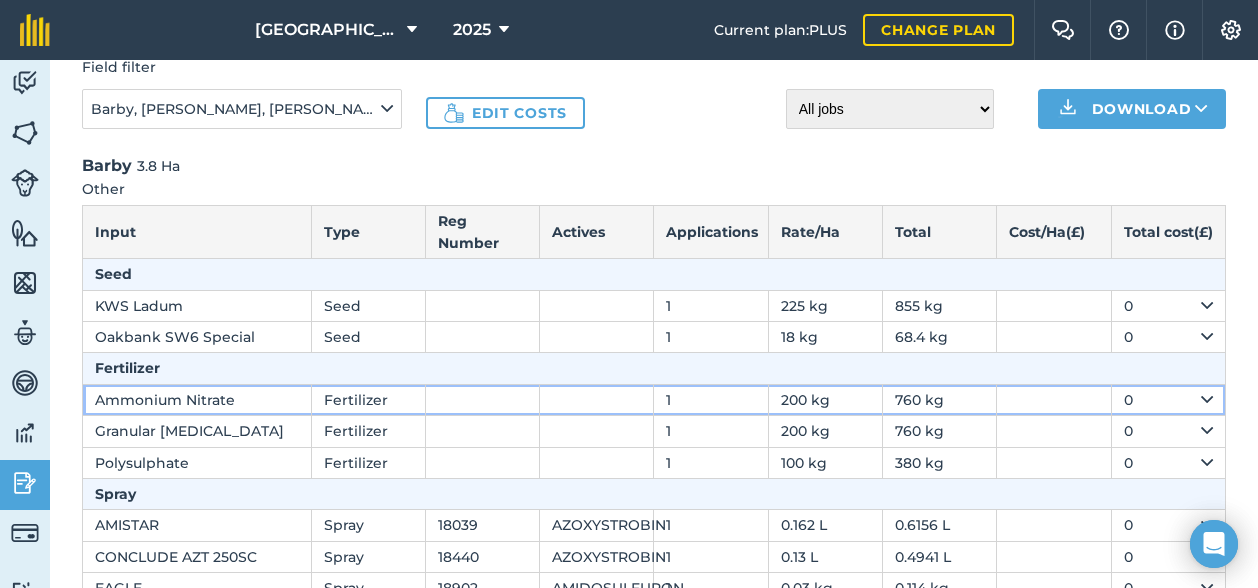 click at bounding box center (1207, 400) 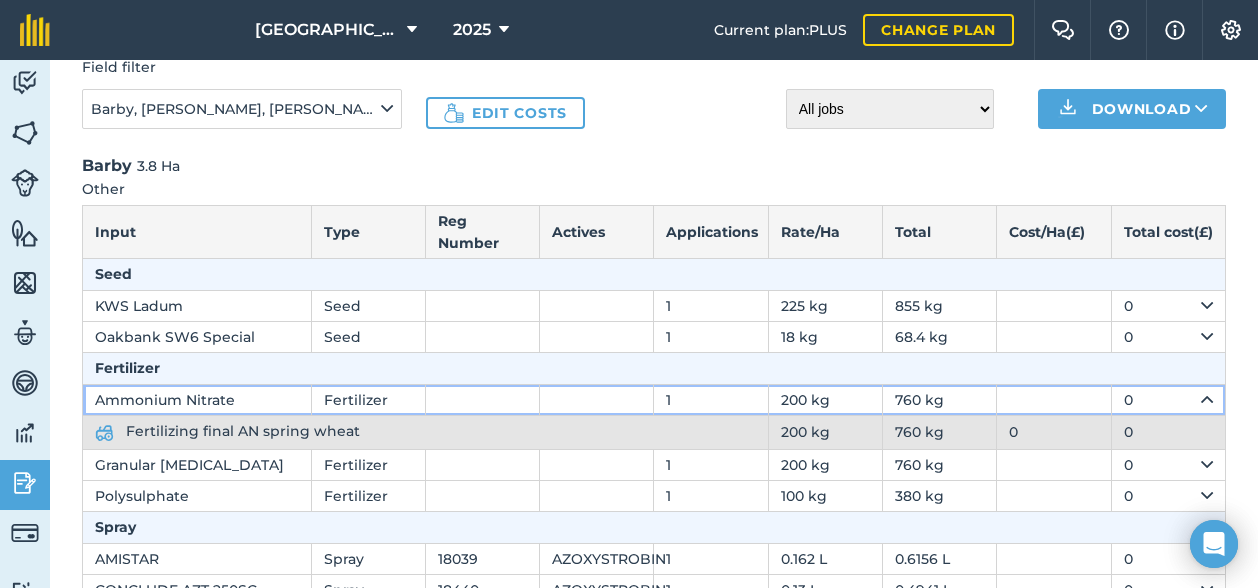 click at bounding box center (1207, 400) 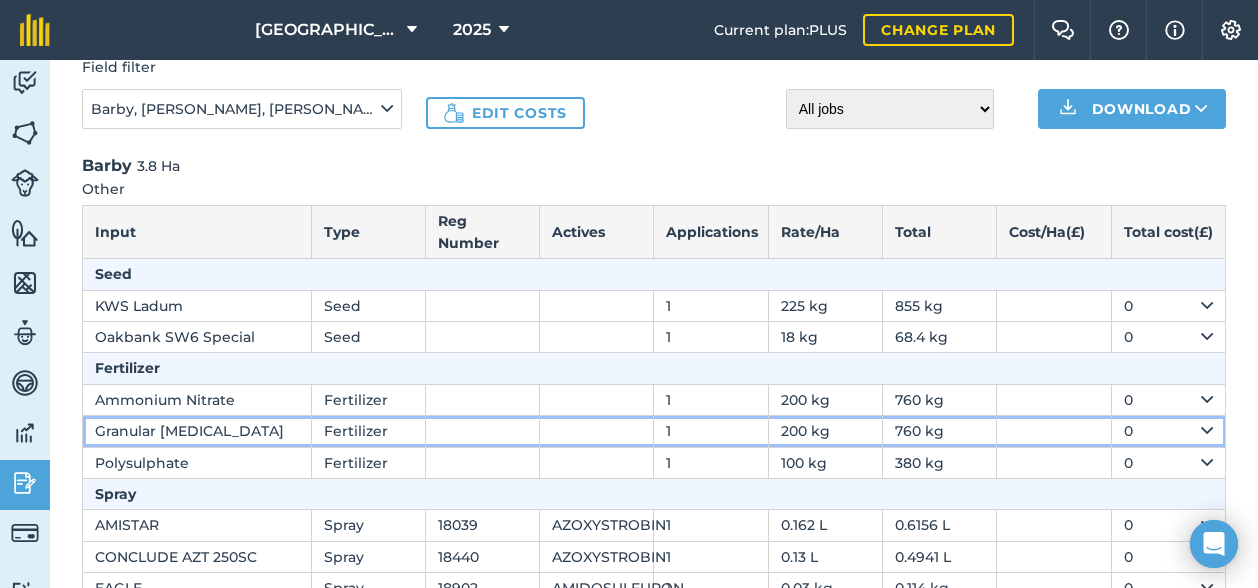 click on "0" at bounding box center [1168, 431] 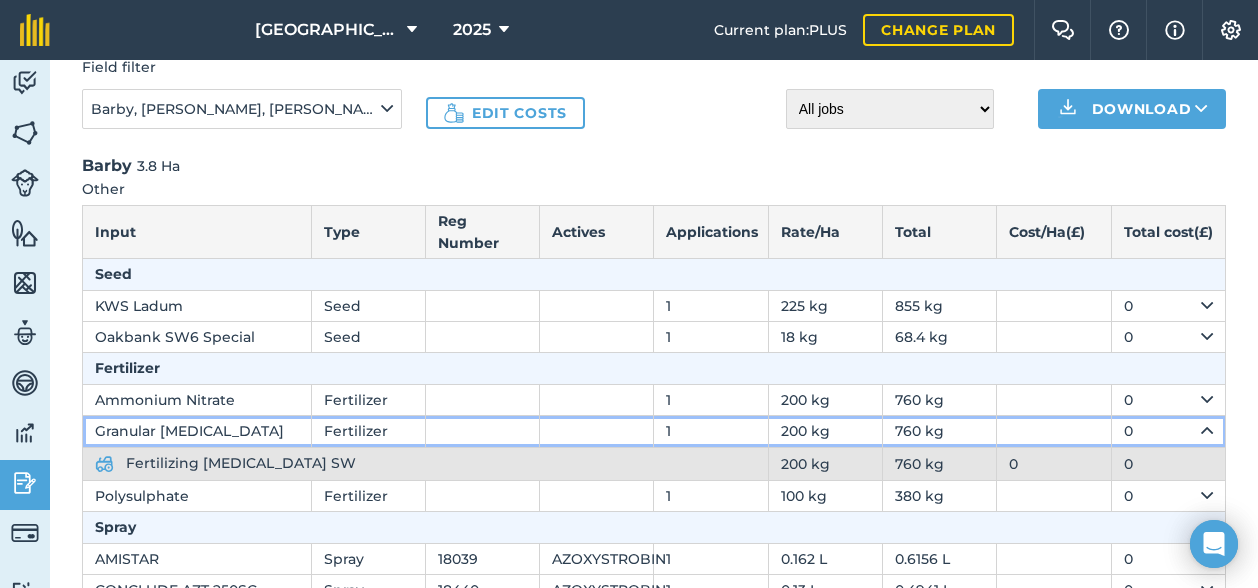 click on "0" at bounding box center (1168, 431) 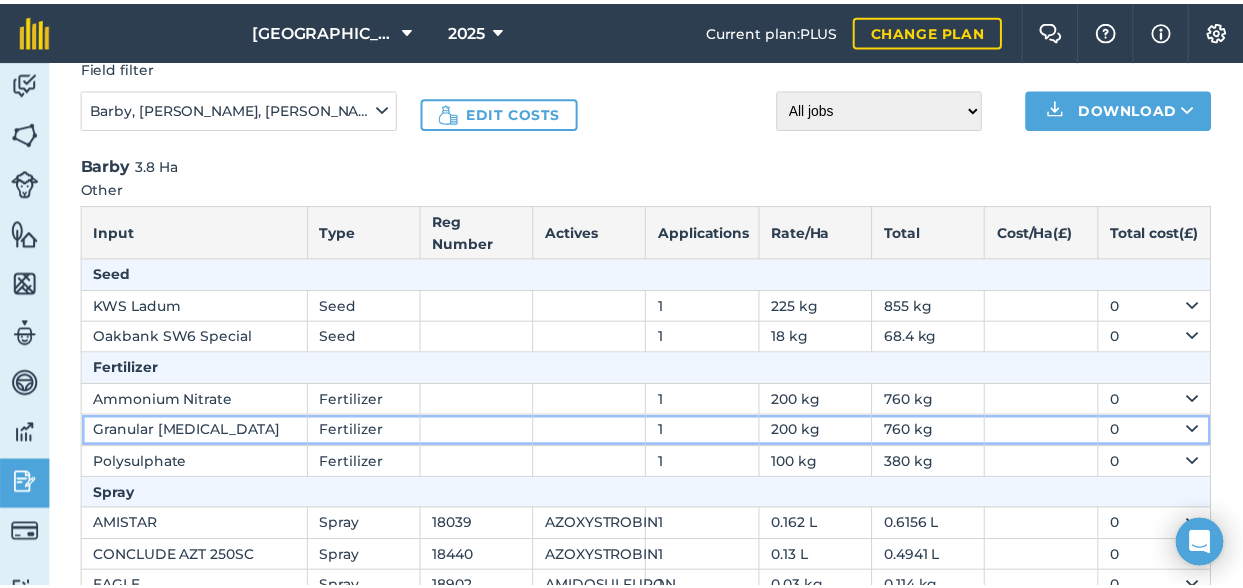 scroll, scrollTop: 0, scrollLeft: 0, axis: both 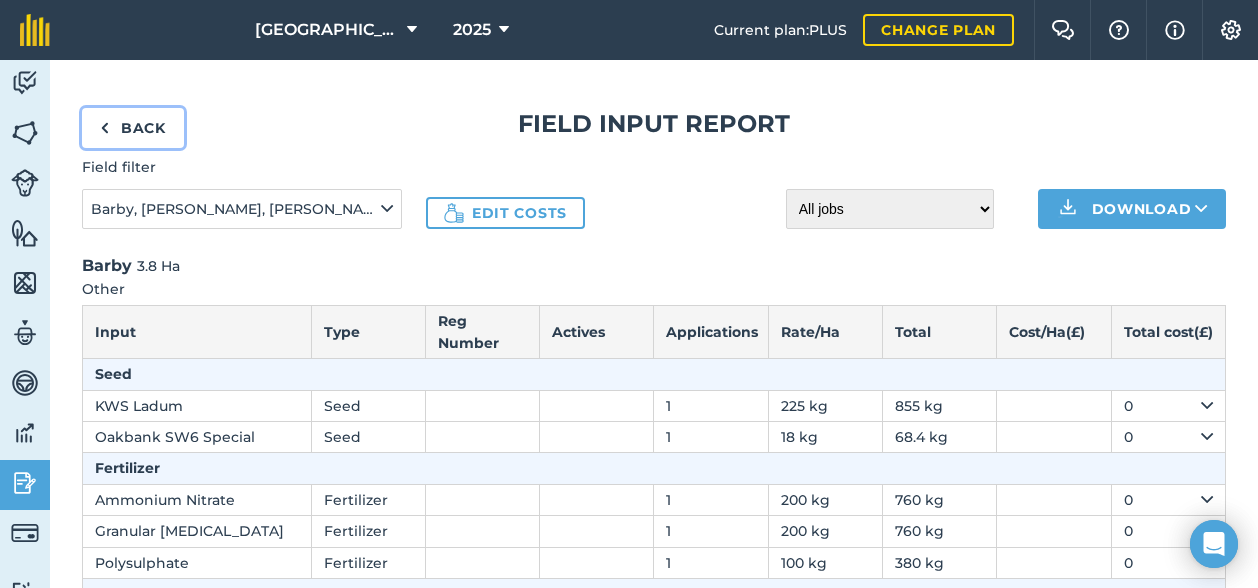 click on "Back" at bounding box center (133, 128) 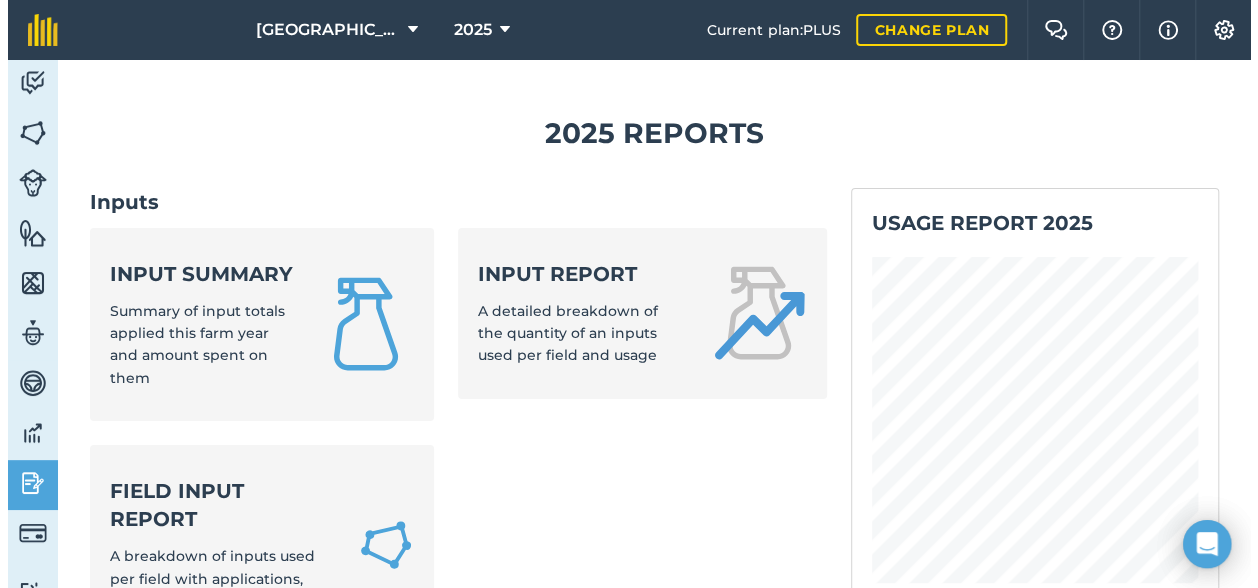 scroll, scrollTop: 100, scrollLeft: 0, axis: vertical 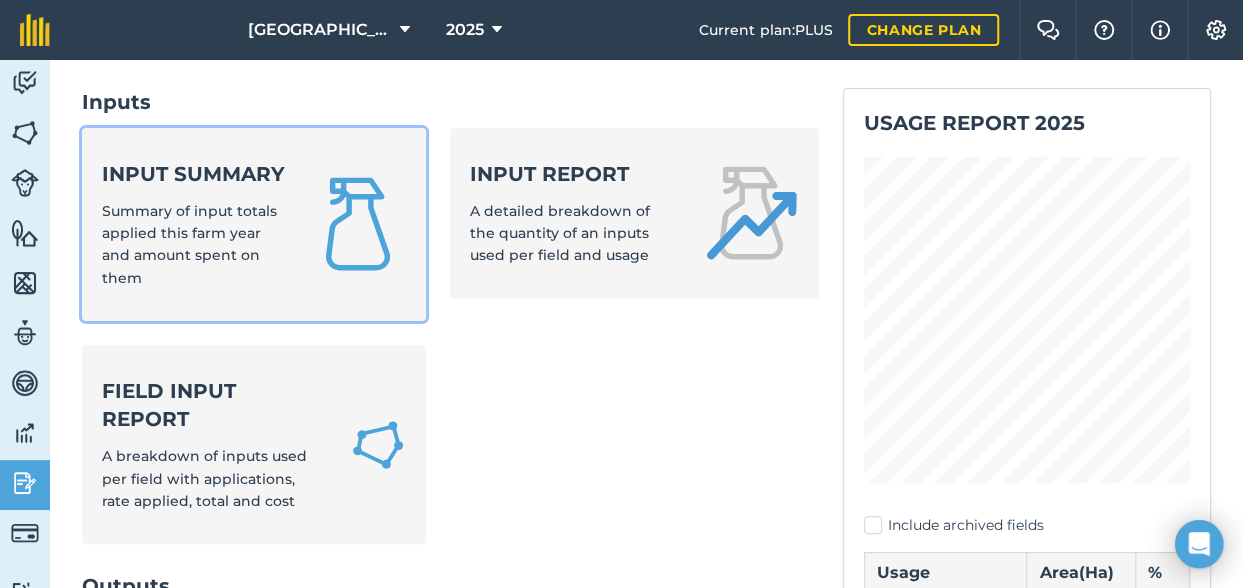 click on "Input summary Summary of input totals applied this farm year and amount spent on them" at bounding box center (194, 225) 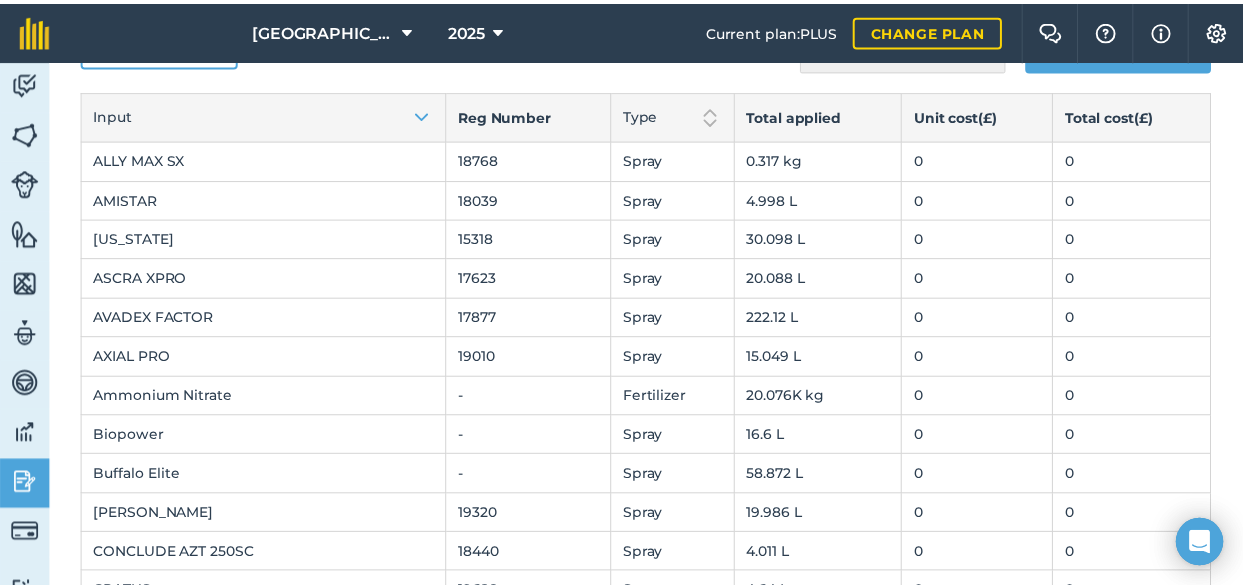 scroll, scrollTop: 0, scrollLeft: 0, axis: both 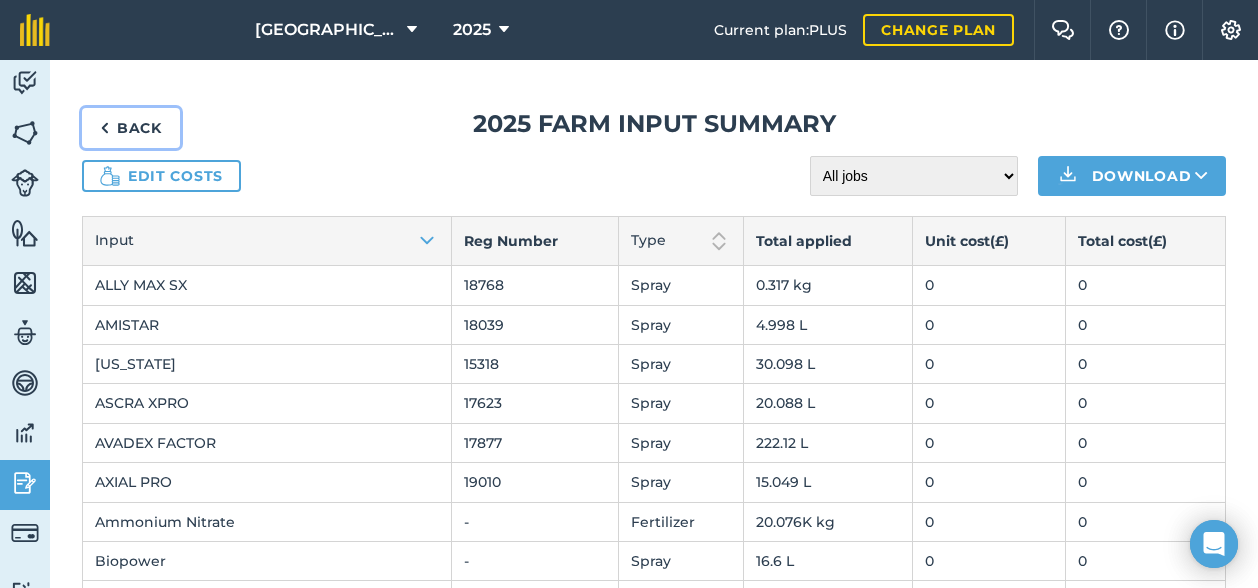 click on "Back" at bounding box center (131, 128) 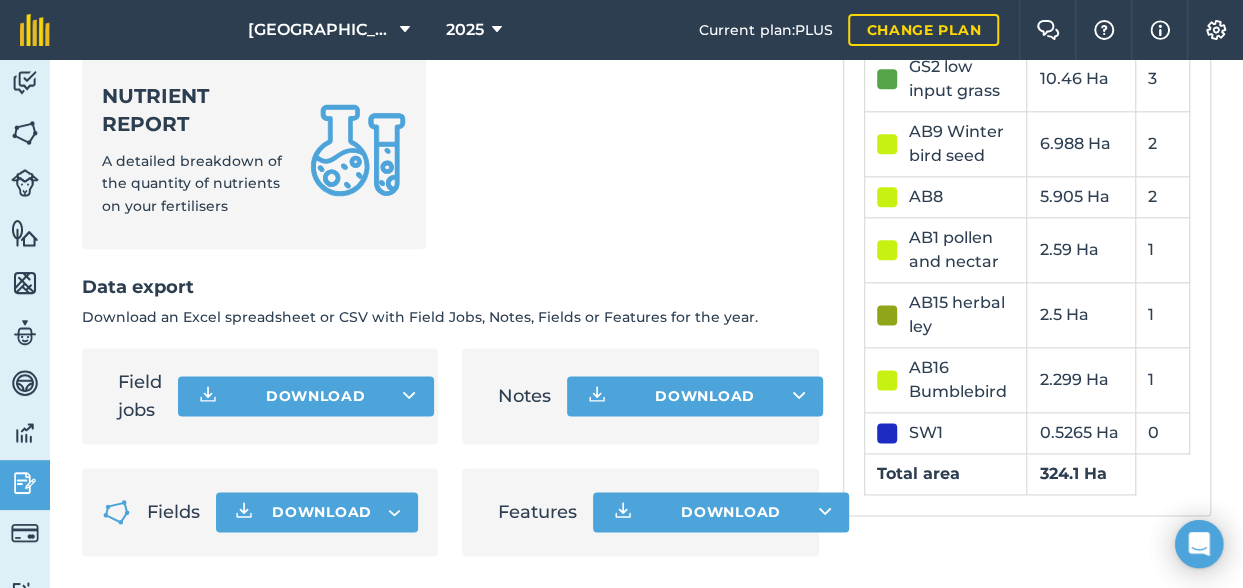 scroll, scrollTop: 1219, scrollLeft: 0, axis: vertical 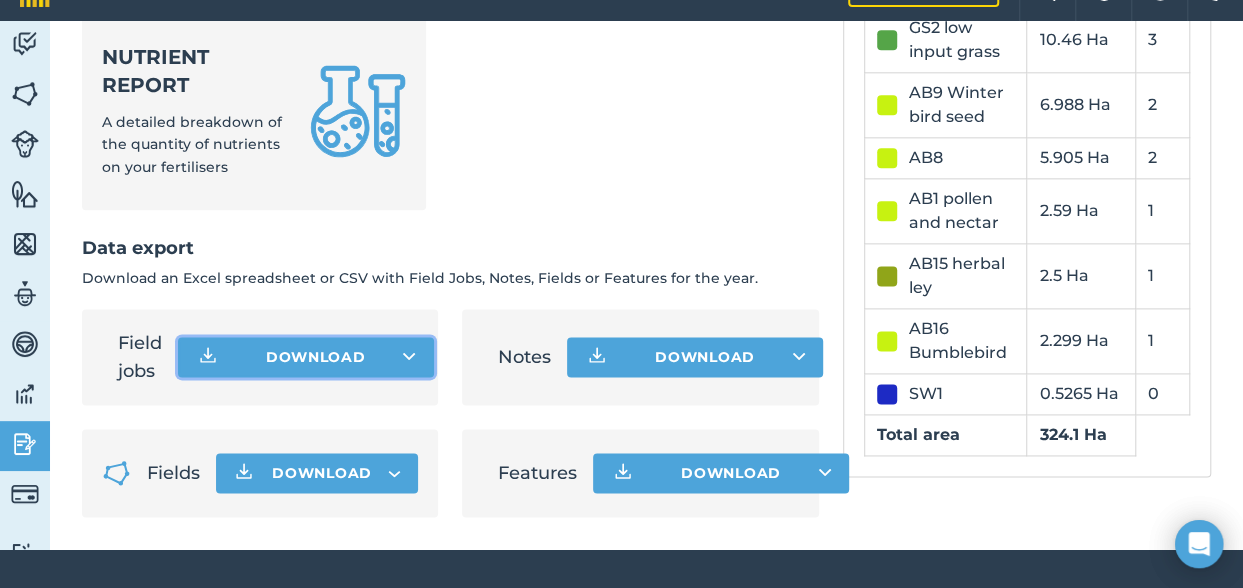 click on "Download" at bounding box center (306, 357) 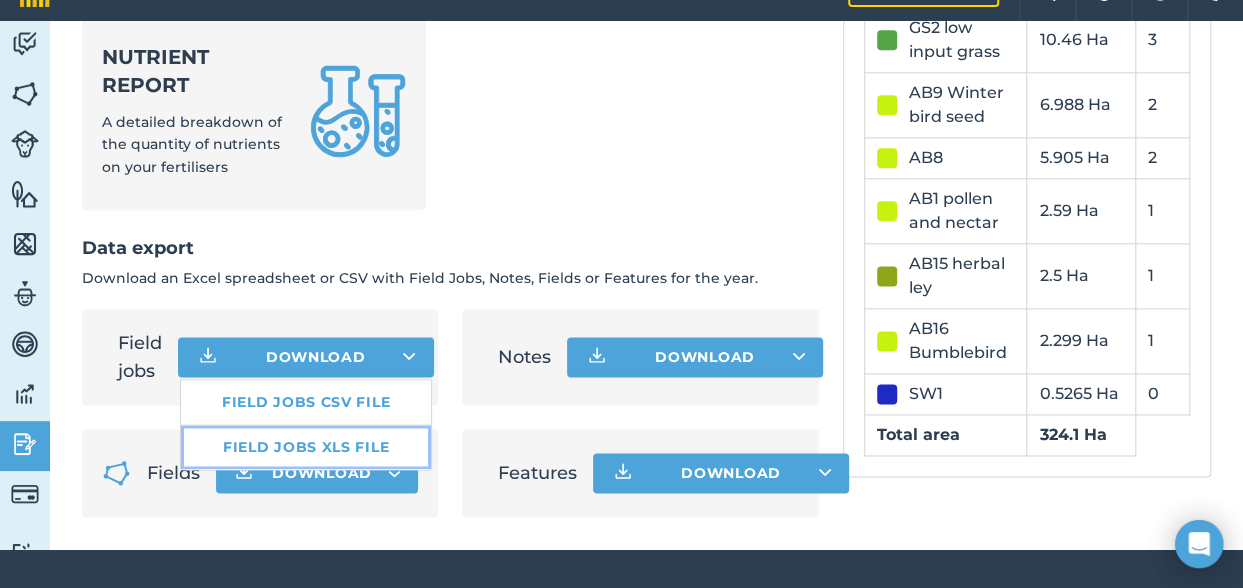click on "Field jobs XLS file" at bounding box center (306, 447) 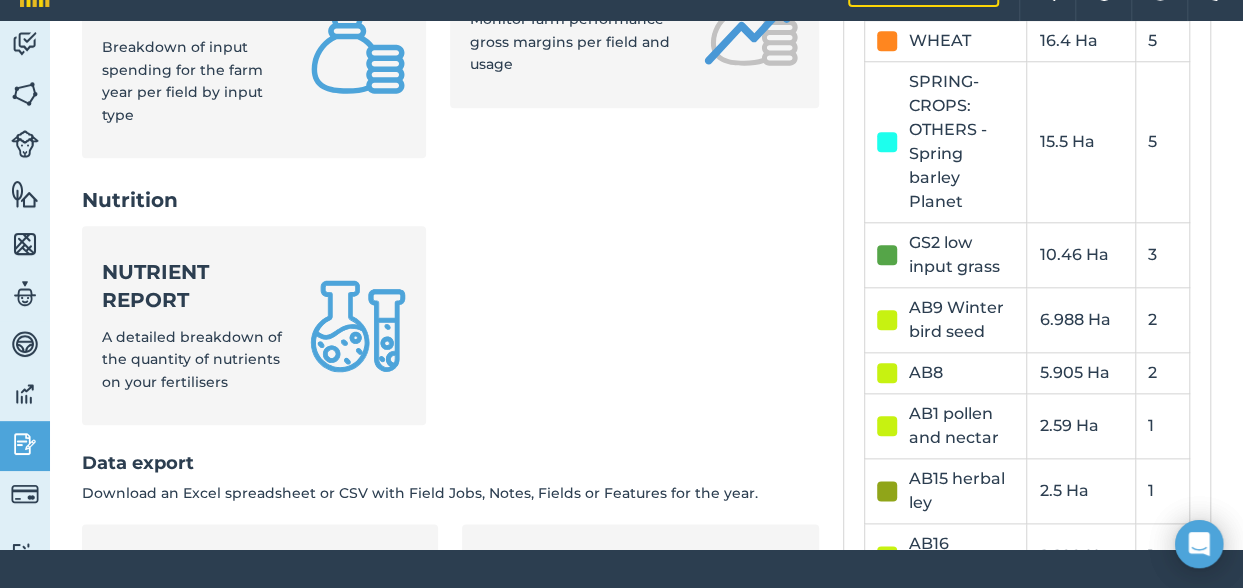 scroll, scrollTop: 1019, scrollLeft: 0, axis: vertical 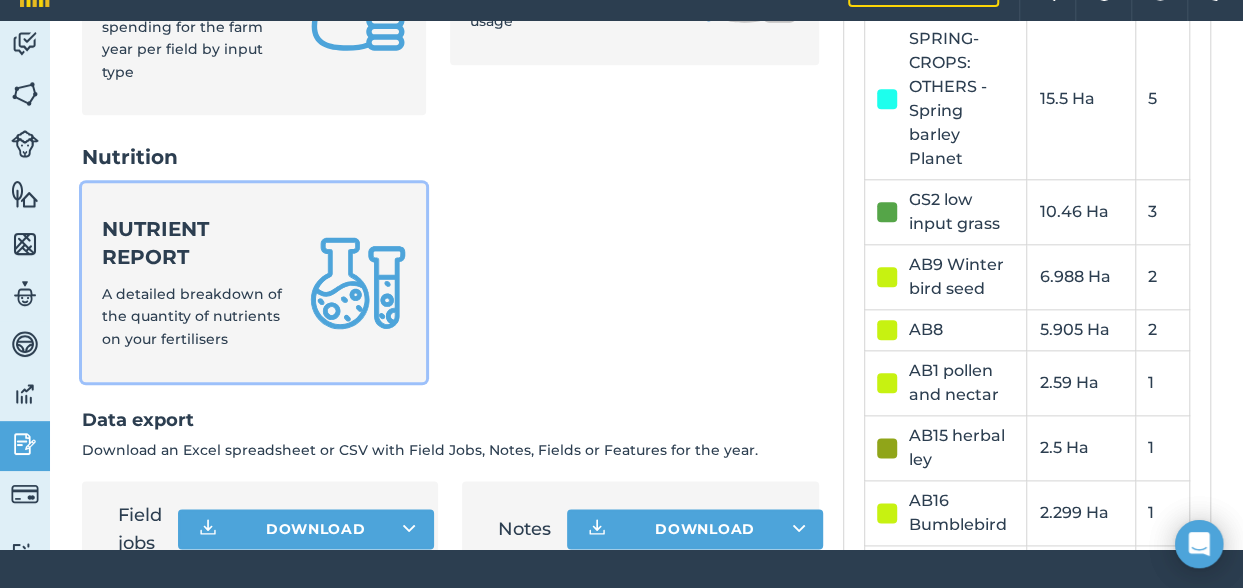 click on "Nutrient report A detailed breakdown of the quantity of nutrients on your fertilisers" at bounding box center [194, 282] 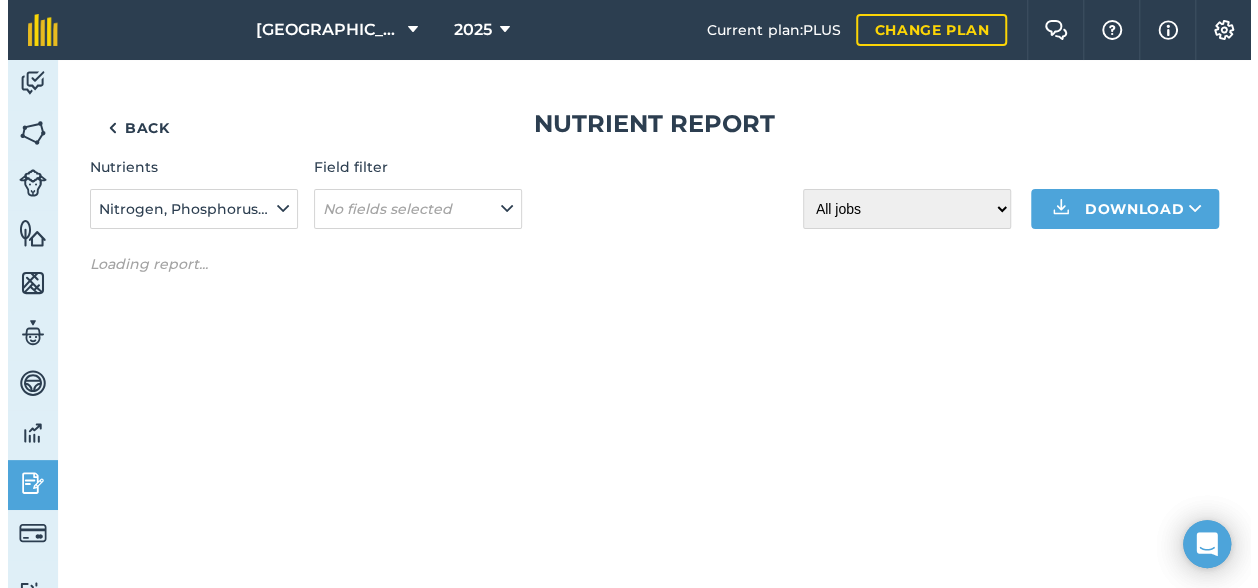 scroll, scrollTop: 0, scrollLeft: 0, axis: both 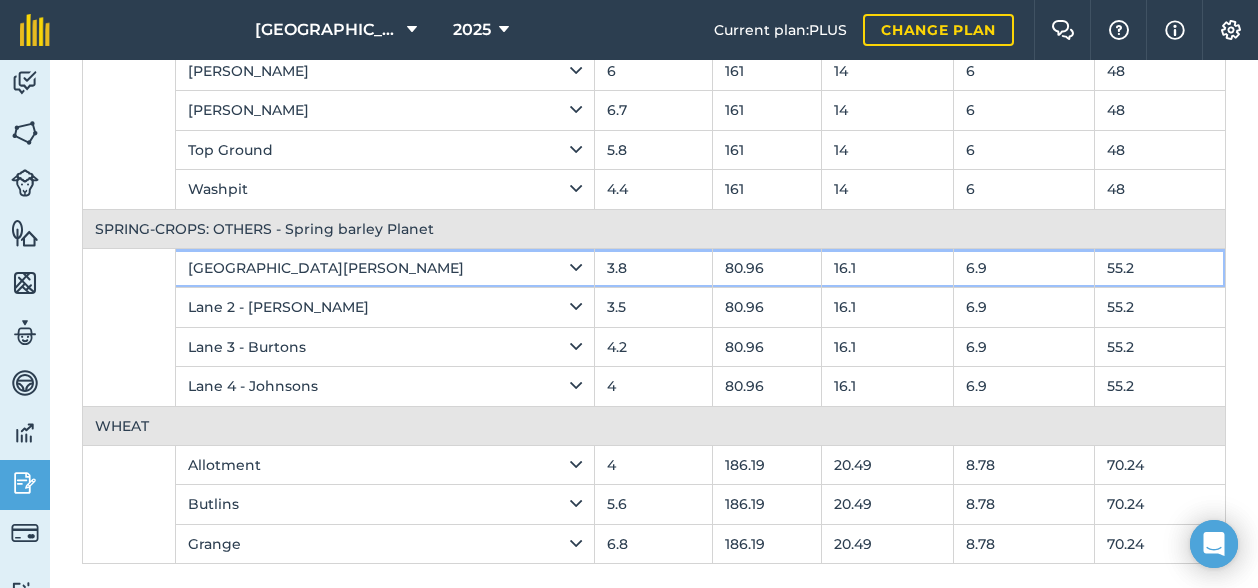 click on "[GEOGRAPHIC_DATA][PERSON_NAME]" at bounding box center [385, 268] 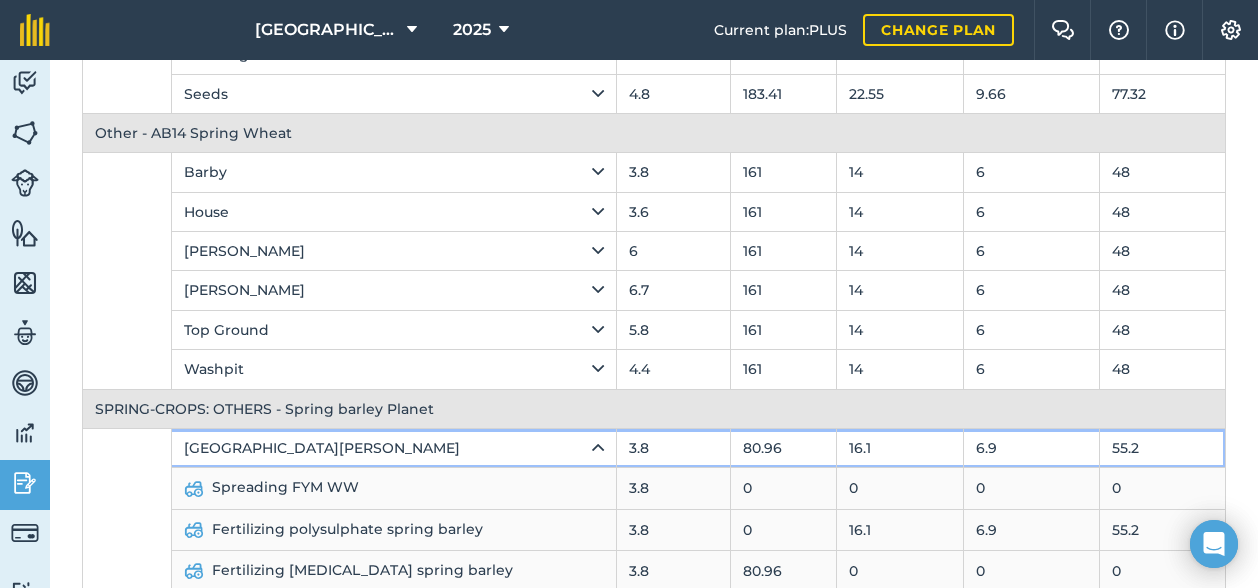 scroll, scrollTop: 564, scrollLeft: 0, axis: vertical 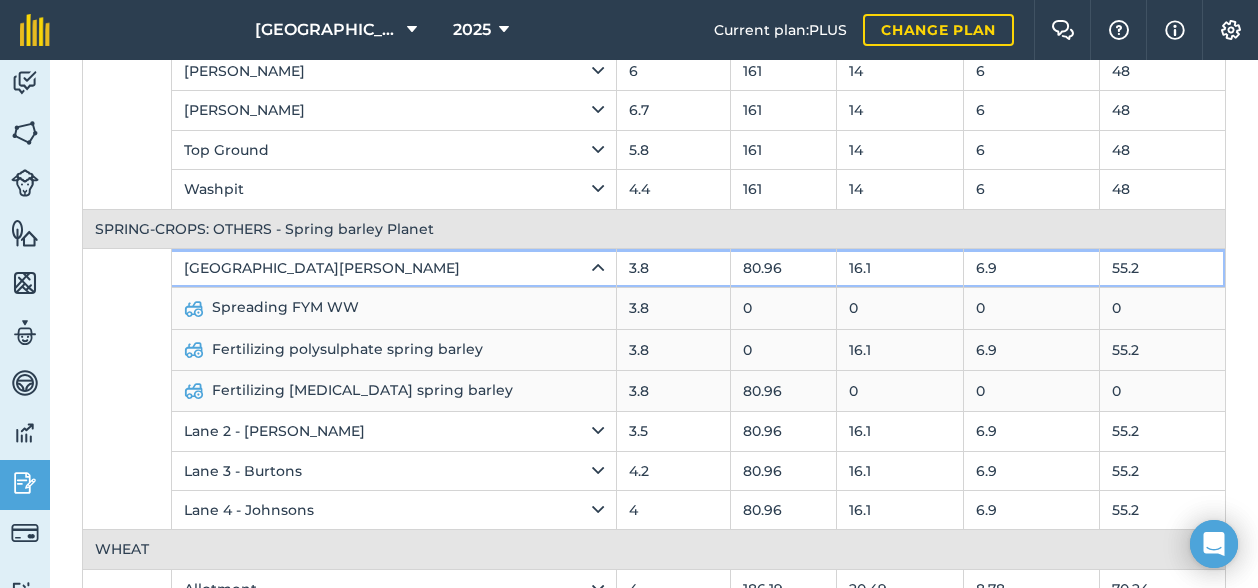 click at bounding box center [598, 268] 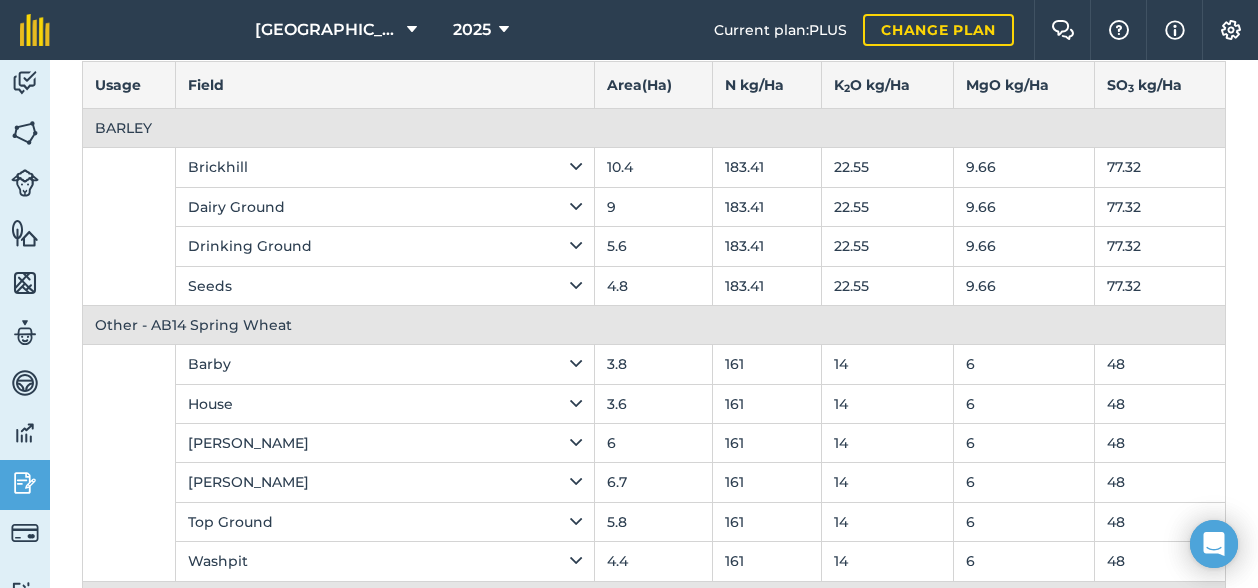 scroll, scrollTop: 0, scrollLeft: 0, axis: both 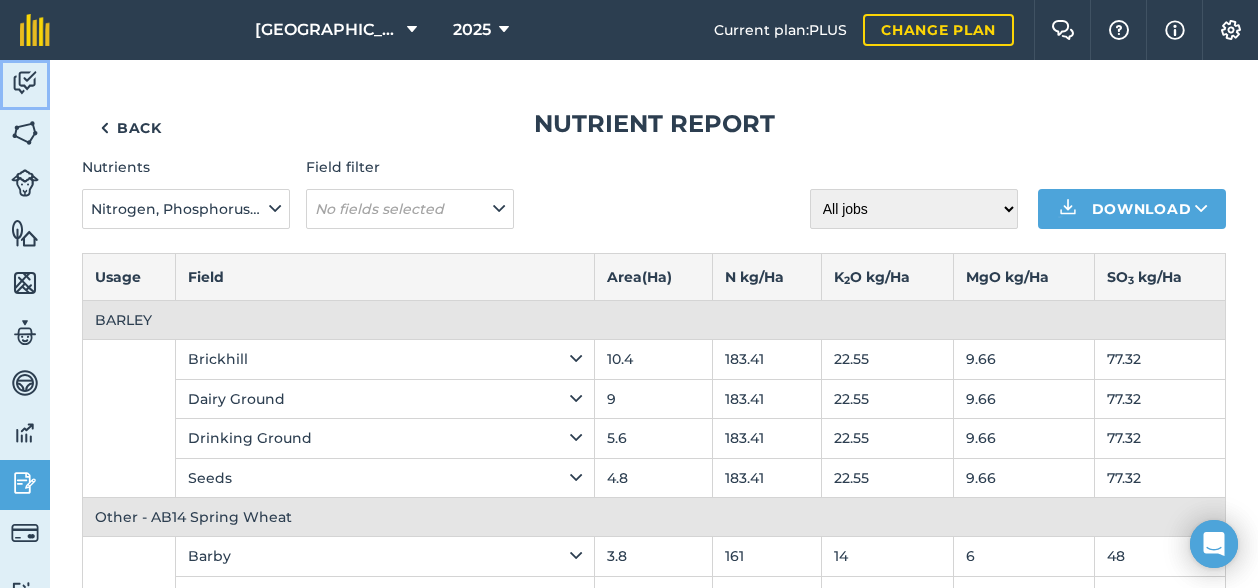 click at bounding box center (25, 83) 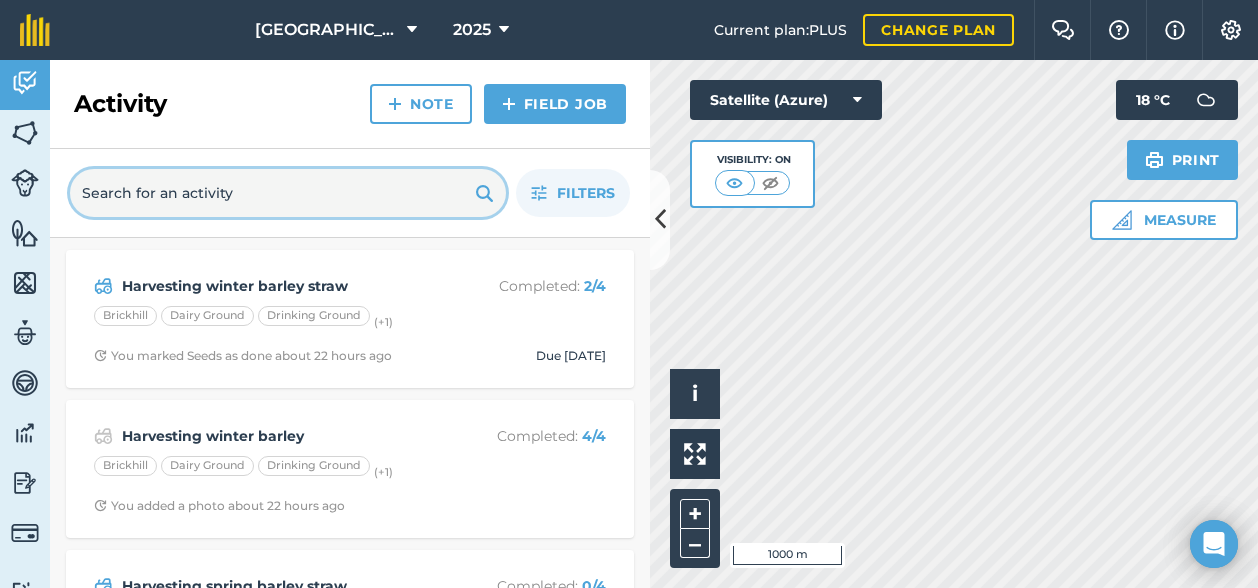click at bounding box center [288, 193] 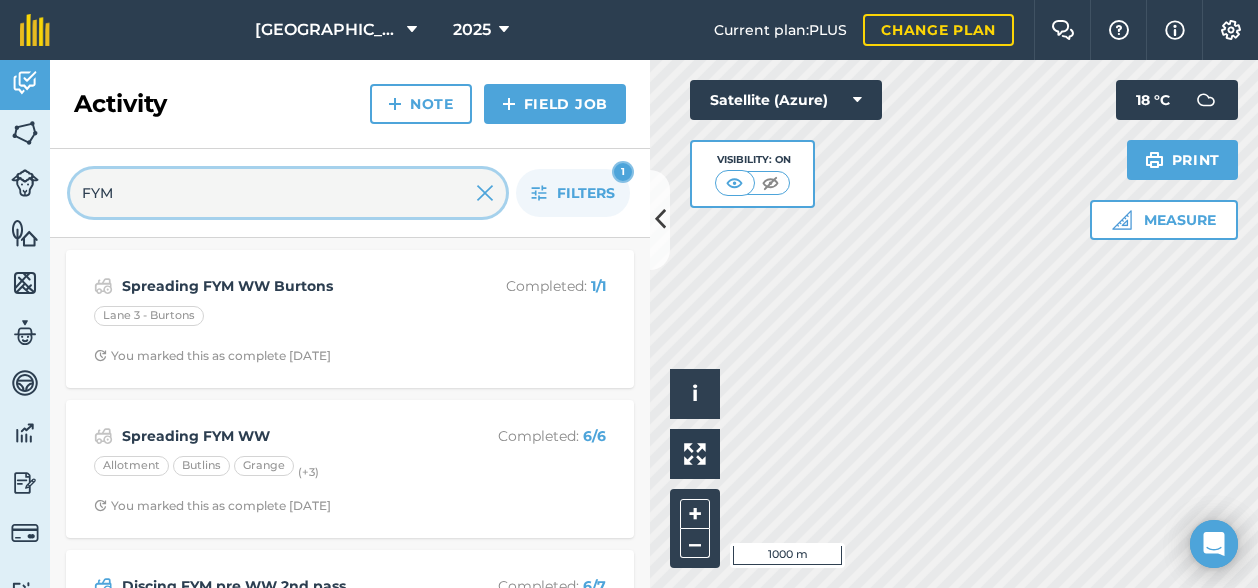 type on "FYM" 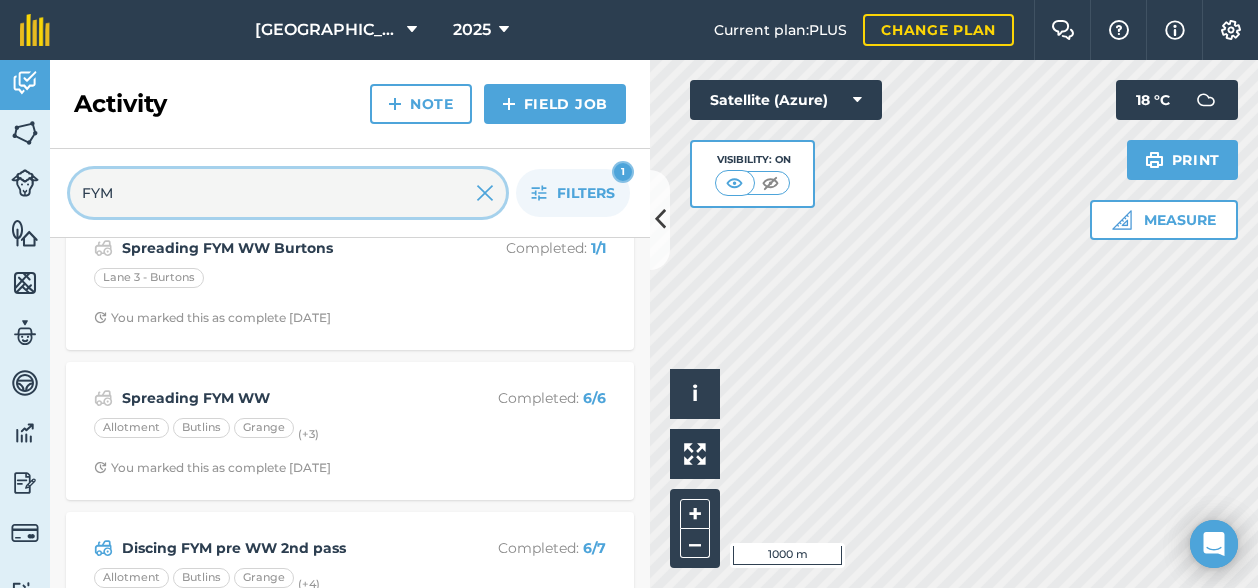 scroll, scrollTop: 0, scrollLeft: 0, axis: both 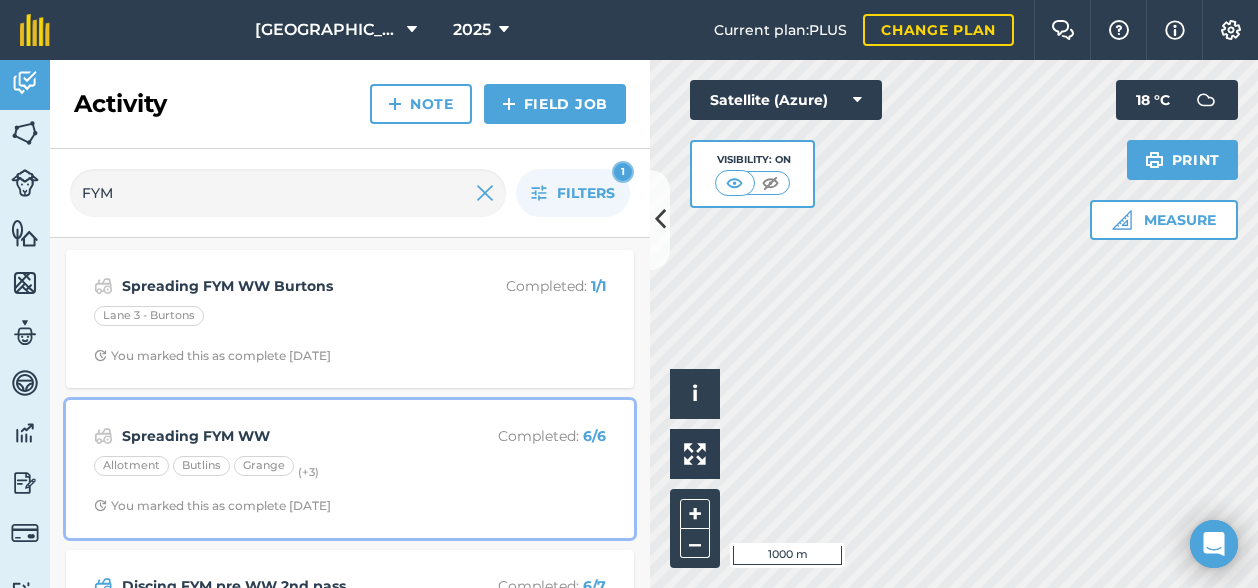 click on "Spreading FYM WW Completed :   6 / 6 Allotment Butlins Grange (+ 3 ) You marked this as complete [DATE]" at bounding box center [350, 469] 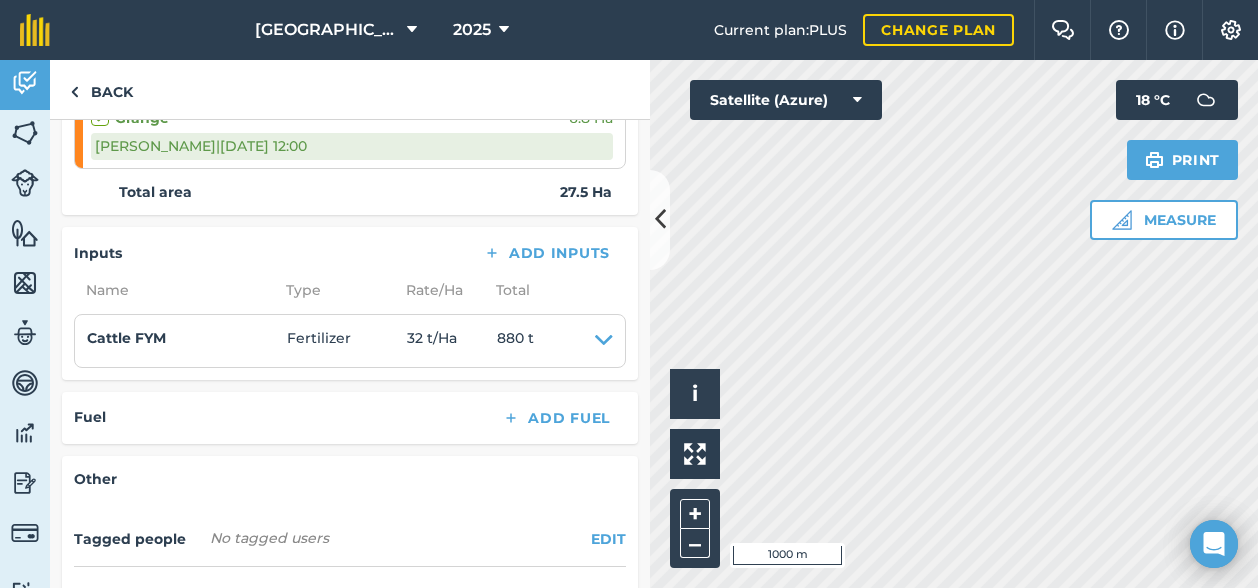 scroll, scrollTop: 800, scrollLeft: 0, axis: vertical 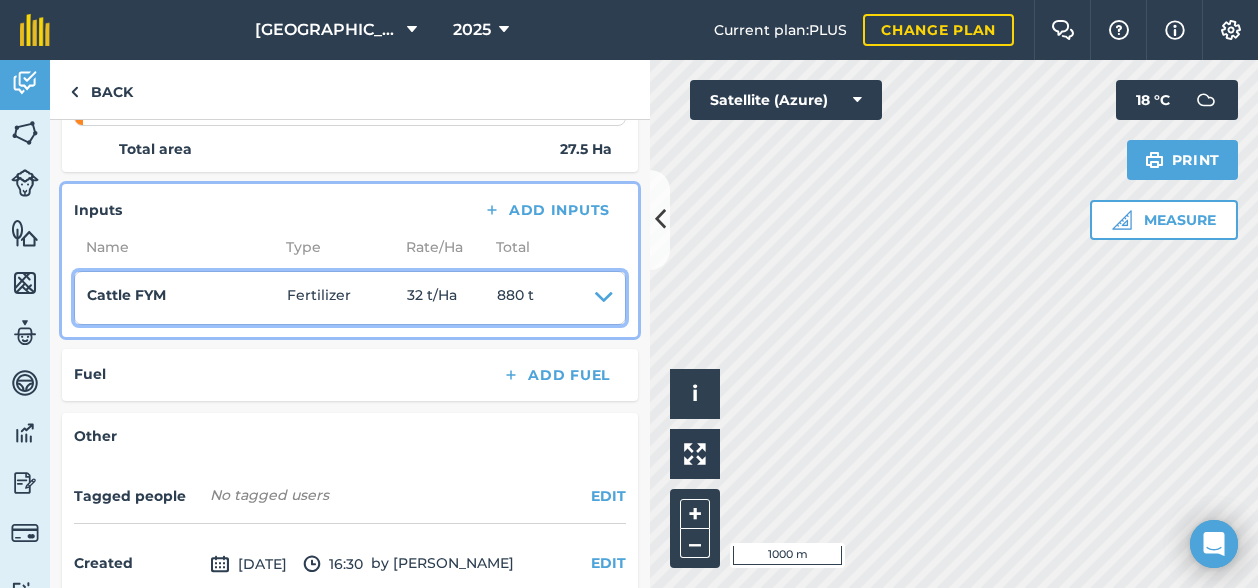 click at bounding box center [604, 298] 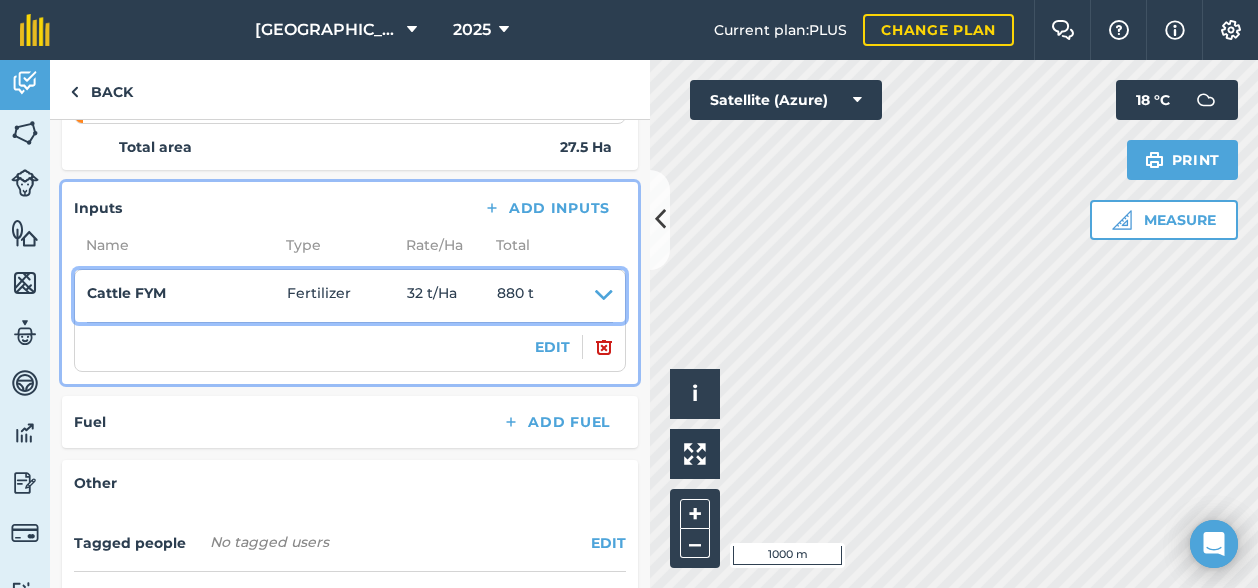scroll, scrollTop: 739, scrollLeft: 0, axis: vertical 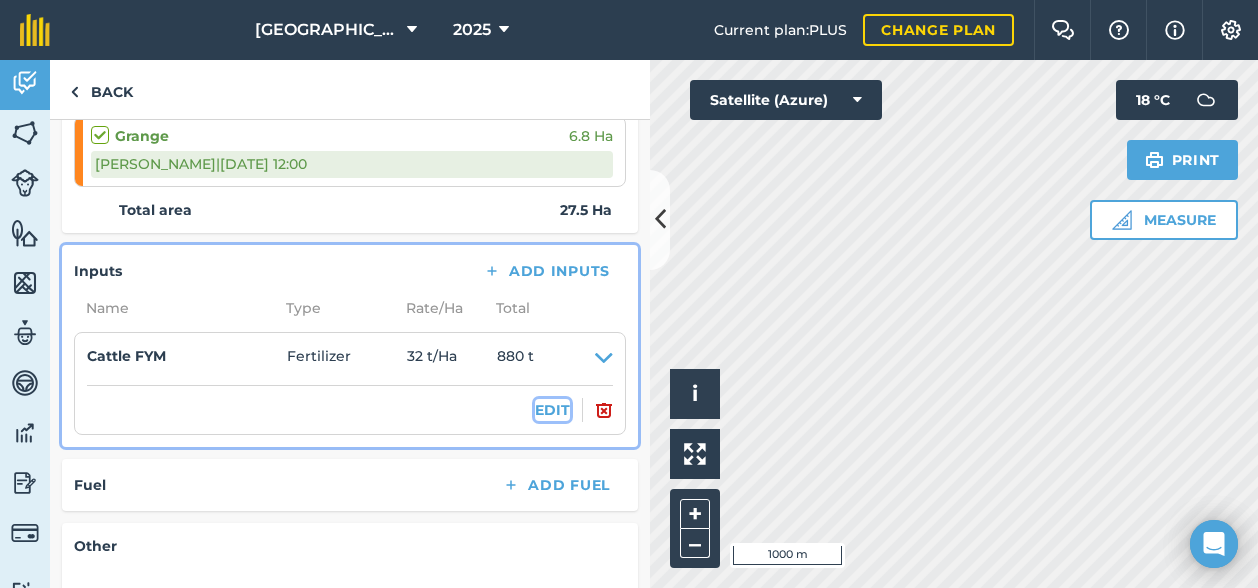 click on "EDIT" at bounding box center (552, 410) 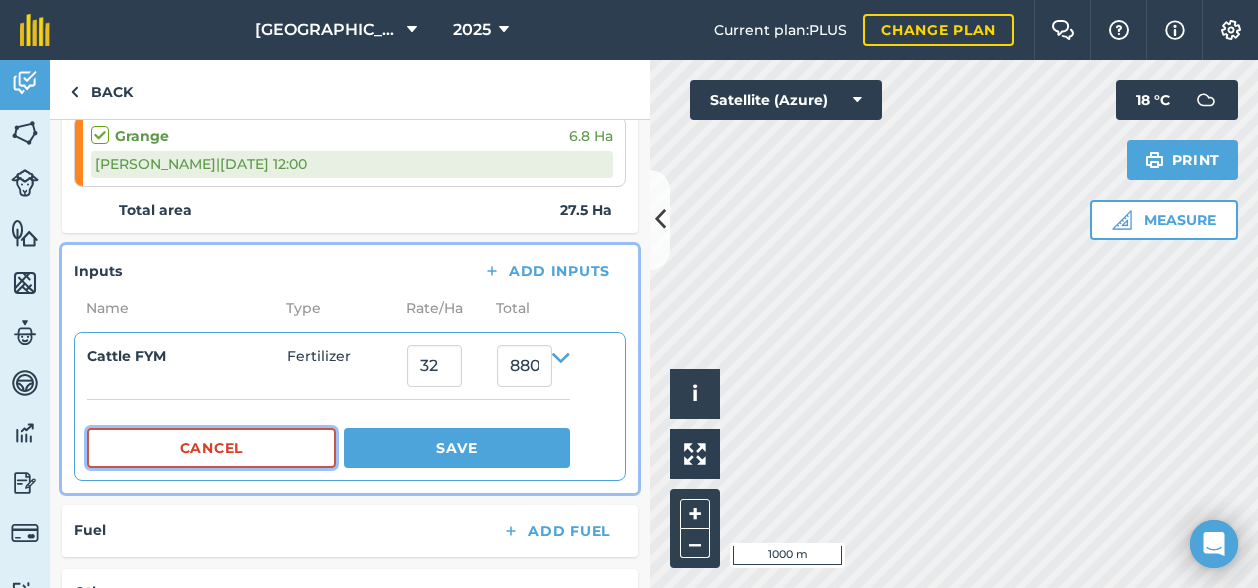click on "Cancel" at bounding box center (211, 448) 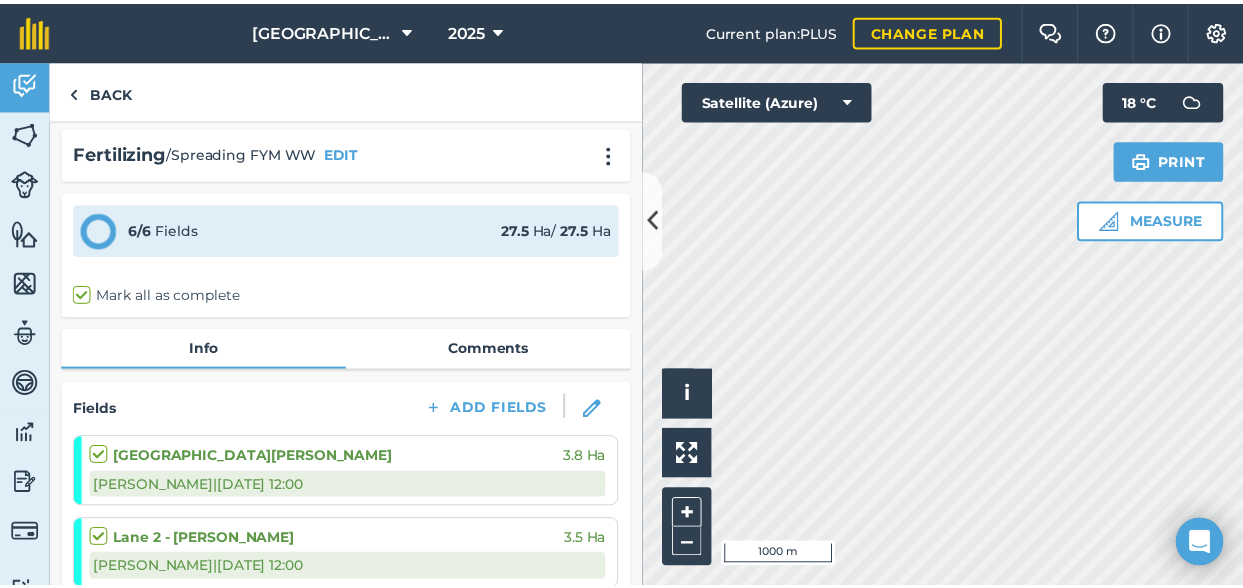 scroll, scrollTop: 0, scrollLeft: 0, axis: both 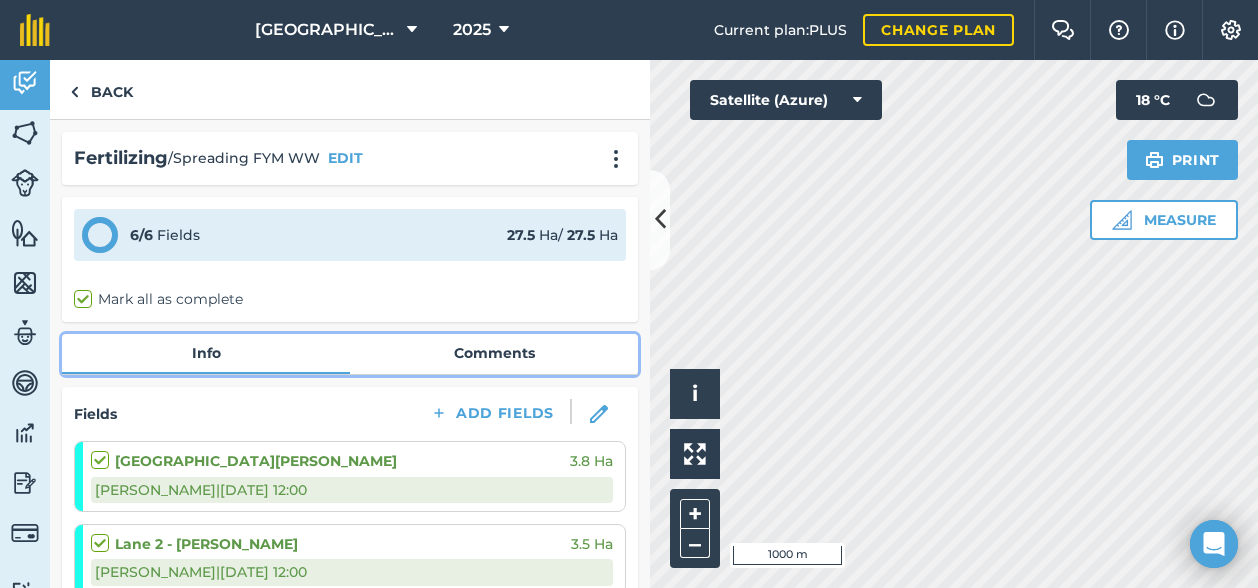 click on "Comments" at bounding box center (494, 353) 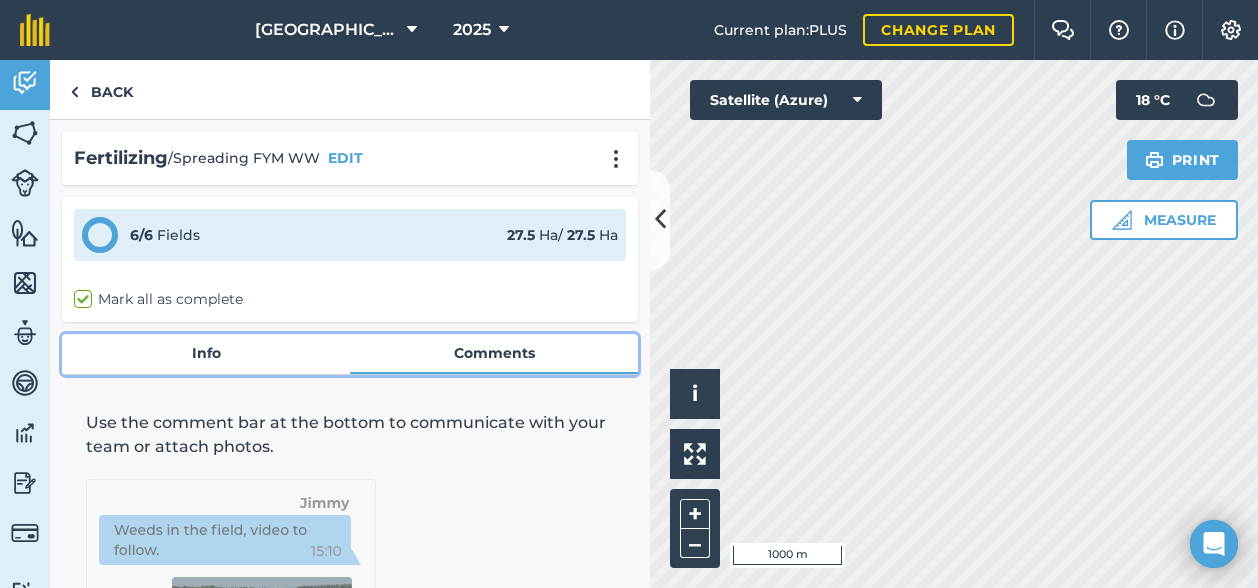 click on "Info" at bounding box center (206, 353) 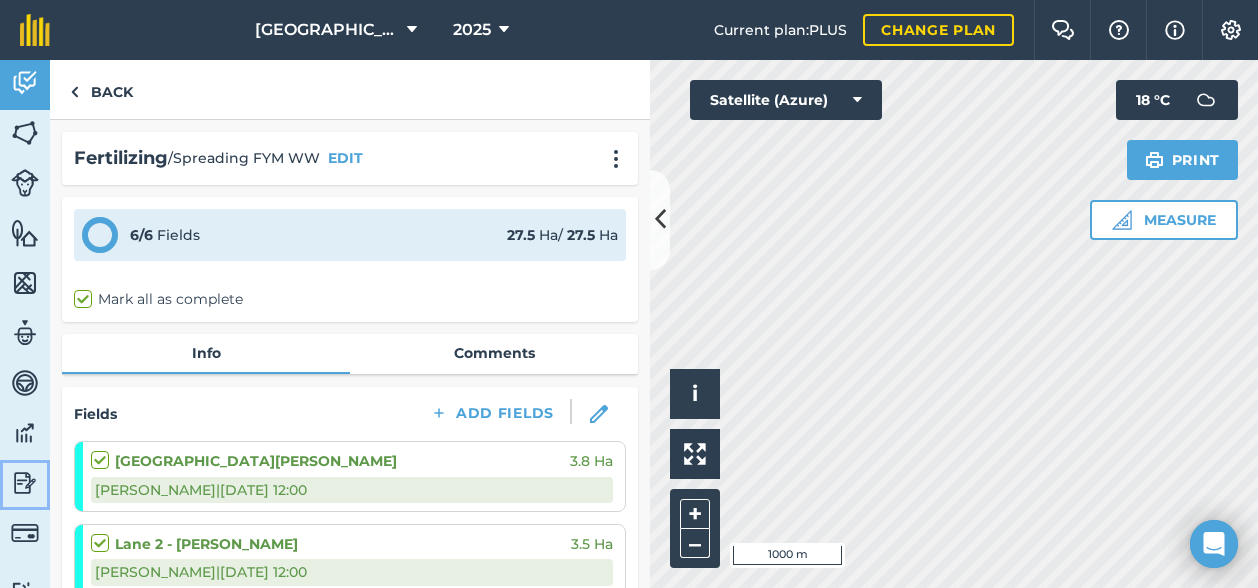 click at bounding box center (25, 483) 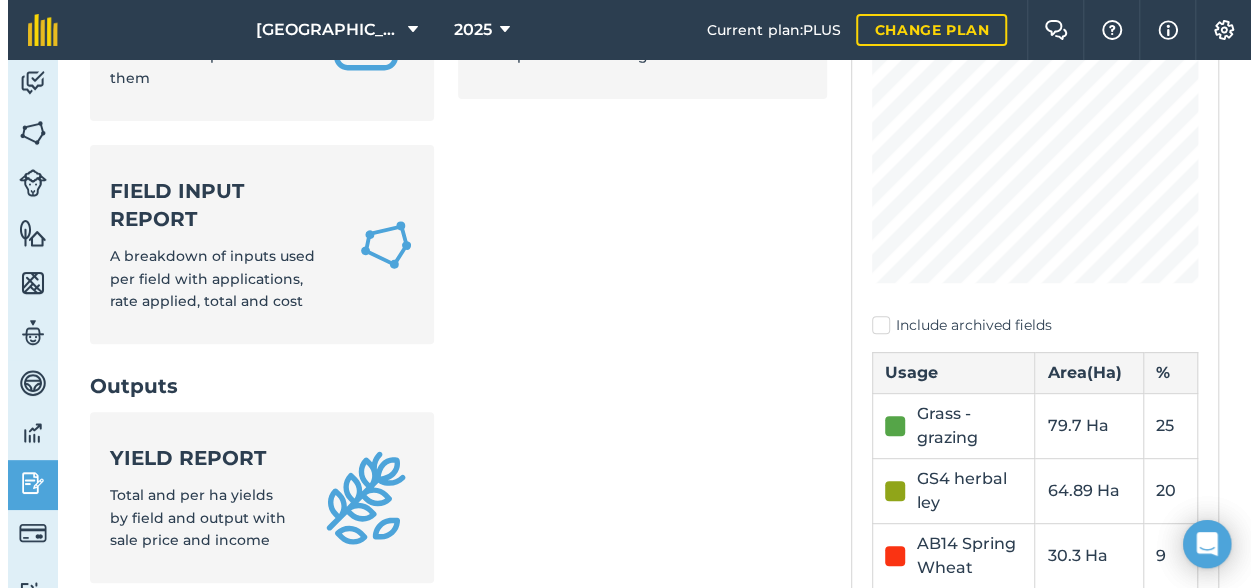 scroll, scrollTop: 100, scrollLeft: 0, axis: vertical 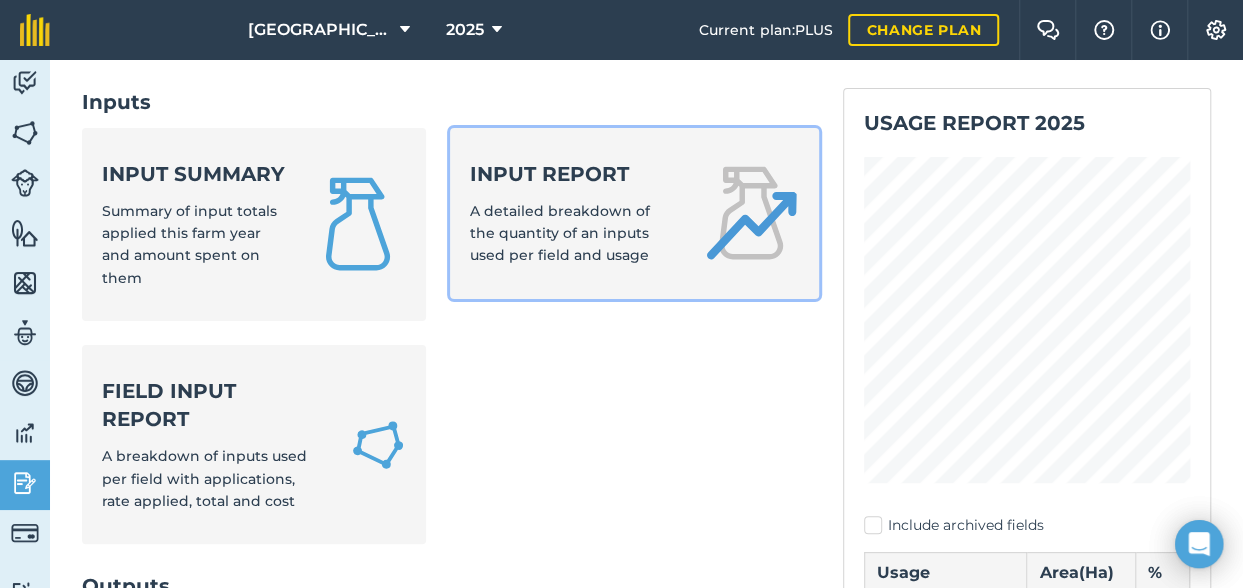 click on "A detailed breakdown of the quantity of an inputs used per field and usage" at bounding box center (560, 233) 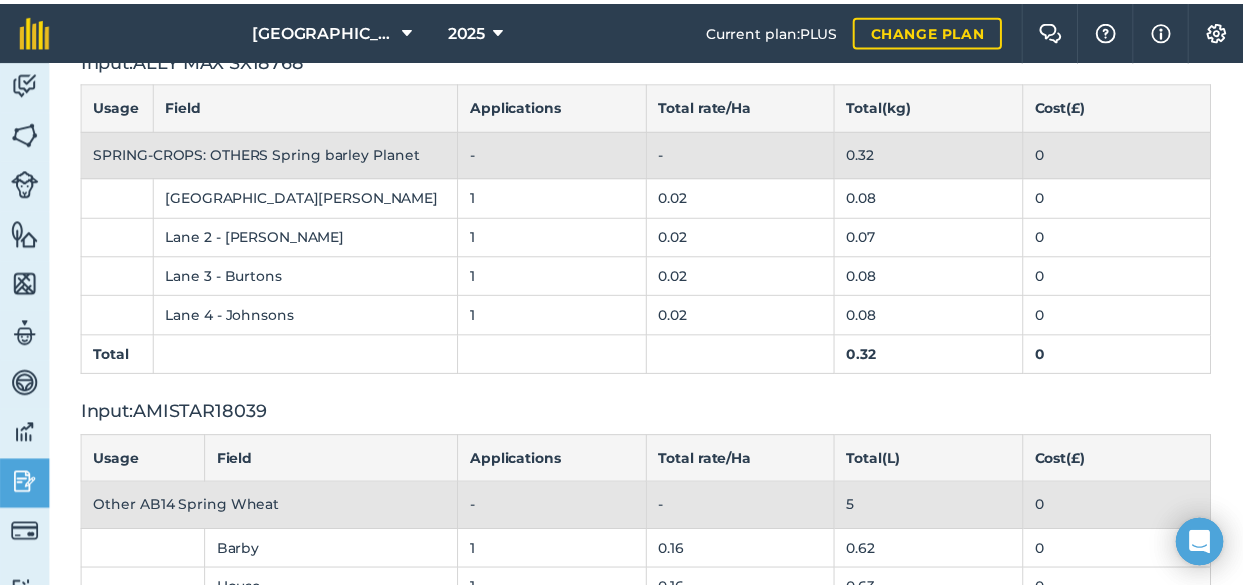 scroll, scrollTop: 0, scrollLeft: 0, axis: both 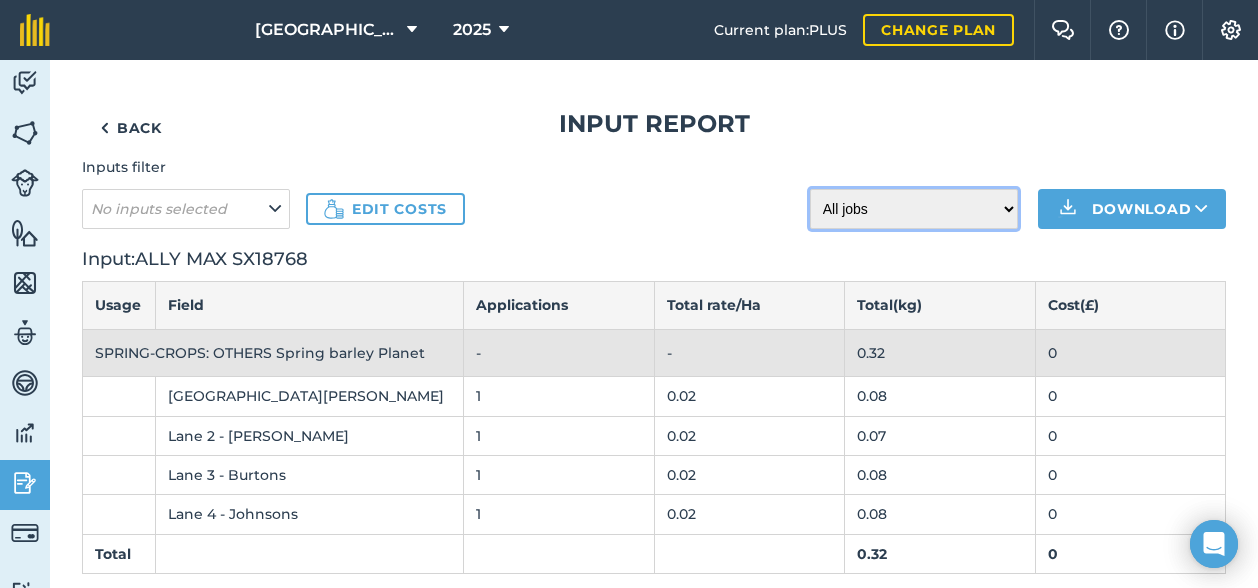 click on "All jobs Incomplete jobs Complete jobs" at bounding box center (914, 209) 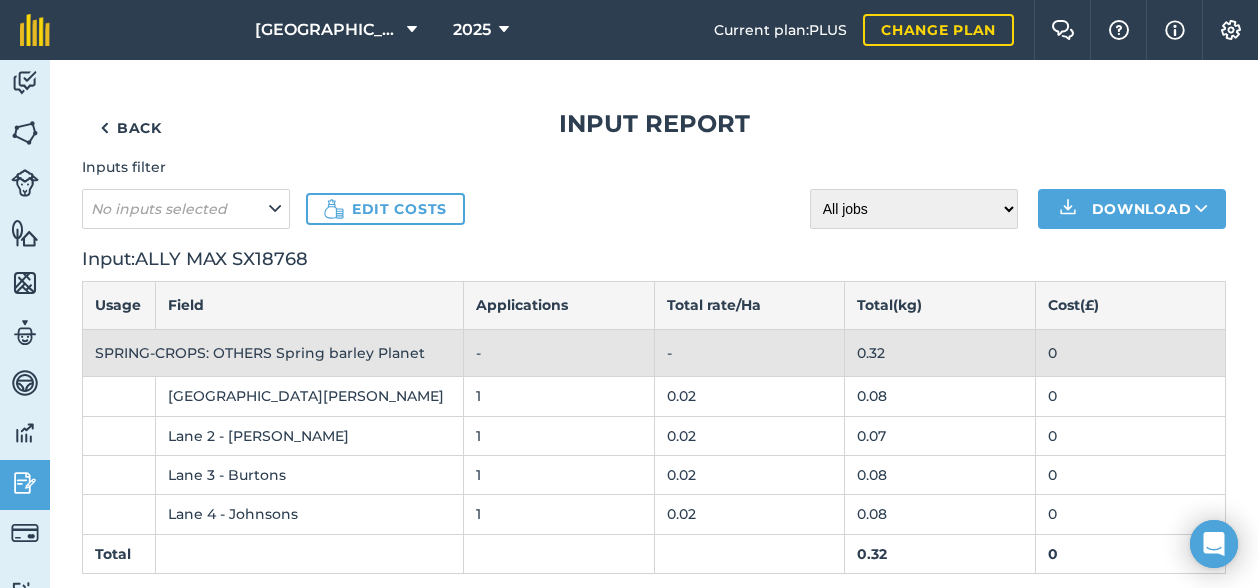 click on "Inputs filter No inputs selected Edit costs All jobs Incomplete jobs Complete jobs   Download" at bounding box center (654, 192) 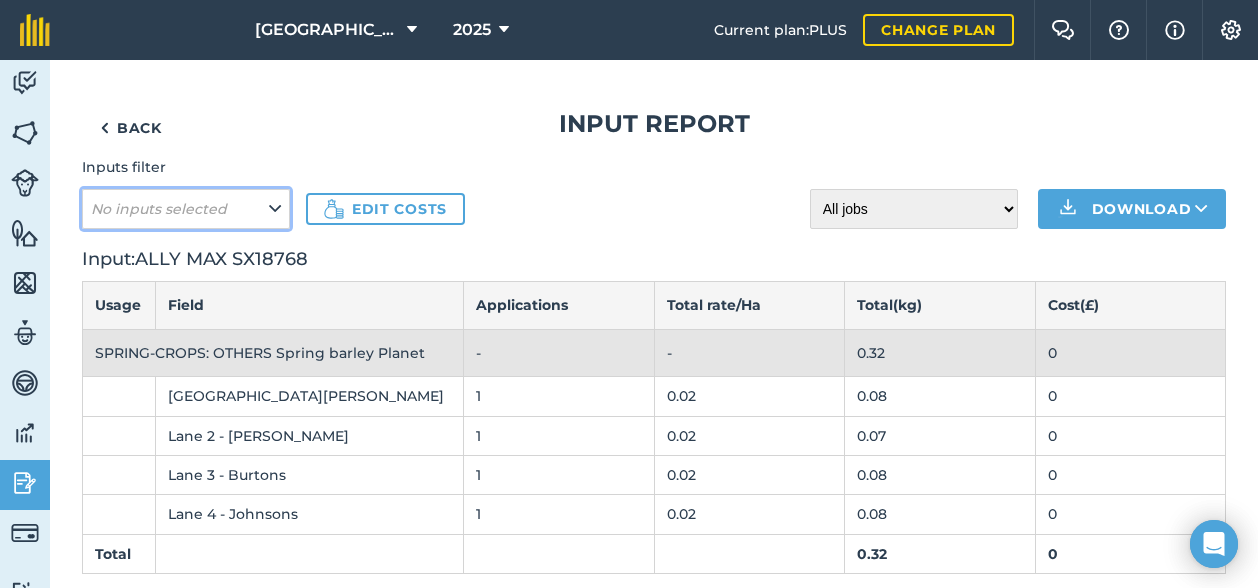 click on "No inputs selected" at bounding box center (159, 209) 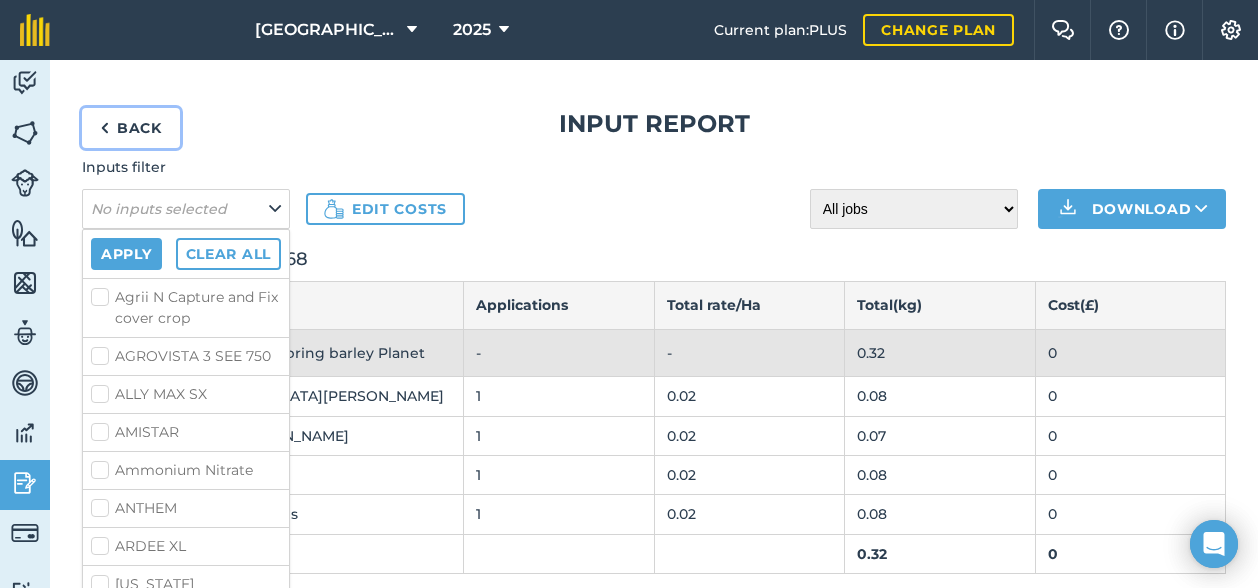 click on "Back" at bounding box center (131, 128) 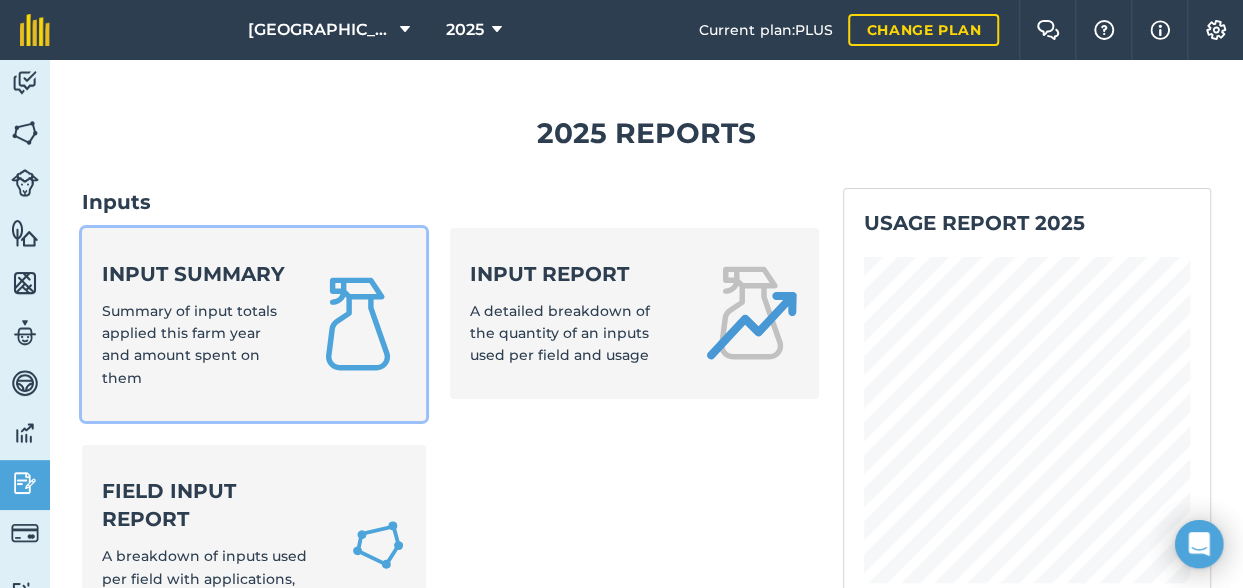 click on "Summary of input totals applied this farm year and amount spent on them" at bounding box center [189, 344] 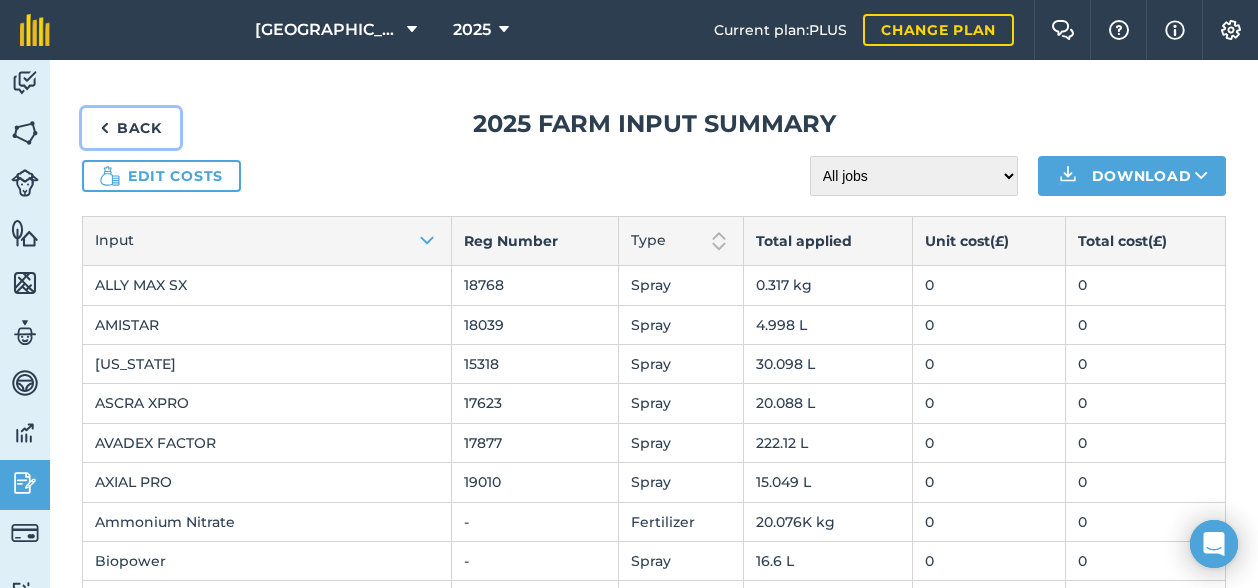 click on "Back" at bounding box center (131, 128) 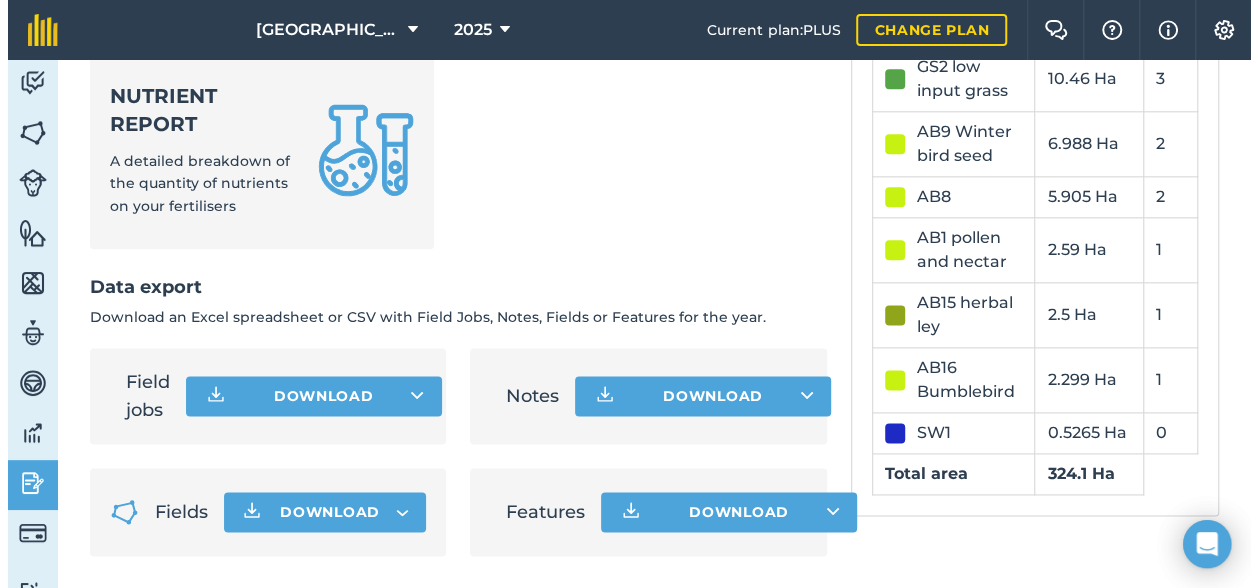 scroll, scrollTop: 1219, scrollLeft: 0, axis: vertical 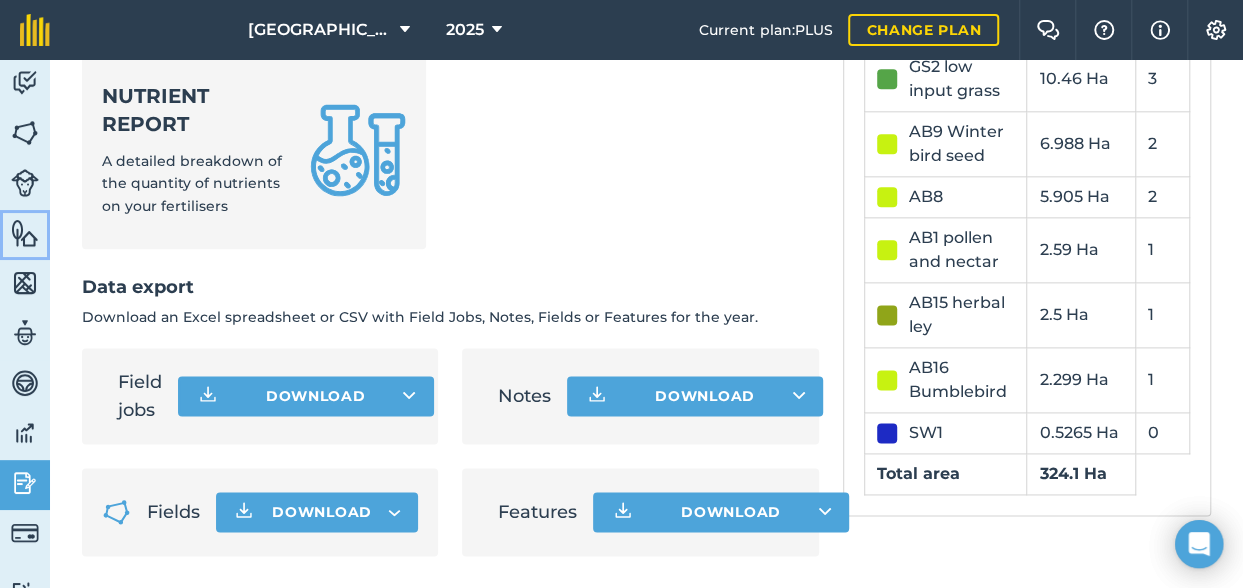 click at bounding box center (25, 233) 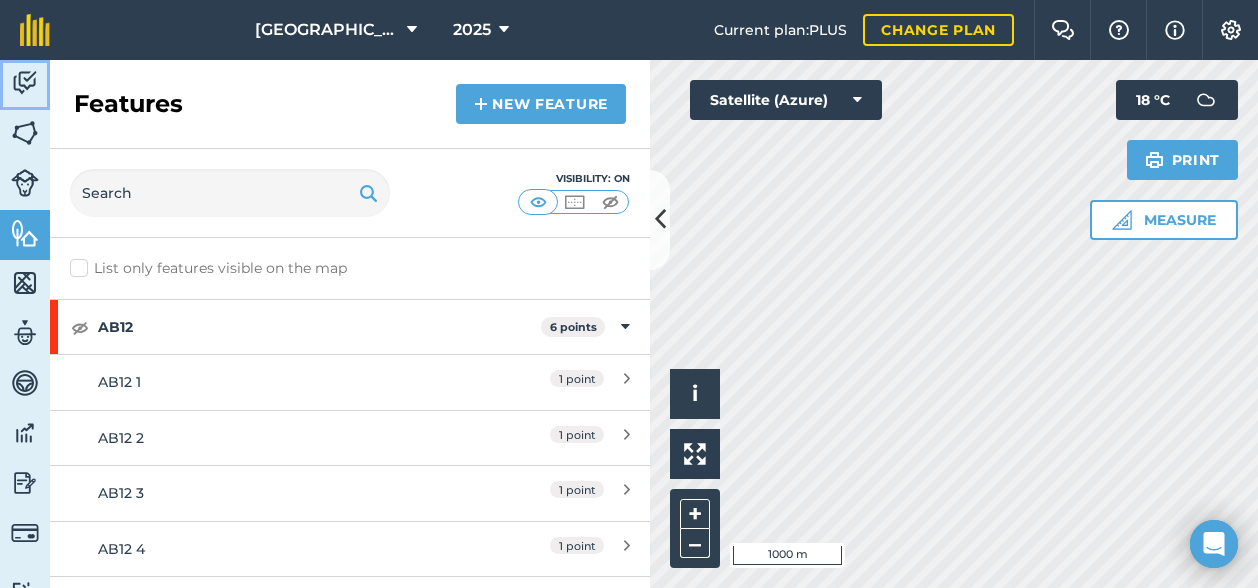 click at bounding box center [25, 83] 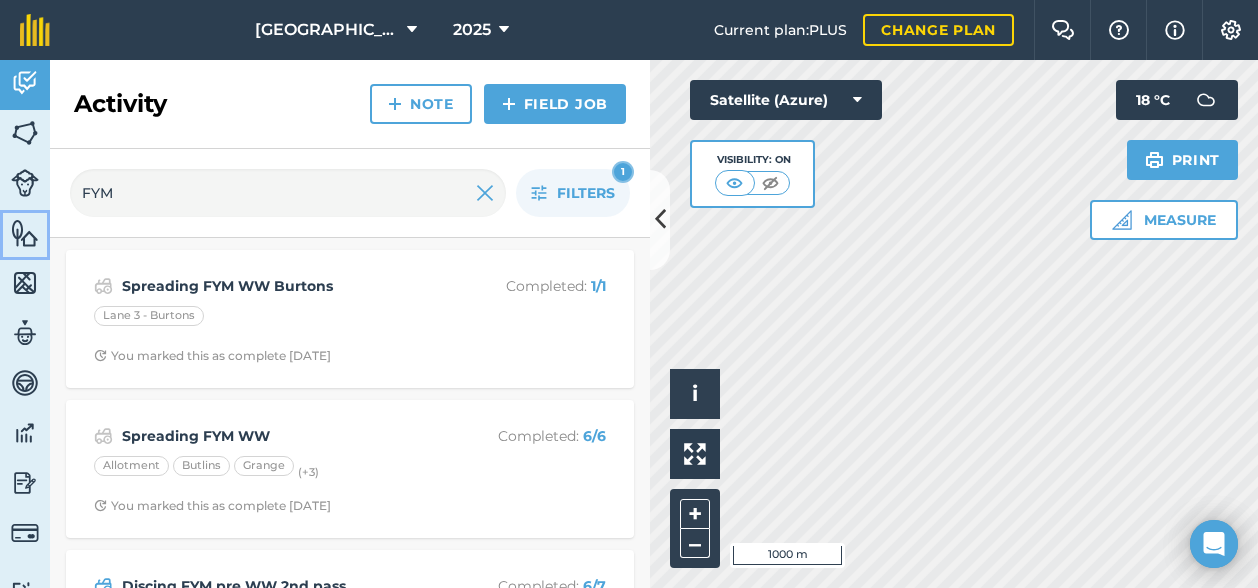 click at bounding box center [25, 233] 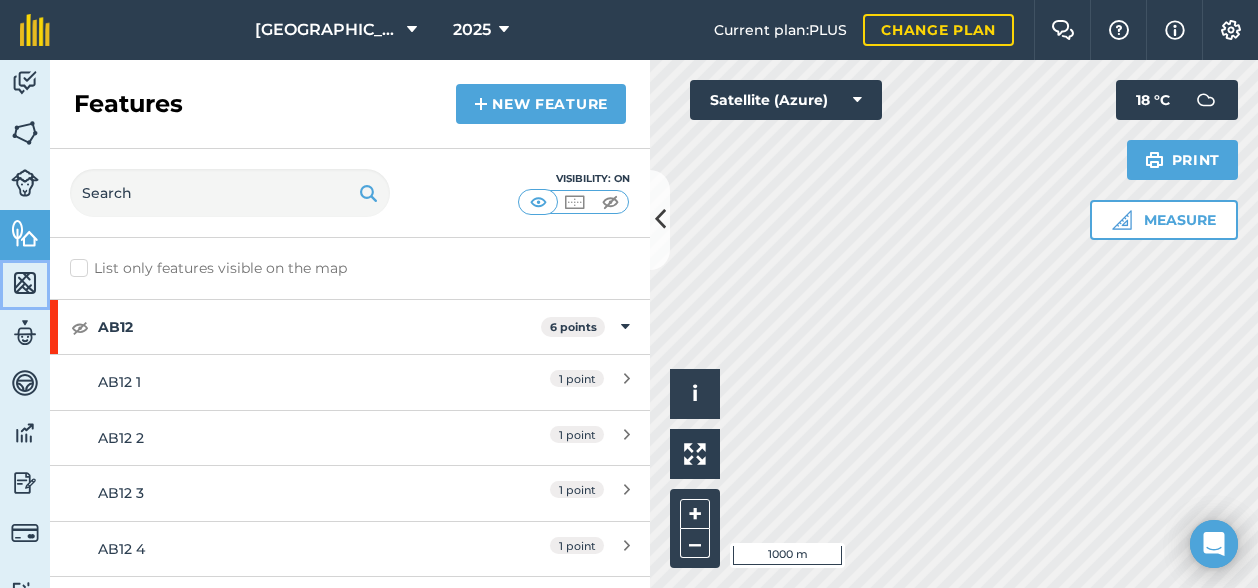 click at bounding box center (25, 283) 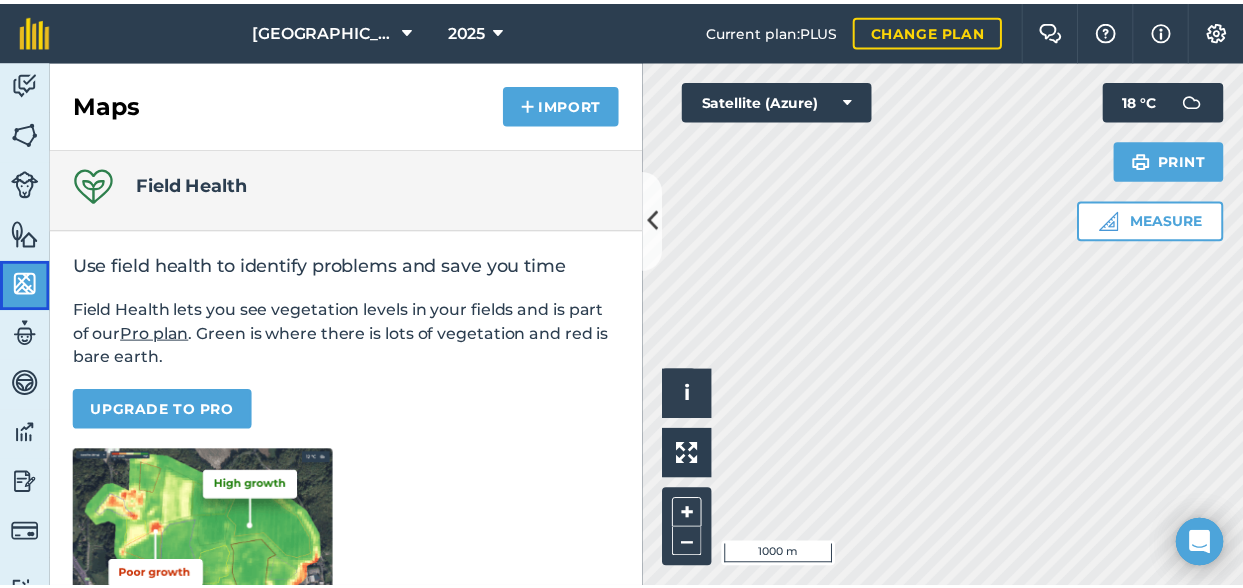 scroll, scrollTop: 0, scrollLeft: 0, axis: both 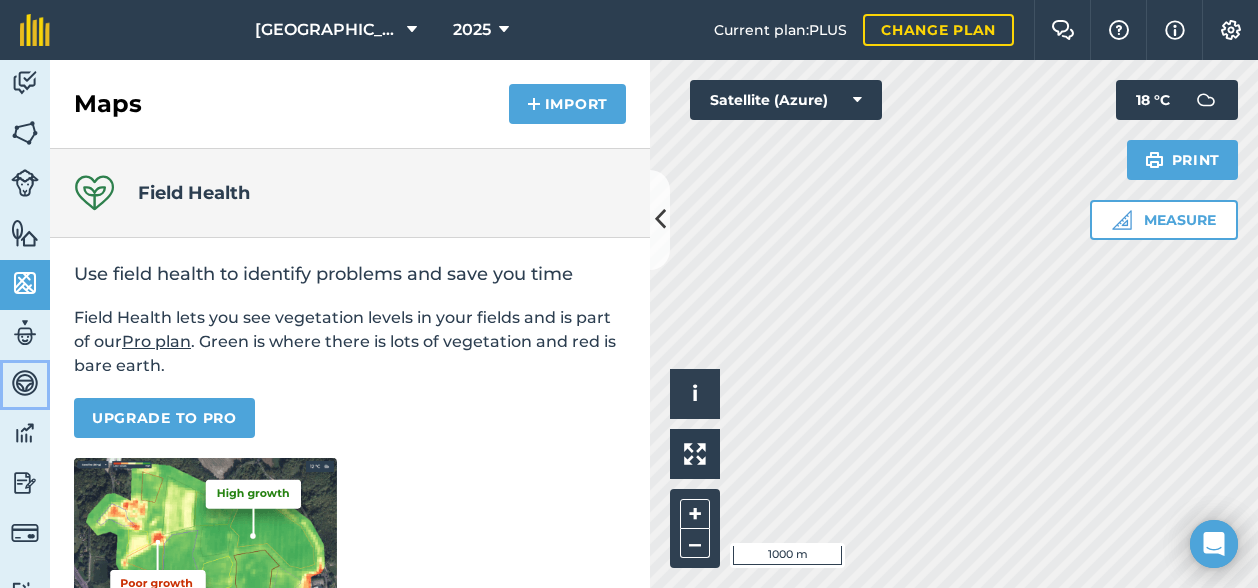 click at bounding box center [25, 383] 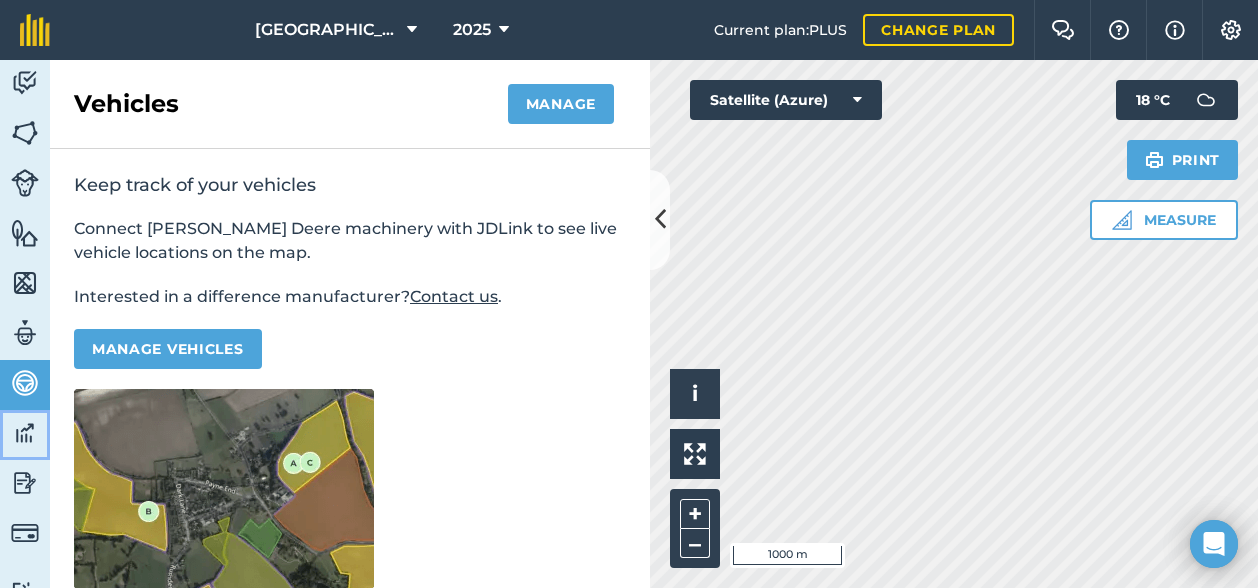 click at bounding box center (25, 433) 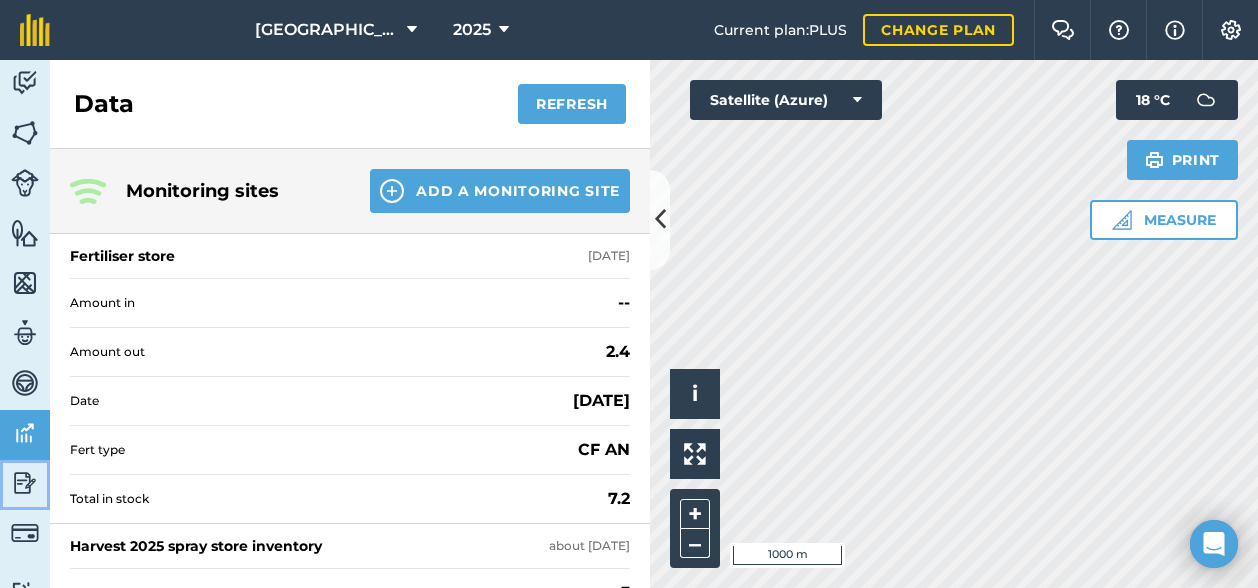 click at bounding box center [25, 483] 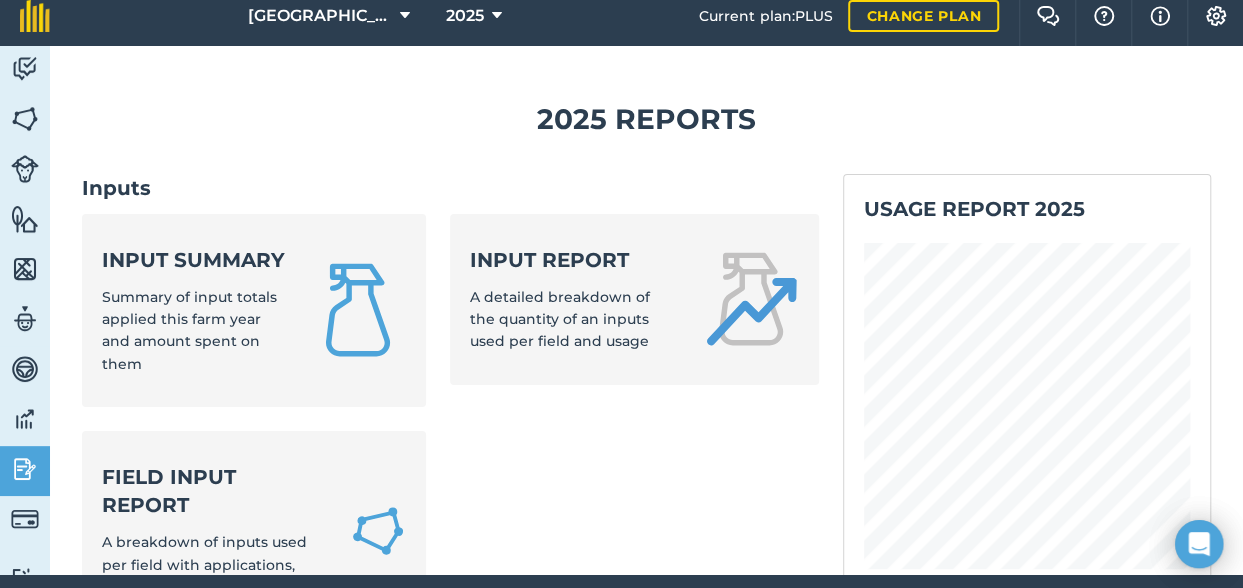 scroll, scrollTop: 0, scrollLeft: 0, axis: both 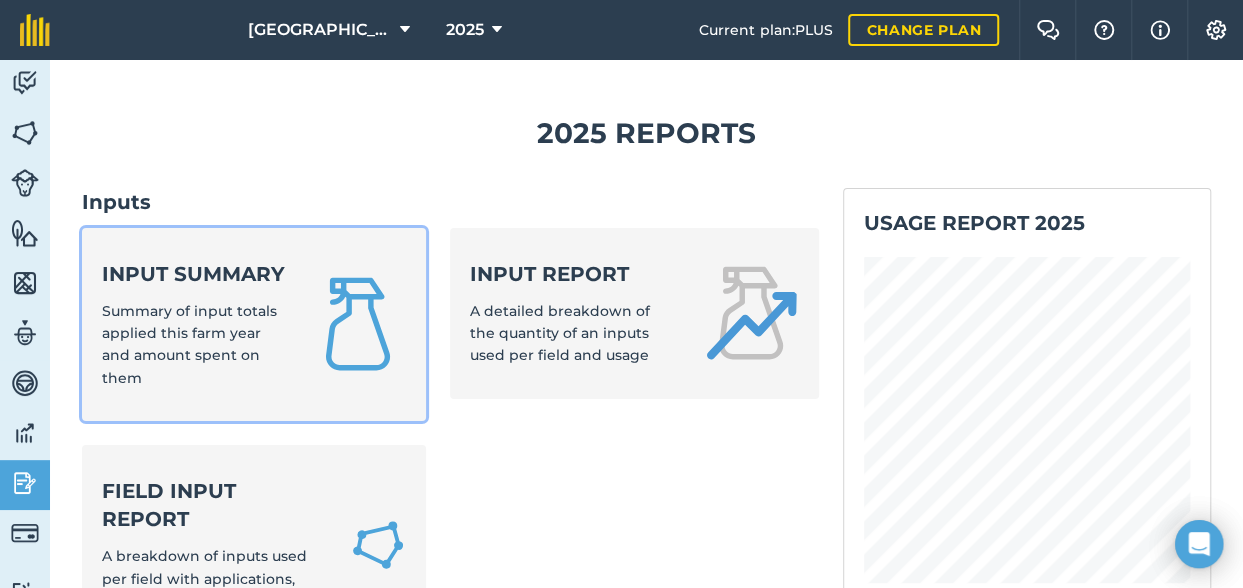 click on "Input summary" at bounding box center [194, 274] 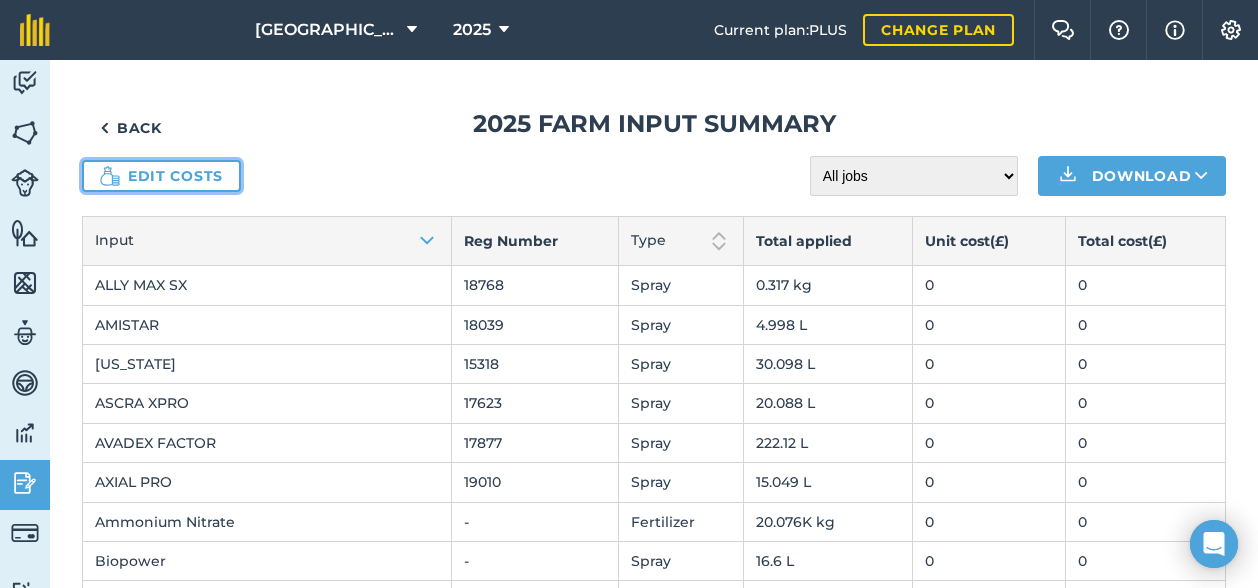 click on "Edit costs" at bounding box center [161, 176] 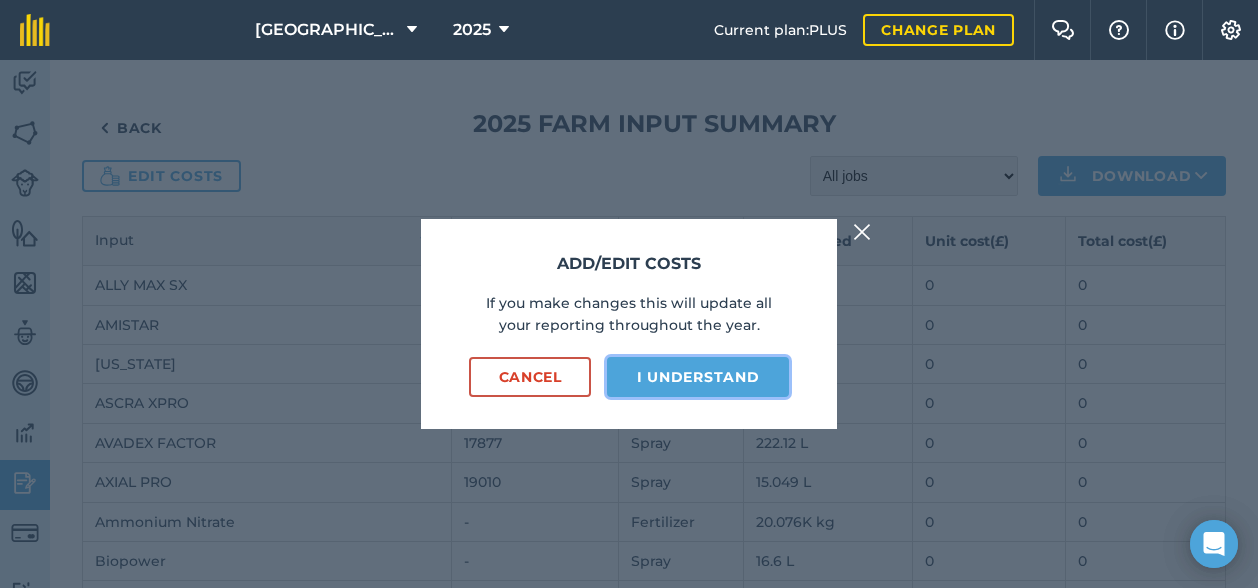 click on "I understand" at bounding box center (698, 377) 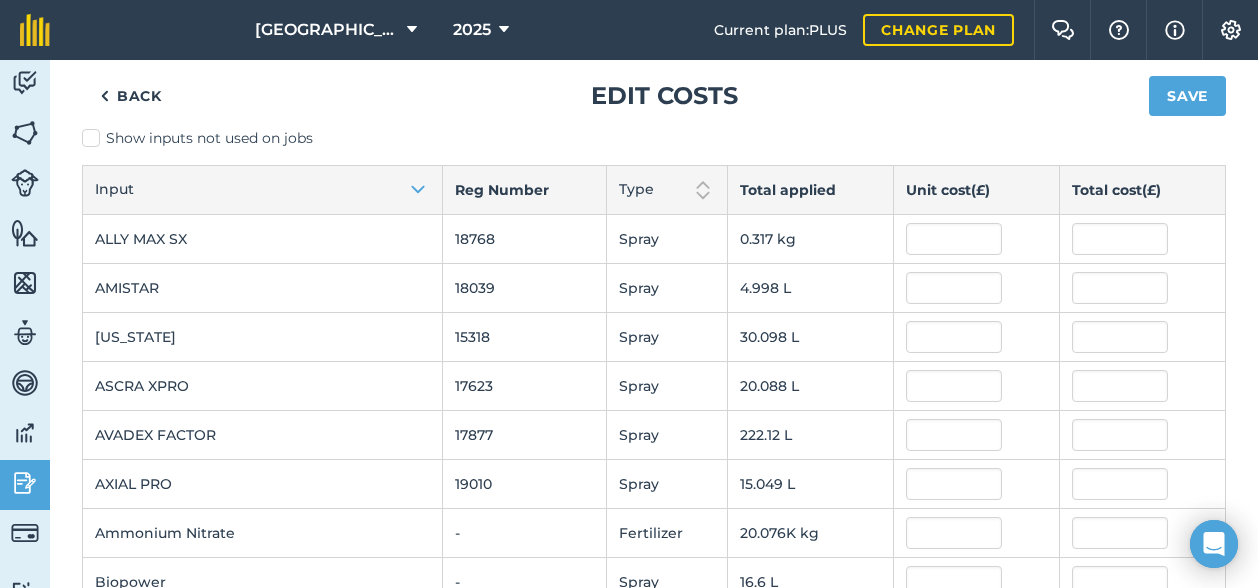 scroll, scrollTop: 0, scrollLeft: 0, axis: both 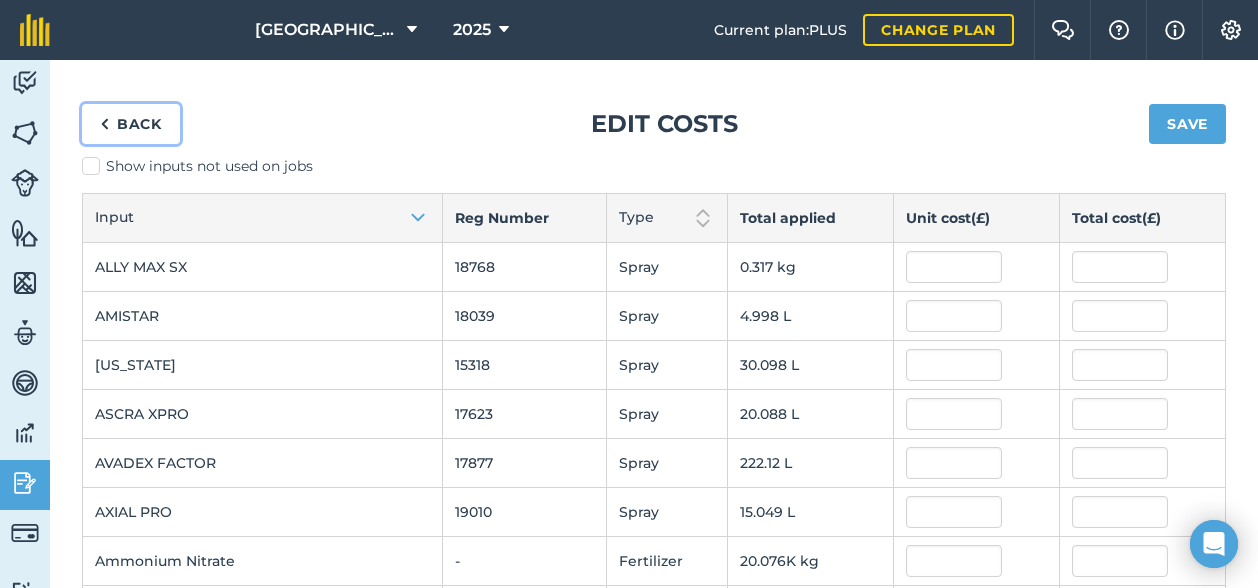 click on "Back" at bounding box center [131, 124] 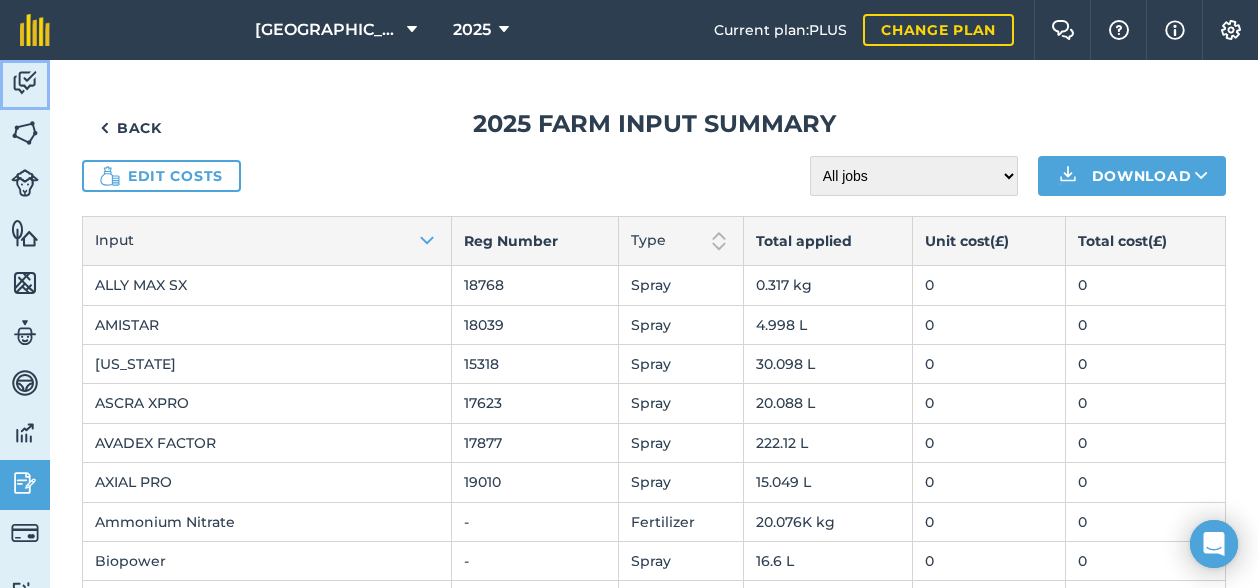 click at bounding box center [25, 83] 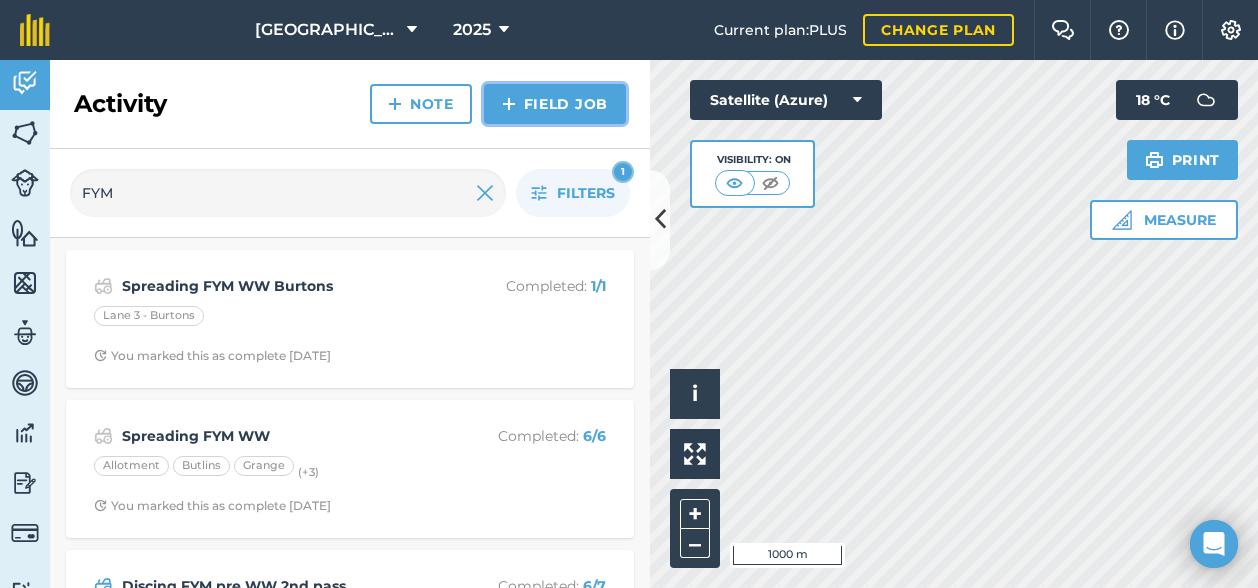 click on "Field Job" at bounding box center (555, 104) 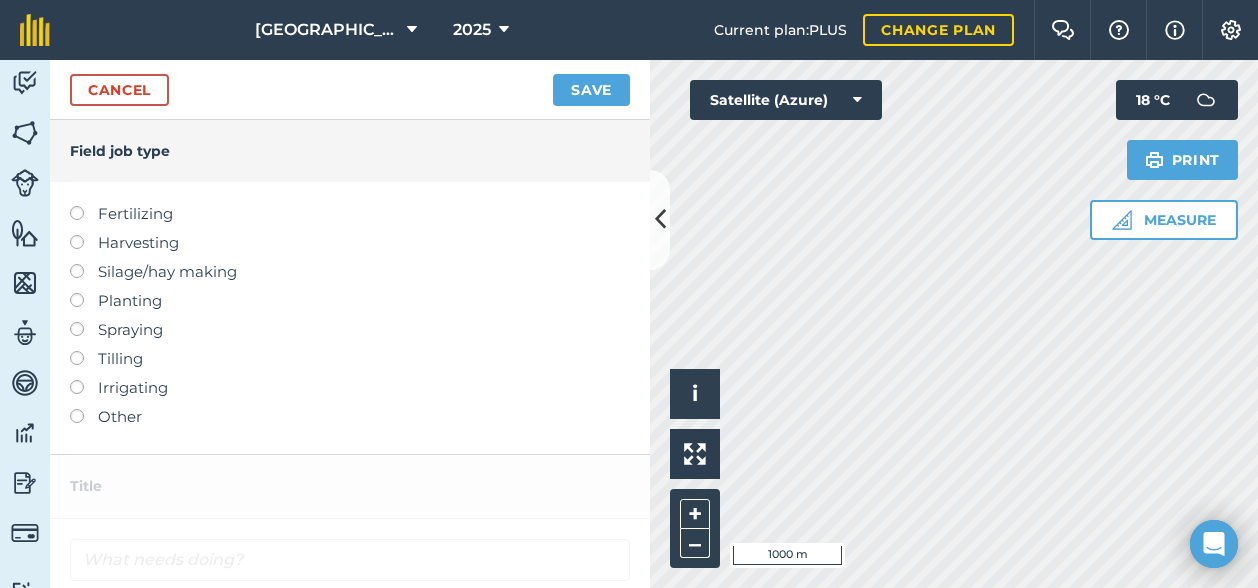 click at bounding box center (84, 206) 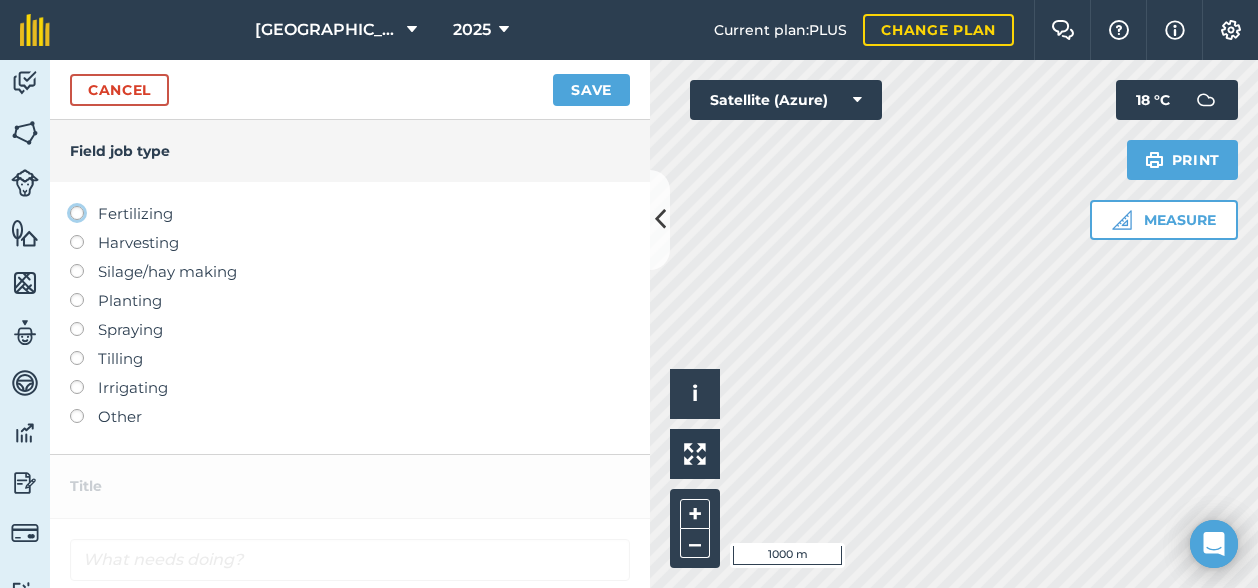 click on "Fertilizing" at bounding box center (-9943, 212) 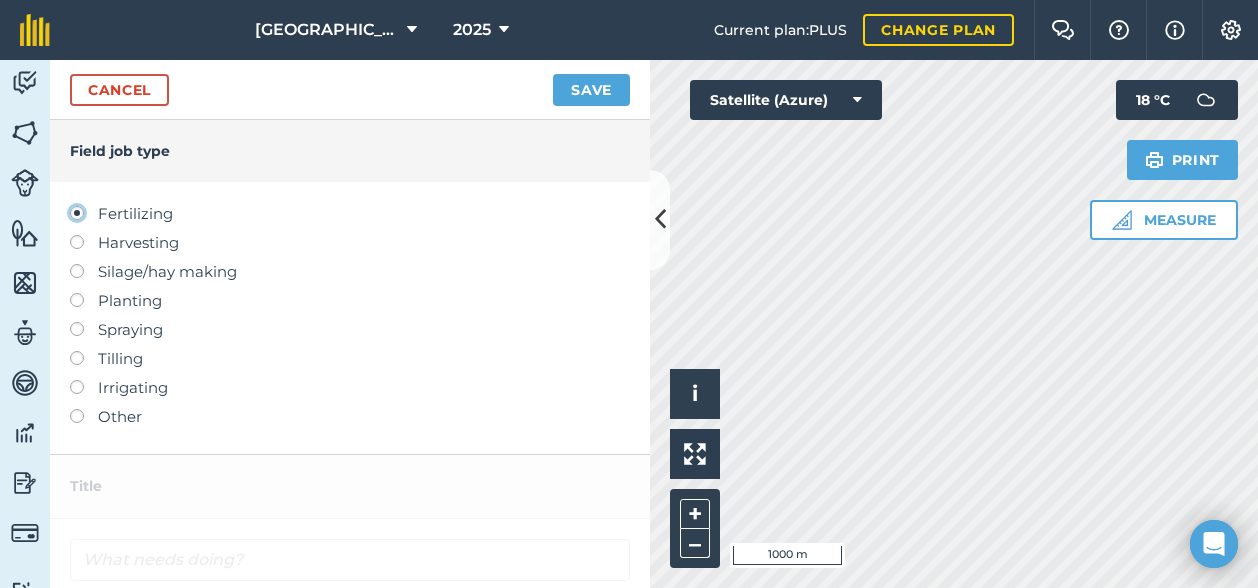type on "Fertilizing" 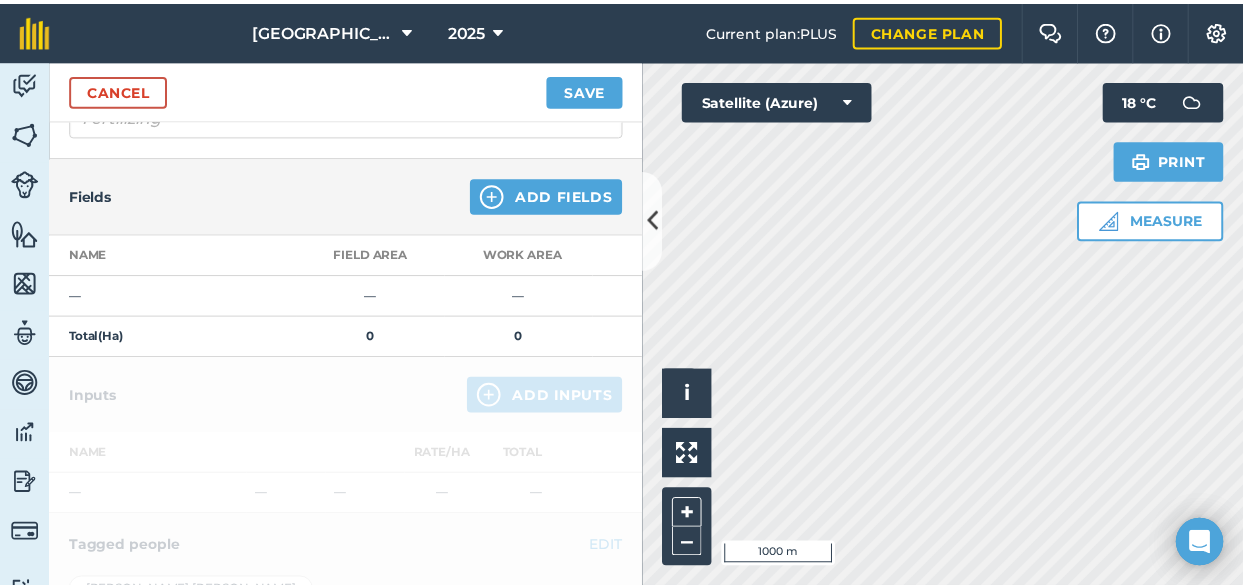 scroll, scrollTop: 100, scrollLeft: 0, axis: vertical 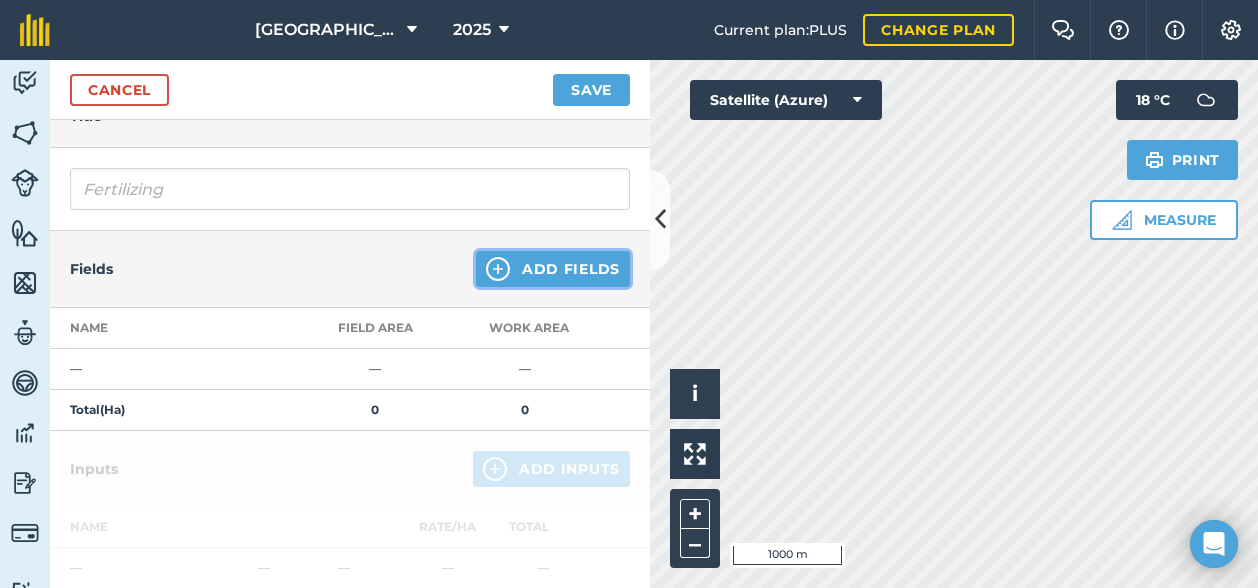 click on "Add Fields" at bounding box center (553, 269) 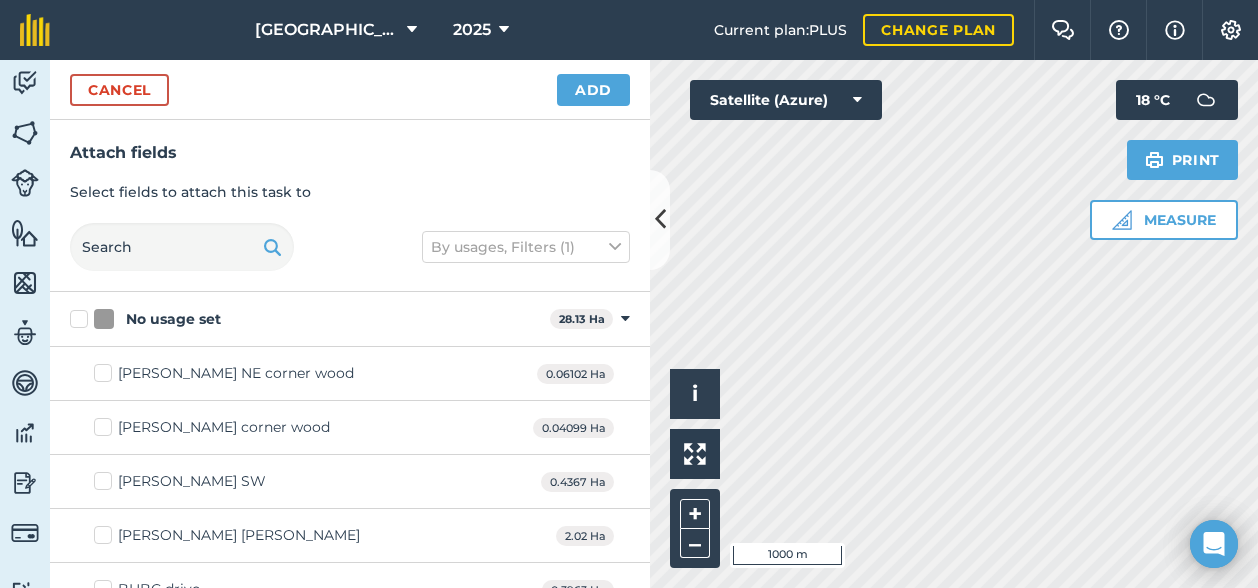 click on "[PERSON_NAME] NE corner wood" at bounding box center (224, 373) 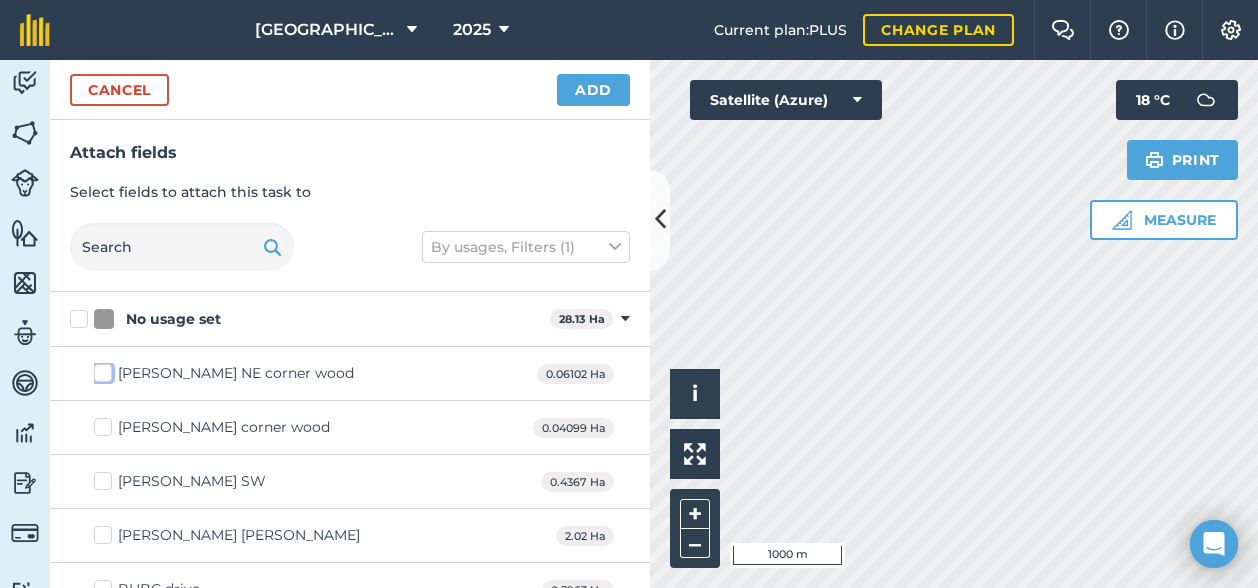 click on "[PERSON_NAME] NE corner wood" at bounding box center [100, 369] 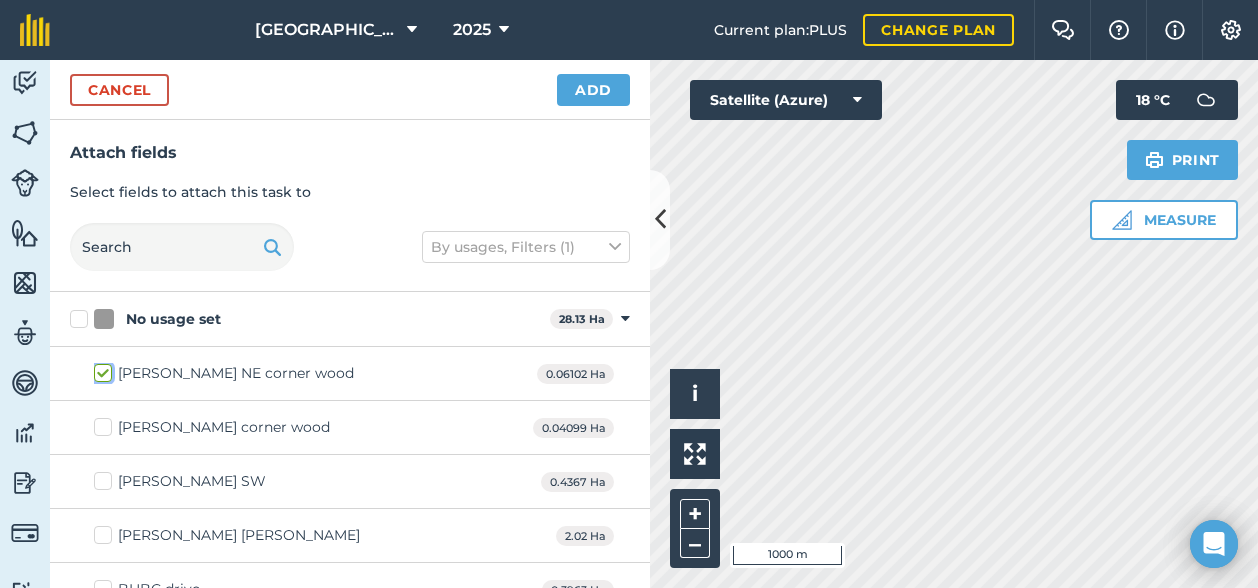 checkbox on "true" 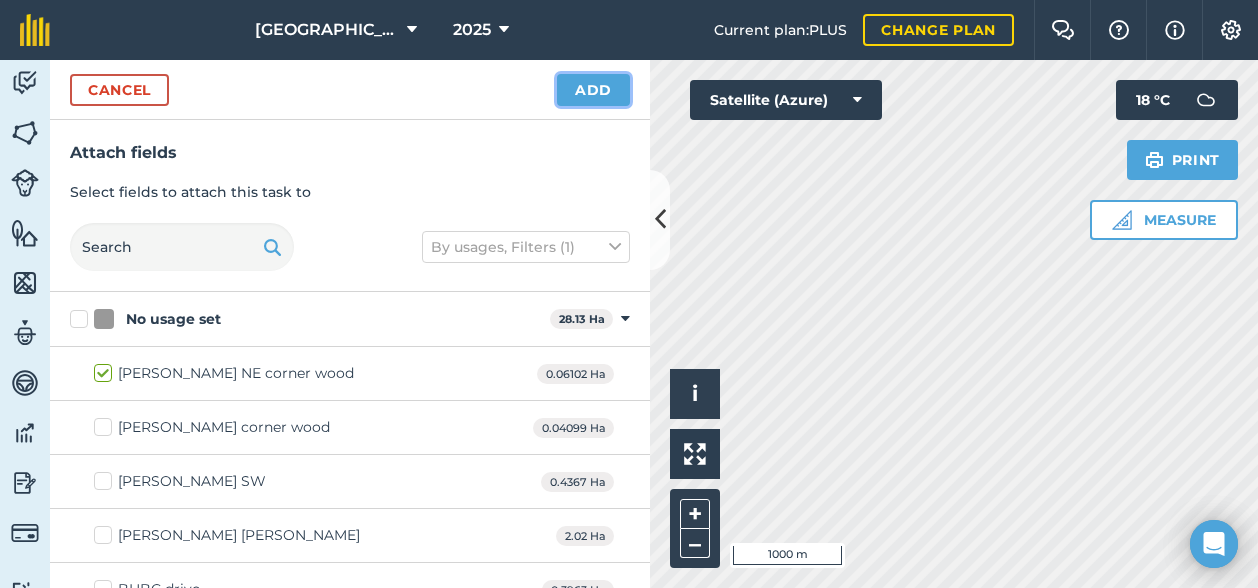 click on "Add" at bounding box center [593, 90] 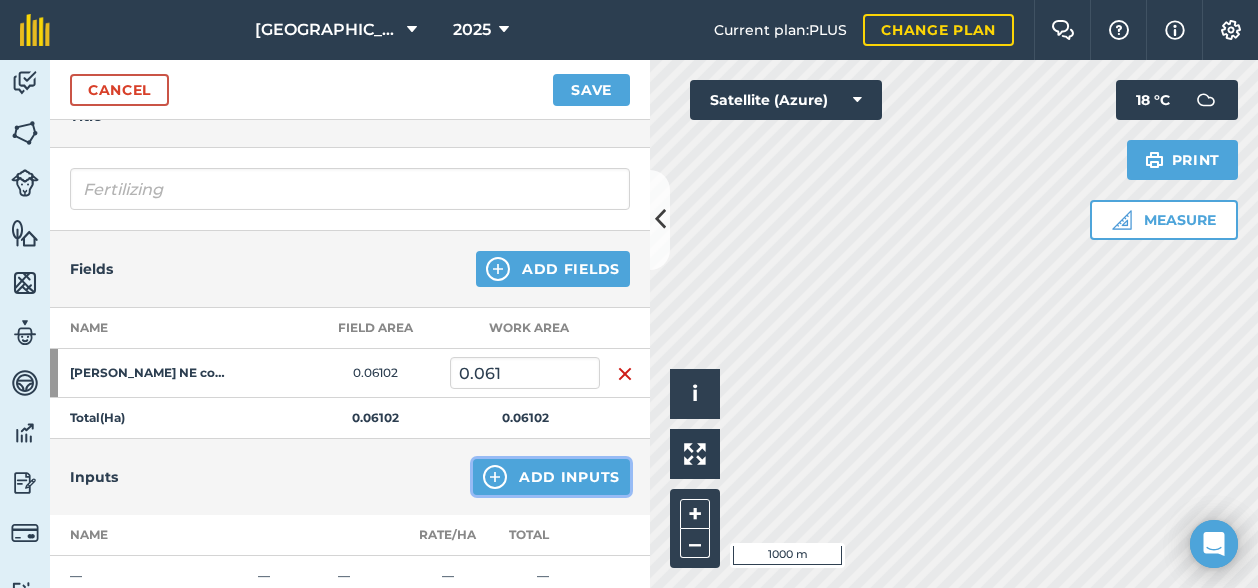 click on "Add Inputs" at bounding box center [551, 477] 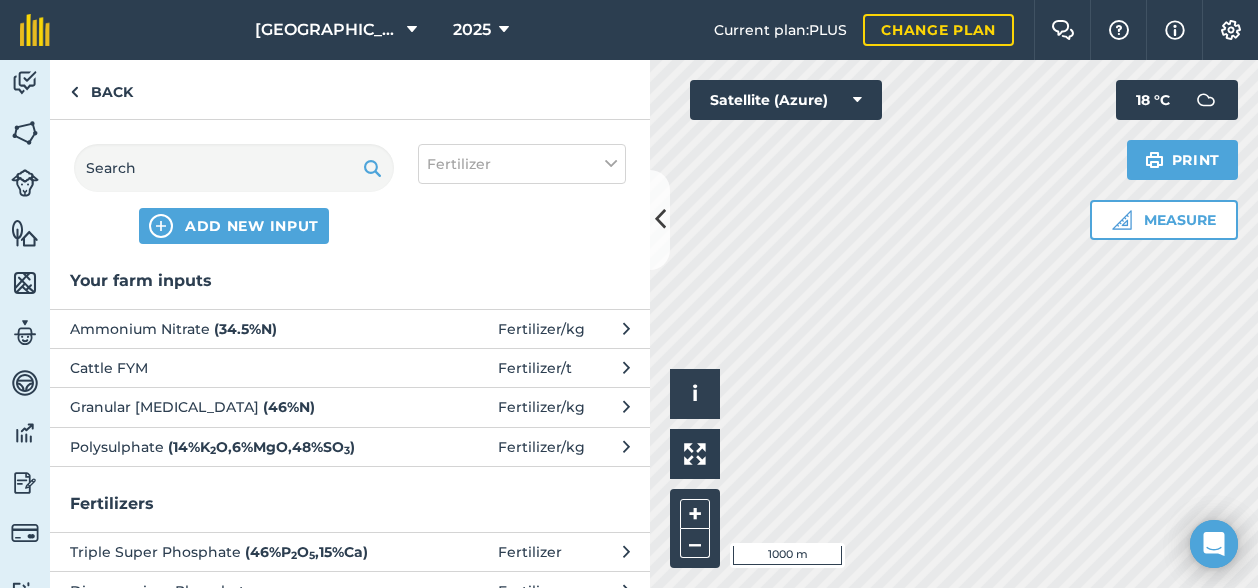 click on "Cattle FYM" at bounding box center [233, 368] 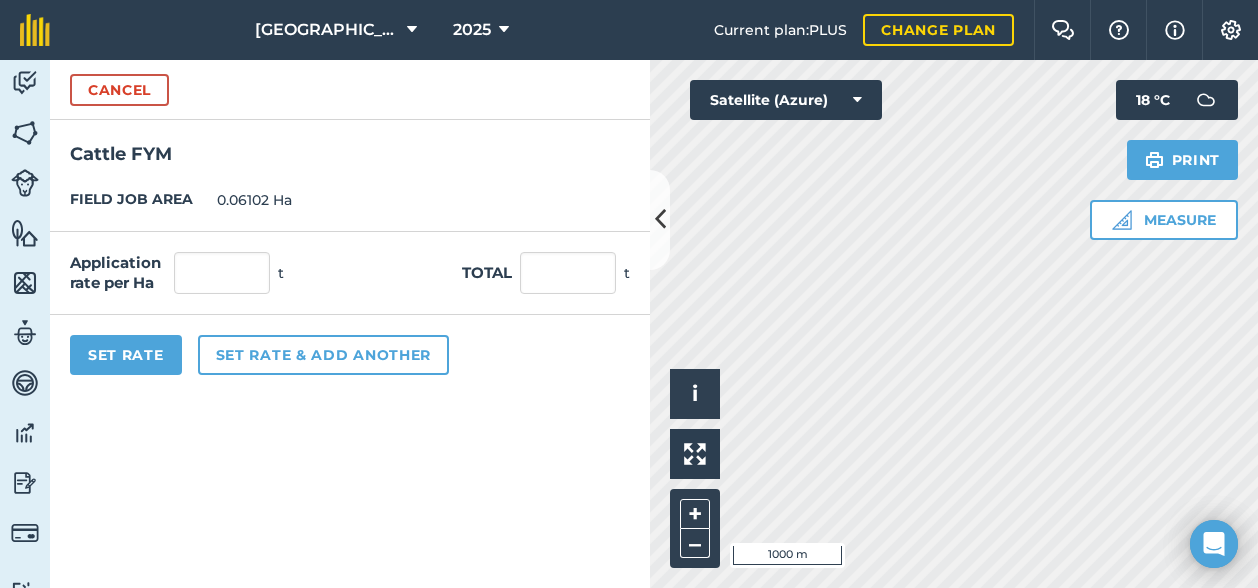 click on "Cancel" at bounding box center (350, 90) 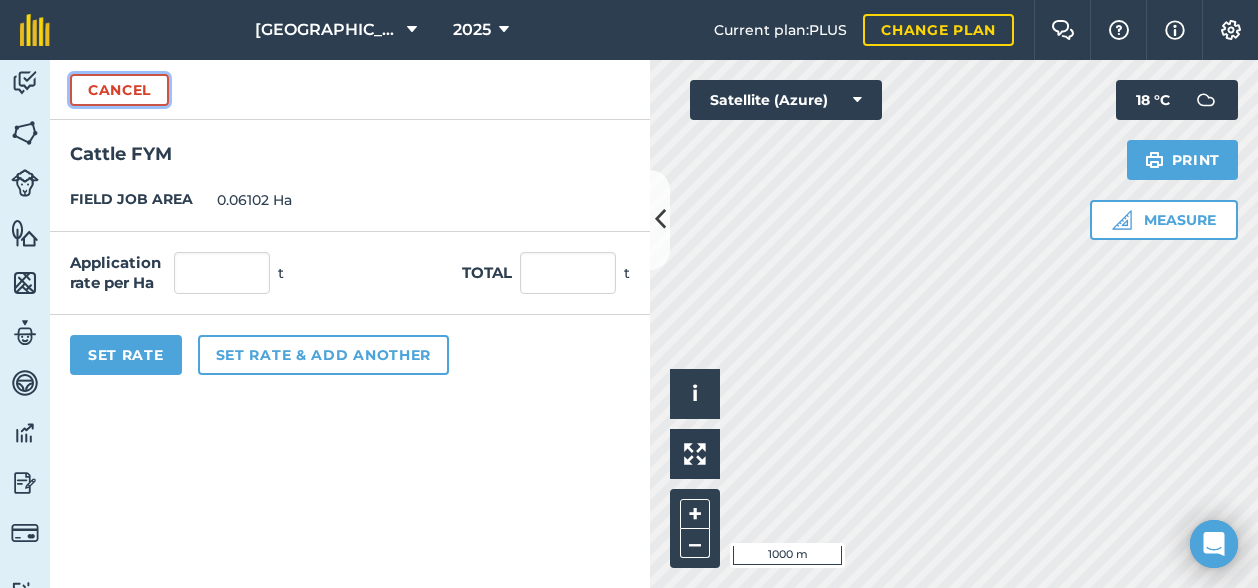 click on "Cancel" at bounding box center [119, 90] 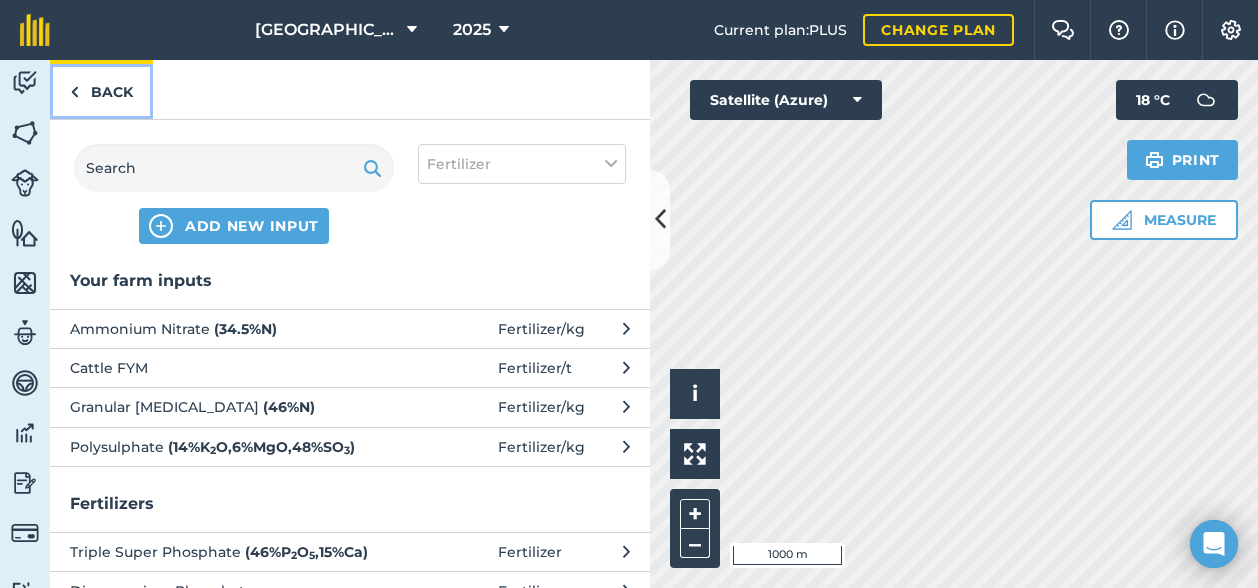 click on "Back" at bounding box center [101, 89] 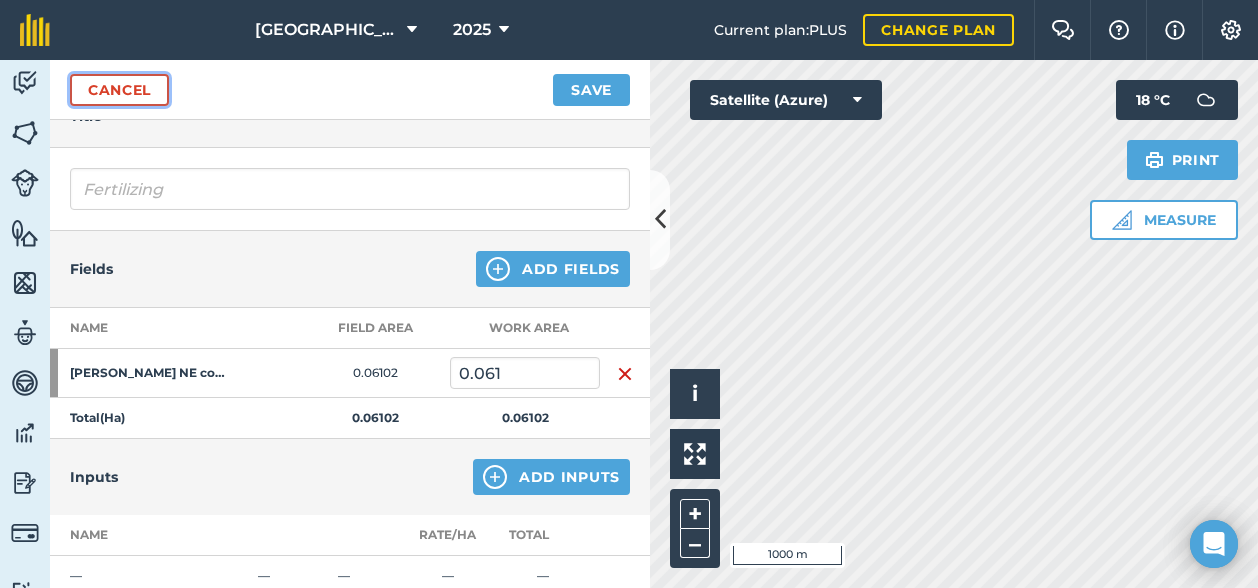 click on "Cancel" at bounding box center (119, 90) 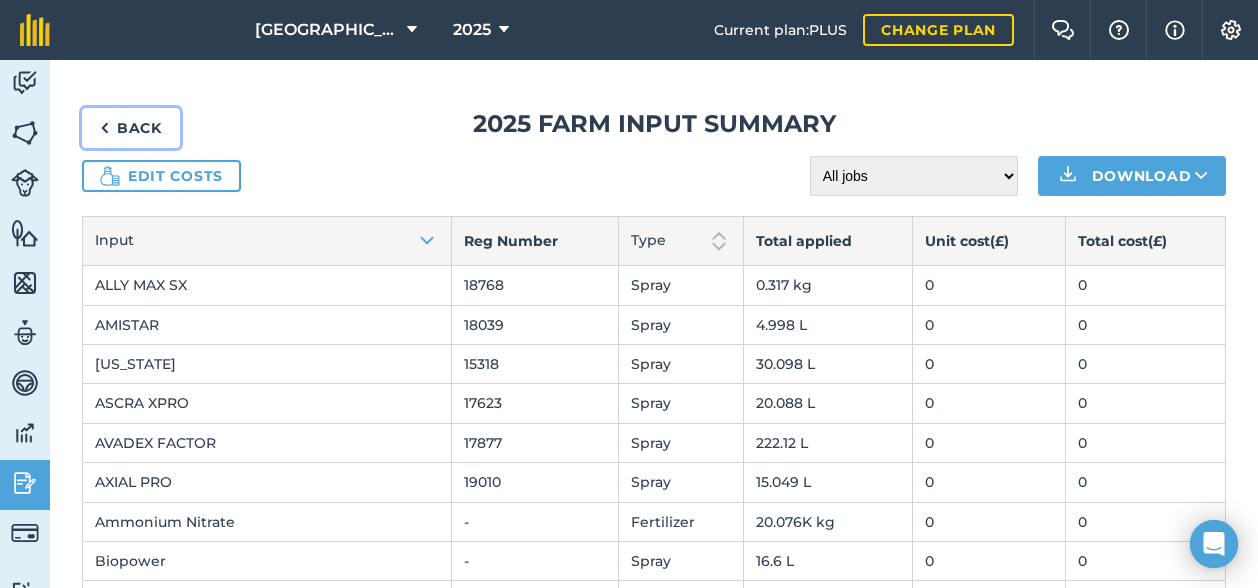 click on "Back" at bounding box center [131, 128] 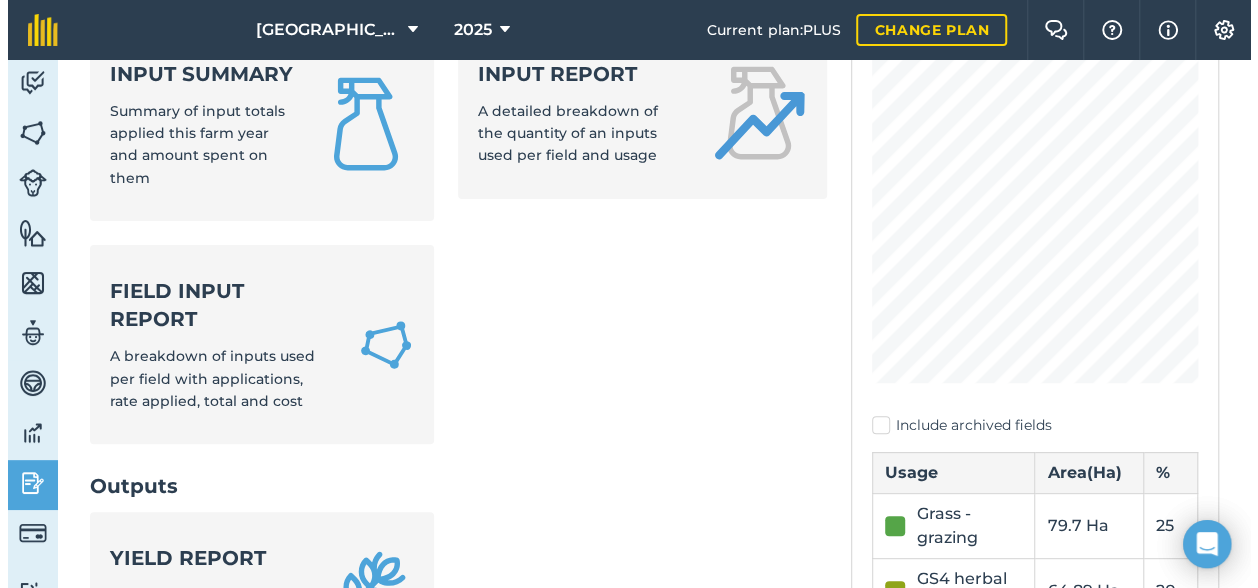 scroll, scrollTop: 300, scrollLeft: 0, axis: vertical 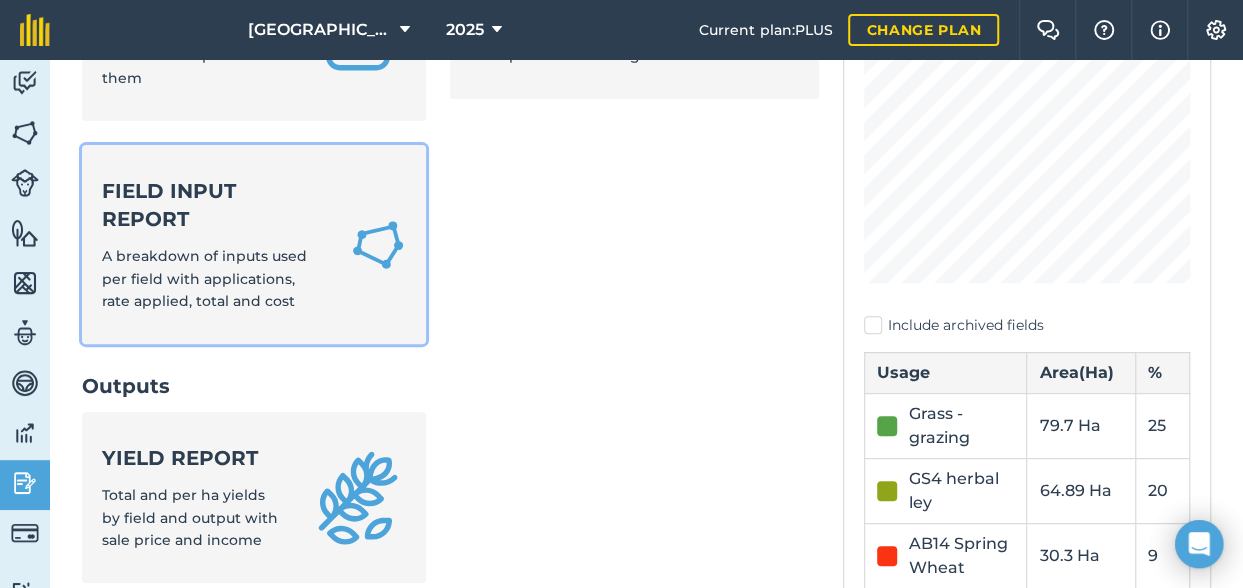 click on "A breakdown of inputs used per field with applications, rate applied, total and cost" at bounding box center [204, 278] 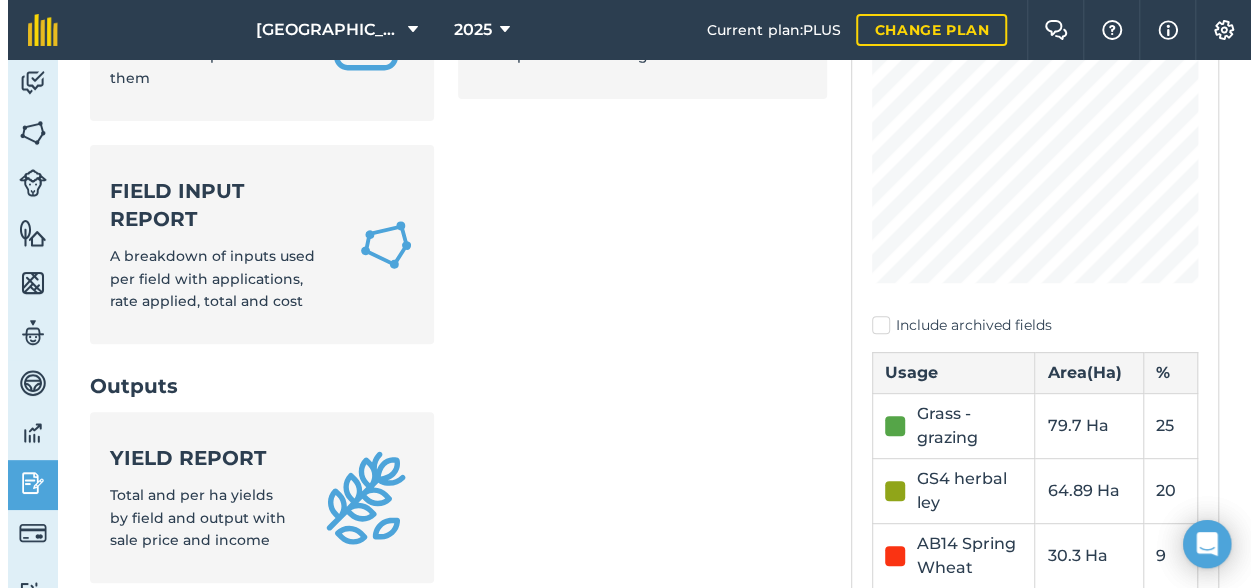 scroll, scrollTop: 0, scrollLeft: 0, axis: both 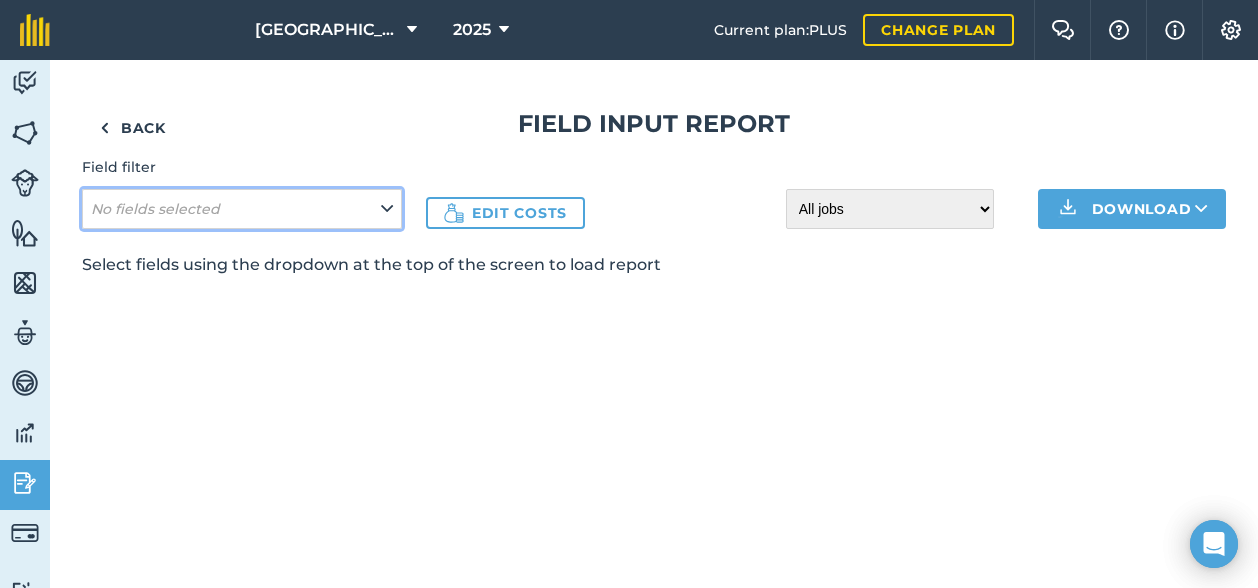 click on "No fields selected" at bounding box center [242, 209] 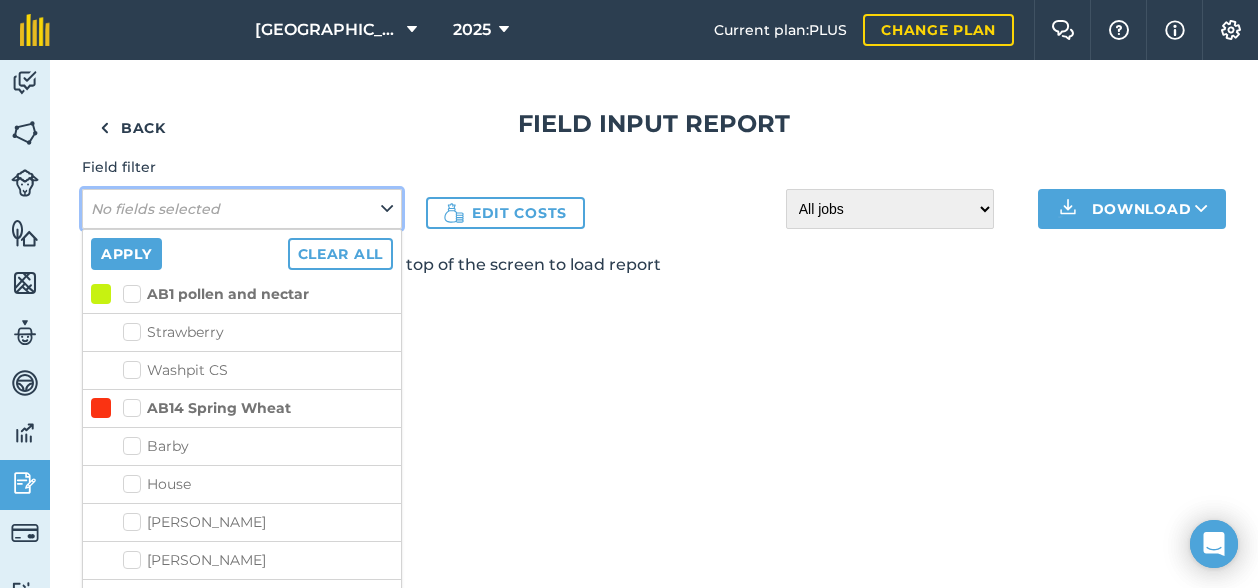 scroll, scrollTop: 2800, scrollLeft: 0, axis: vertical 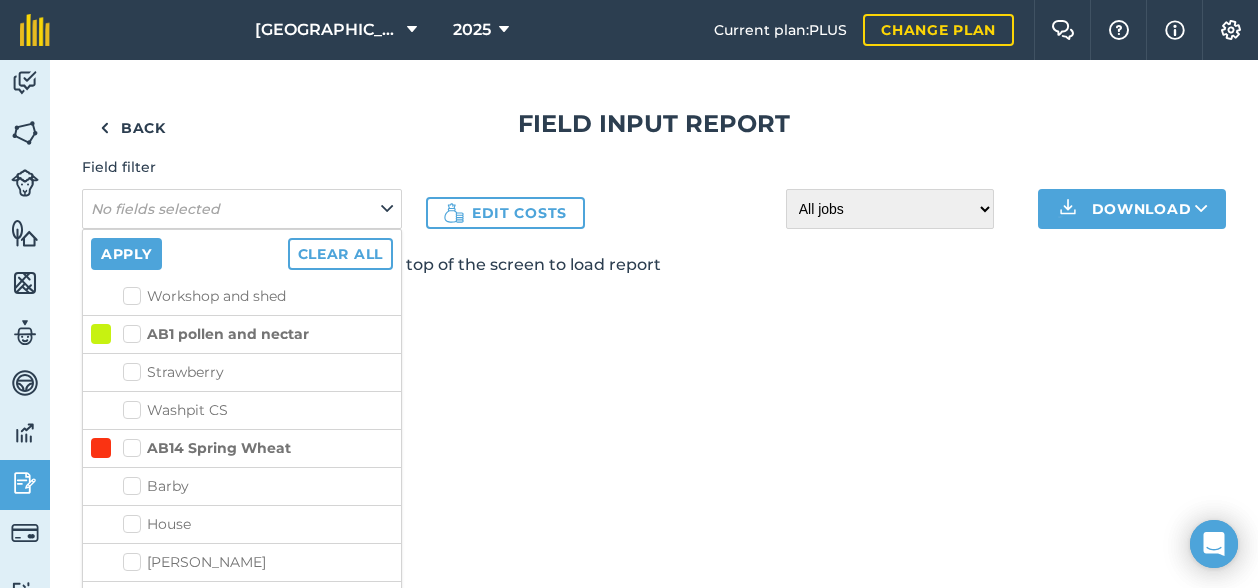 click on "AB14 Spring Wheat" at bounding box center [207, 448] 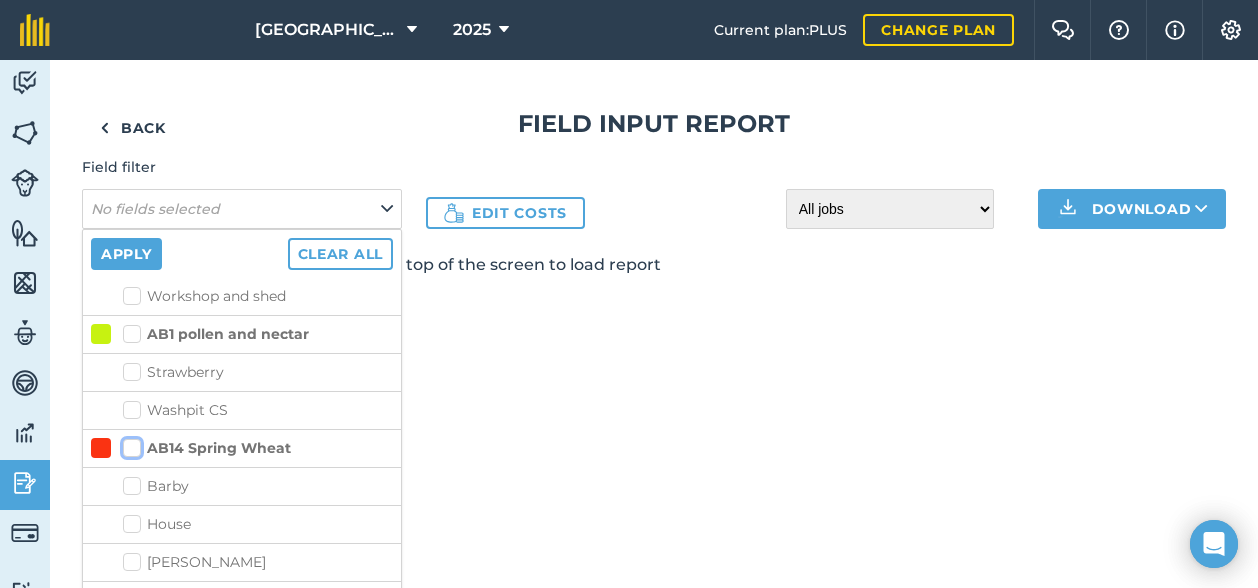click on "AB14 Spring Wheat" at bounding box center [129, 444] 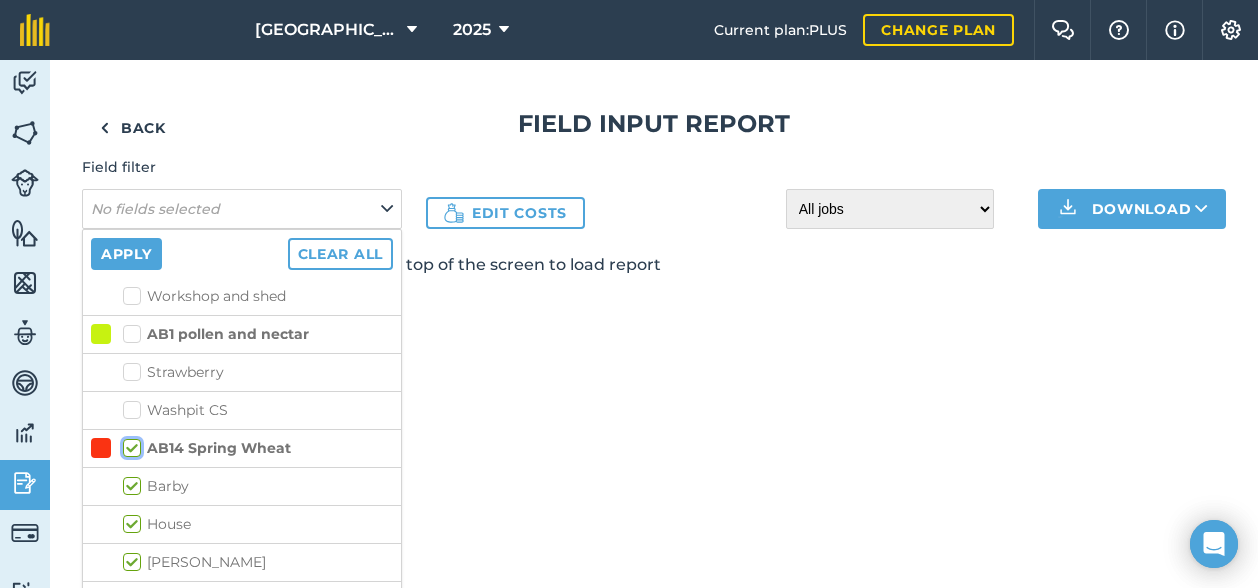 checkbox on "true" 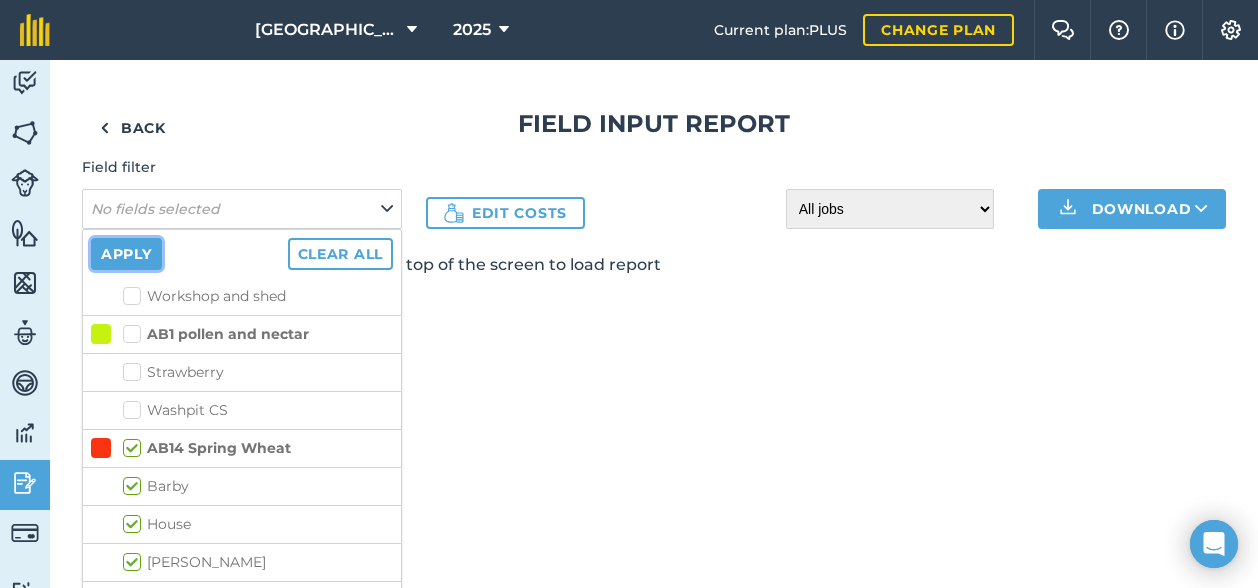 click on "Apply" at bounding box center [126, 254] 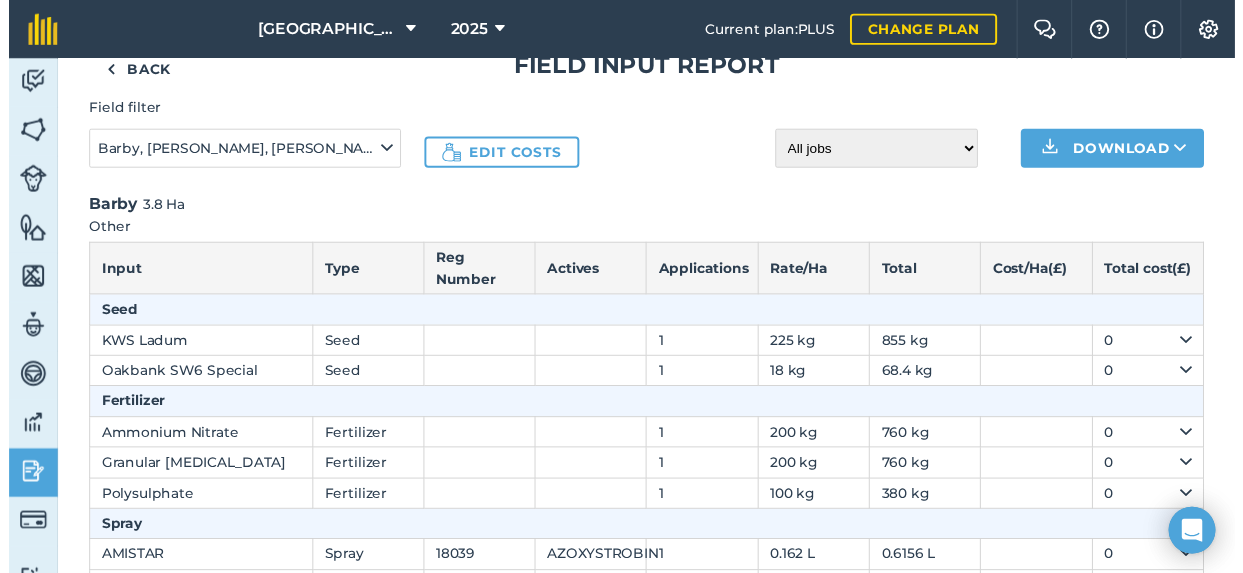 scroll, scrollTop: 0, scrollLeft: 0, axis: both 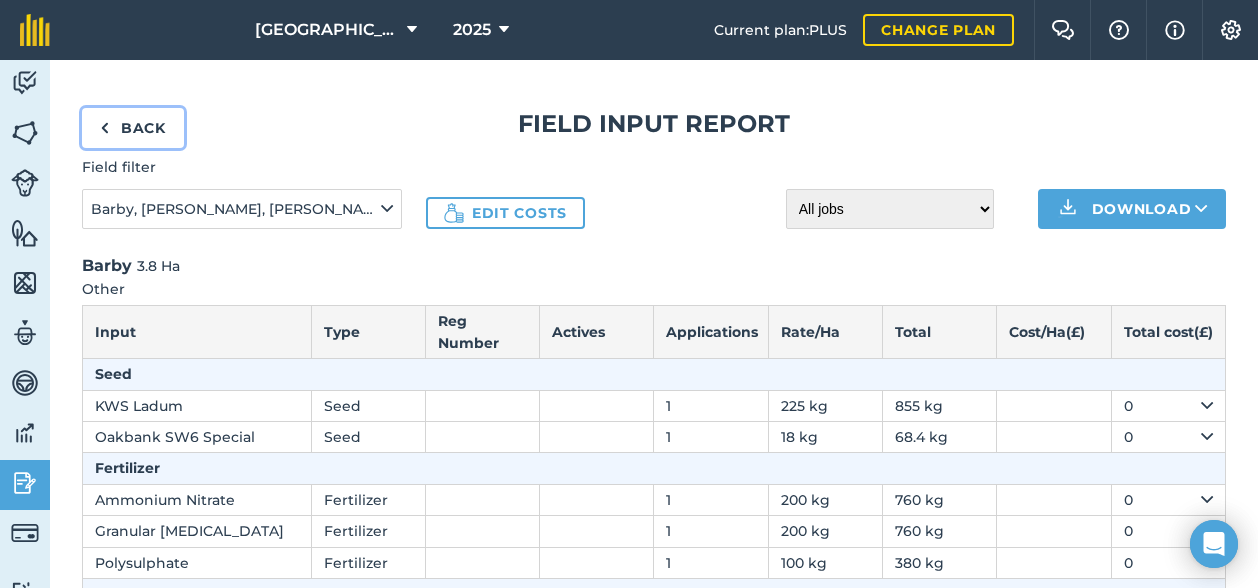click on "Back" at bounding box center [133, 128] 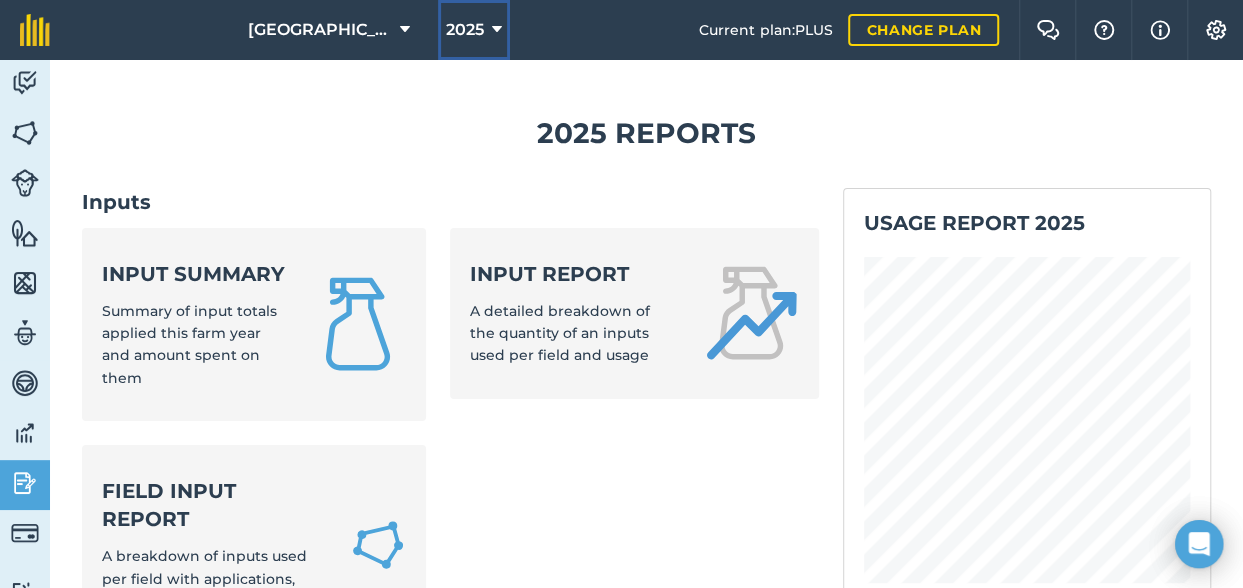 click on "2025" at bounding box center [465, 30] 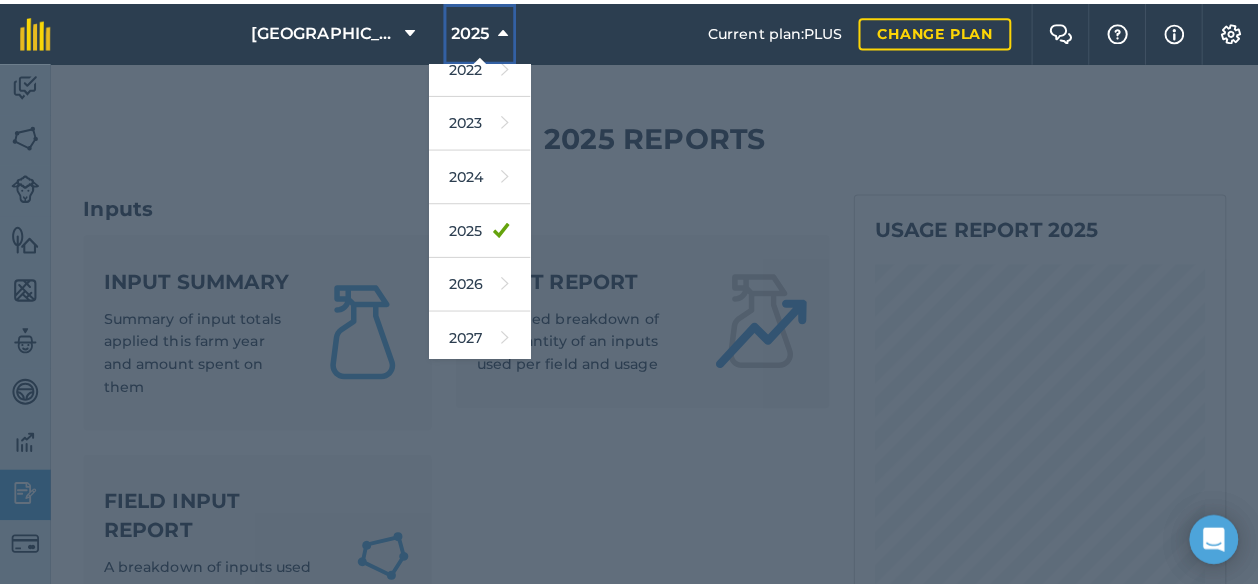 scroll, scrollTop: 289, scrollLeft: 0, axis: vertical 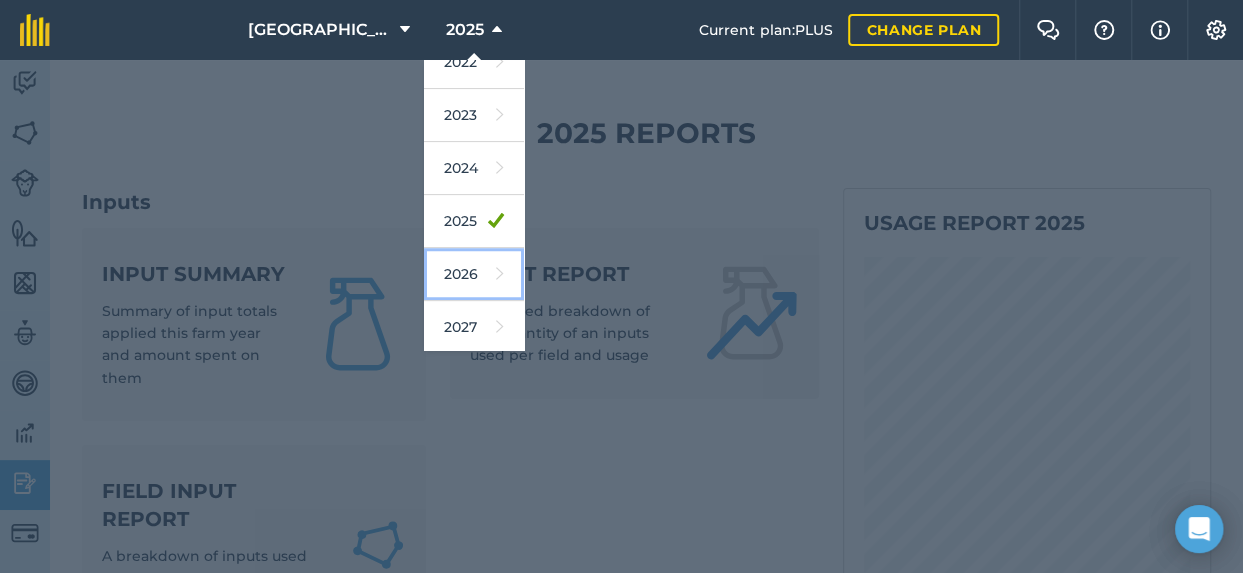 click on "2026" at bounding box center [474, 274] 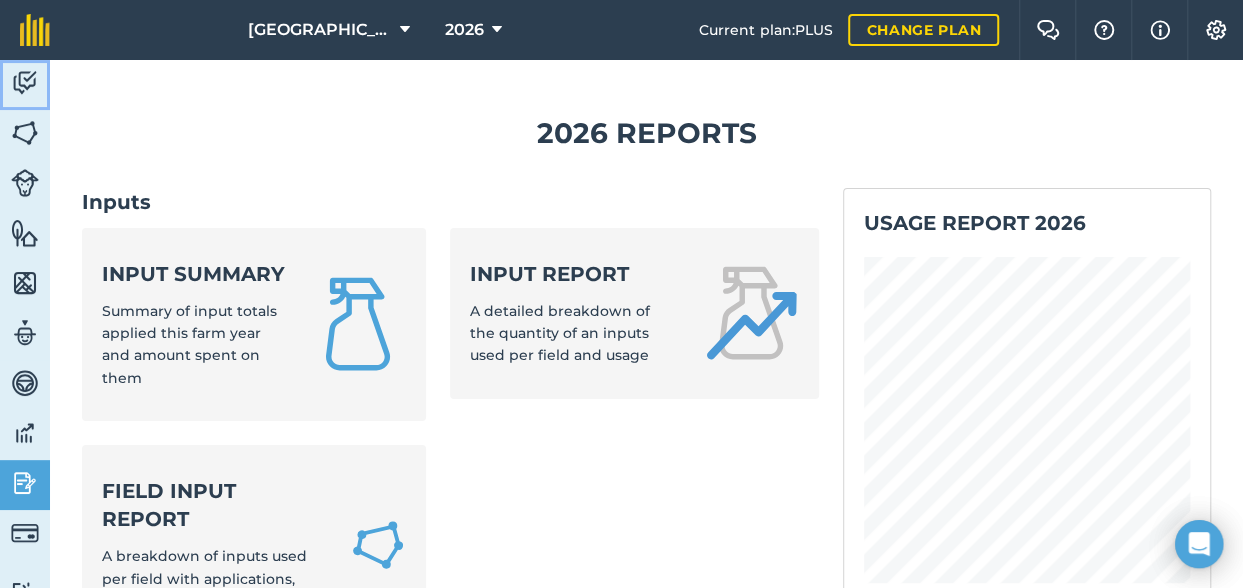 click at bounding box center [25, 83] 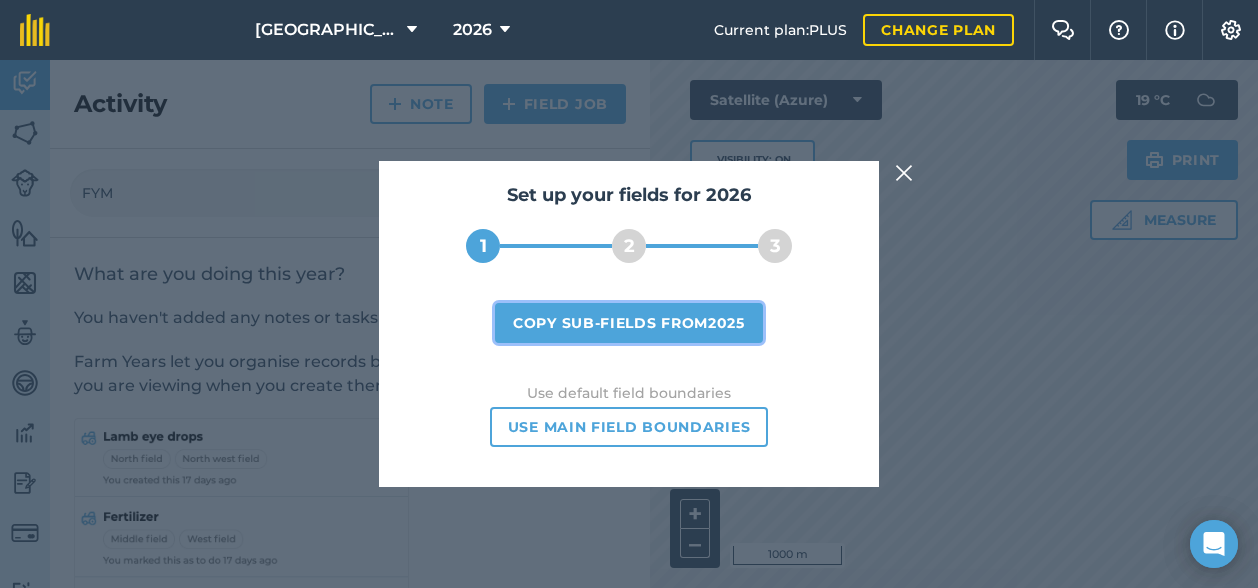 click on "Copy sub-fields from  2025" at bounding box center [629, 323] 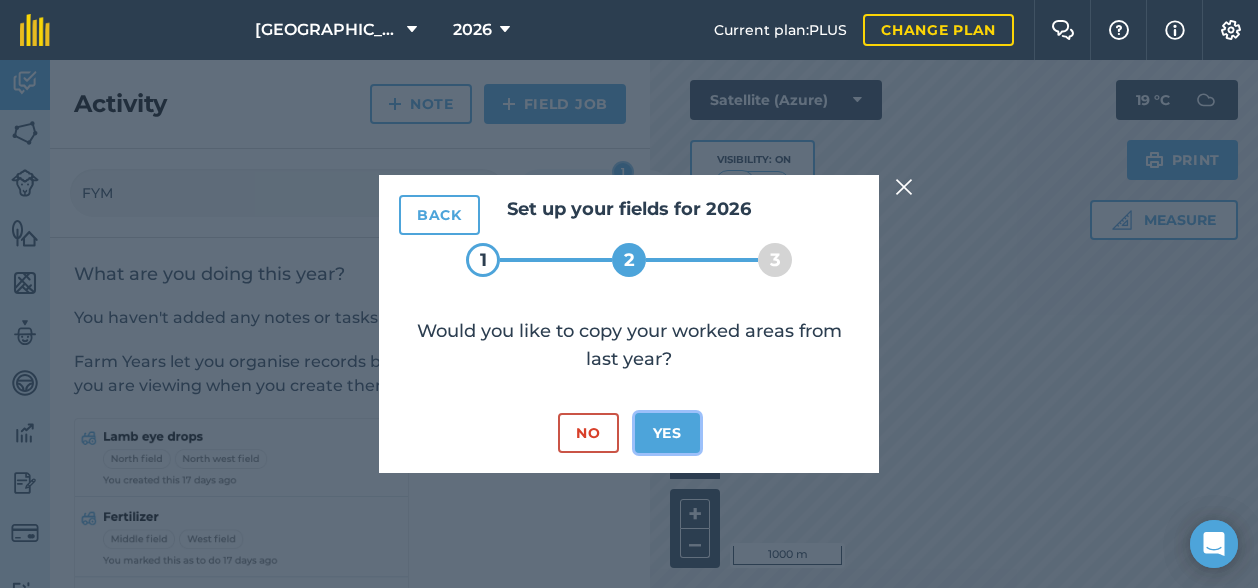 click on "Yes" at bounding box center (667, 433) 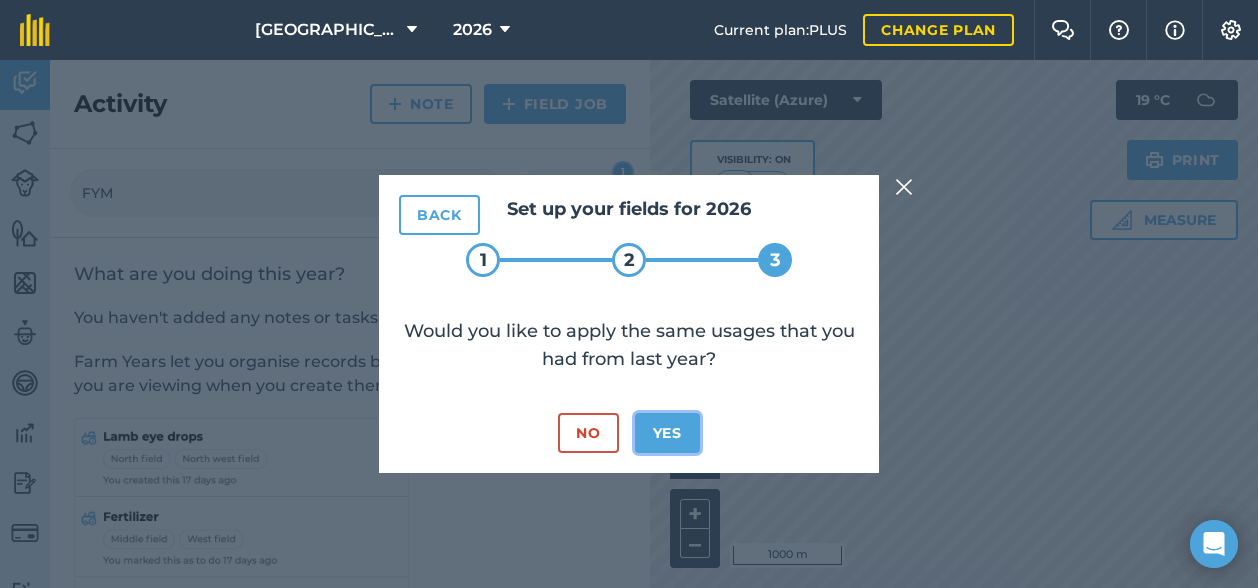 click on "Yes" at bounding box center (667, 433) 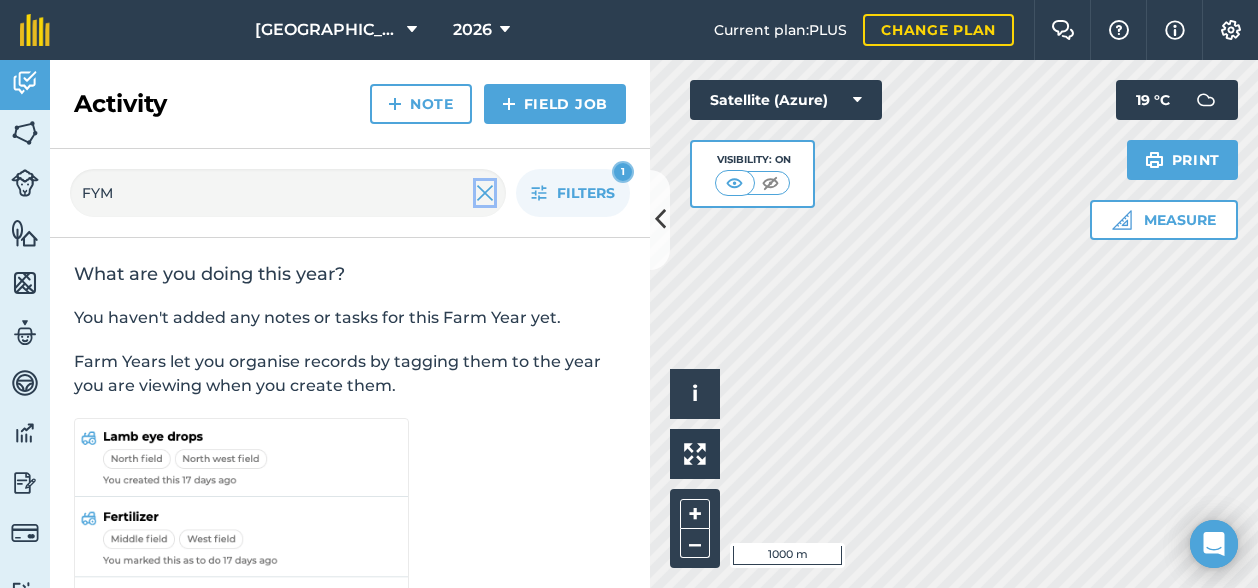 click at bounding box center [485, 193] 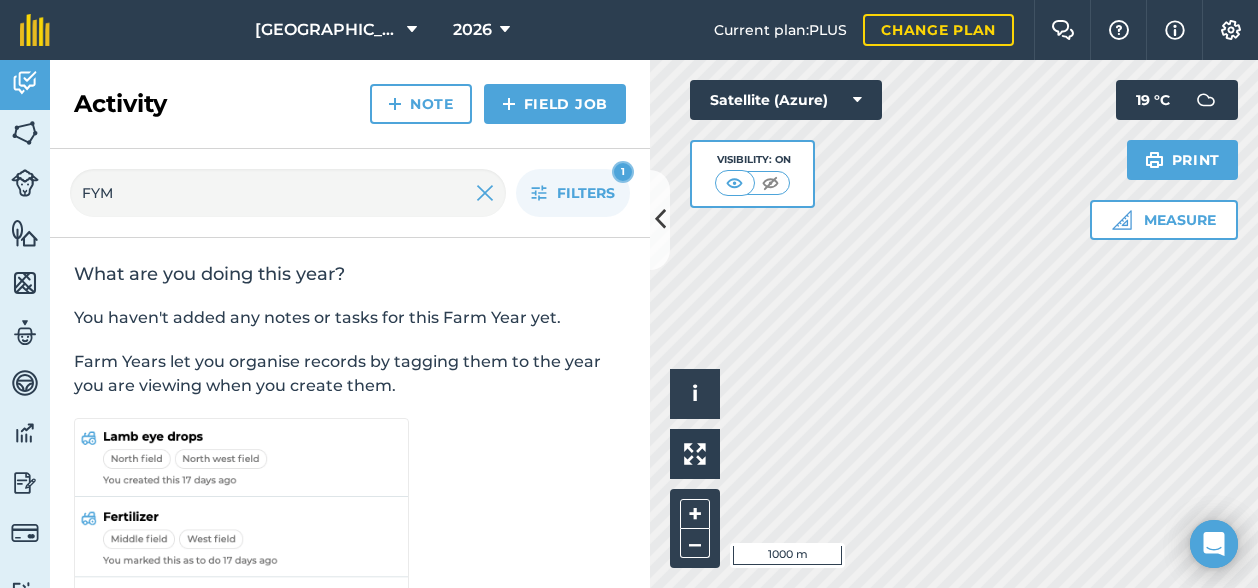 type 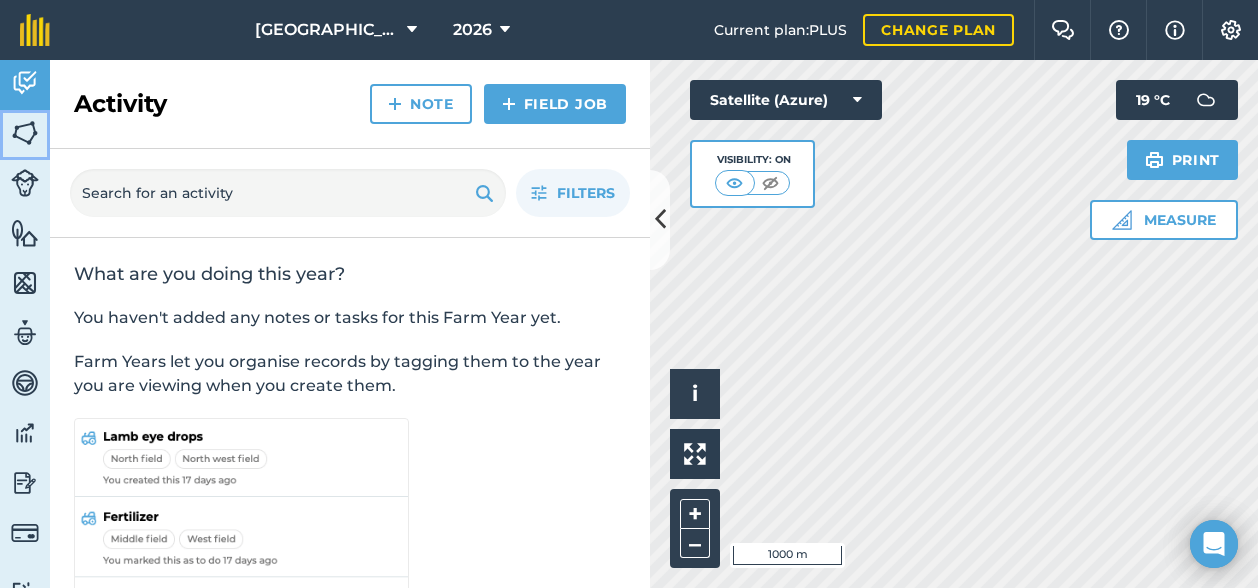 click at bounding box center (25, 133) 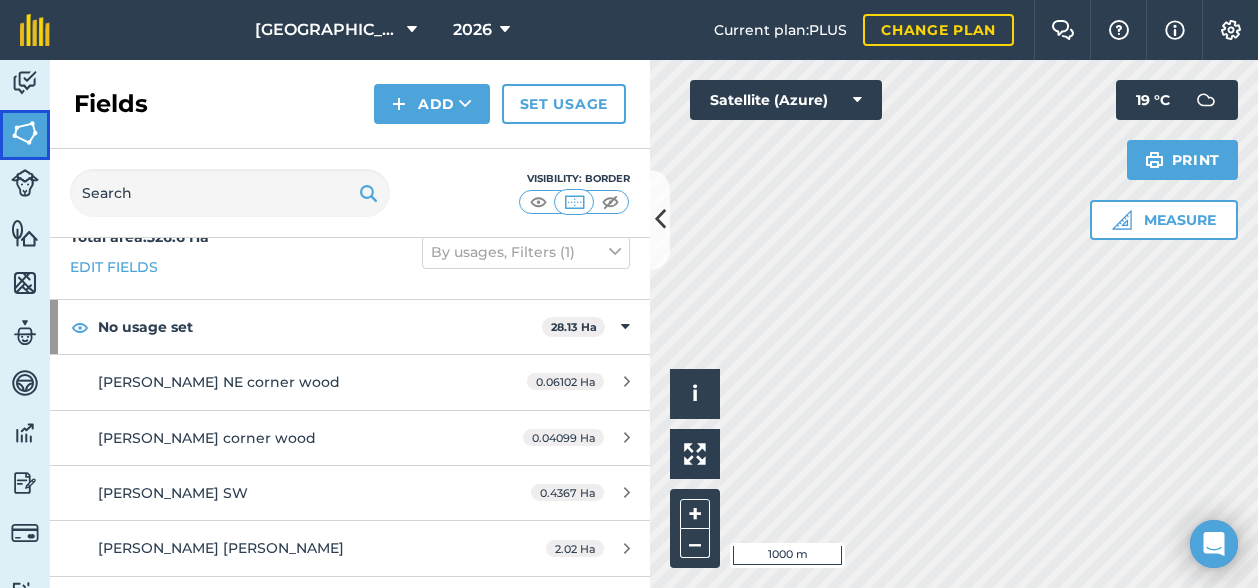 scroll, scrollTop: 0, scrollLeft: 0, axis: both 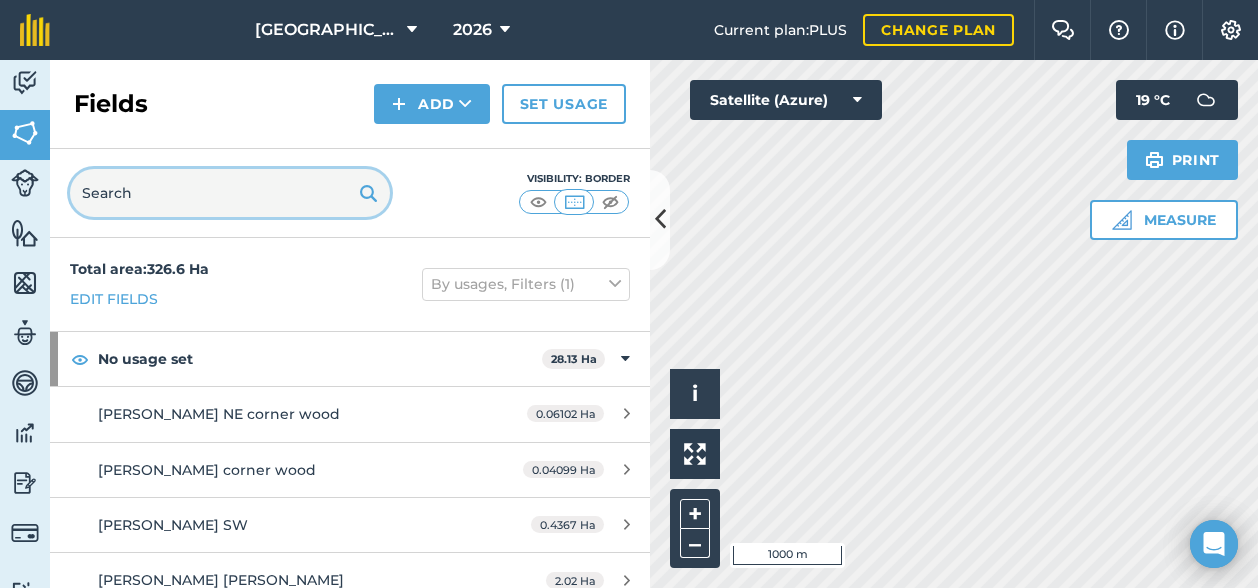 click at bounding box center (230, 193) 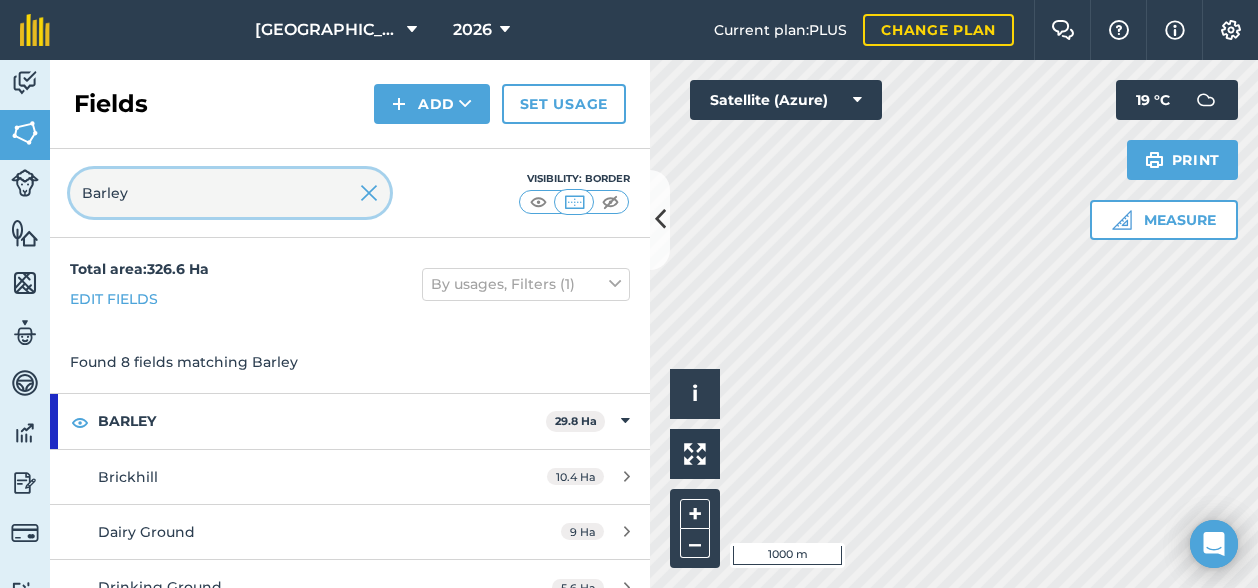 type on "Barley" 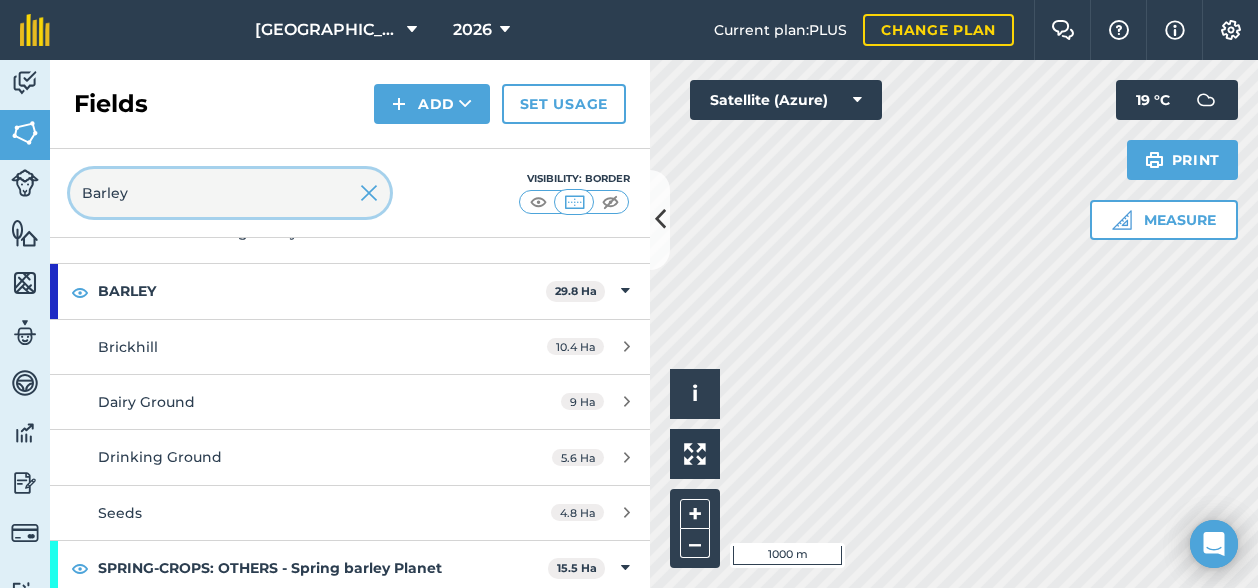 scroll, scrollTop: 100, scrollLeft: 0, axis: vertical 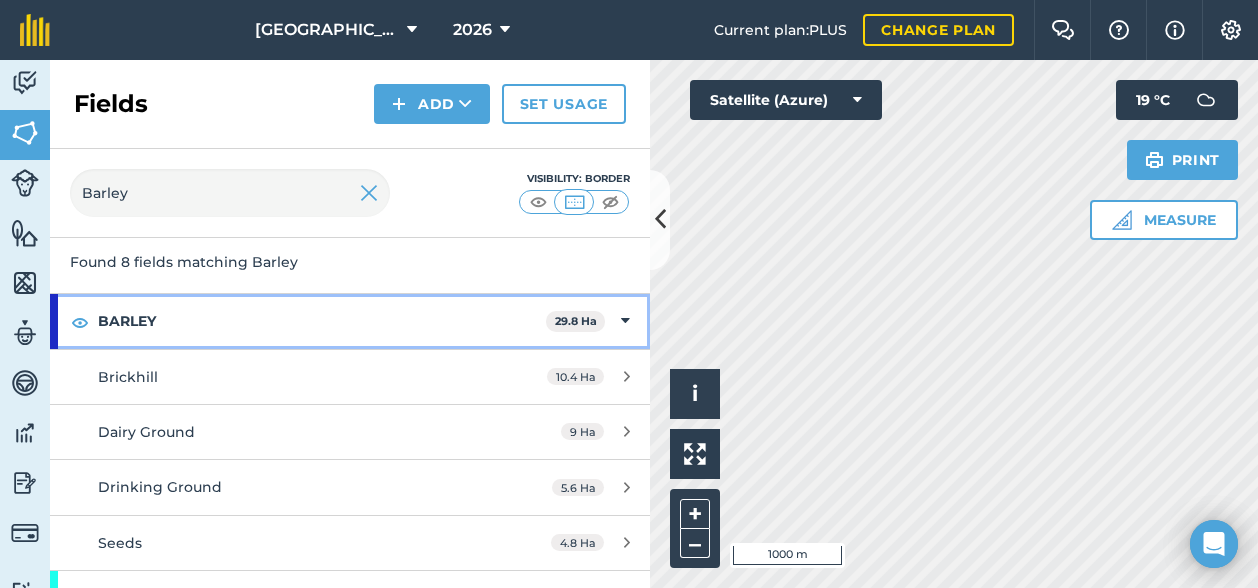 click on "BARLEY" at bounding box center [322, 321] 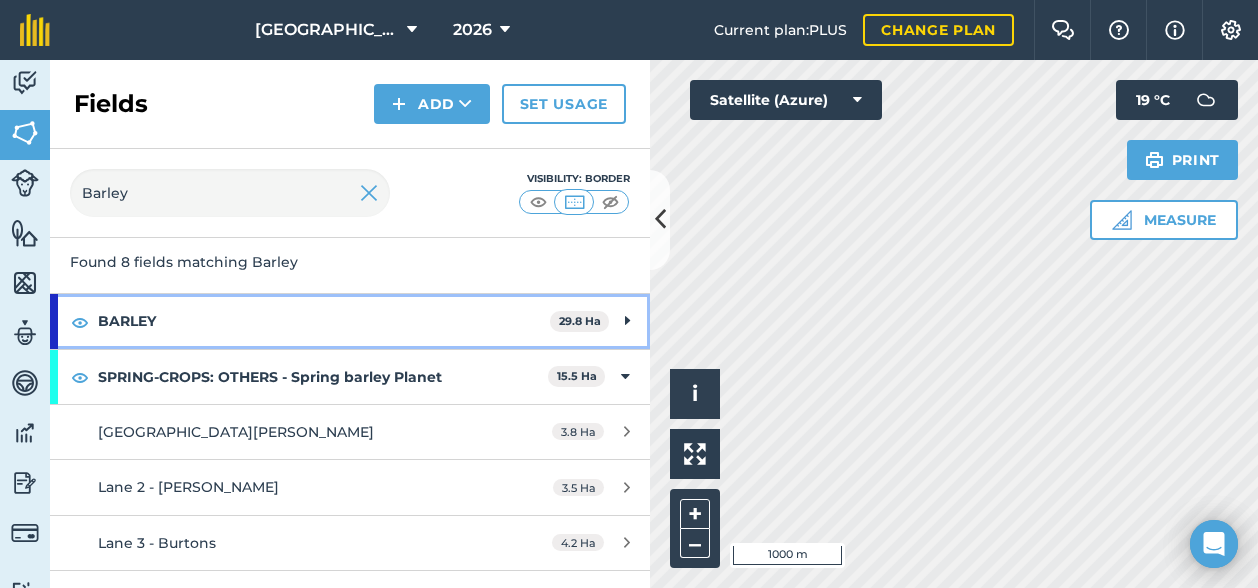 drag, startPoint x: 344, startPoint y: 316, endPoint x: 266, endPoint y: 321, distance: 78.160095 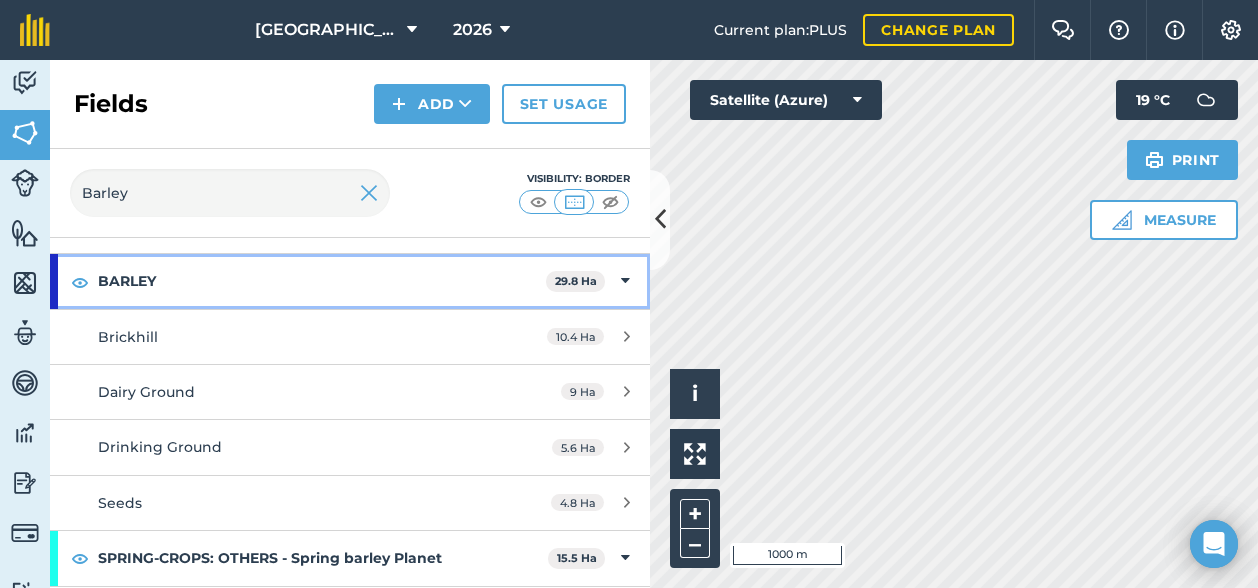 scroll, scrollTop: 100, scrollLeft: 0, axis: vertical 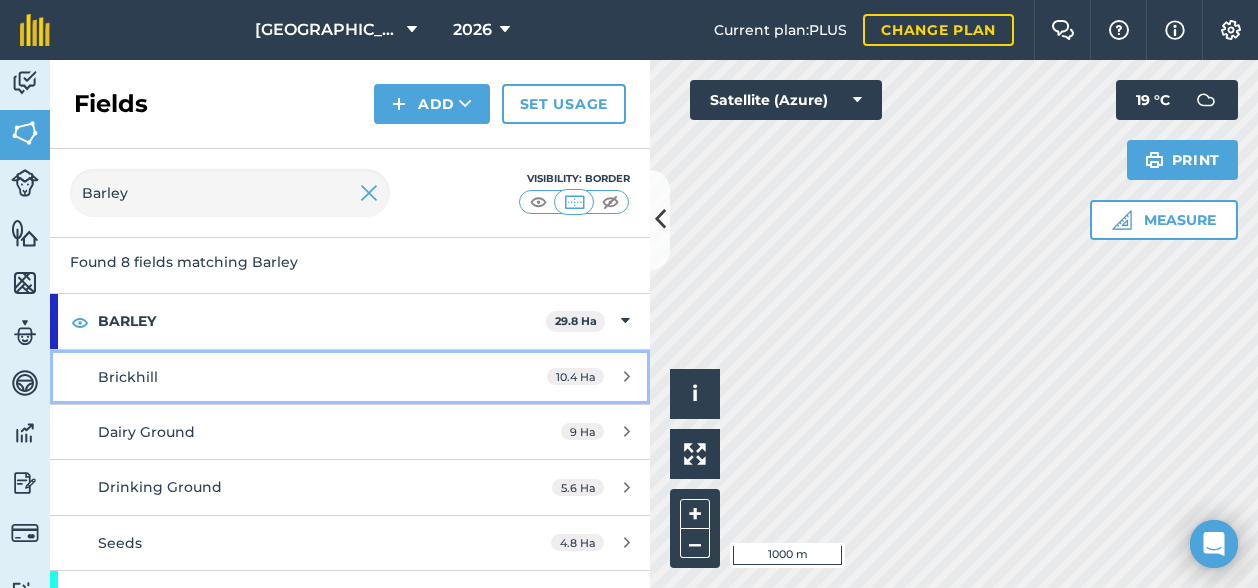 click on "Brickhill" at bounding box center [286, 377] 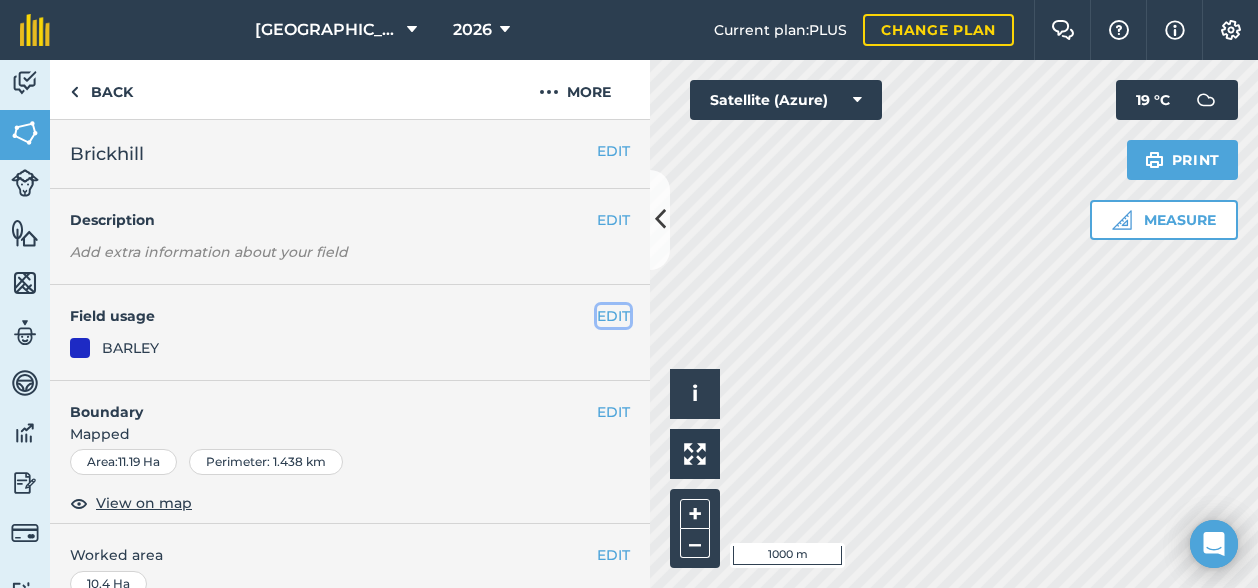 click on "EDIT" at bounding box center [613, 316] 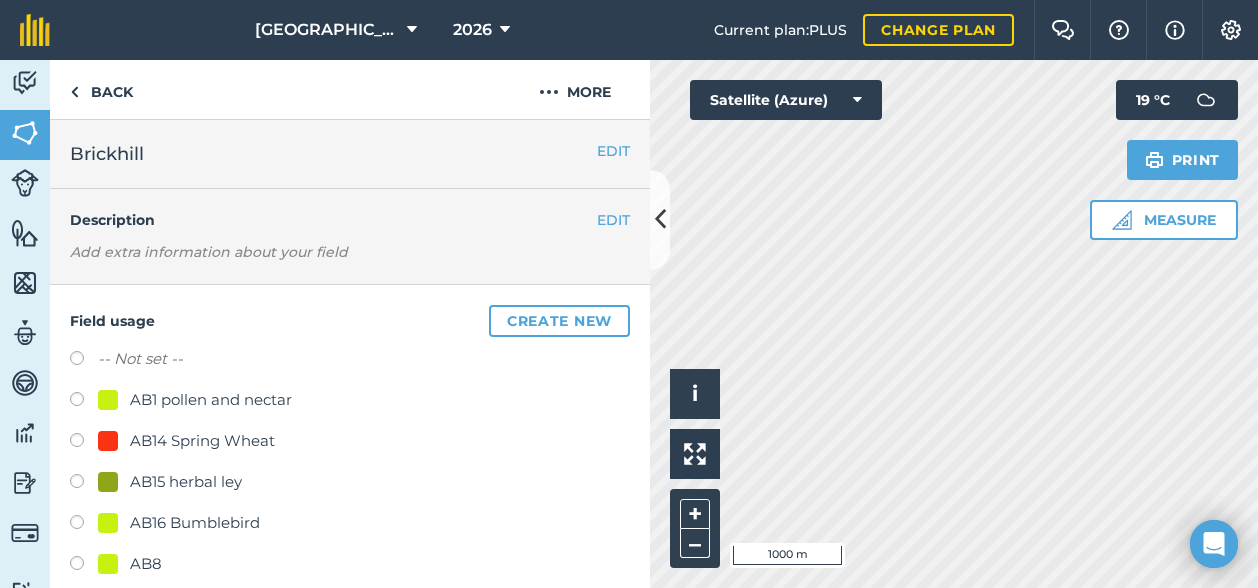 click at bounding box center (84, 443) 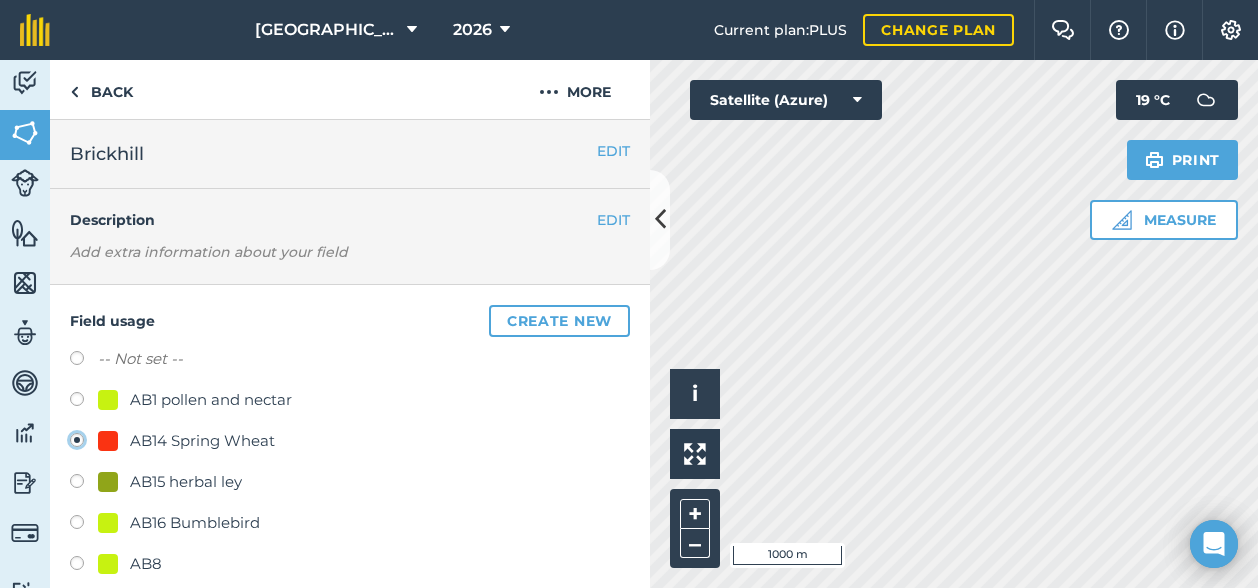 radio on "true" 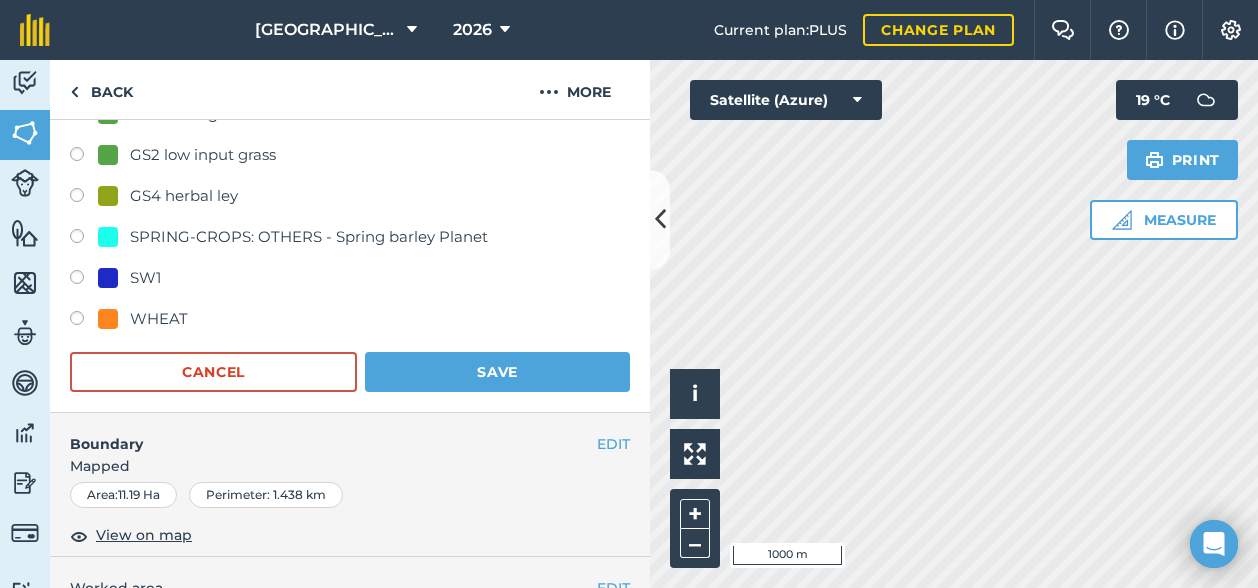 scroll, scrollTop: 700, scrollLeft: 0, axis: vertical 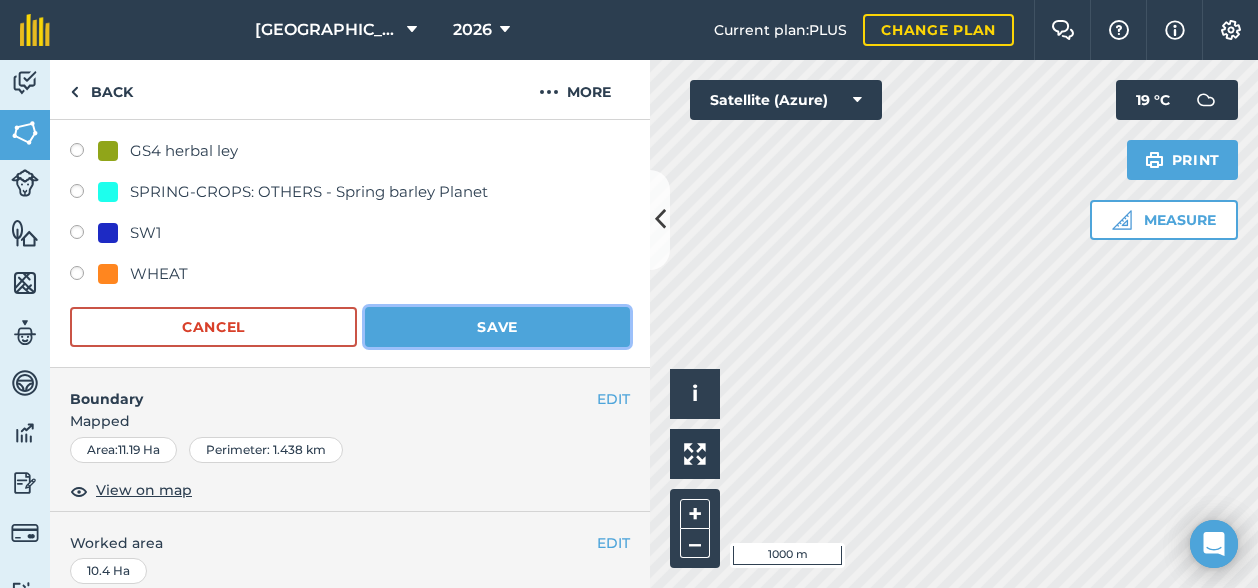 click on "Save" at bounding box center [497, 327] 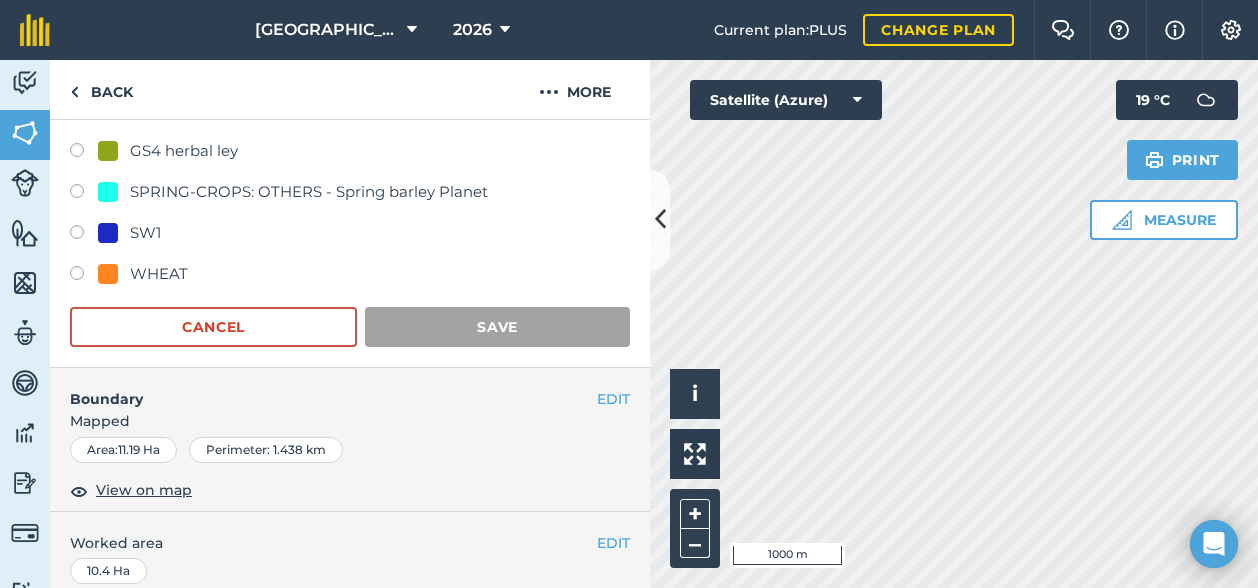 scroll, scrollTop: 404, scrollLeft: 0, axis: vertical 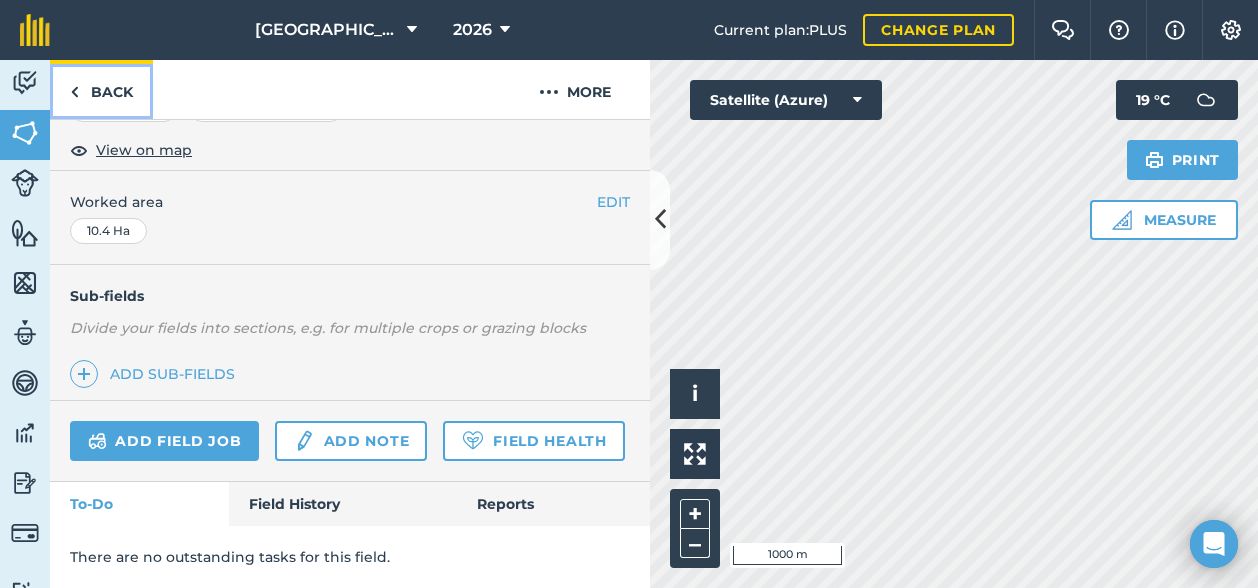 click on "Back" at bounding box center [101, 89] 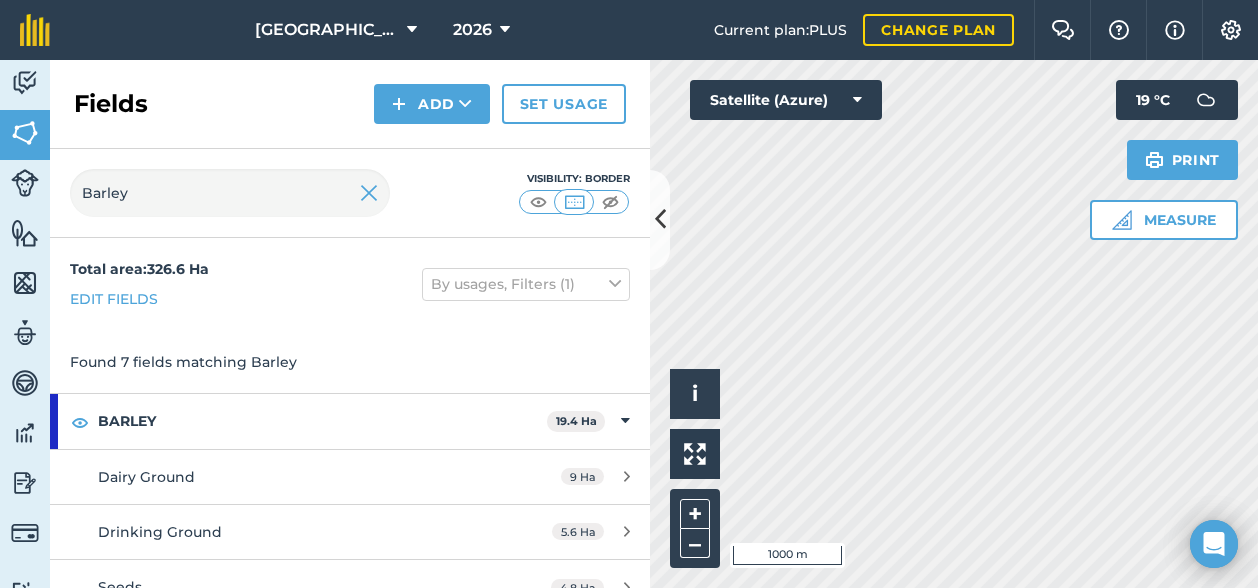 scroll, scrollTop: 100, scrollLeft: 0, axis: vertical 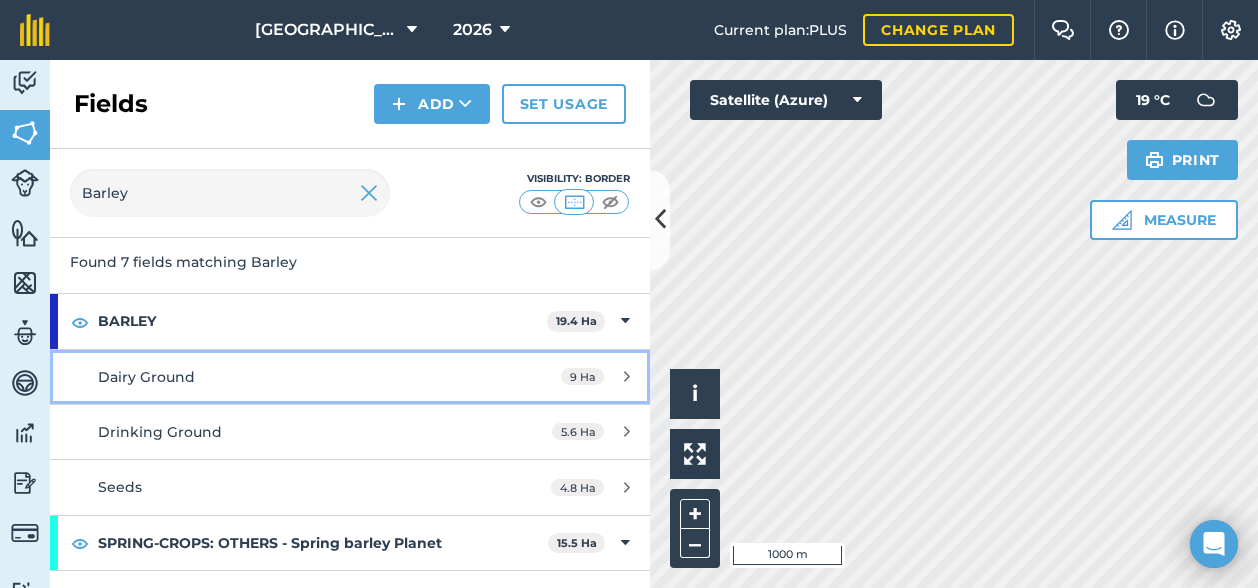 click on "Dairy Ground" at bounding box center (286, 377) 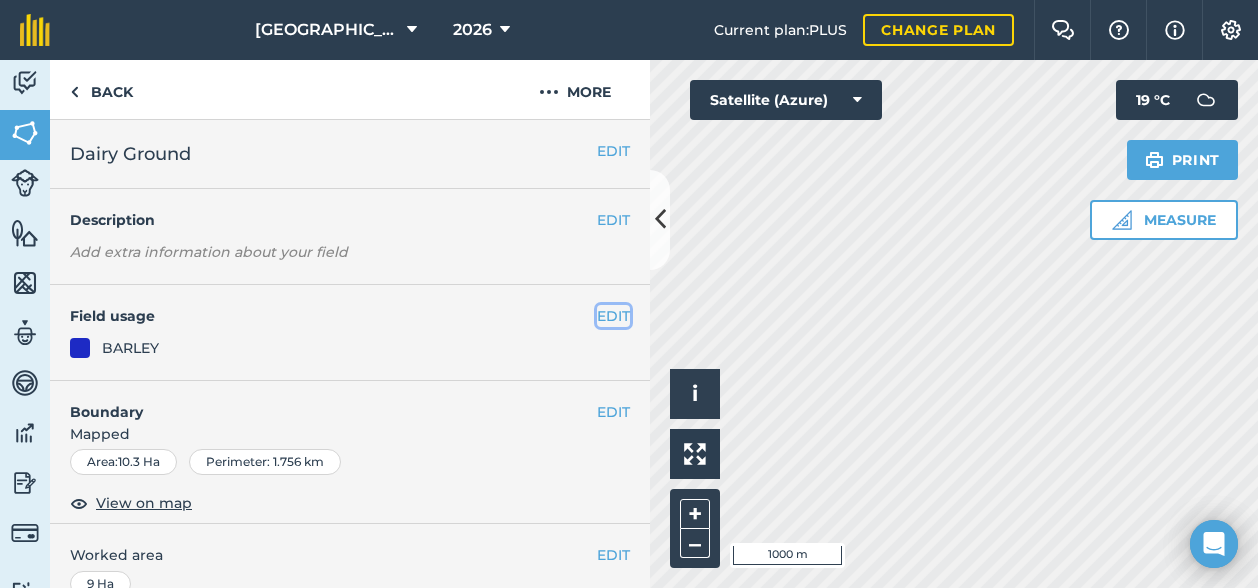 click on "EDIT" at bounding box center [613, 316] 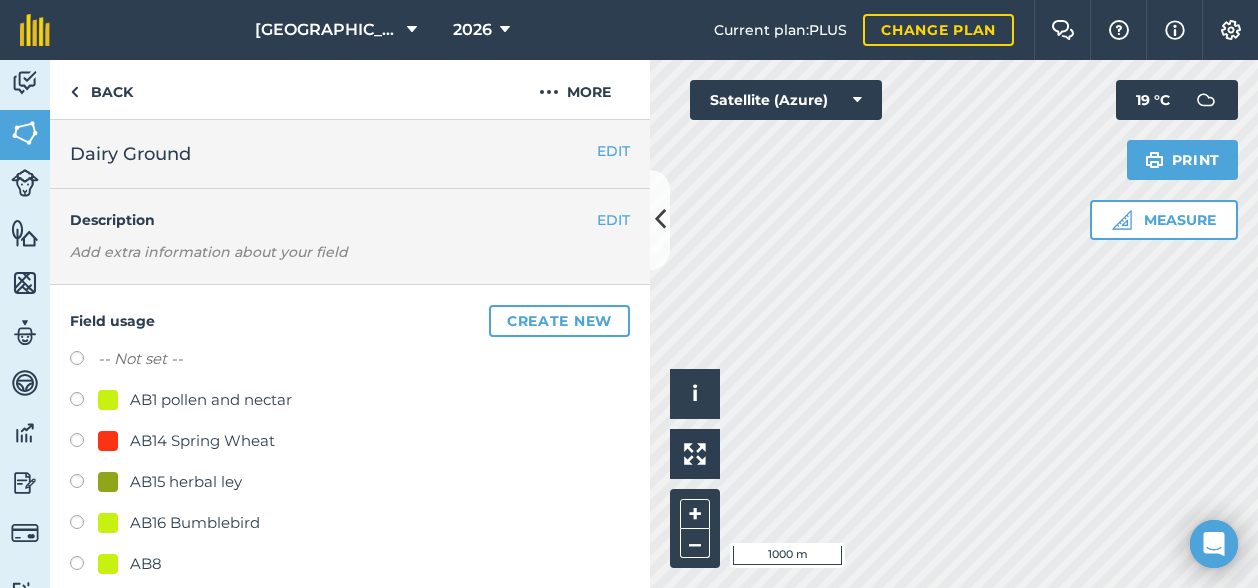 click at bounding box center [84, 443] 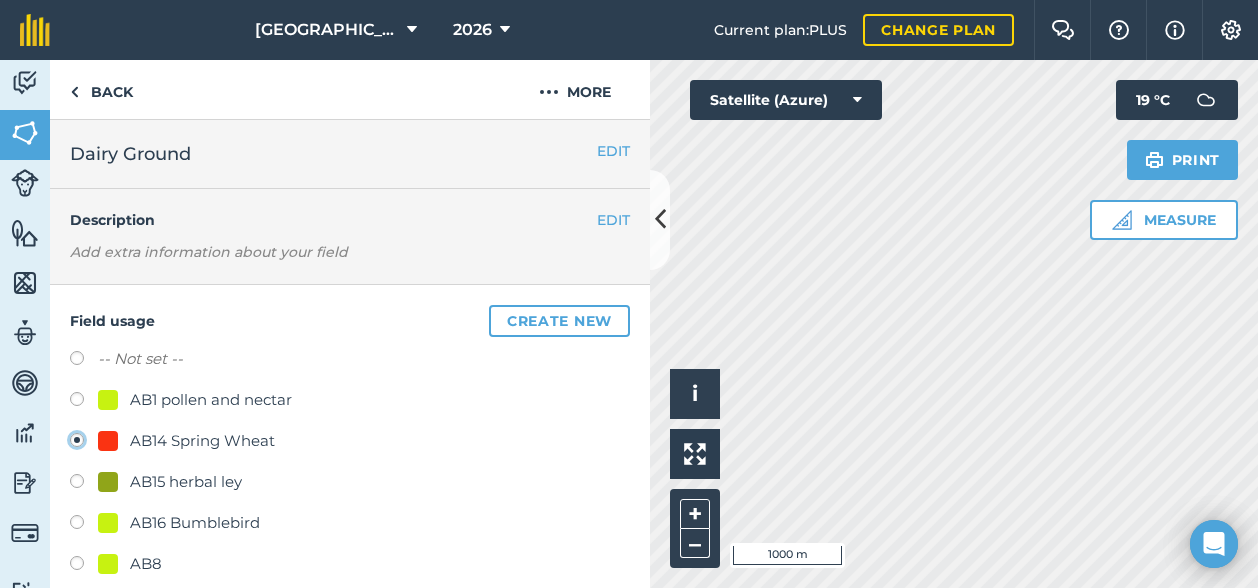radio on "true" 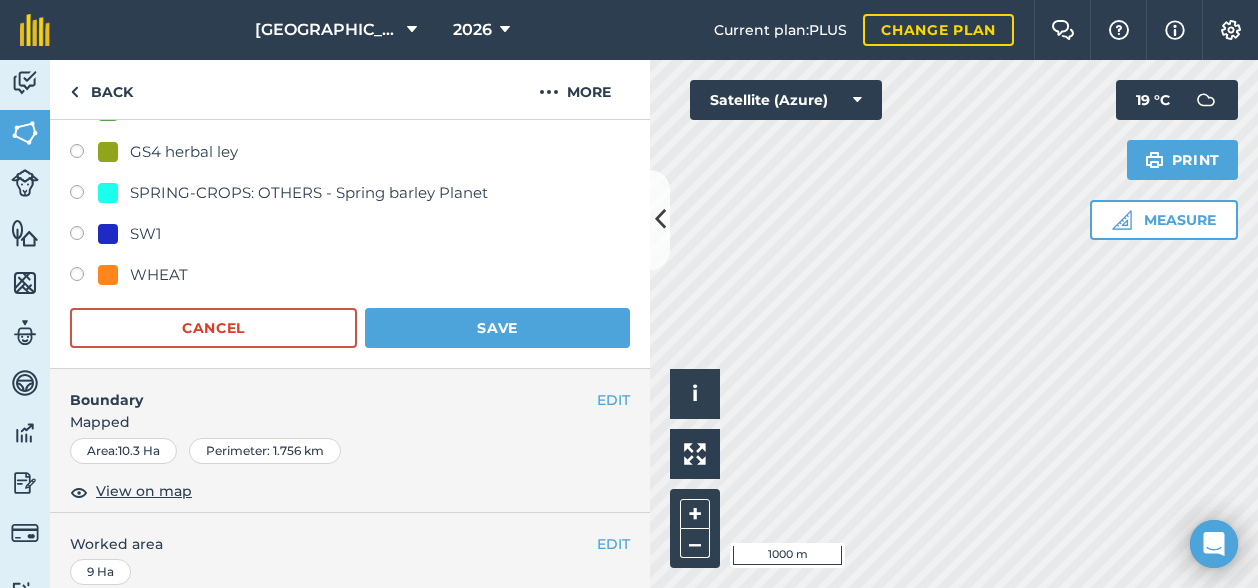scroll, scrollTop: 700, scrollLeft: 0, axis: vertical 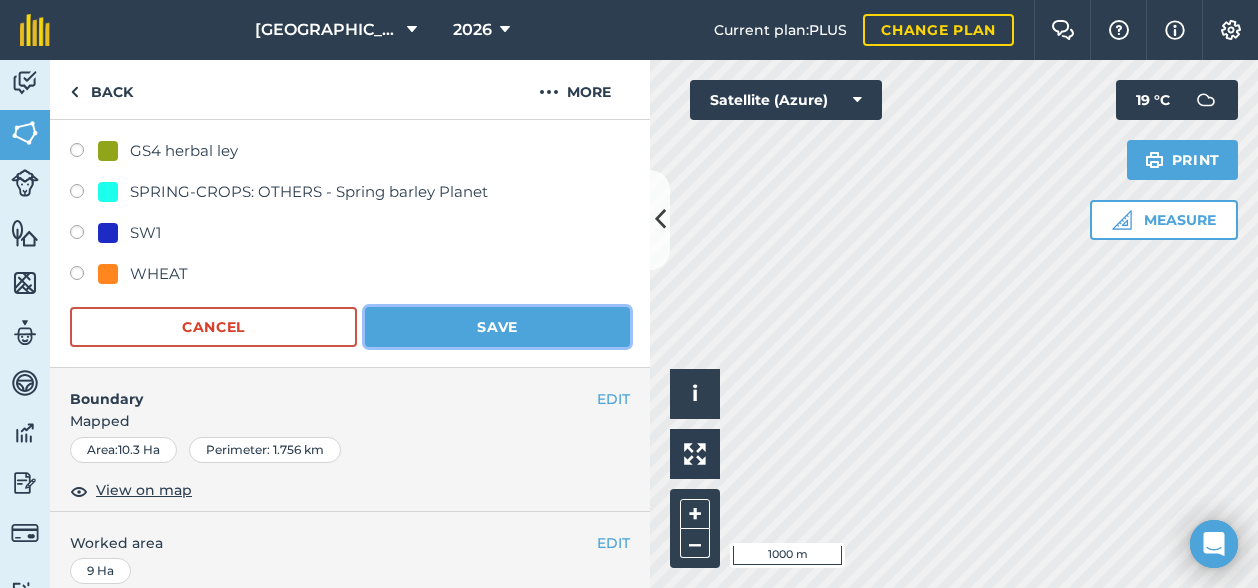 click on "Save" at bounding box center (497, 327) 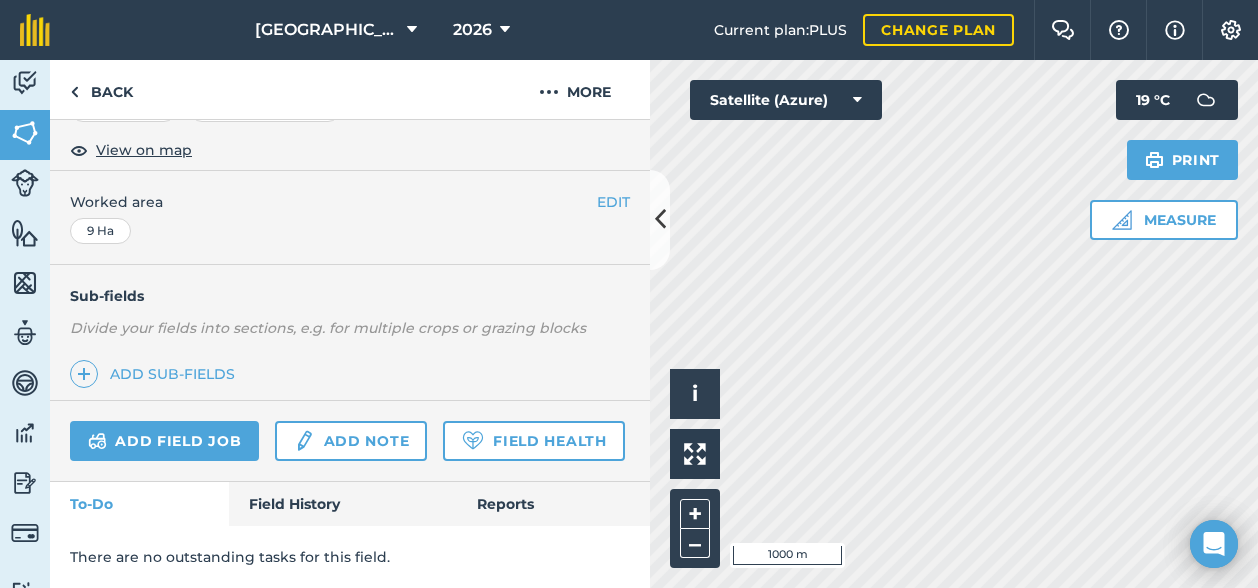 scroll, scrollTop: 404, scrollLeft: 0, axis: vertical 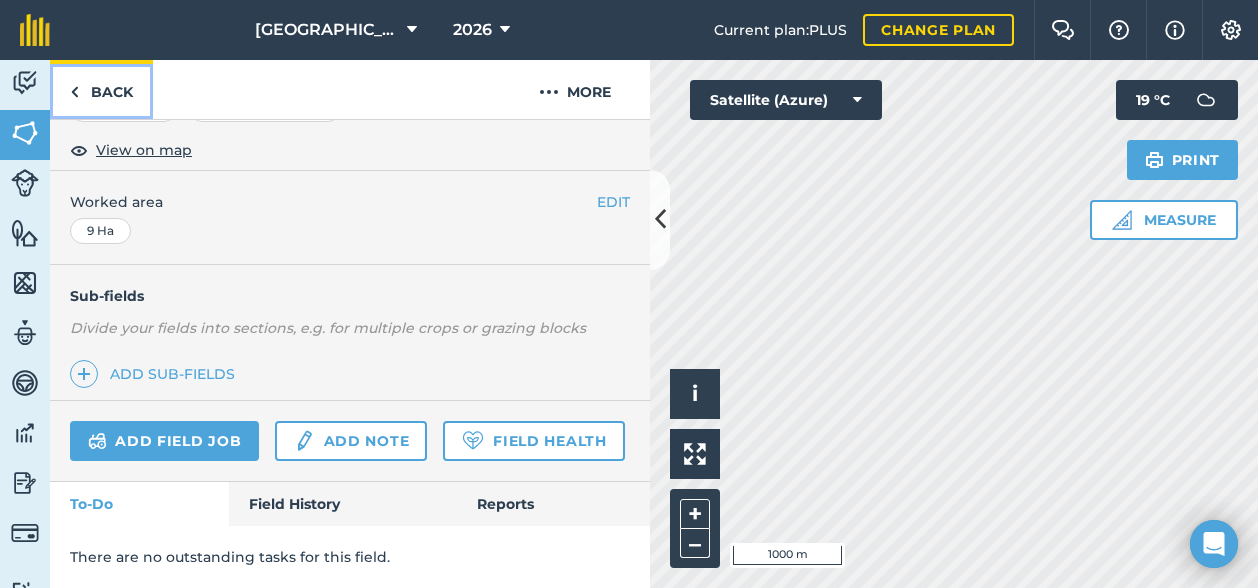 click on "Back" at bounding box center [101, 89] 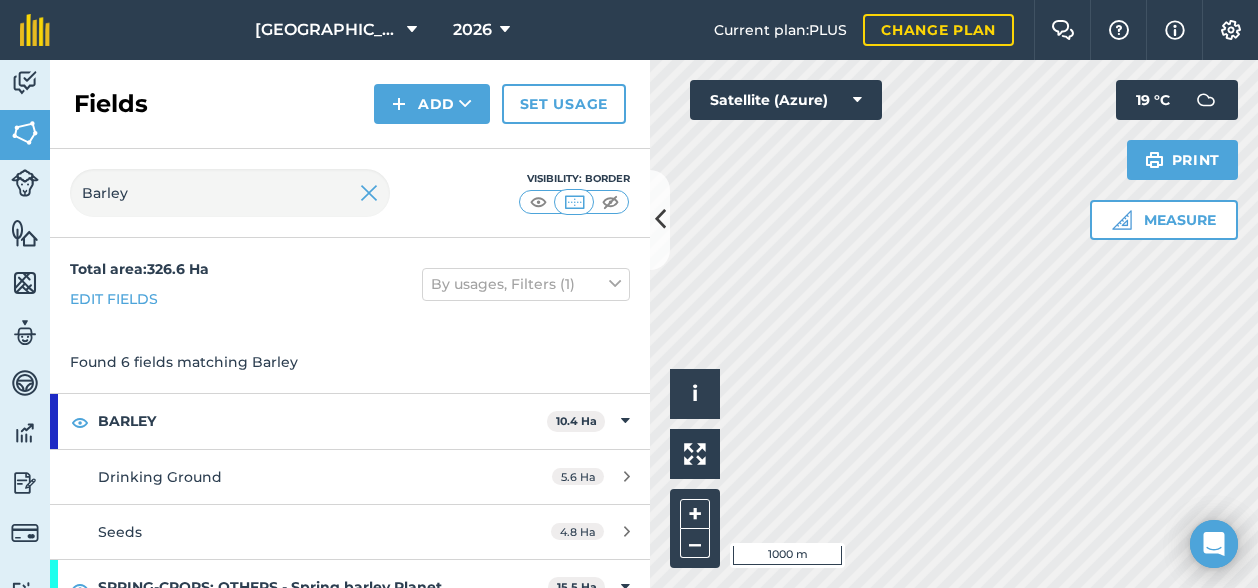 scroll, scrollTop: 100, scrollLeft: 0, axis: vertical 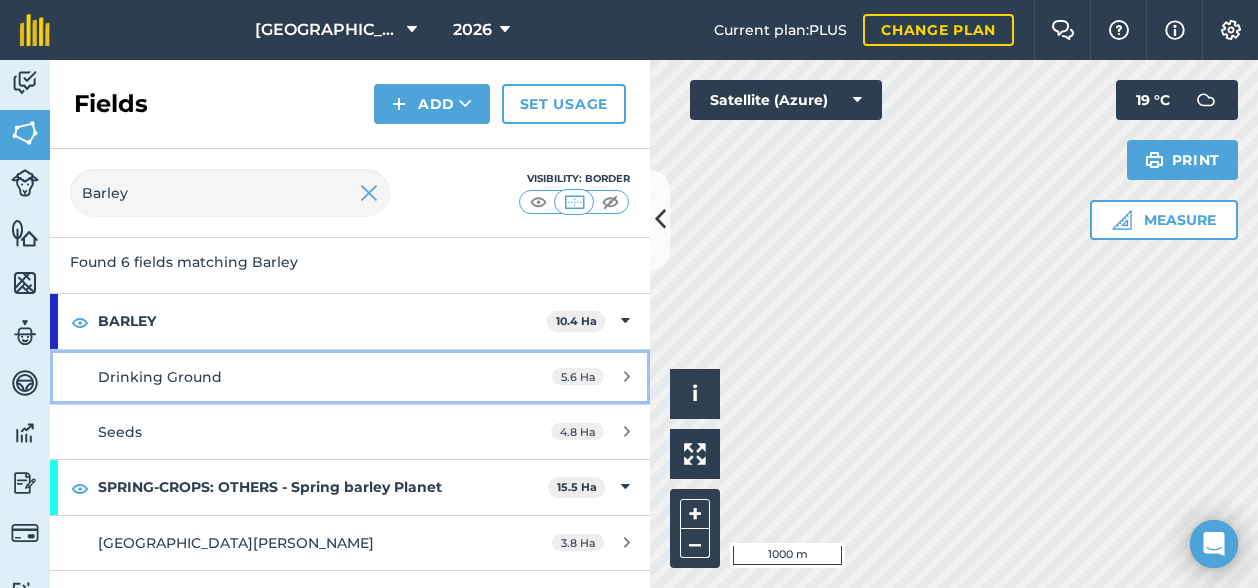 click on "Drinking Ground" at bounding box center (286, 377) 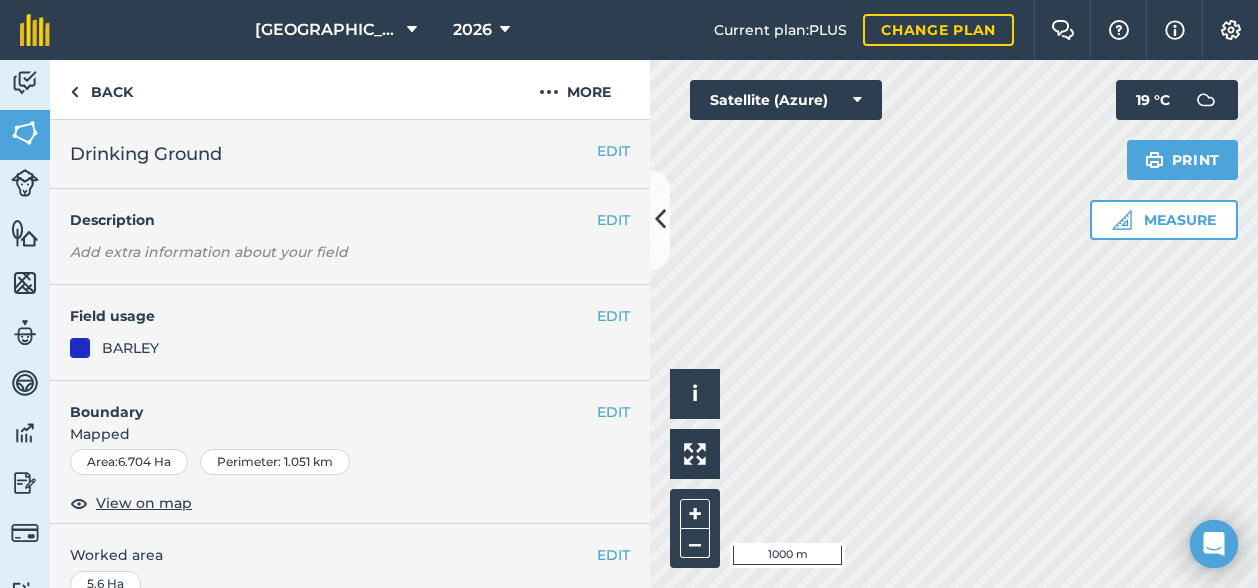 drag, startPoint x: 104, startPoint y: 347, endPoint x: 213, endPoint y: 344, distance: 109.041275 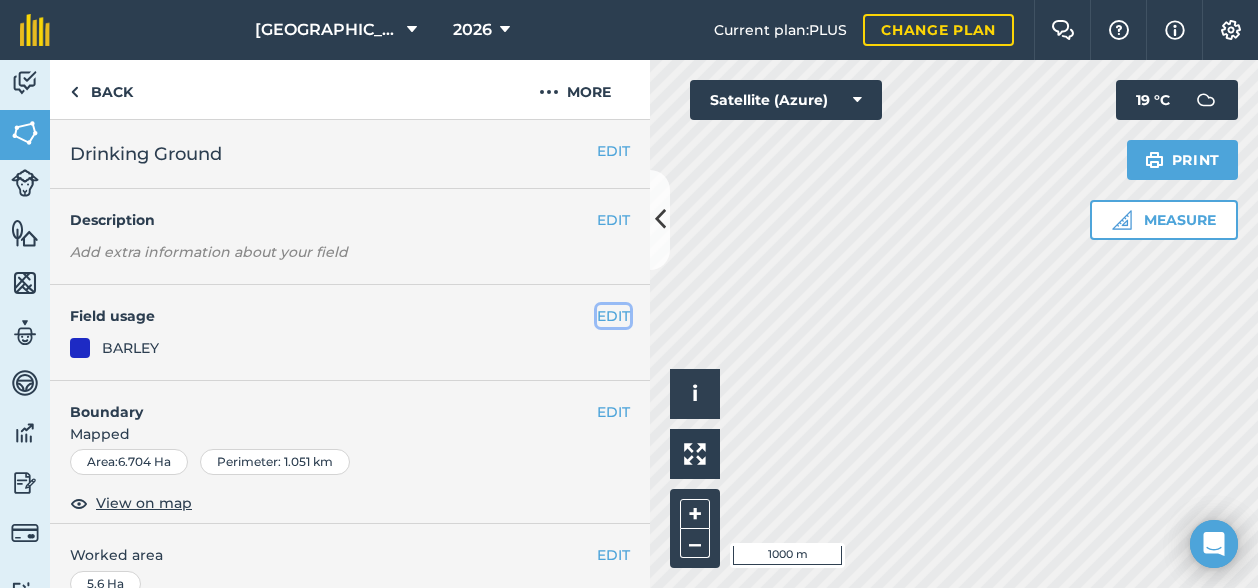 click on "EDIT" at bounding box center (613, 316) 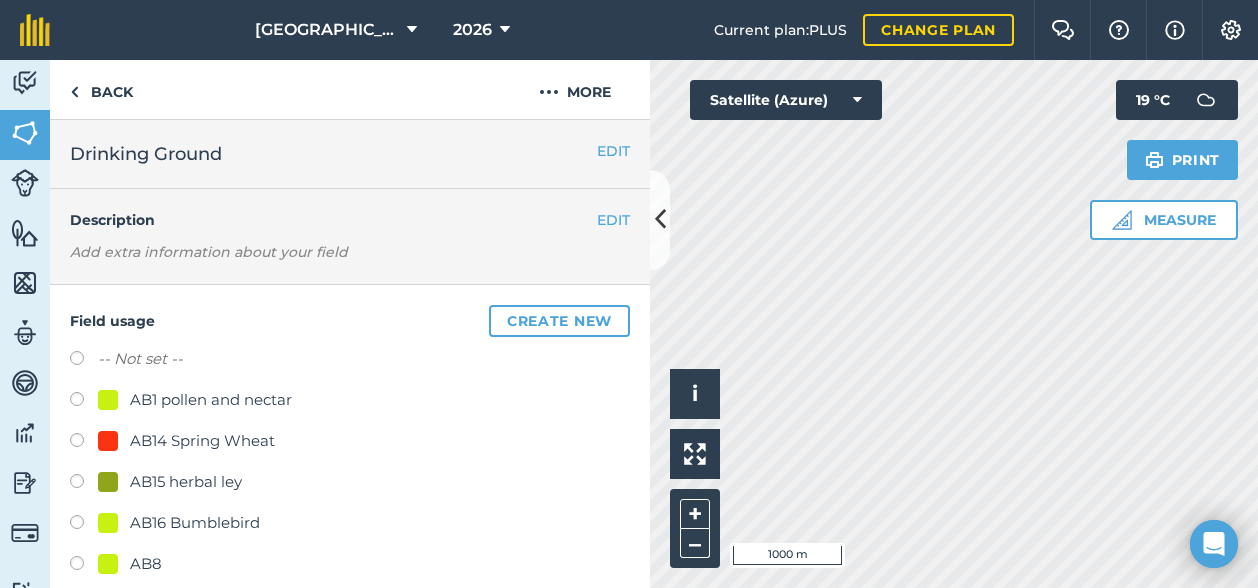 click at bounding box center [84, 443] 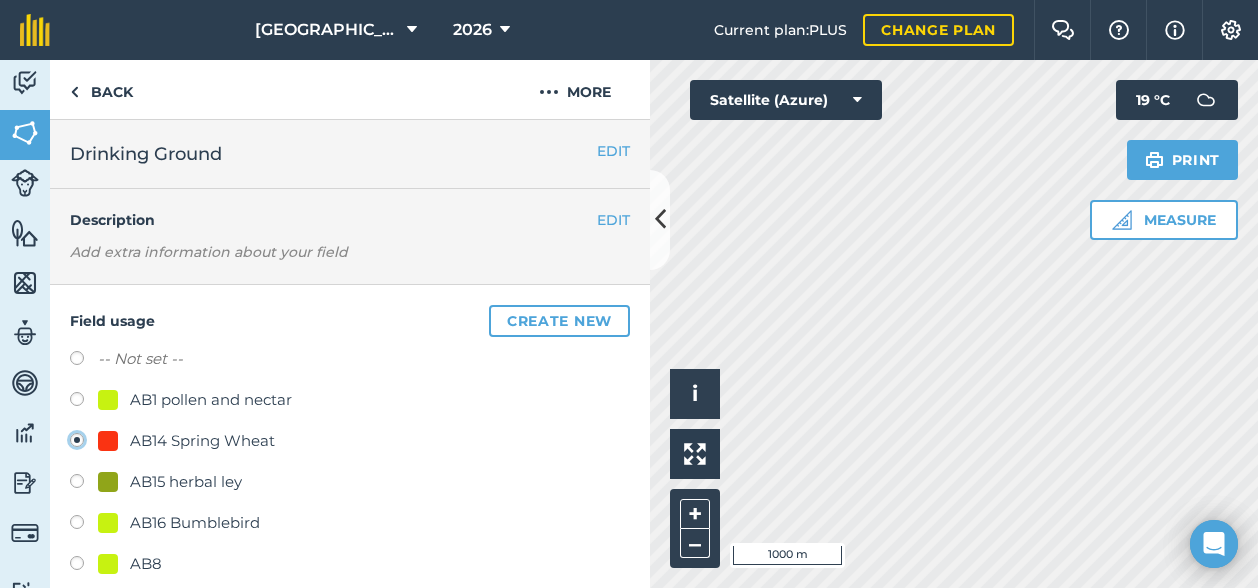 radio on "true" 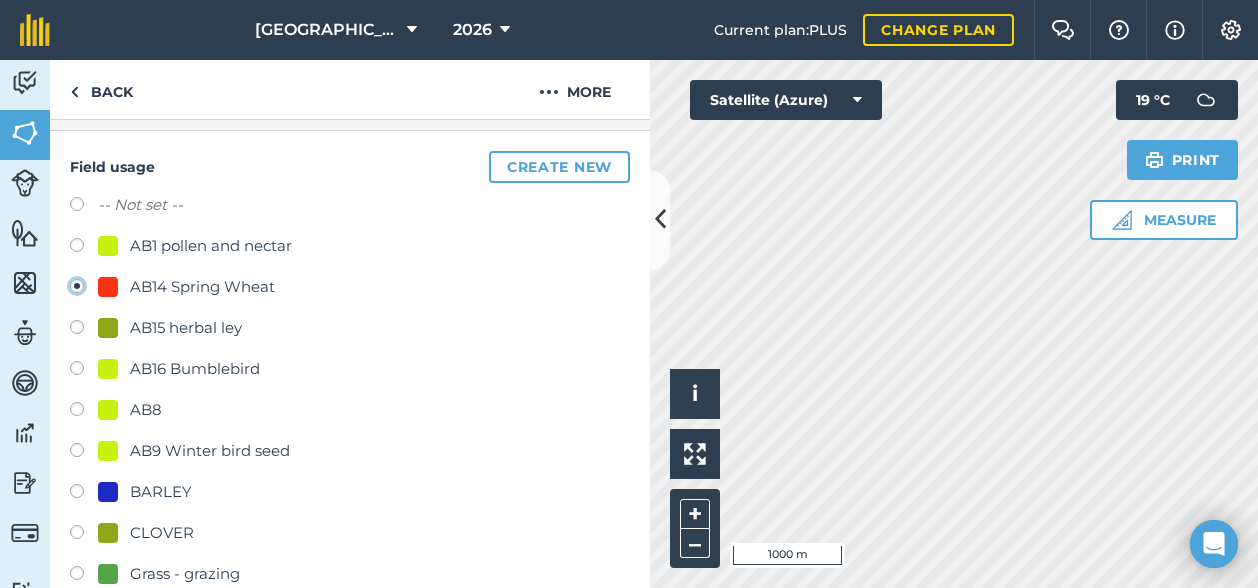 scroll, scrollTop: 500, scrollLeft: 0, axis: vertical 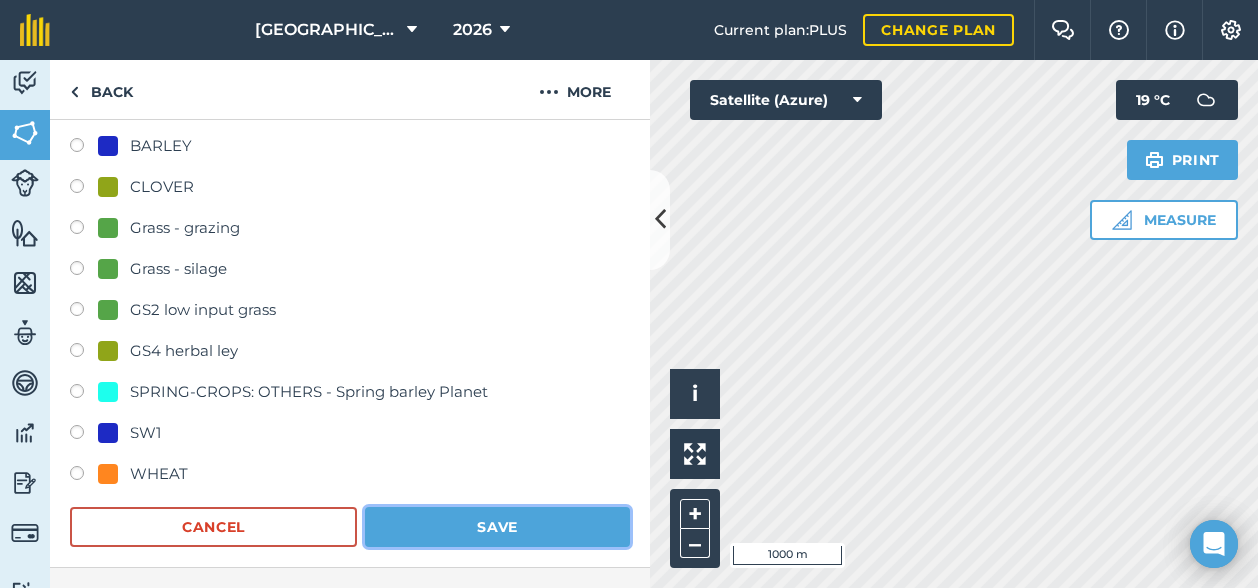 click on "Save" at bounding box center (497, 527) 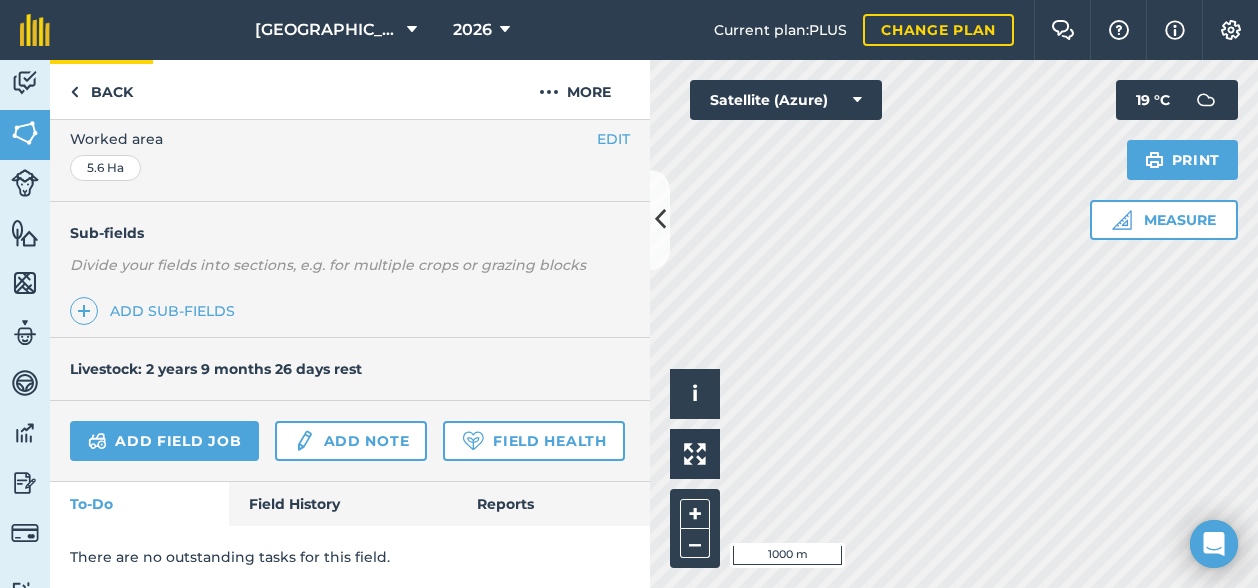 scroll, scrollTop: 468, scrollLeft: 0, axis: vertical 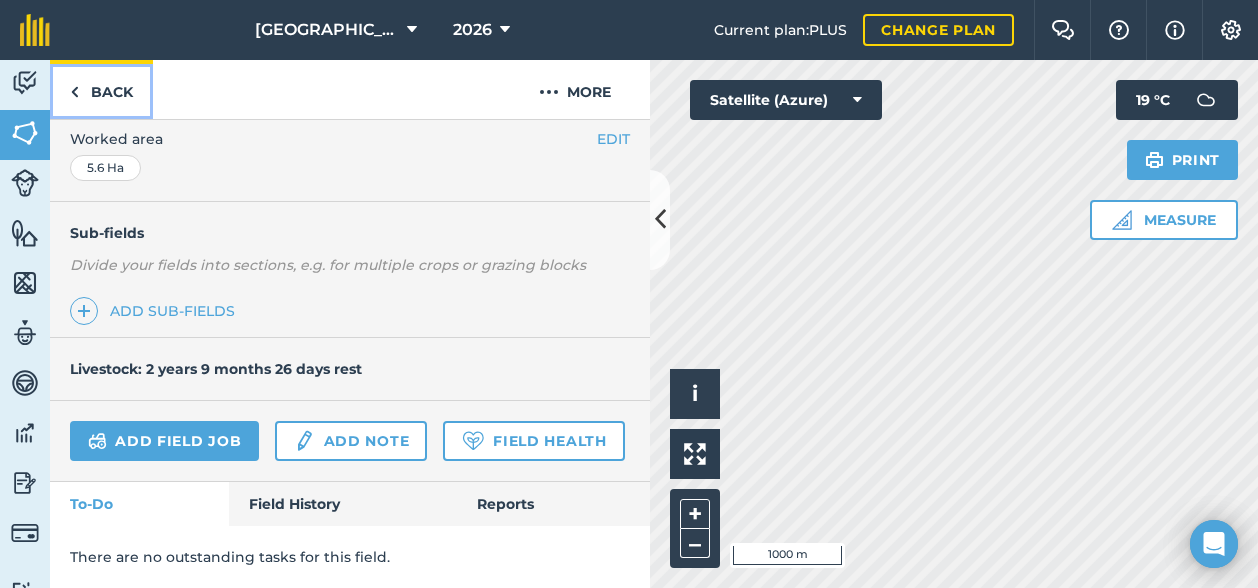click on "Back" at bounding box center [101, 89] 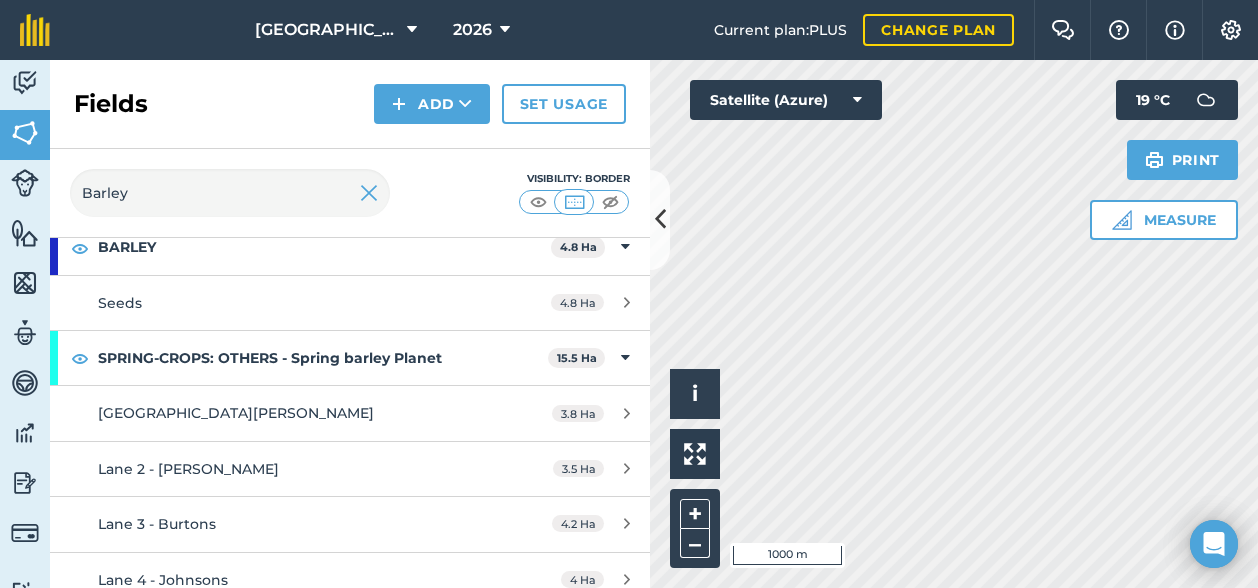 scroll, scrollTop: 190, scrollLeft: 0, axis: vertical 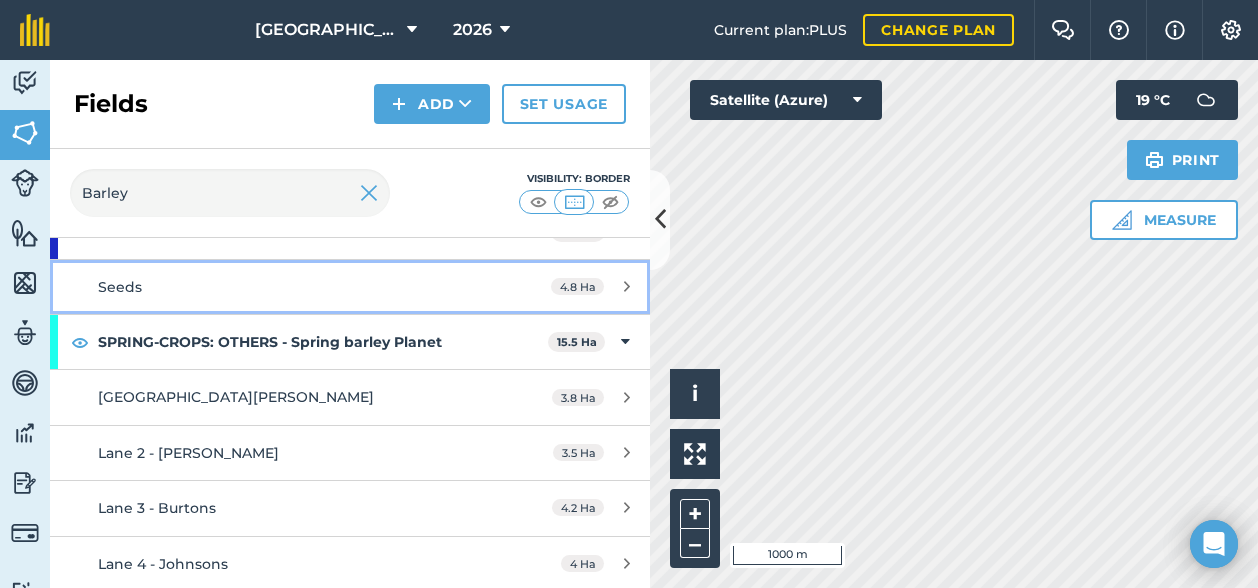 click on "Seeds" at bounding box center [286, 287] 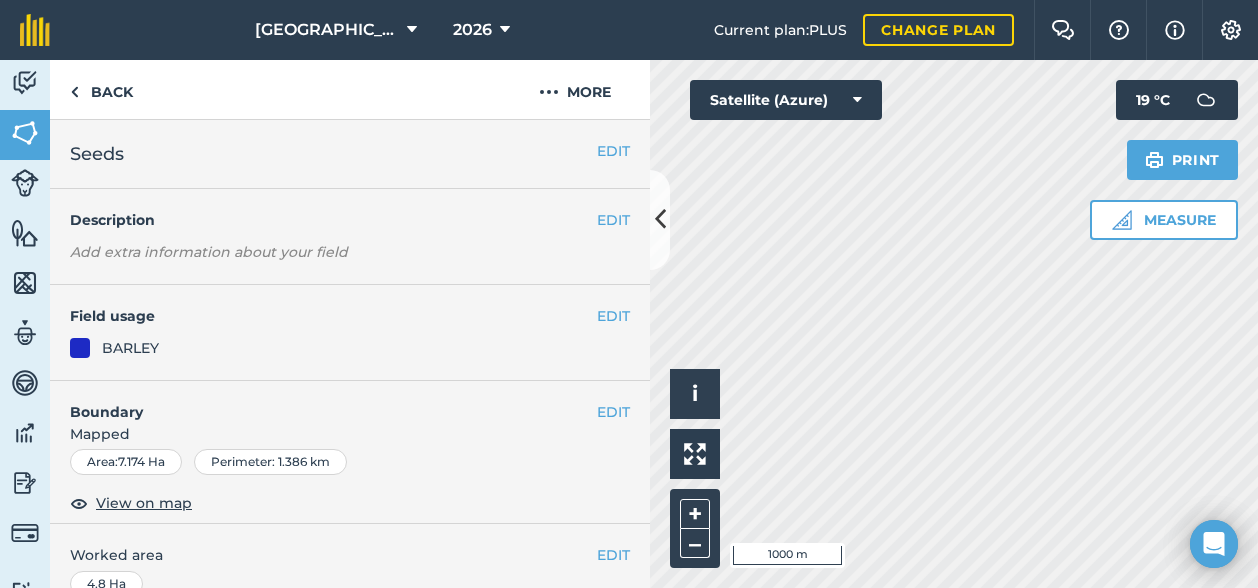 click at bounding box center (80, 348) 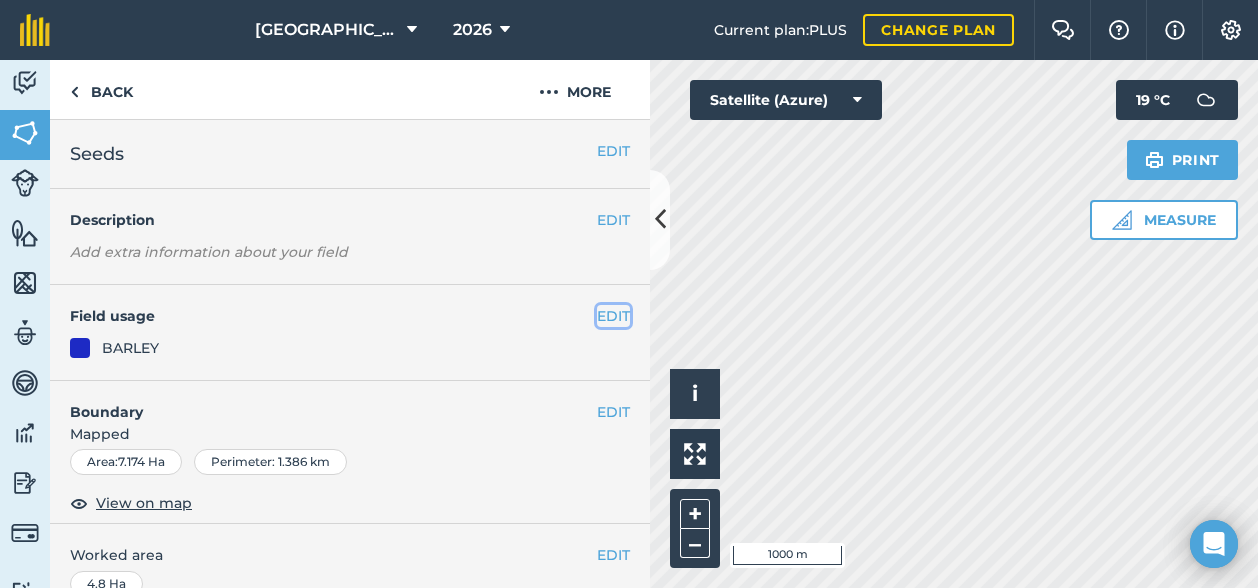 click on "EDIT" at bounding box center [613, 316] 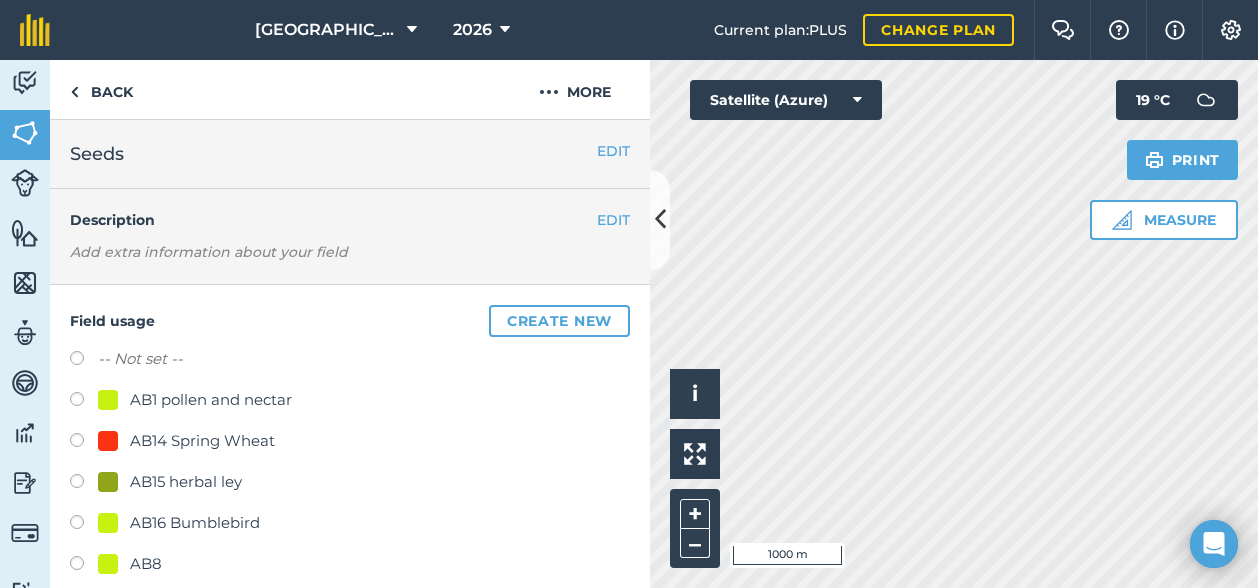drag, startPoint x: 77, startPoint y: 439, endPoint x: 167, endPoint y: 438, distance: 90.005554 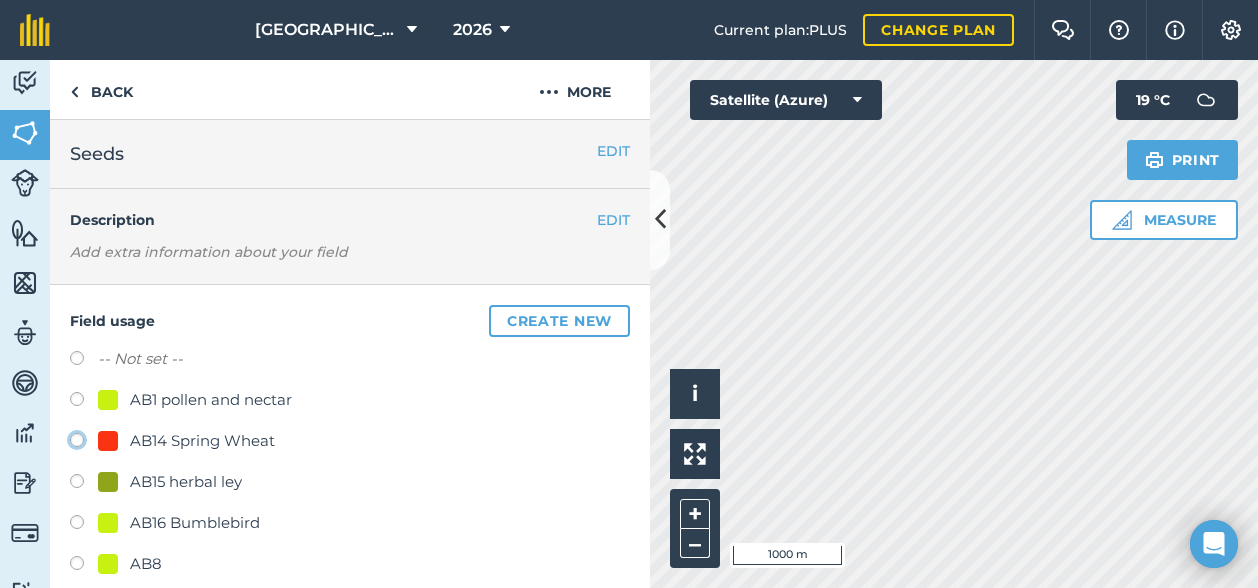 click on "AB14 Spring Wheat" at bounding box center (-9923, 439) 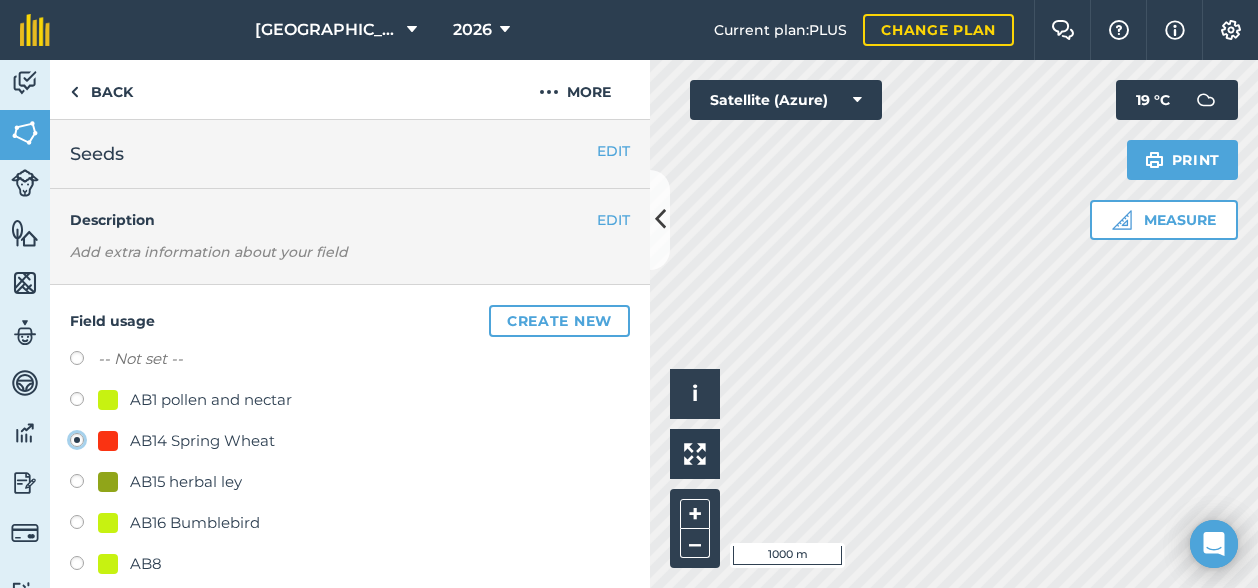 radio on "true" 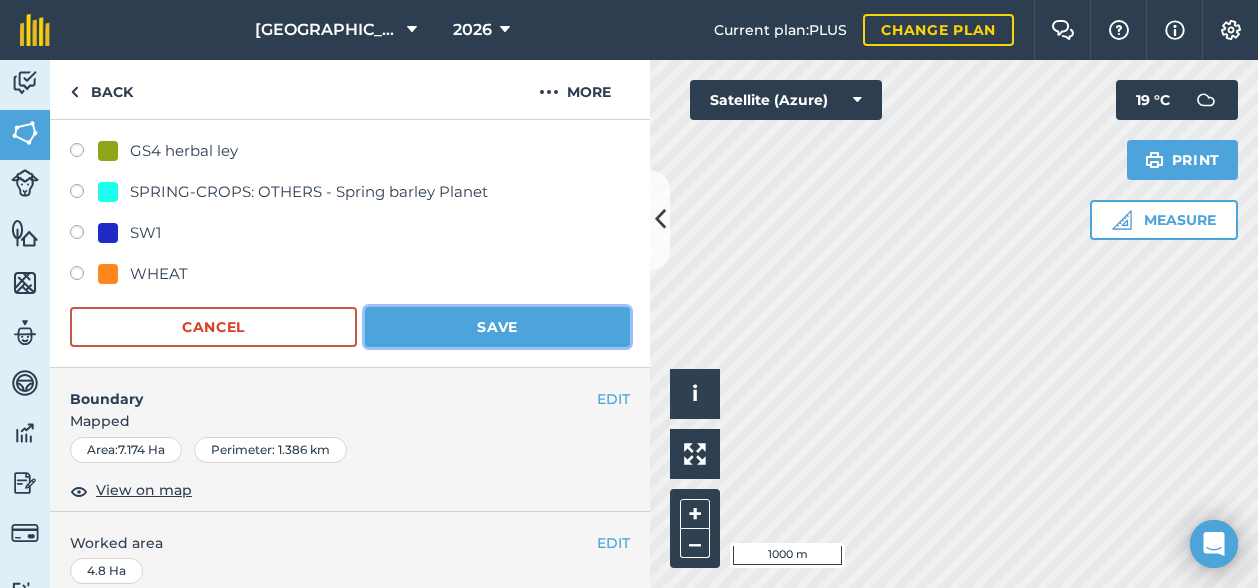 click on "Save" at bounding box center (497, 327) 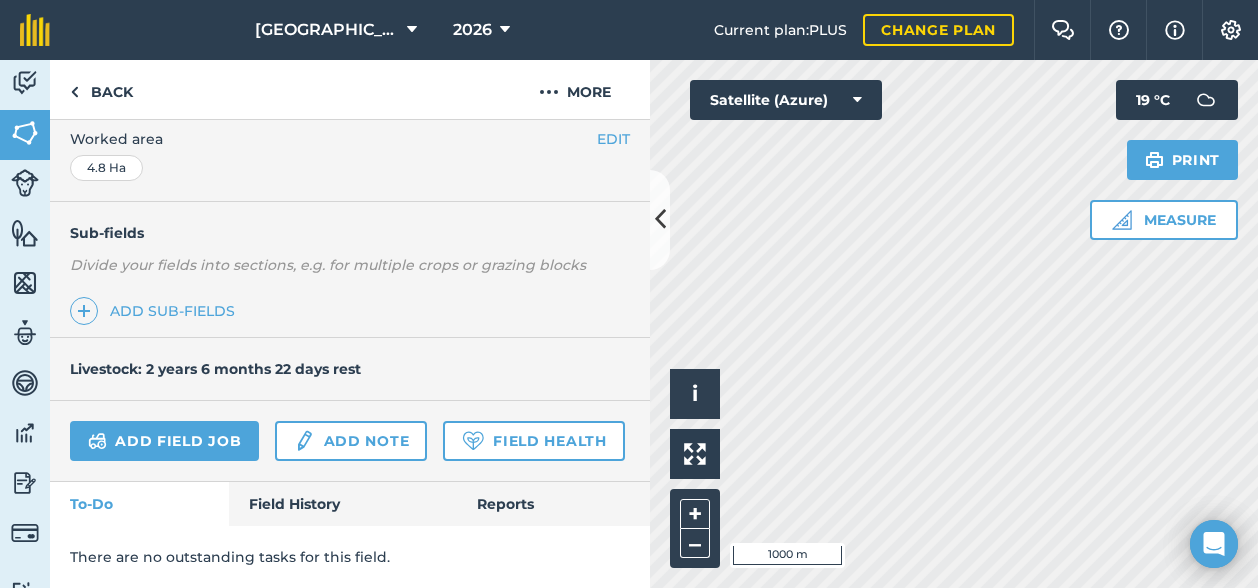 scroll, scrollTop: 468, scrollLeft: 0, axis: vertical 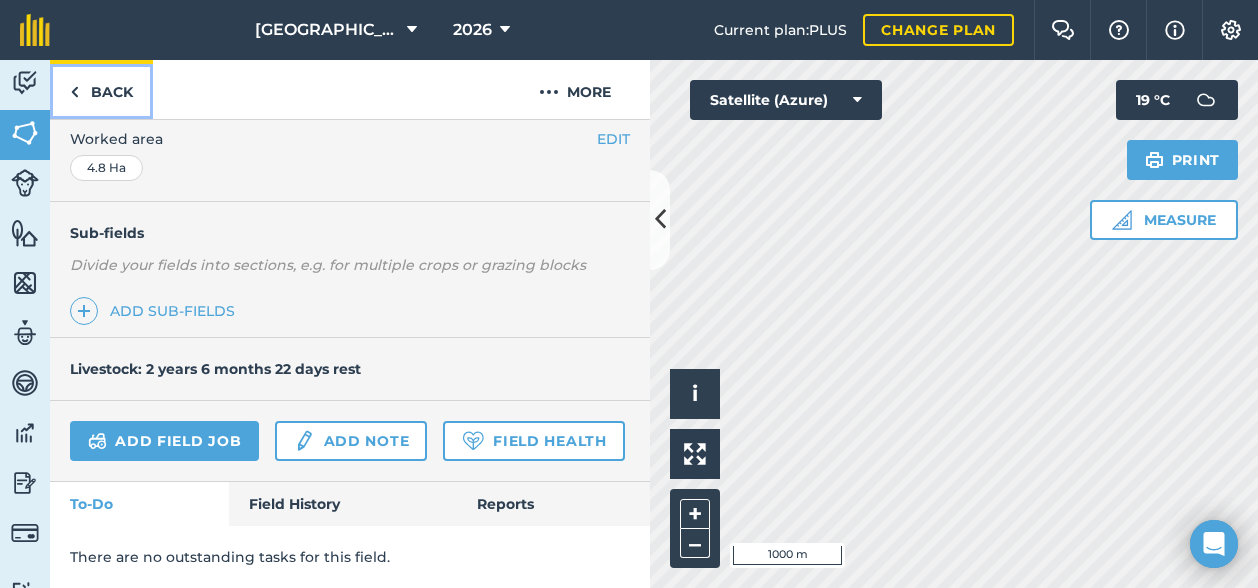 click on "Back" at bounding box center [101, 89] 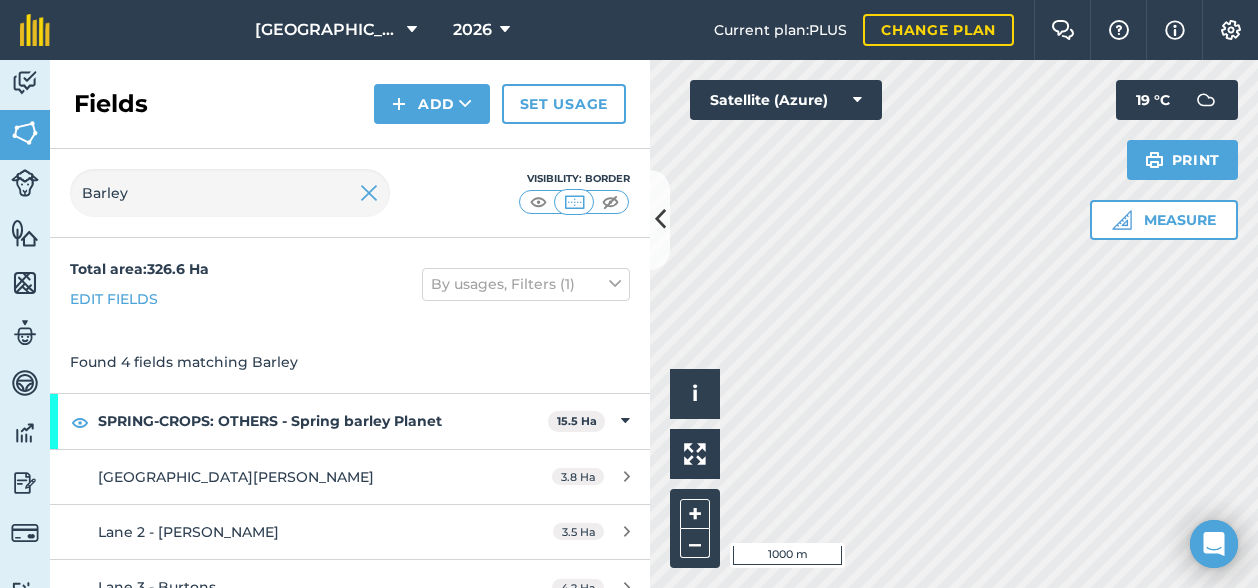 scroll, scrollTop: 80, scrollLeft: 0, axis: vertical 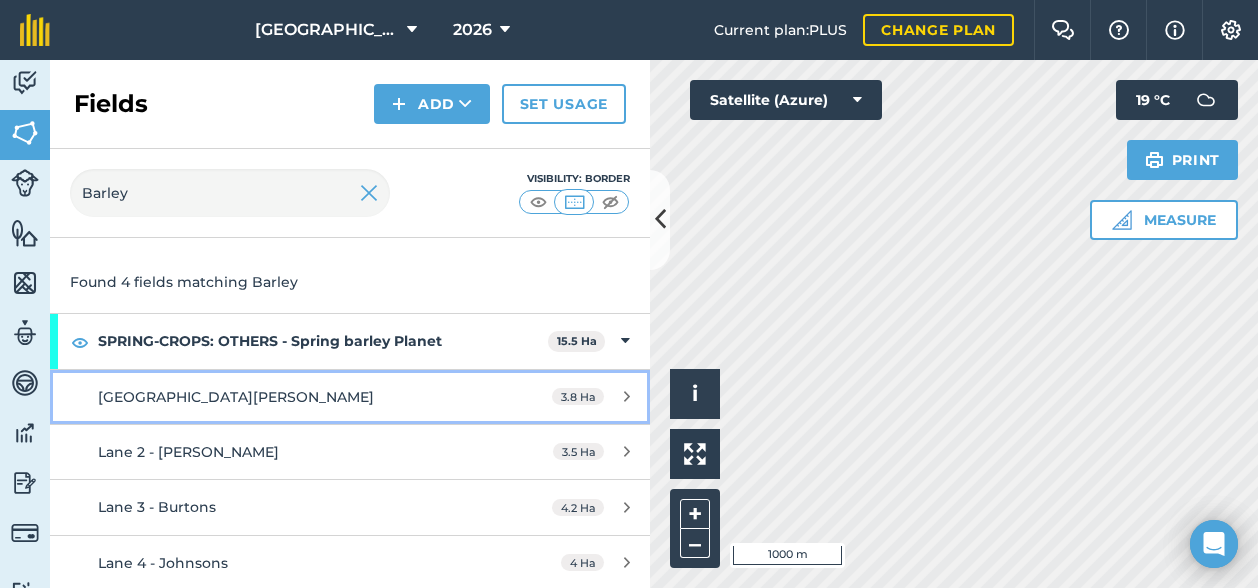click on "[GEOGRAPHIC_DATA][PERSON_NAME]" at bounding box center (286, 397) 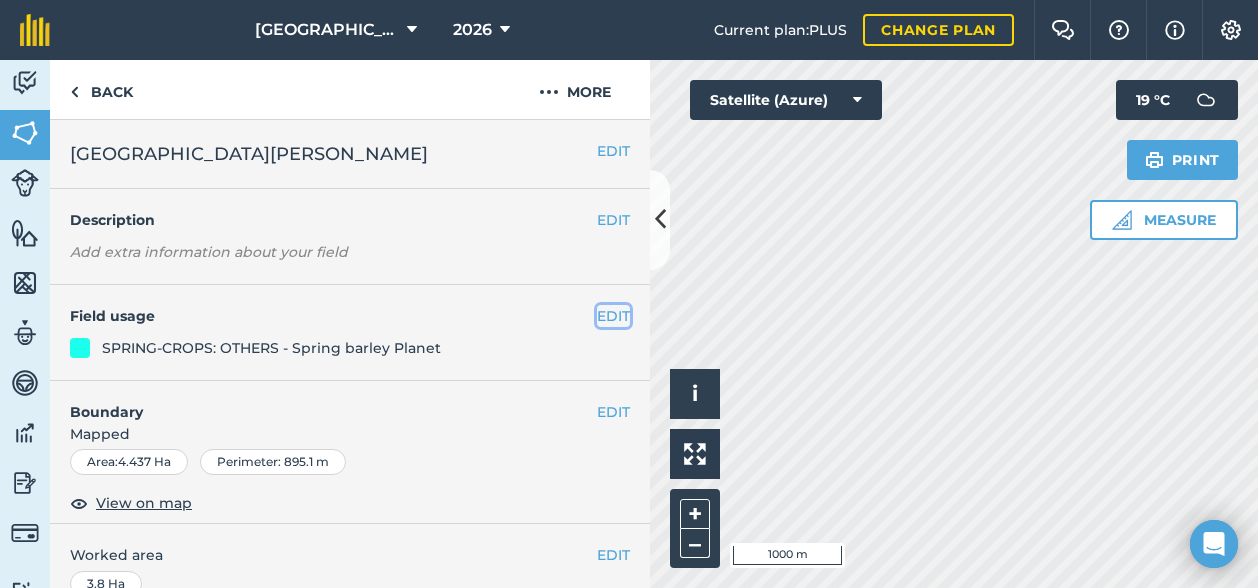 click on "EDIT" at bounding box center (613, 316) 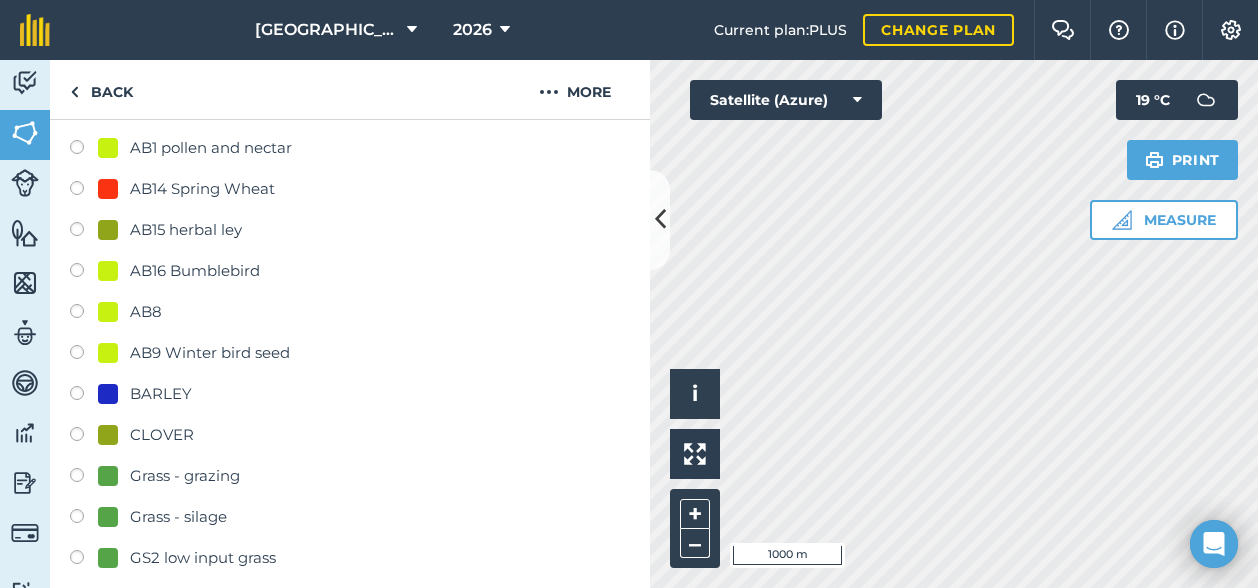 scroll, scrollTop: 300, scrollLeft: 0, axis: vertical 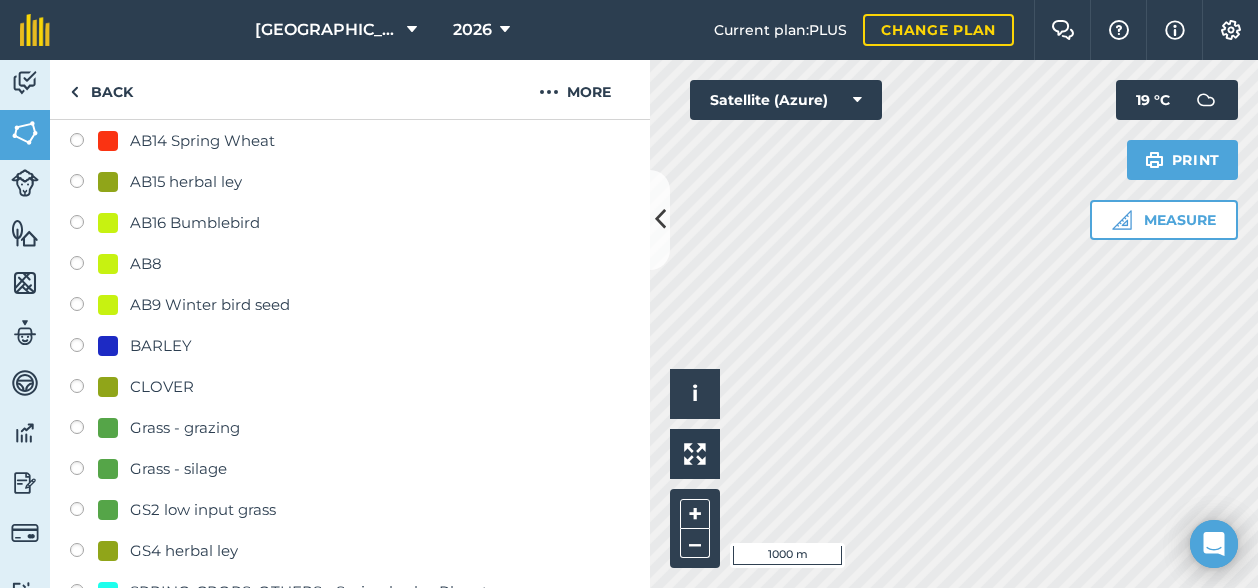 click at bounding box center (84, 348) 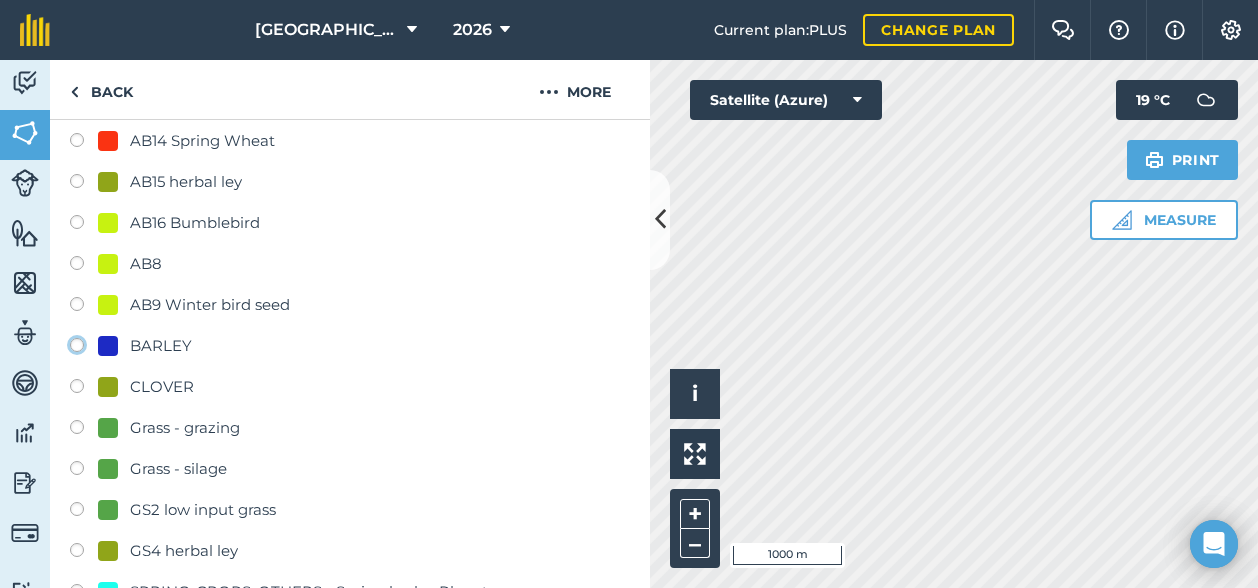 click on "BARLEY" at bounding box center [-9923, 344] 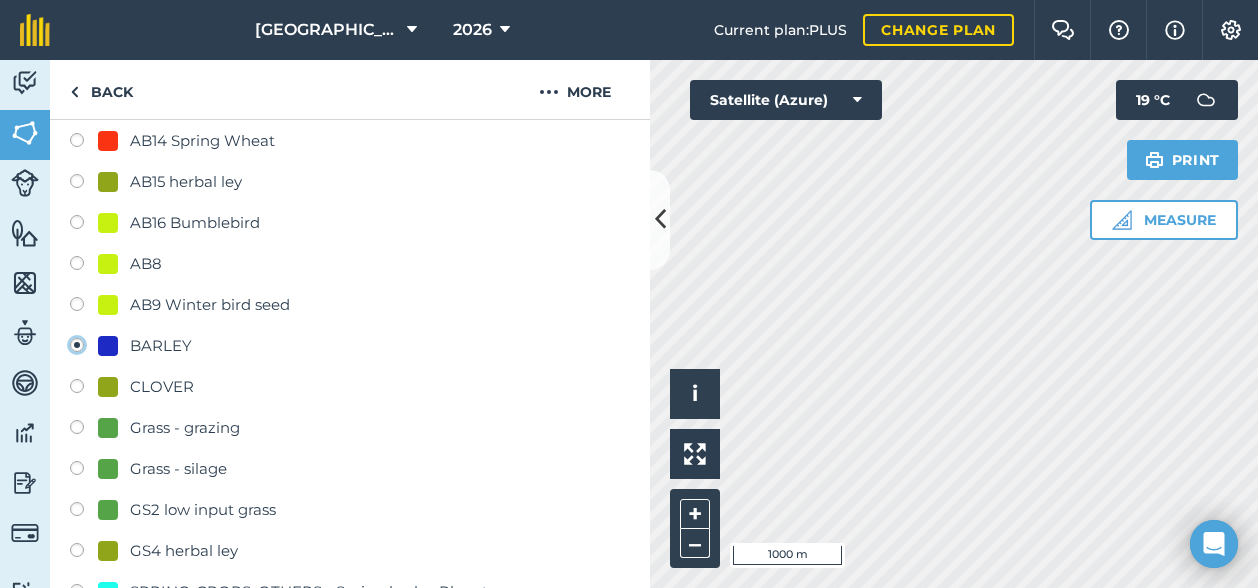 radio on "true" 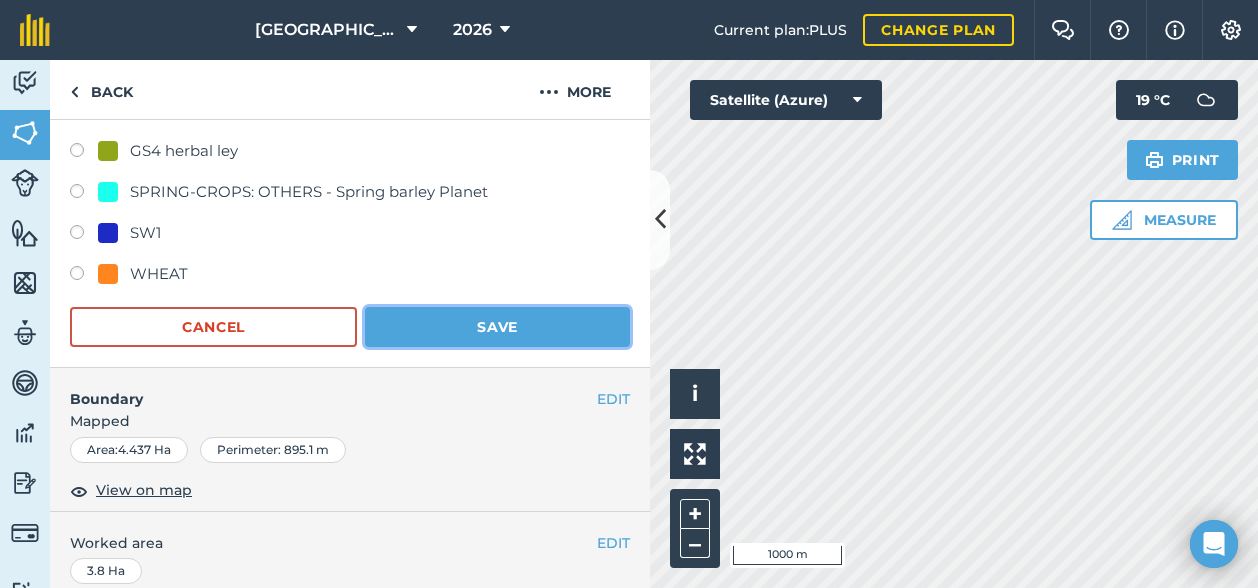 click on "Save" at bounding box center [497, 327] 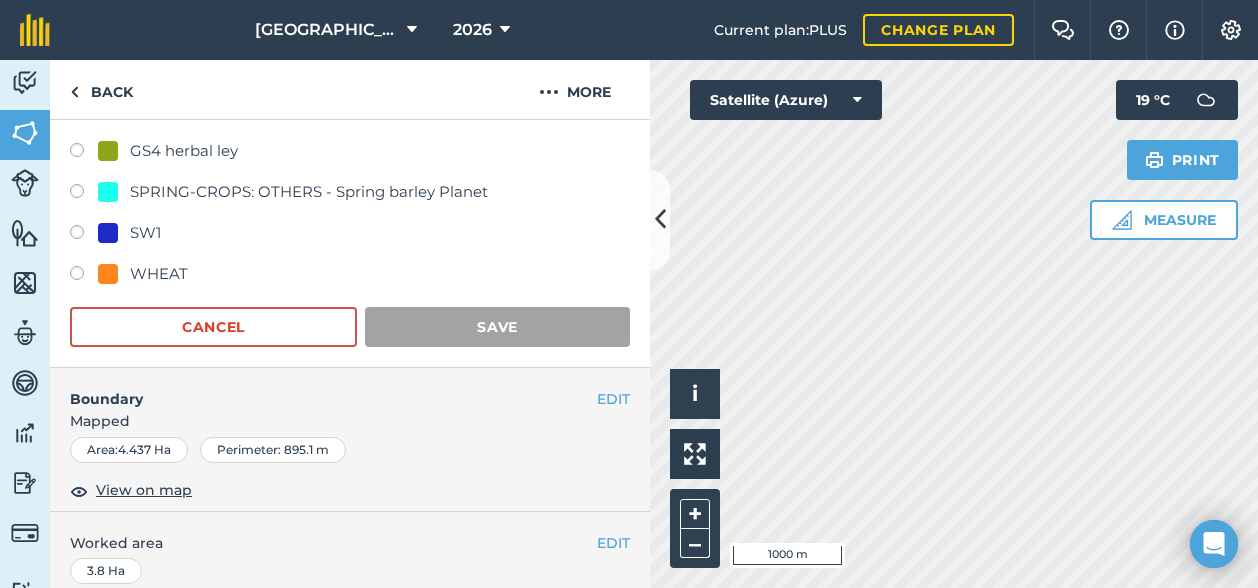scroll, scrollTop: 468, scrollLeft: 0, axis: vertical 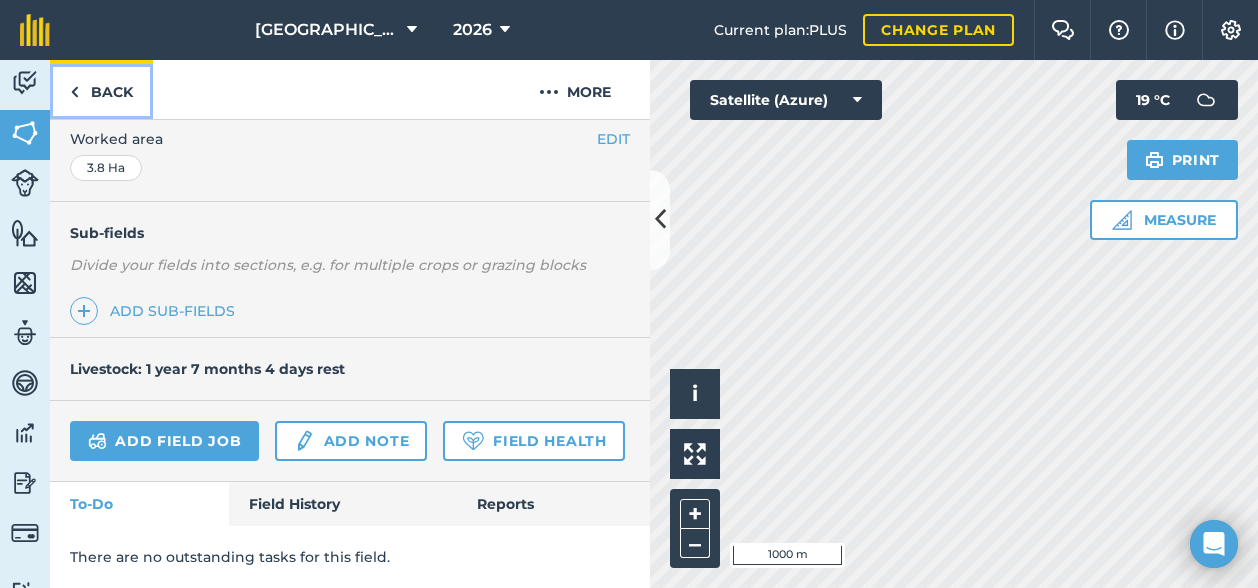 click on "Back" at bounding box center [101, 89] 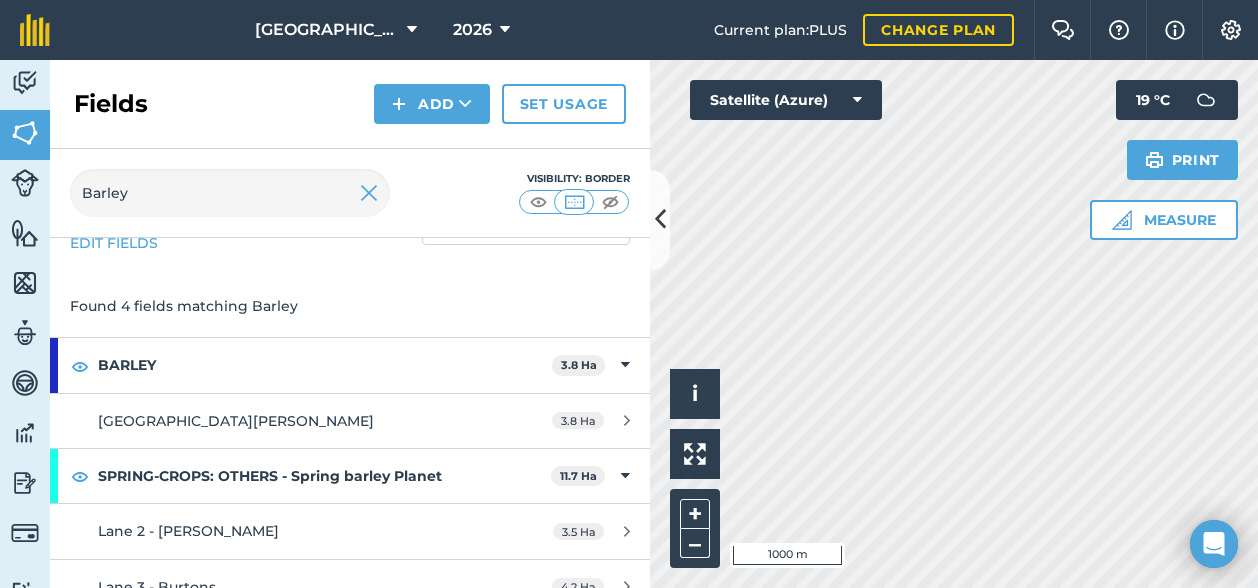 scroll, scrollTop: 100, scrollLeft: 0, axis: vertical 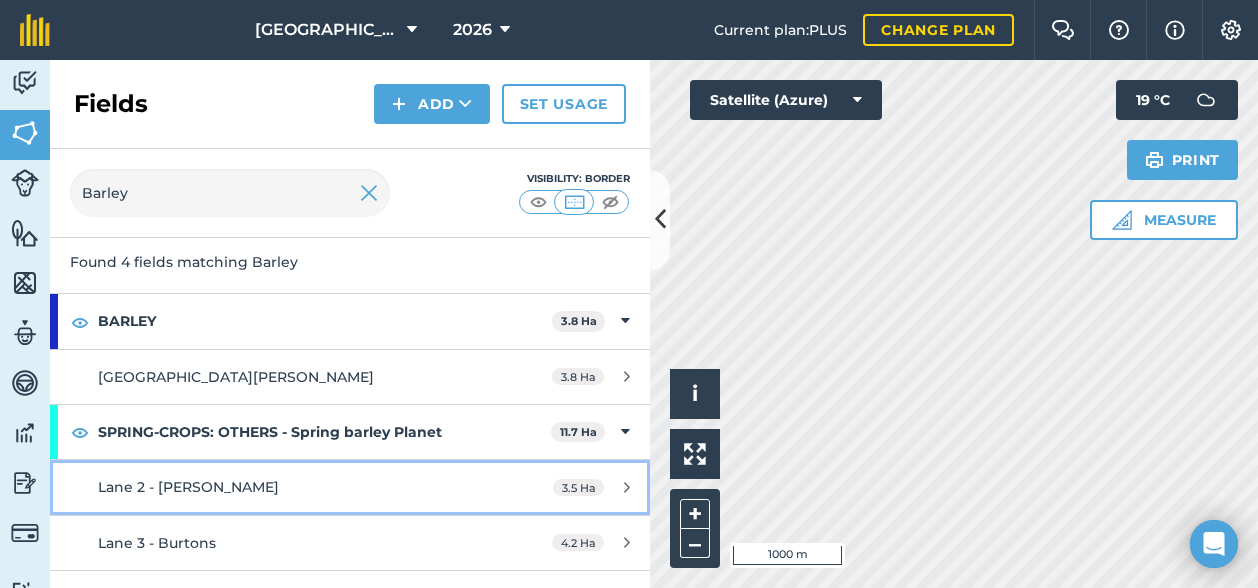 click on "Lane 2 - [PERSON_NAME]" at bounding box center [286, 487] 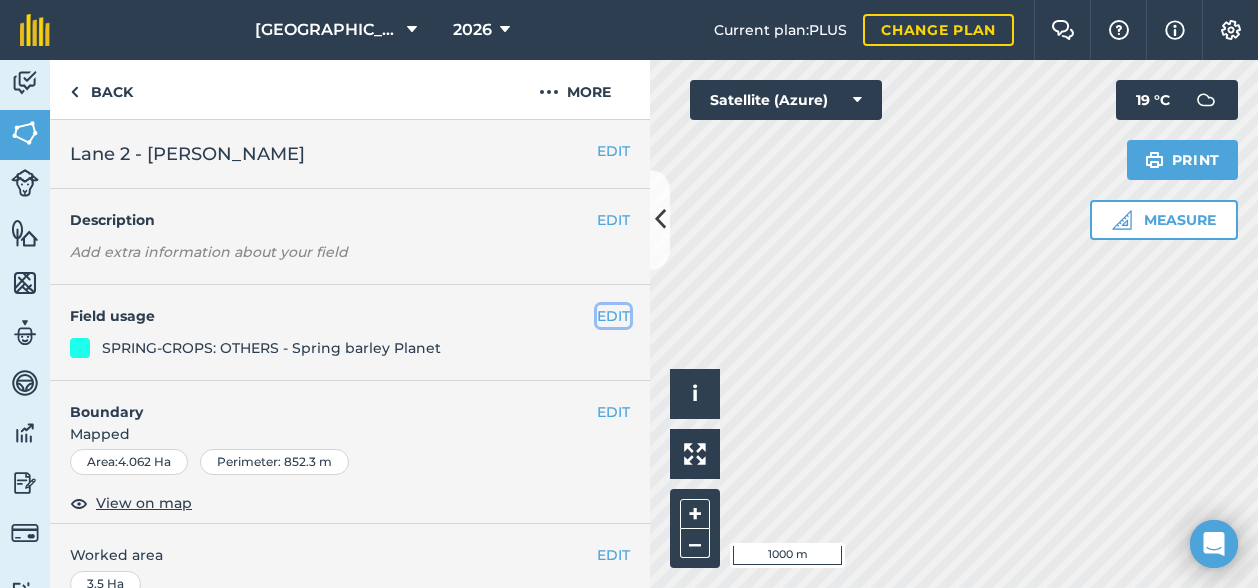 click on "EDIT" at bounding box center [613, 316] 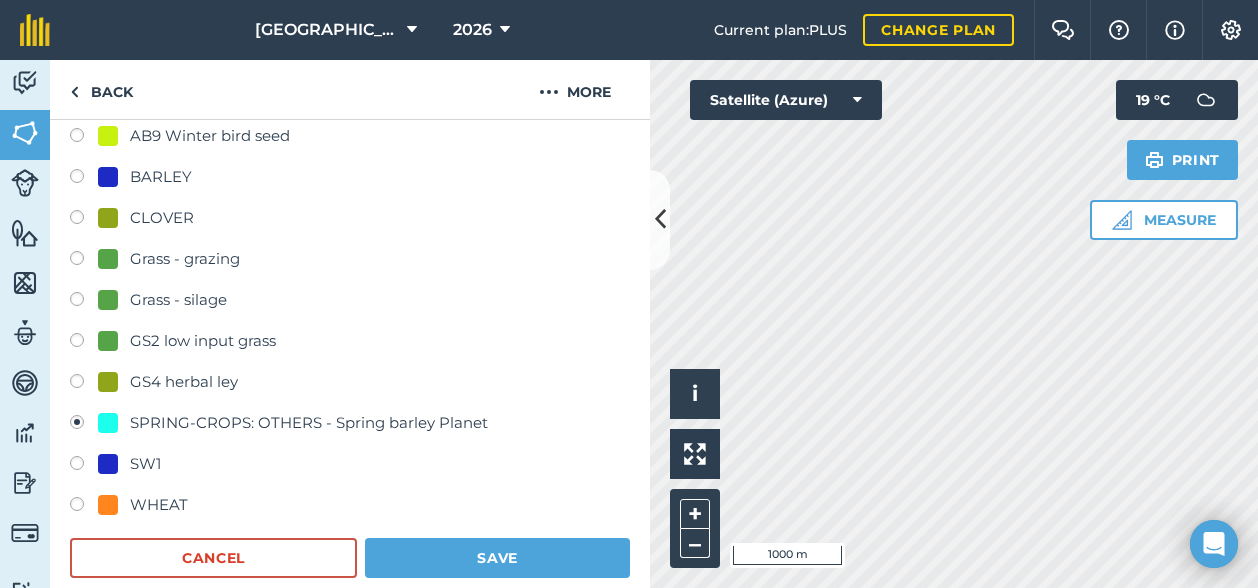scroll, scrollTop: 500, scrollLeft: 0, axis: vertical 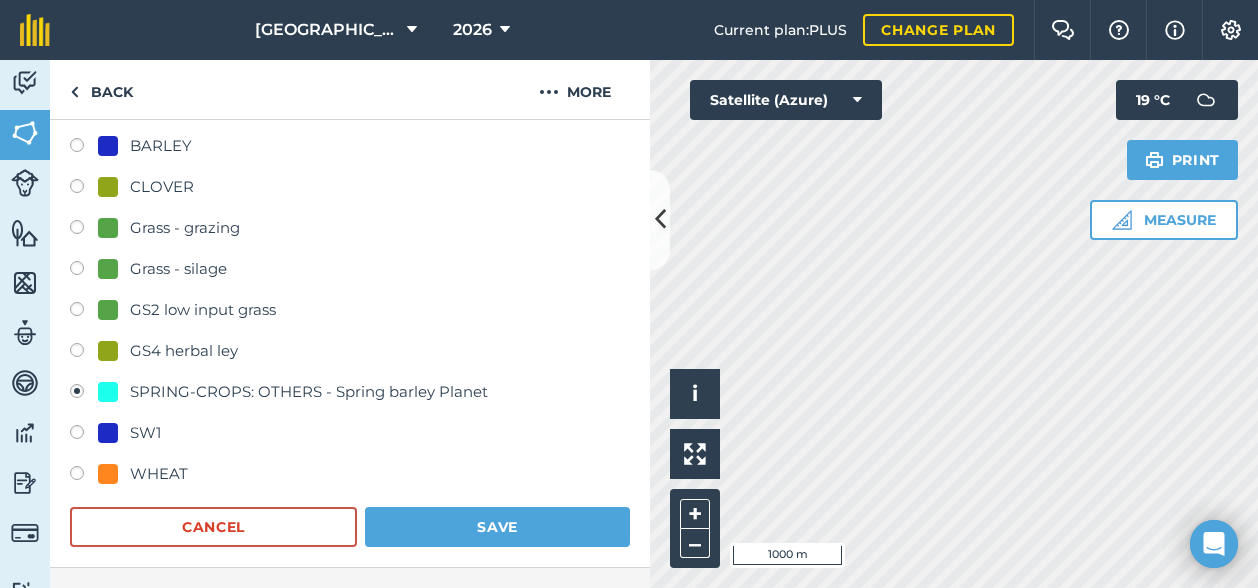 click at bounding box center (84, 148) 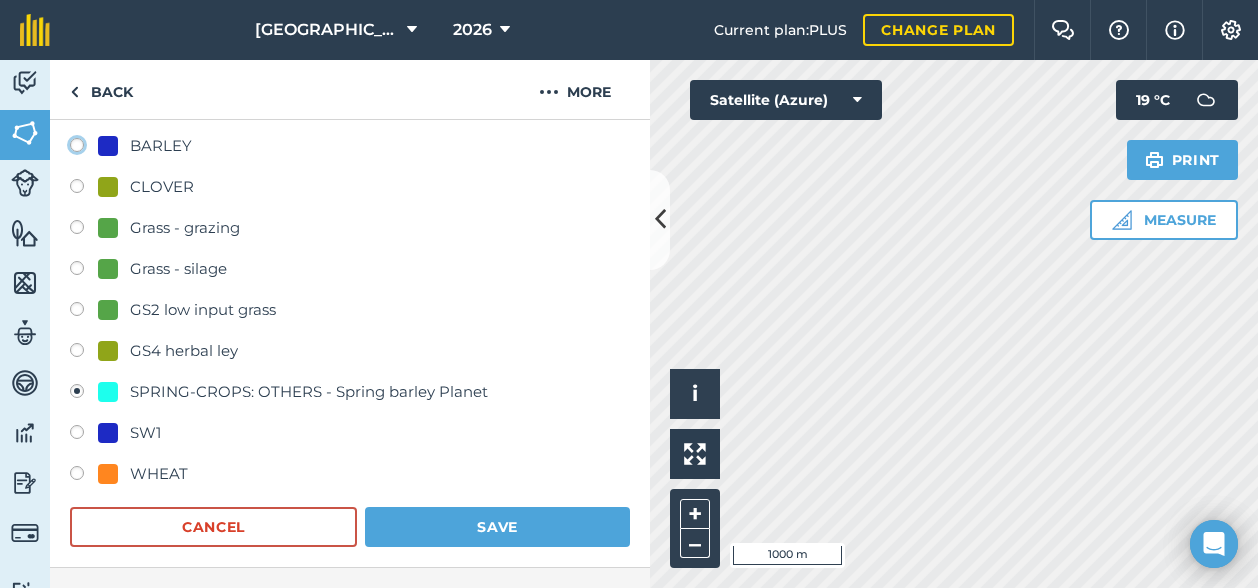 click on "BARLEY" at bounding box center (-9923, 144) 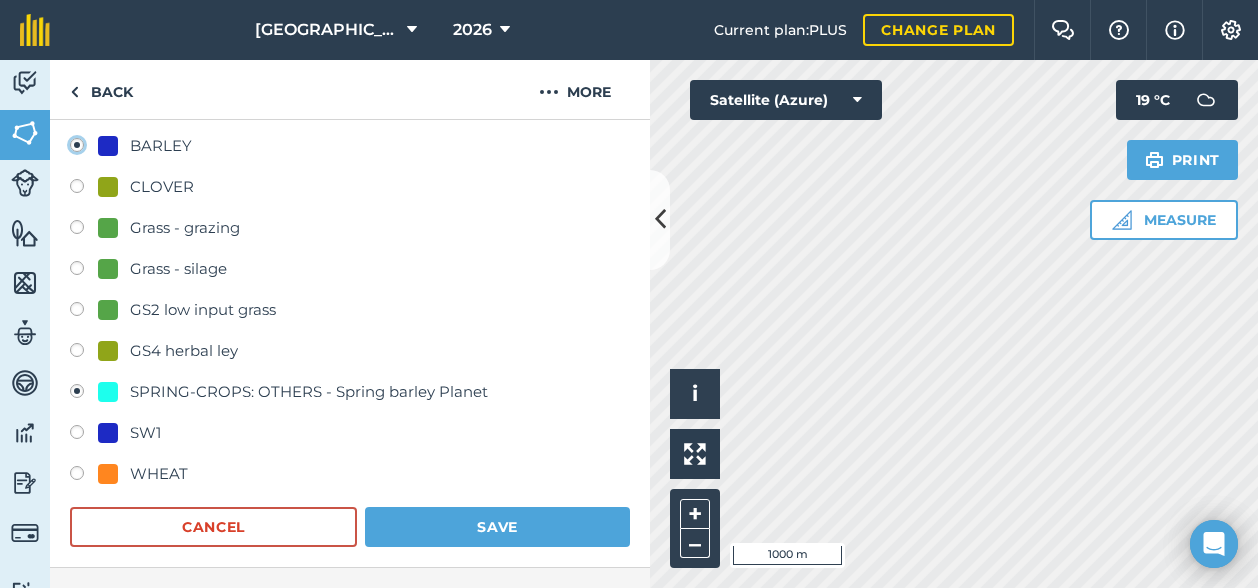 radio on "true" 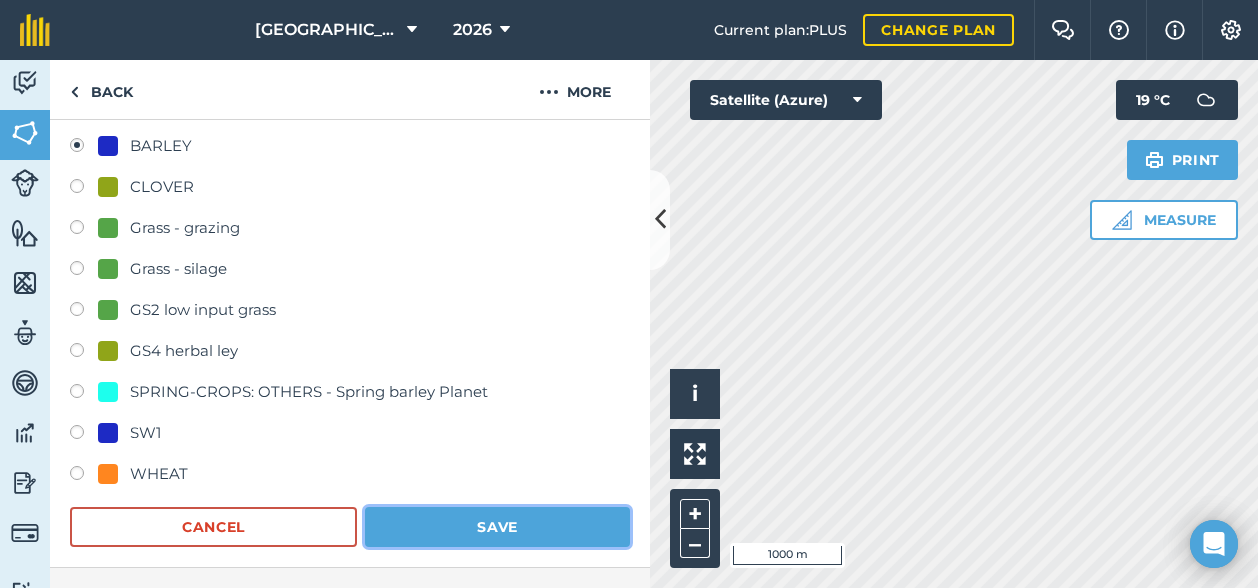 click on "Save" at bounding box center (497, 527) 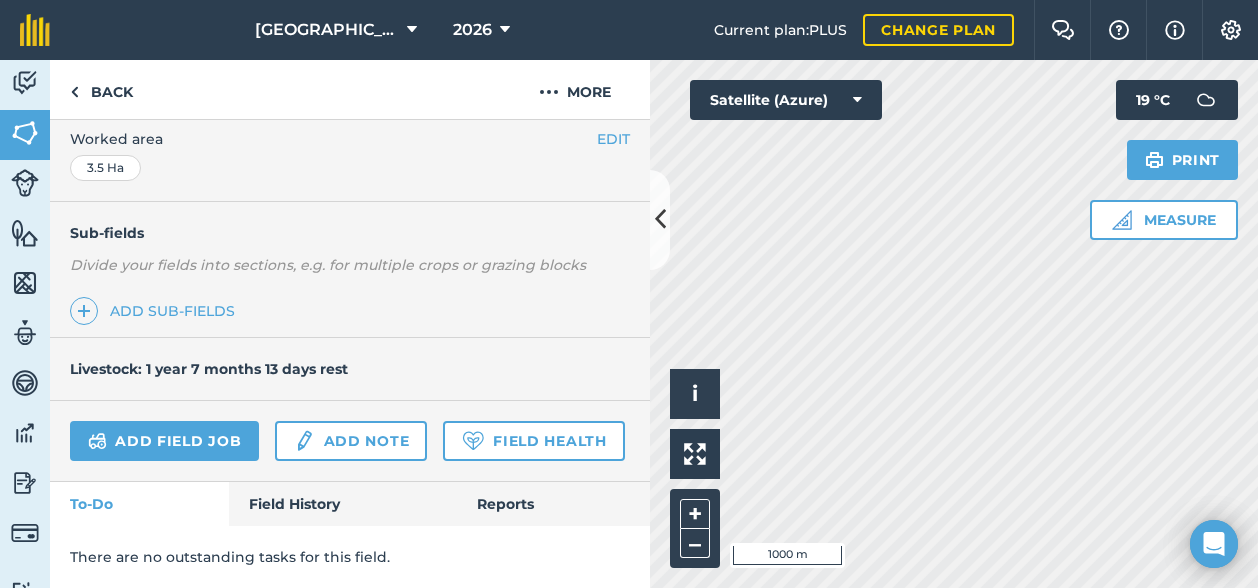 scroll, scrollTop: 468, scrollLeft: 0, axis: vertical 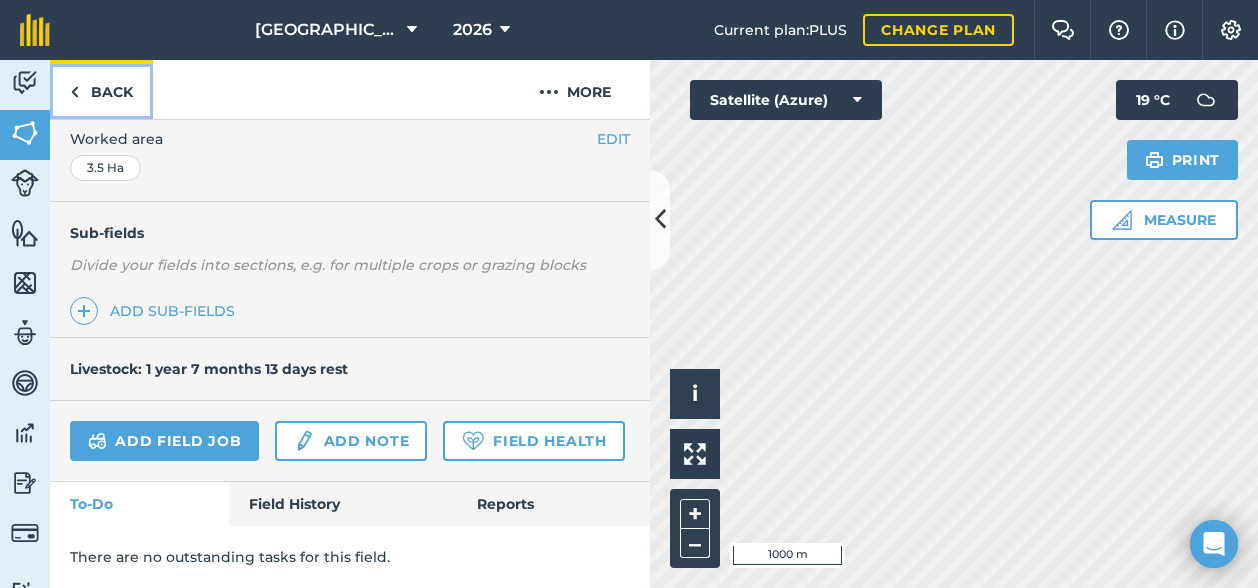click on "Back" at bounding box center [101, 89] 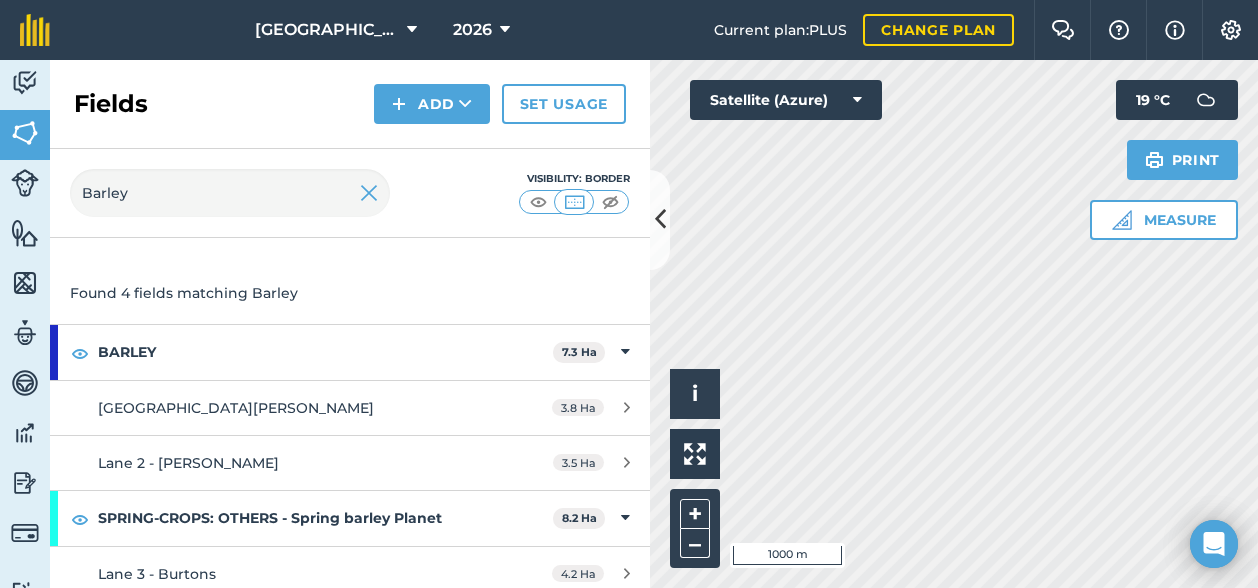 scroll, scrollTop: 100, scrollLeft: 0, axis: vertical 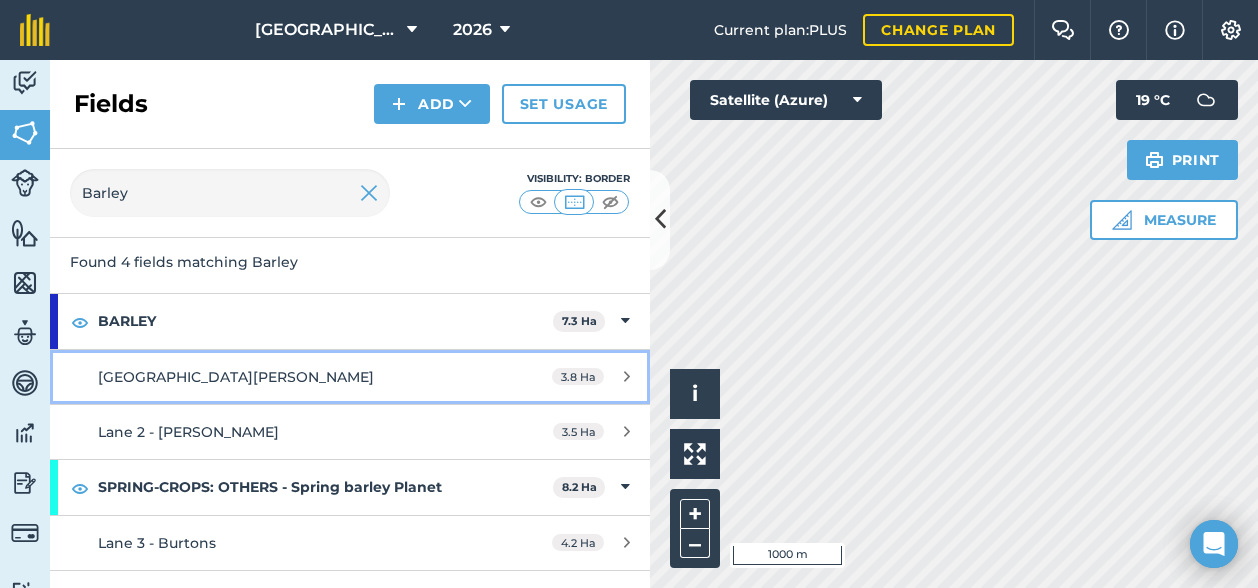 click on "[GEOGRAPHIC_DATA][PERSON_NAME]" at bounding box center (286, 377) 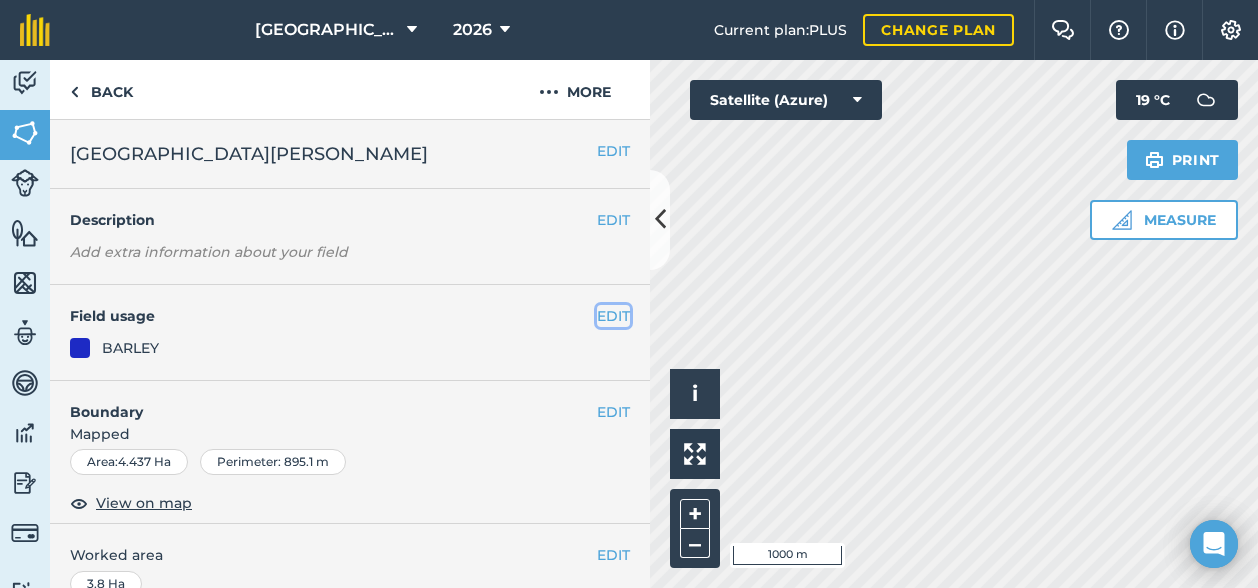 click on "EDIT" at bounding box center [613, 316] 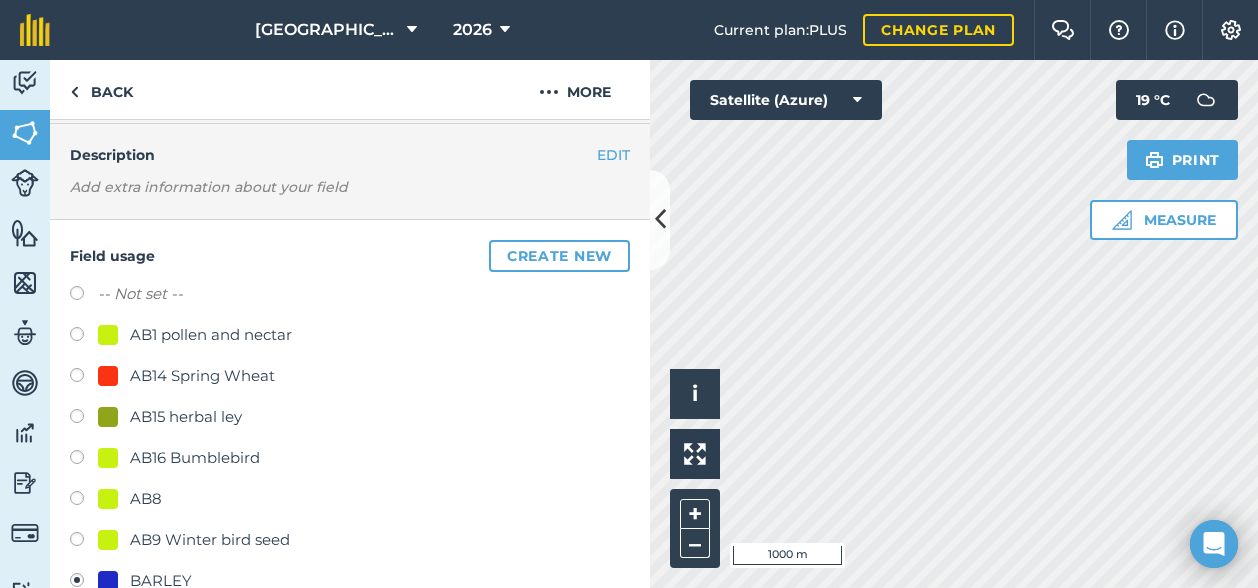 scroll, scrollTop: 0, scrollLeft: 0, axis: both 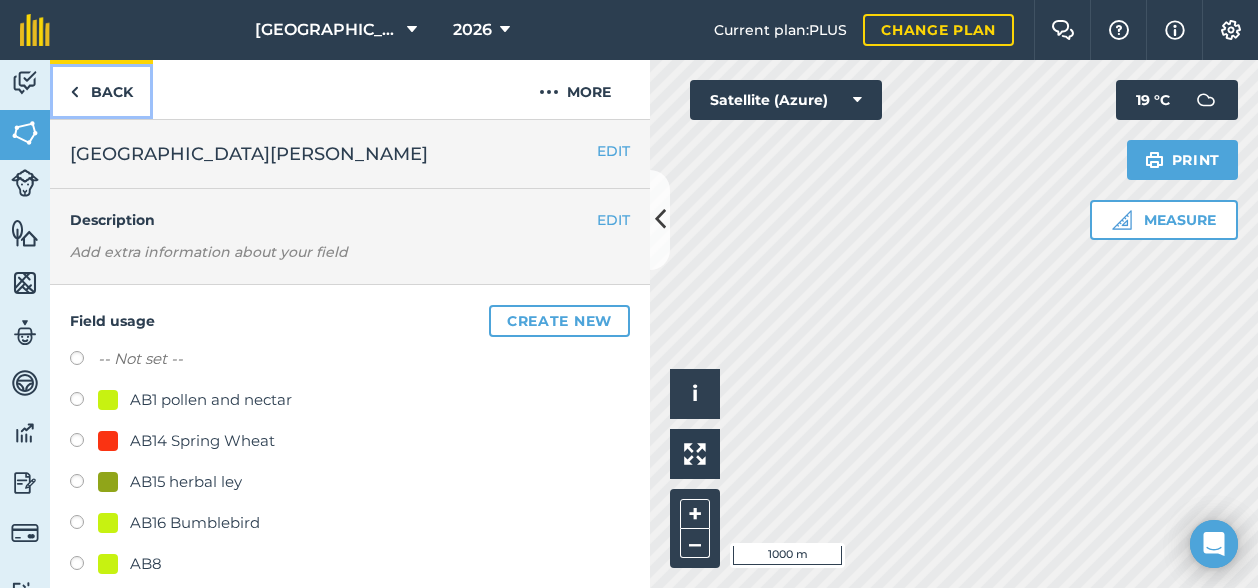 click on "Back" at bounding box center [101, 89] 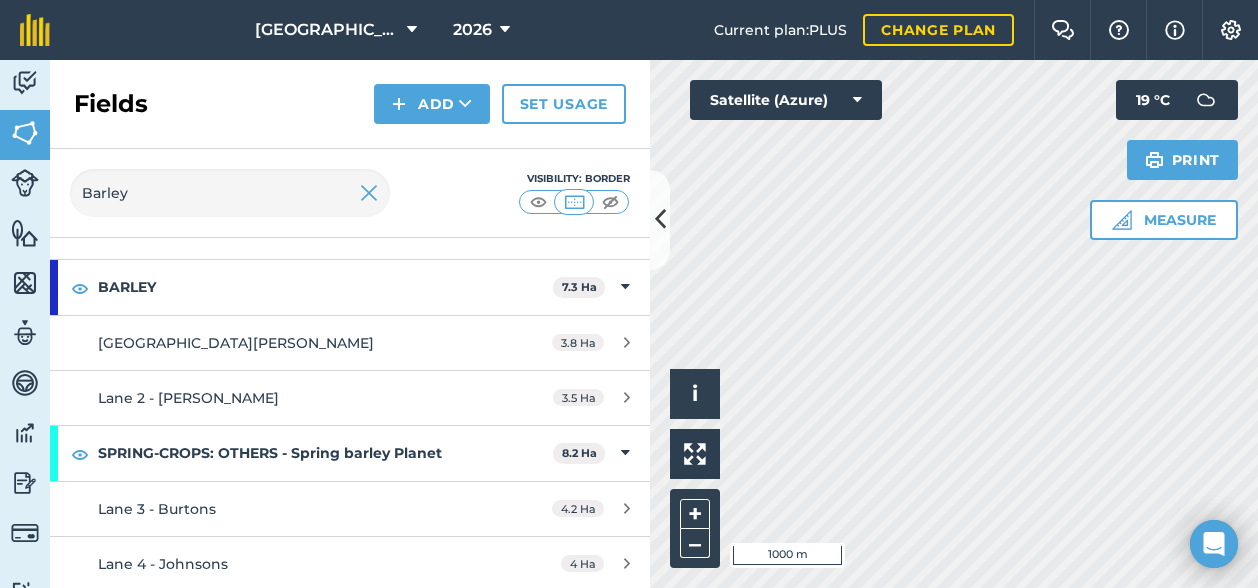scroll, scrollTop: 134, scrollLeft: 0, axis: vertical 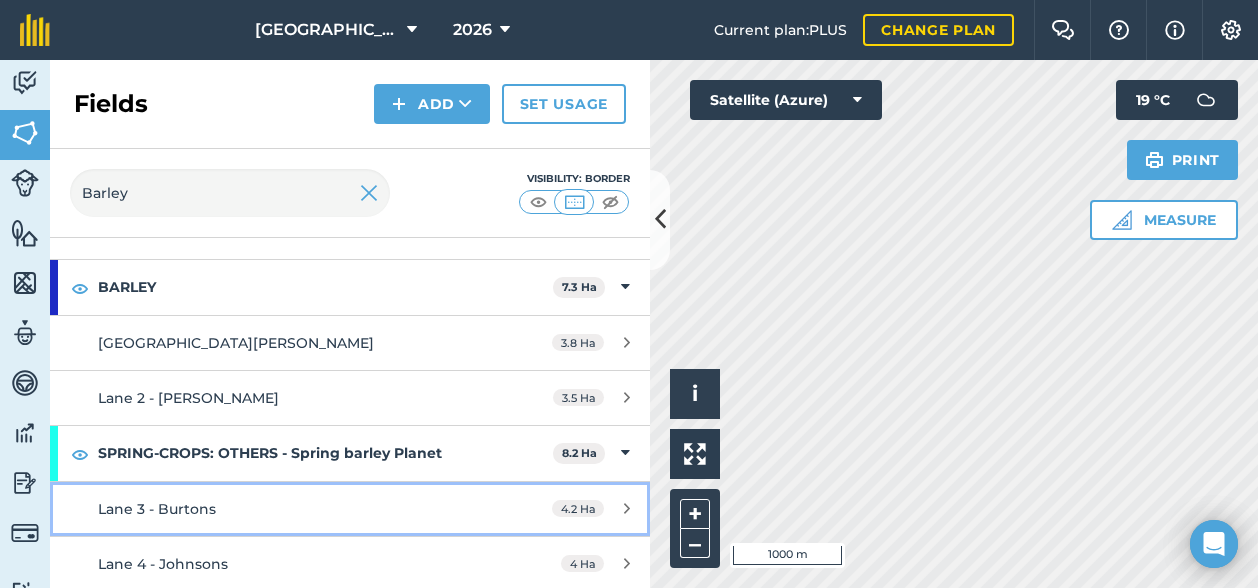 click on "Lane 3 - Burtons" at bounding box center (286, 509) 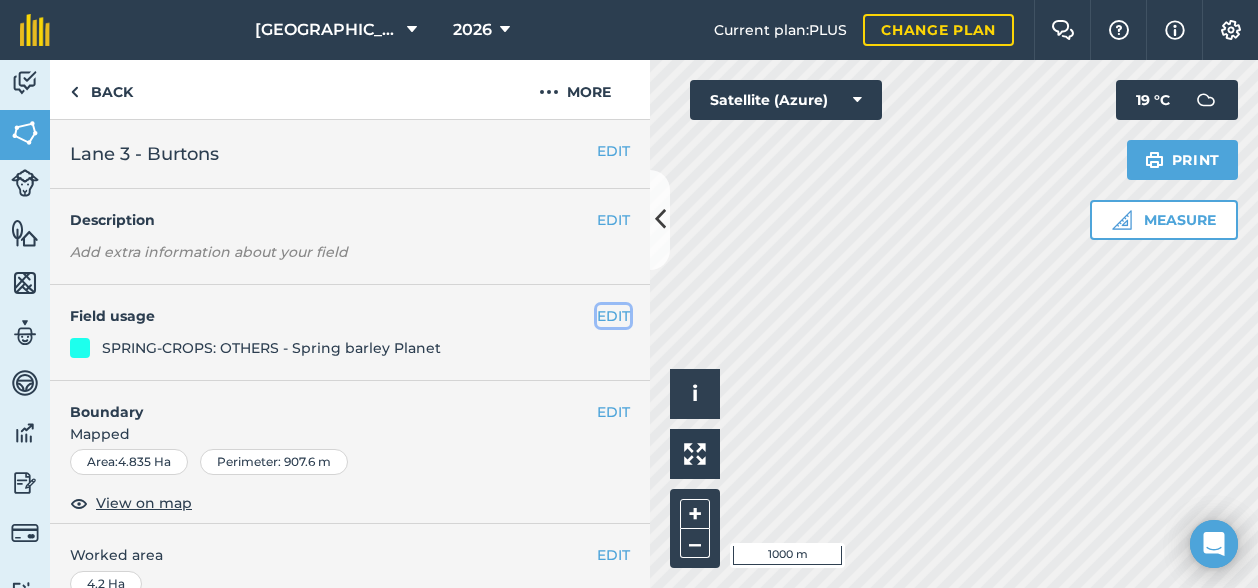 click on "EDIT" at bounding box center [613, 316] 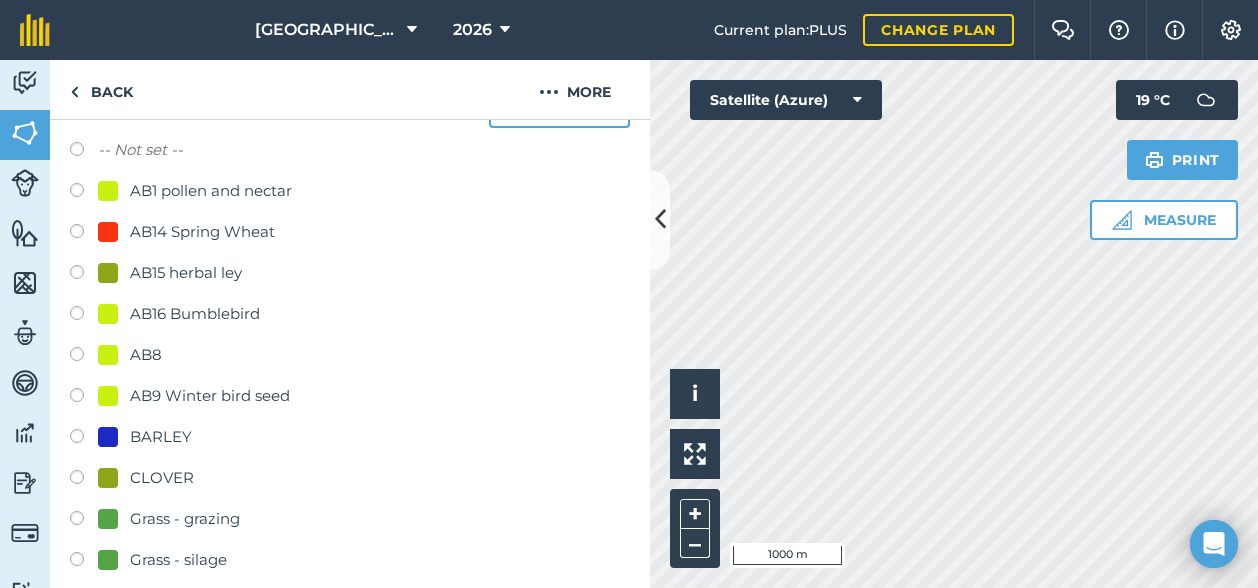 scroll, scrollTop: 300, scrollLeft: 0, axis: vertical 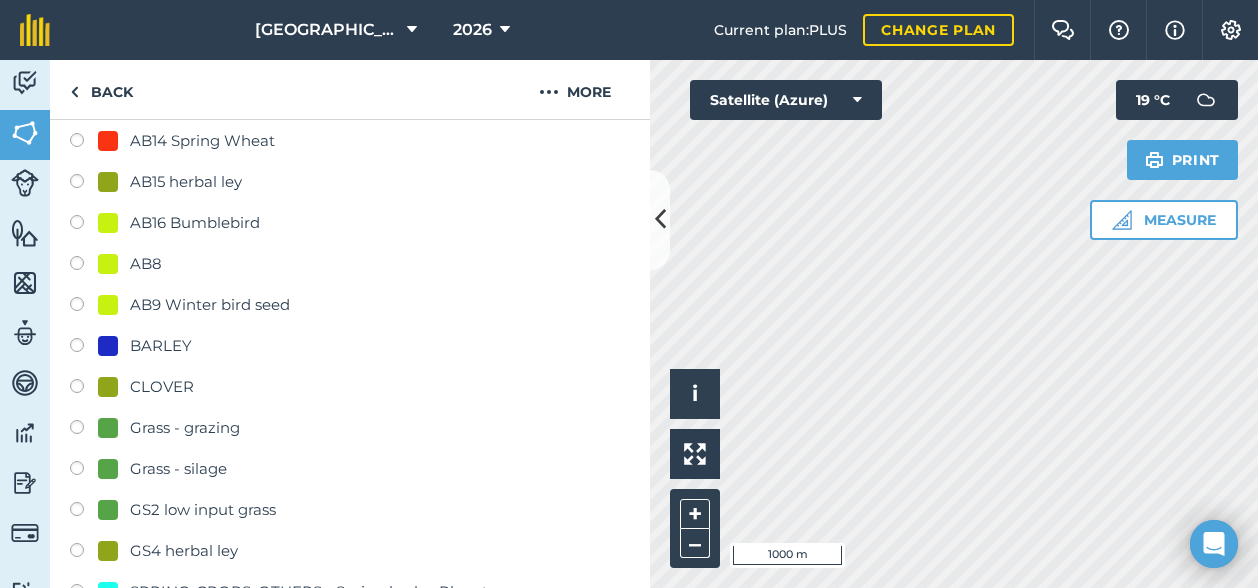 click at bounding box center [84, 348] 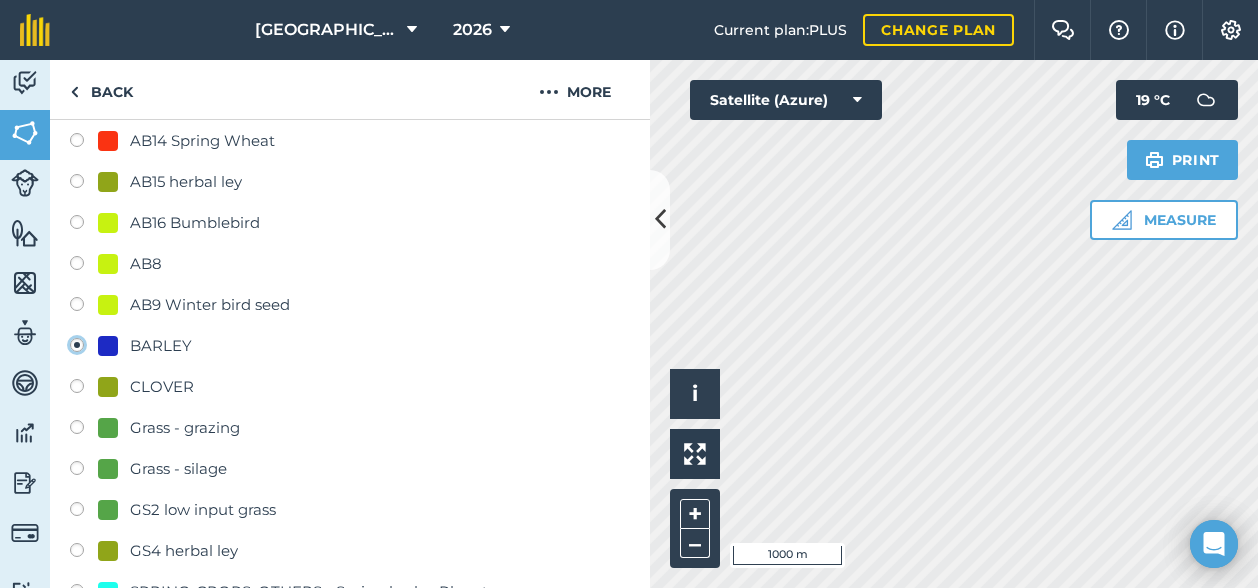 radio on "true" 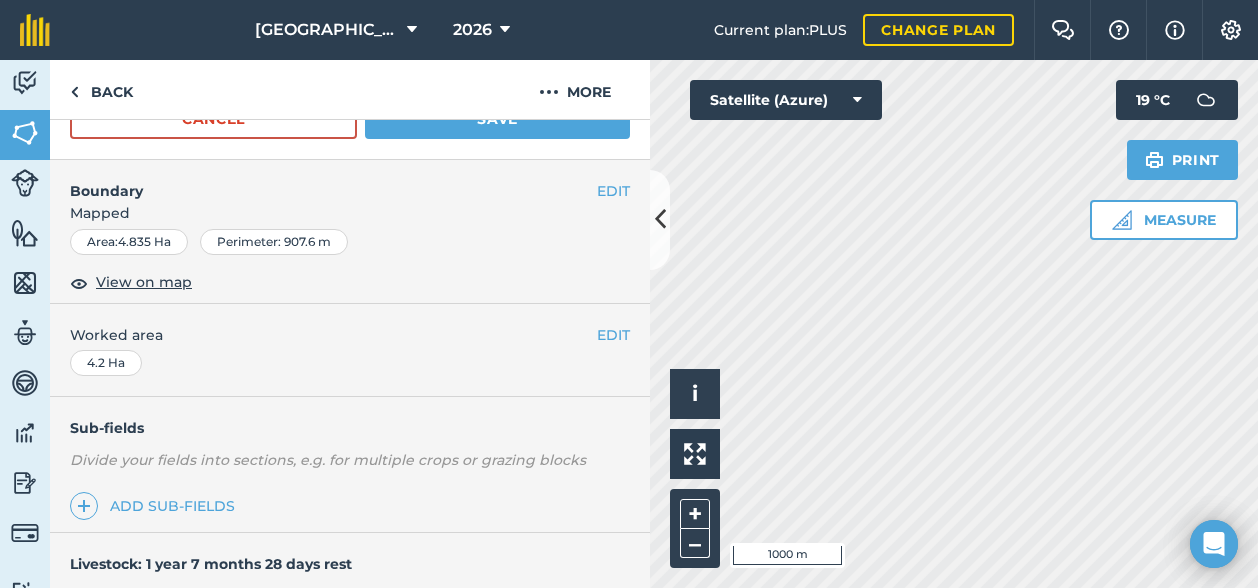 scroll, scrollTop: 900, scrollLeft: 0, axis: vertical 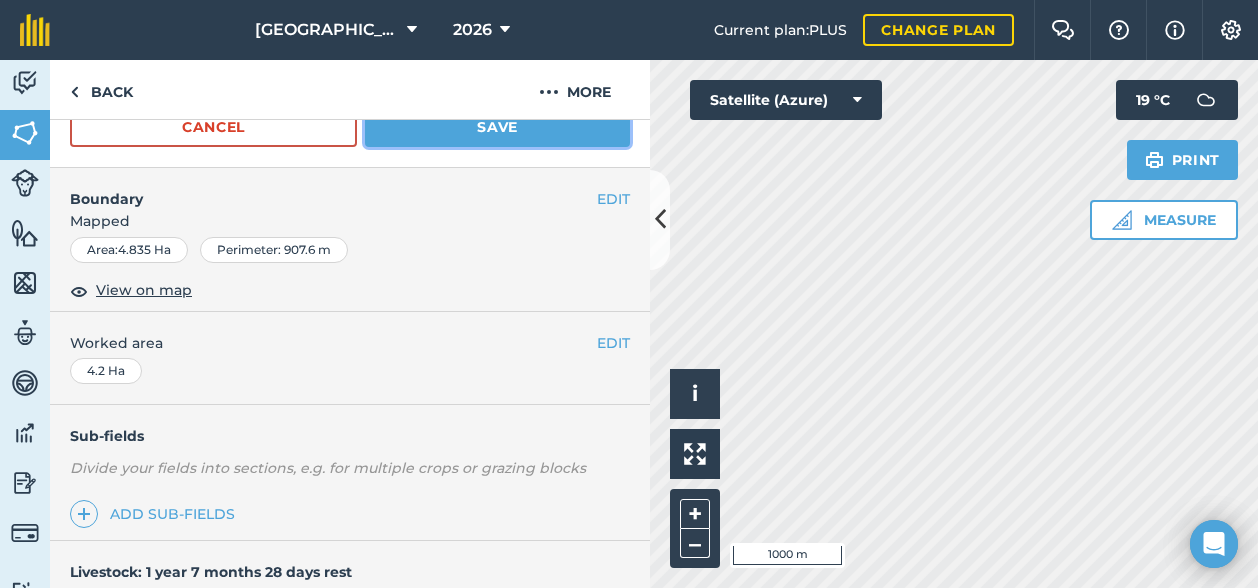 click on "Save" at bounding box center (497, 127) 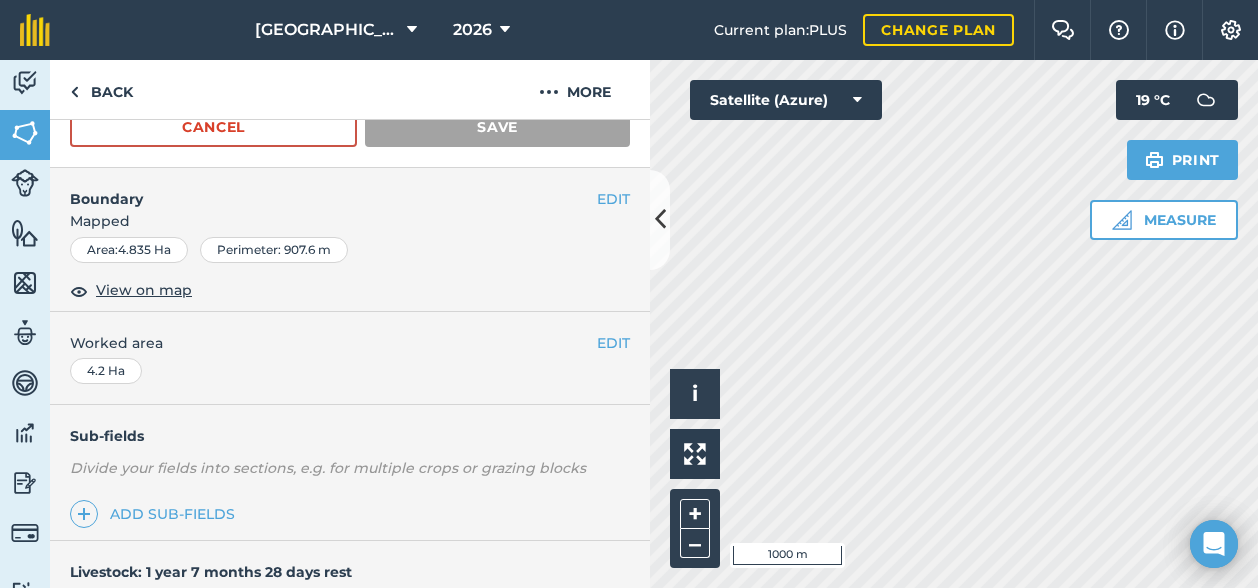 scroll, scrollTop: 468, scrollLeft: 0, axis: vertical 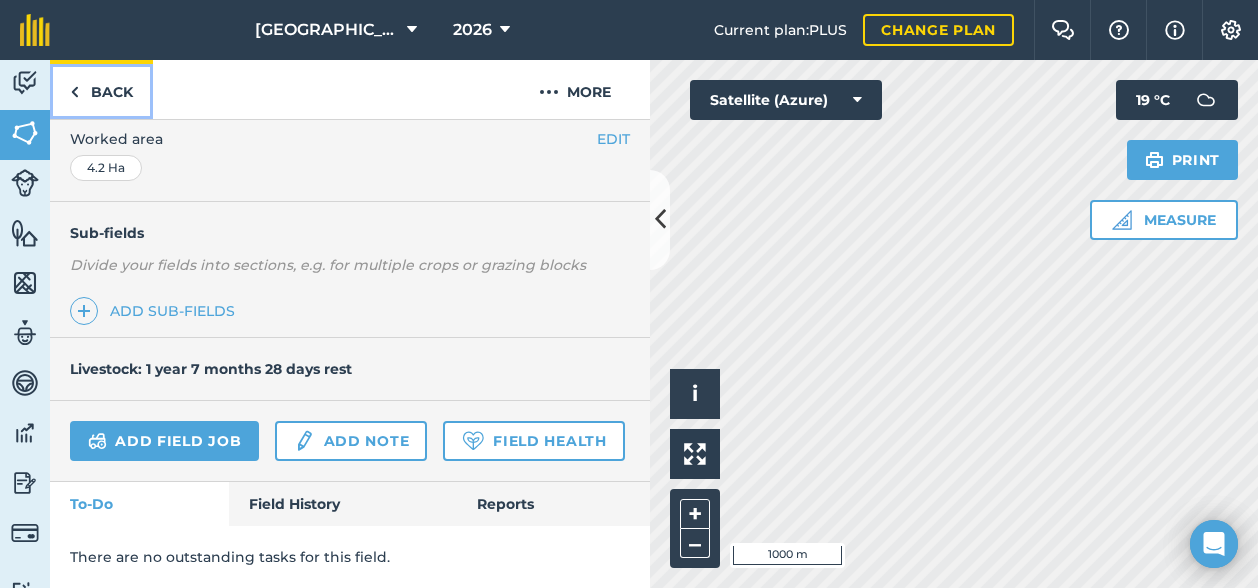 click on "Back" at bounding box center [101, 89] 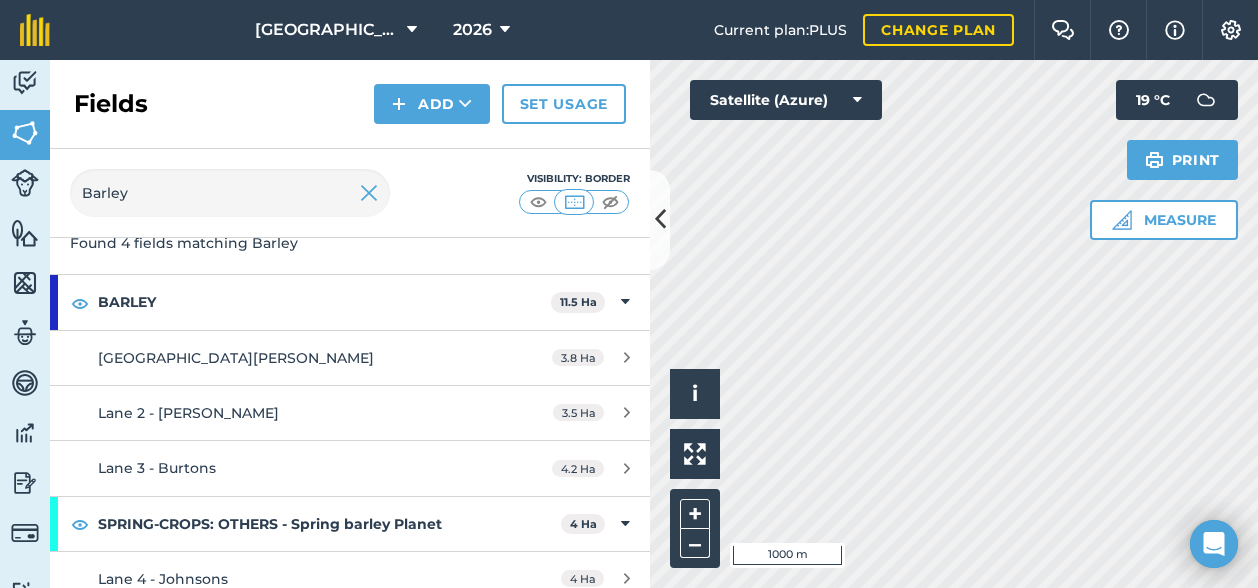 scroll, scrollTop: 134, scrollLeft: 0, axis: vertical 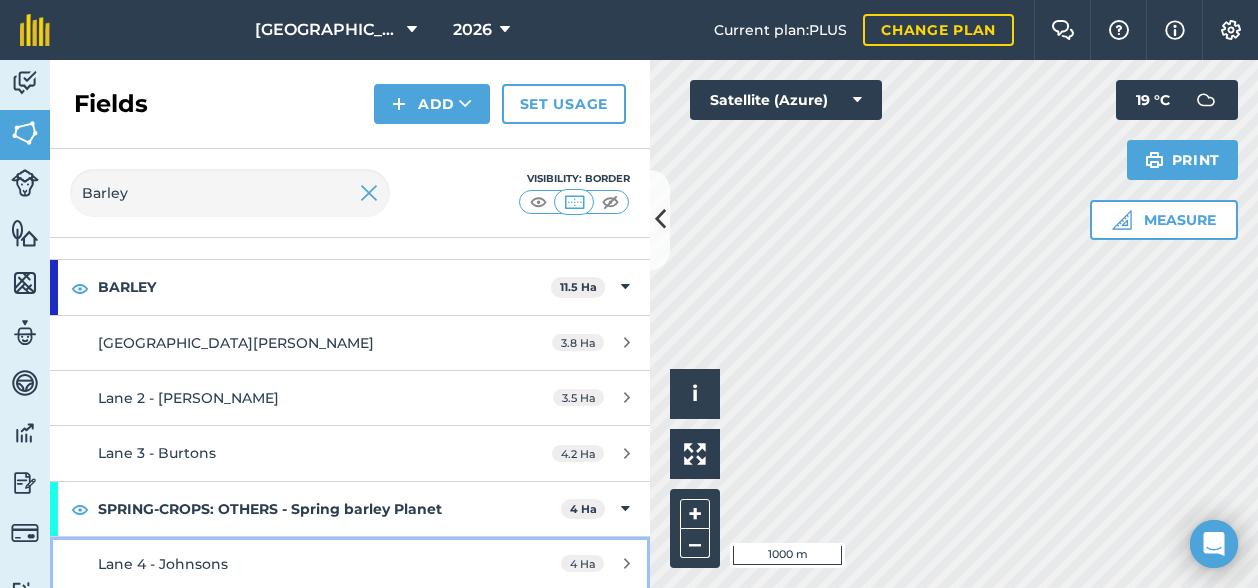 click on "Lane 4 - Johnsons" at bounding box center (286, 564) 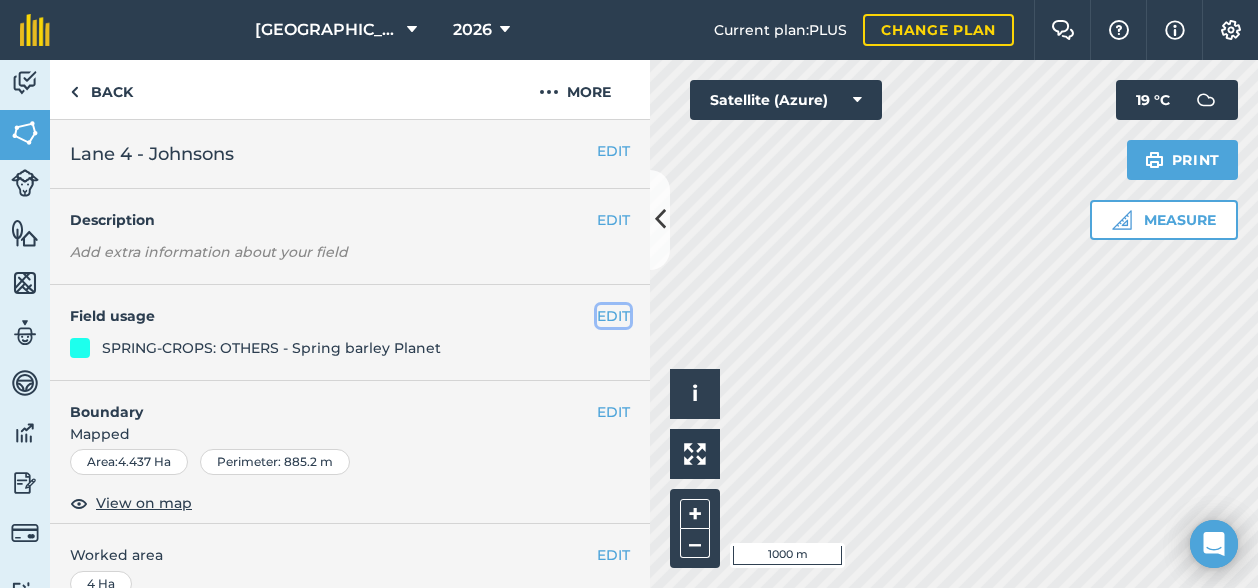 click on "EDIT" at bounding box center [613, 316] 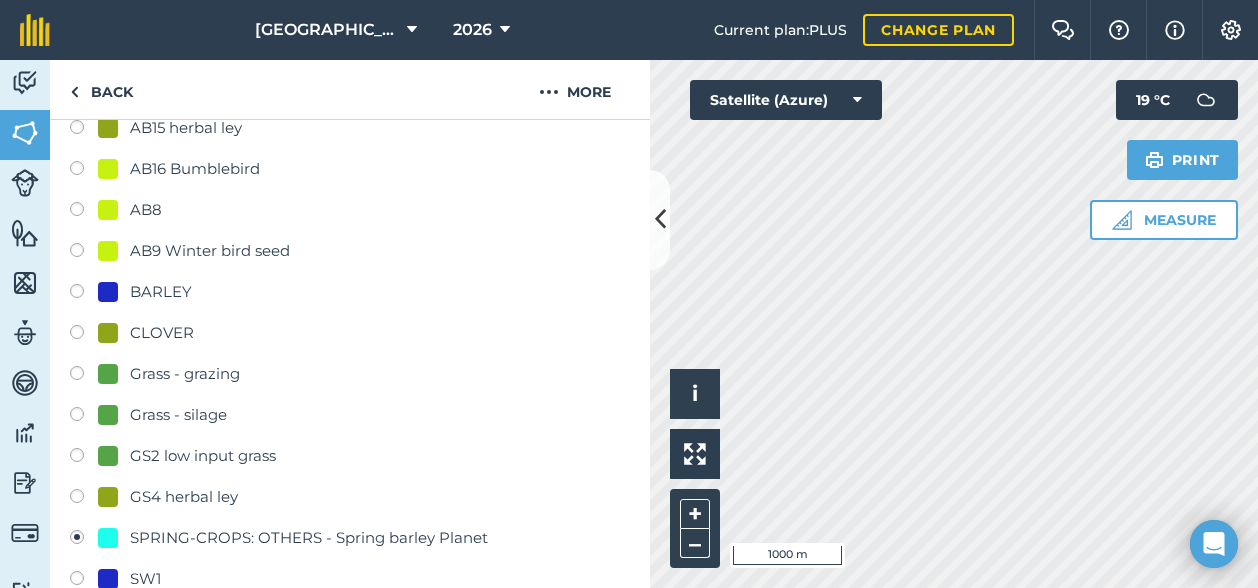 scroll, scrollTop: 400, scrollLeft: 0, axis: vertical 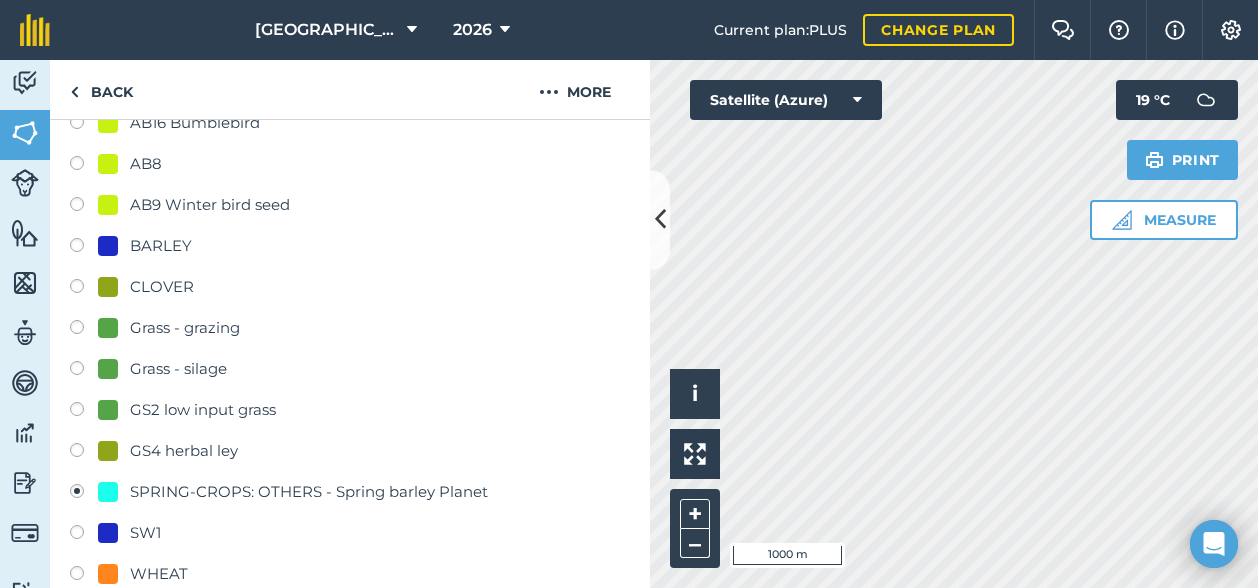 click at bounding box center [84, 248] 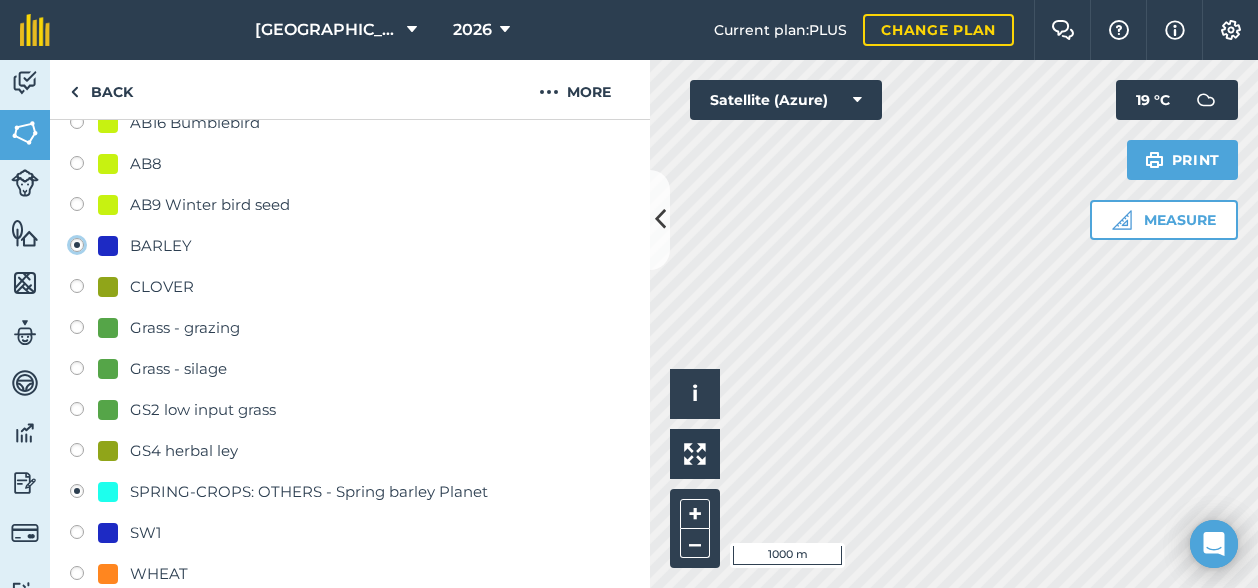 radio on "true" 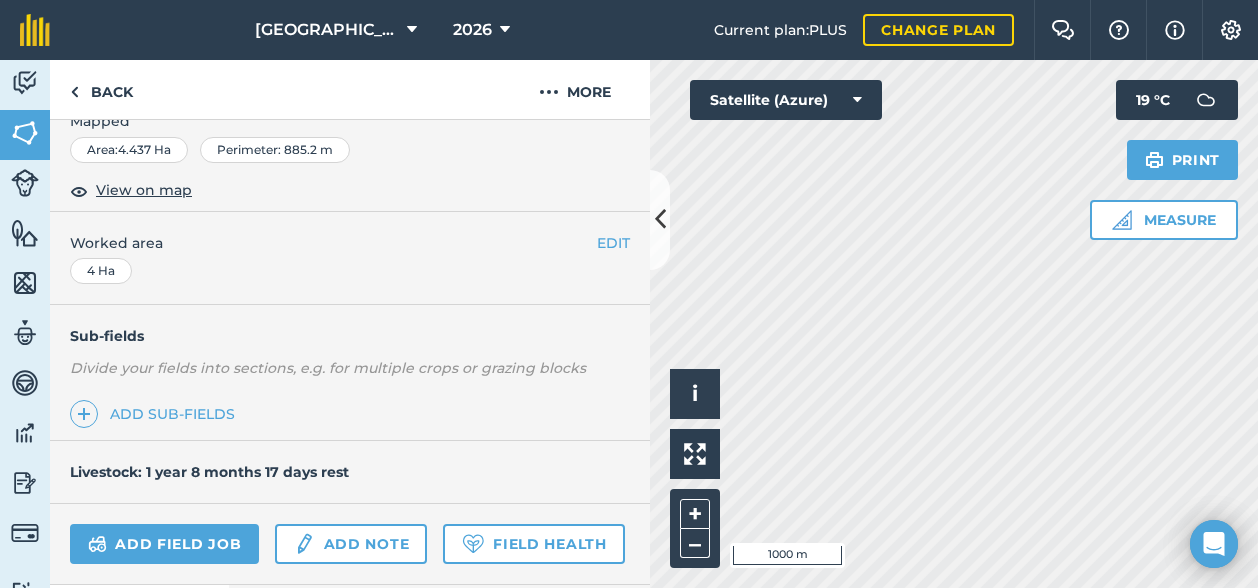scroll, scrollTop: 800, scrollLeft: 0, axis: vertical 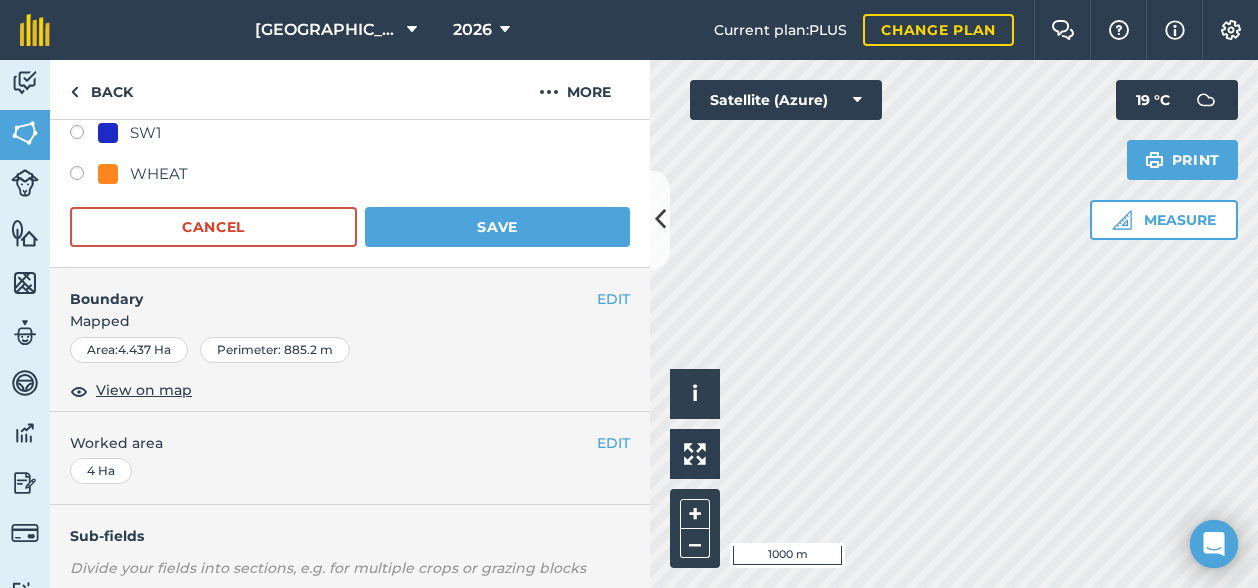 click on "-- Not set -- AB1 pollen and nectar AB14 Spring Wheat AB15 herbal ley AB16 Bumblebird AB8 AB9 Winter bird seed BARLEY CLOVER Grass - grazing Grass - silage GS2 low input grass GS4 herbal ley SPRING-CROPS: OTHERS - Spring barley Planet SW1 WHEAT Cancel Save" at bounding box center (350, -103) 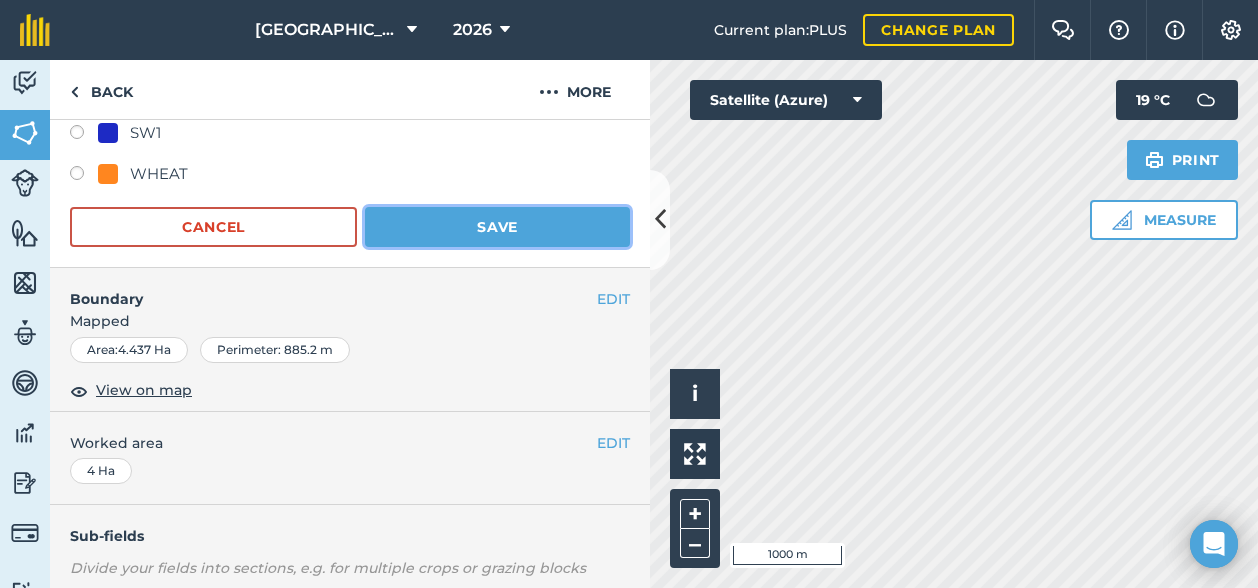 click on "Save" at bounding box center (497, 227) 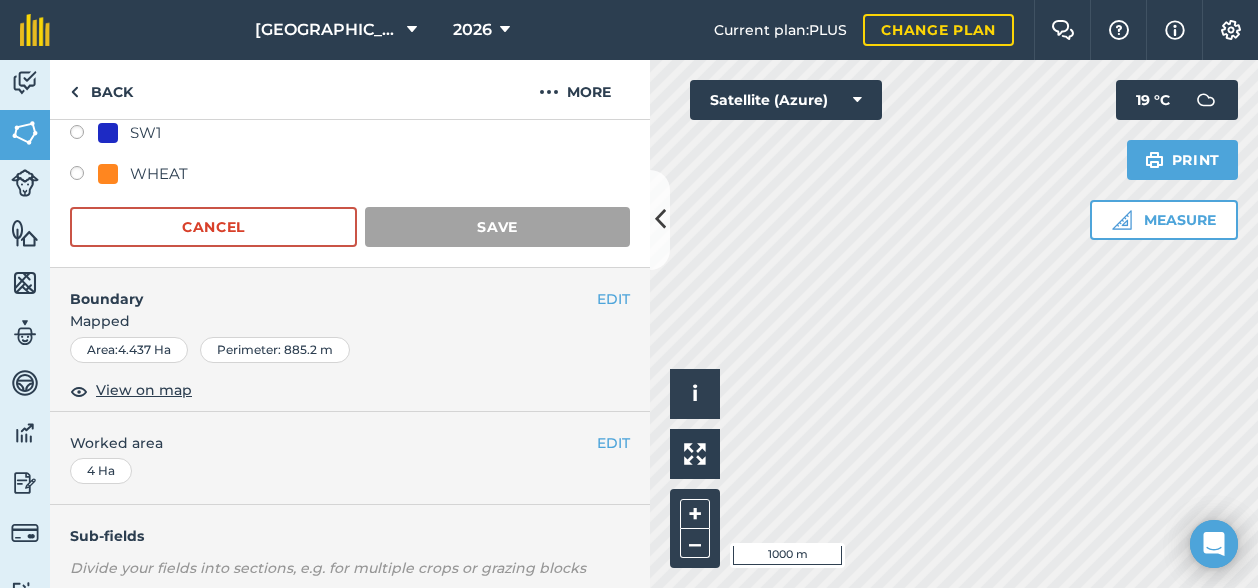 scroll, scrollTop: 468, scrollLeft: 0, axis: vertical 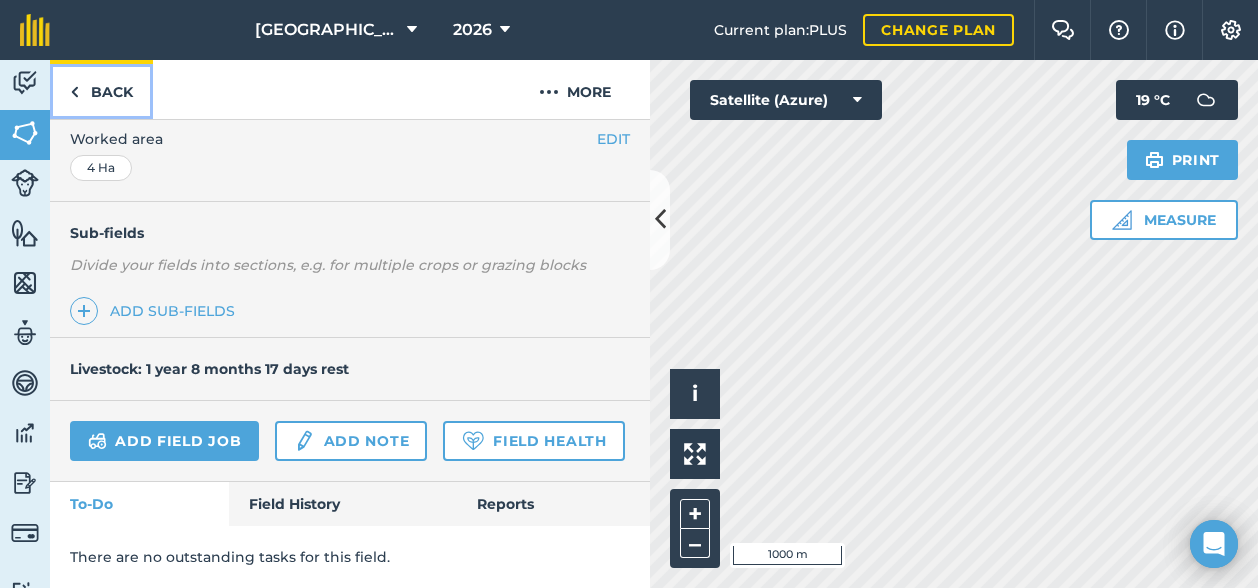 click on "Back" at bounding box center [101, 89] 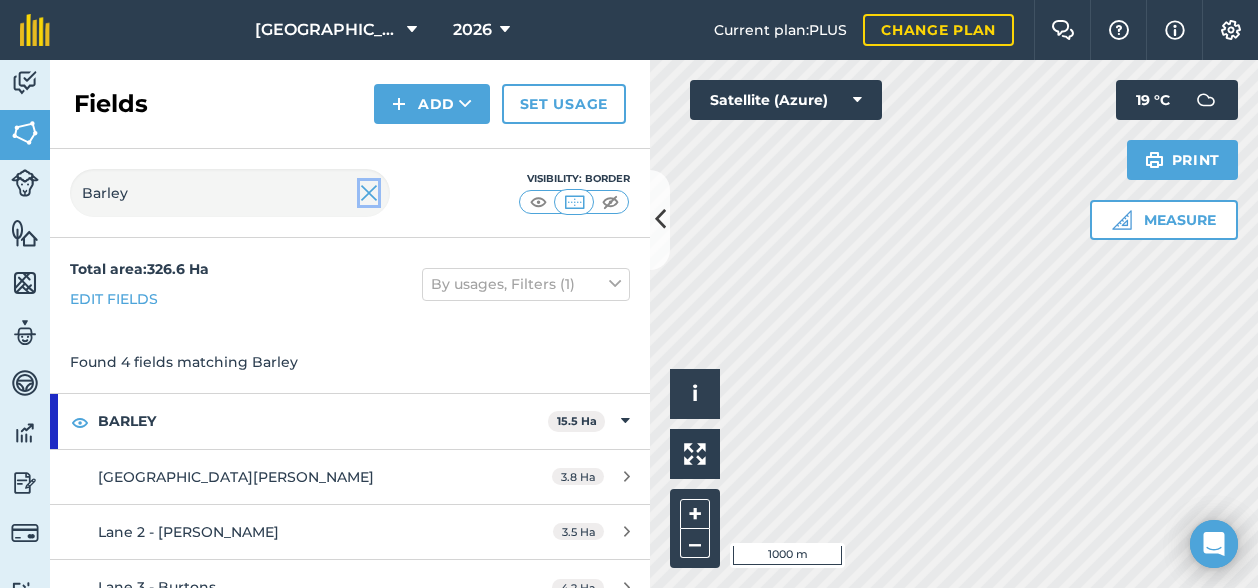 click at bounding box center (369, 193) 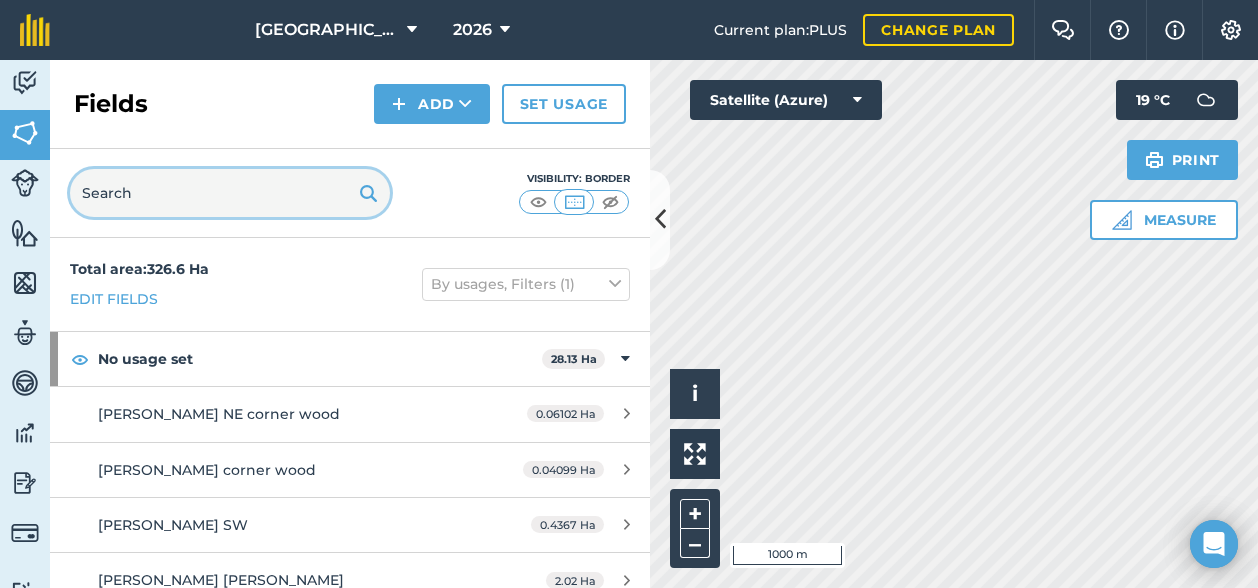 click at bounding box center [230, 193] 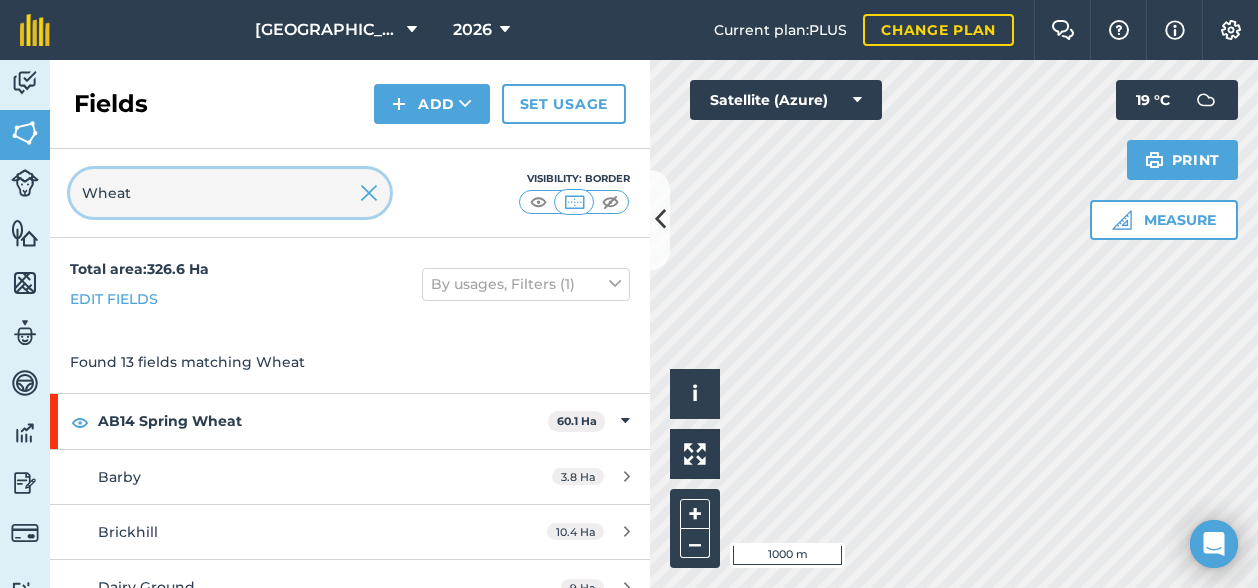 type on "Wheat" 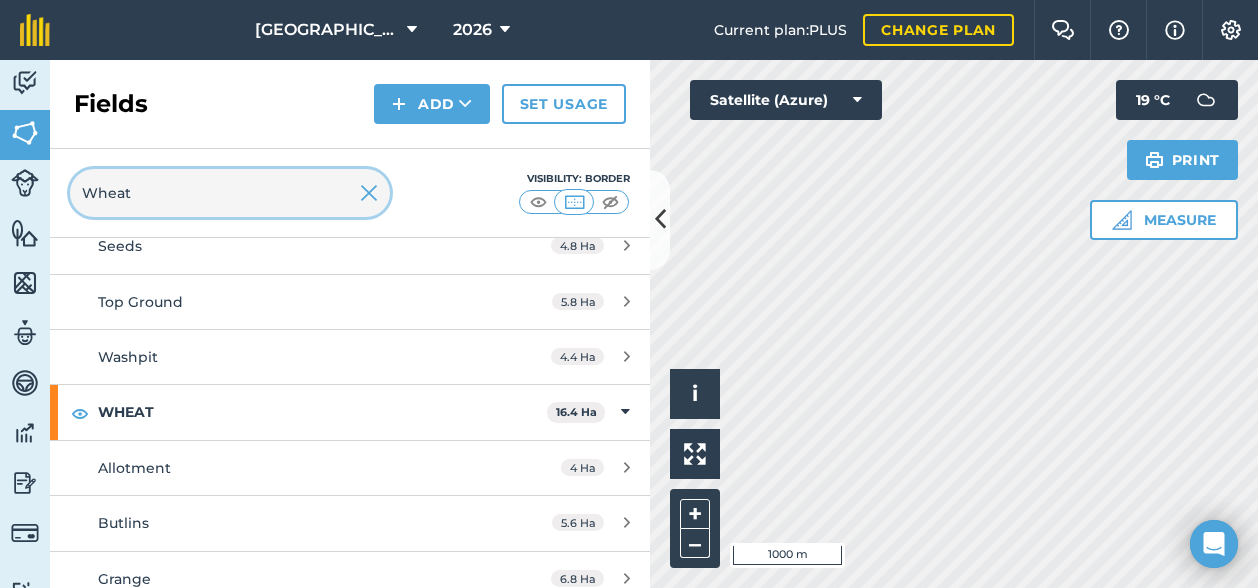 scroll, scrollTop: 630, scrollLeft: 0, axis: vertical 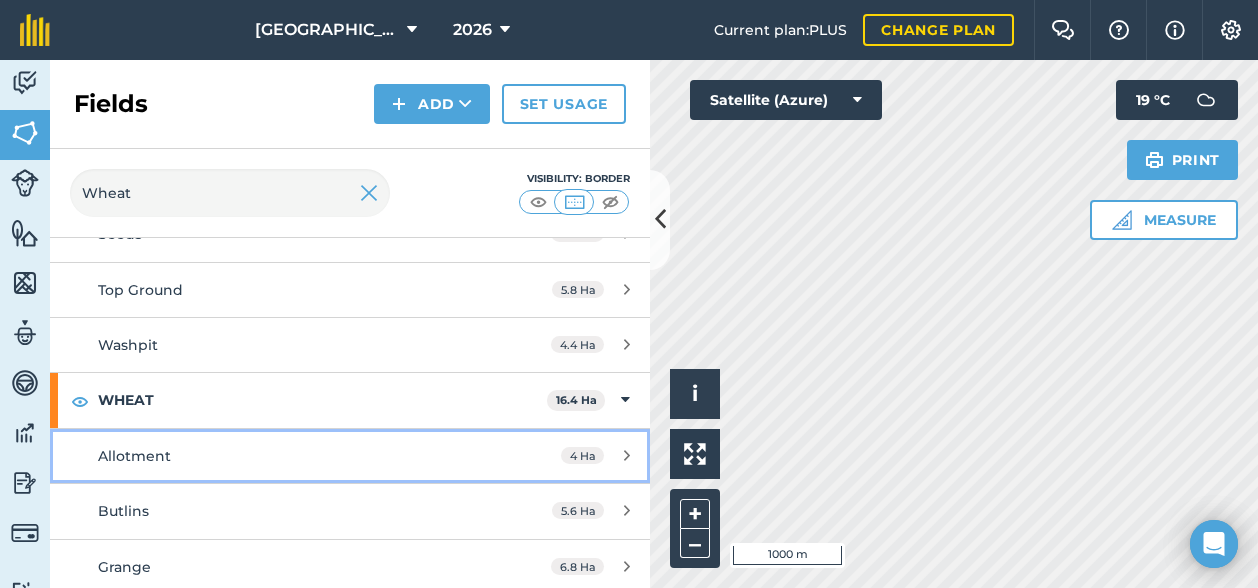 click on "Allotment" at bounding box center (286, 456) 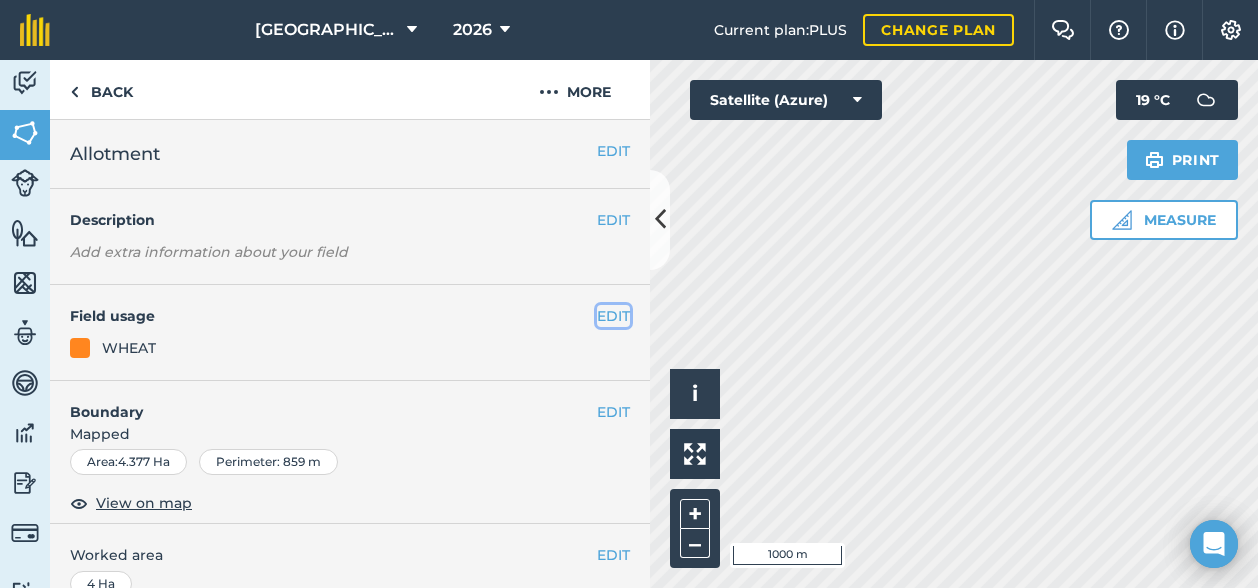 click on "EDIT" at bounding box center [613, 316] 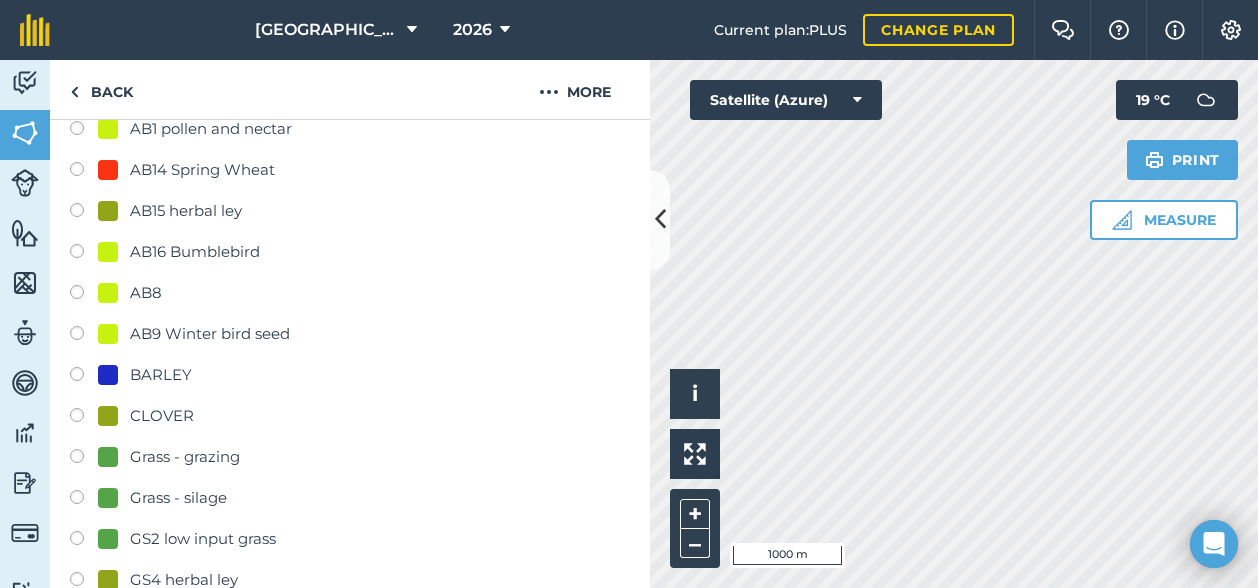 scroll, scrollTop: 400, scrollLeft: 0, axis: vertical 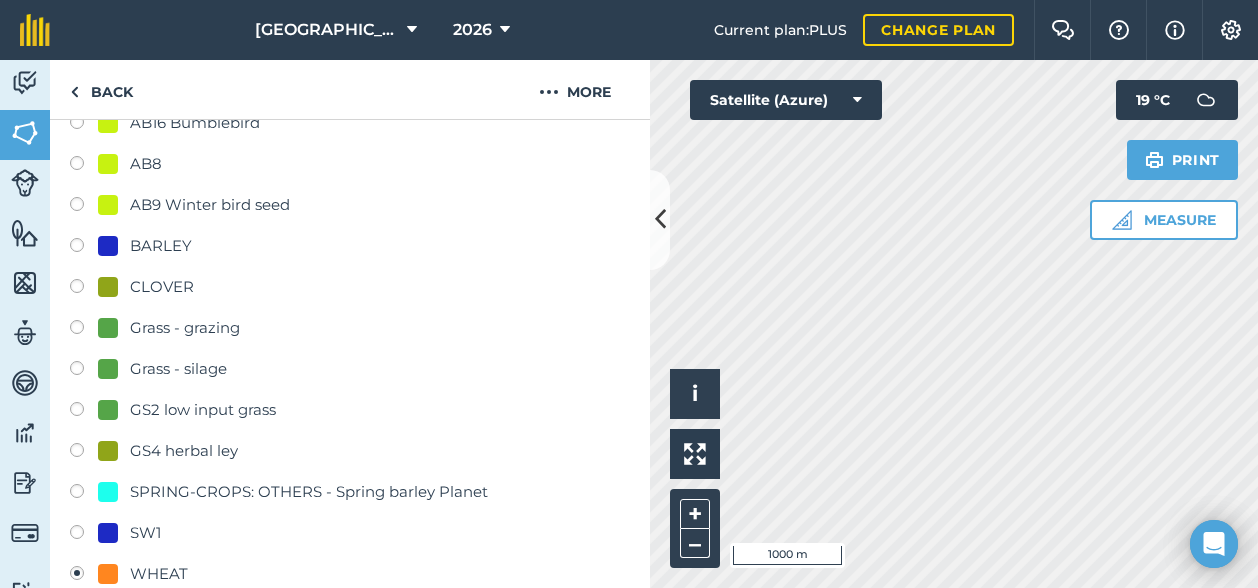 click at bounding box center [84, 248] 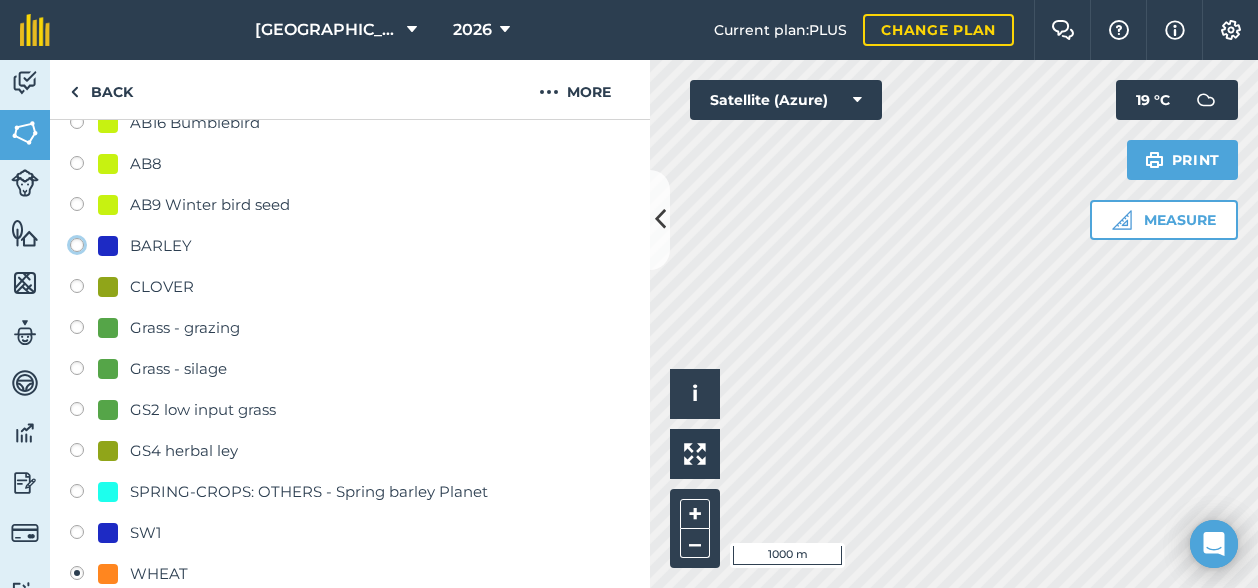 click on "BARLEY" at bounding box center (-9923, 244) 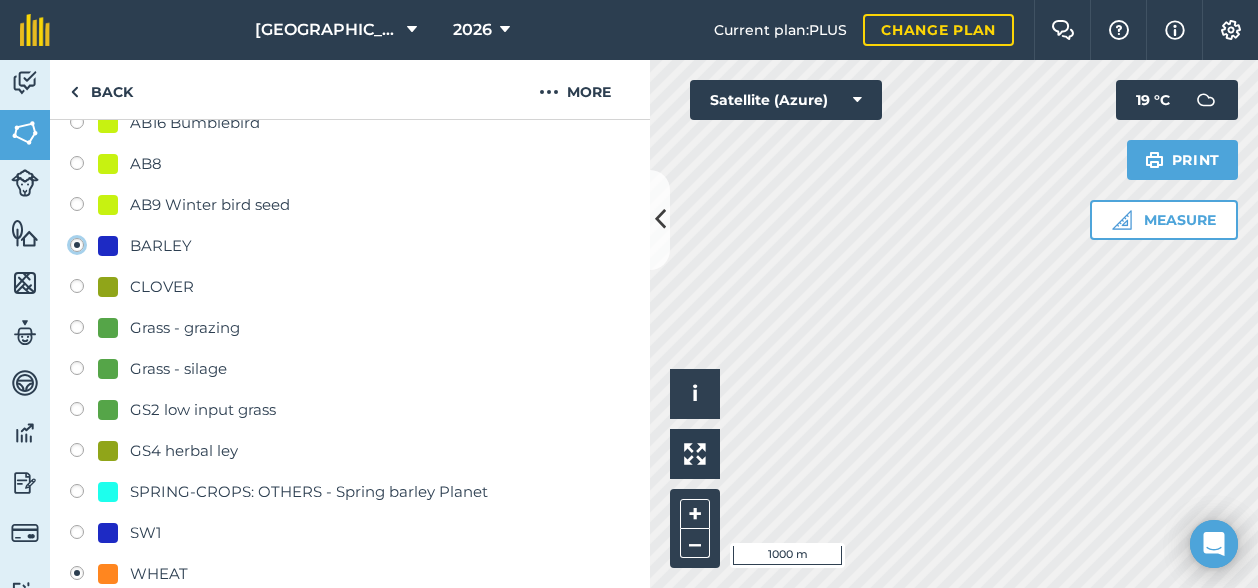 radio on "true" 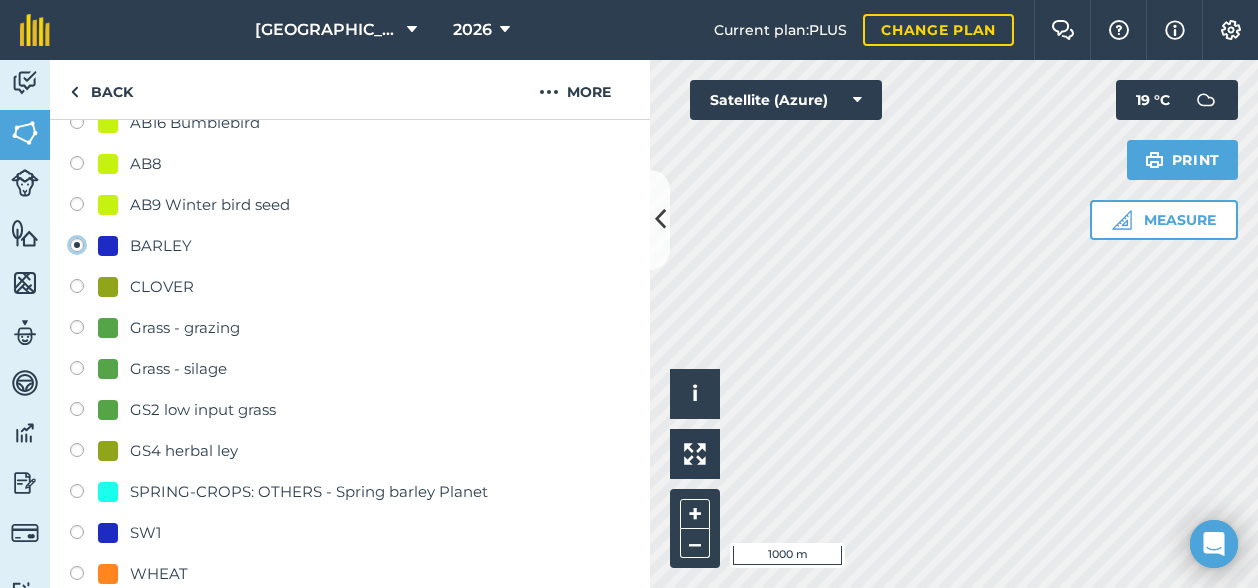 scroll, scrollTop: 700, scrollLeft: 0, axis: vertical 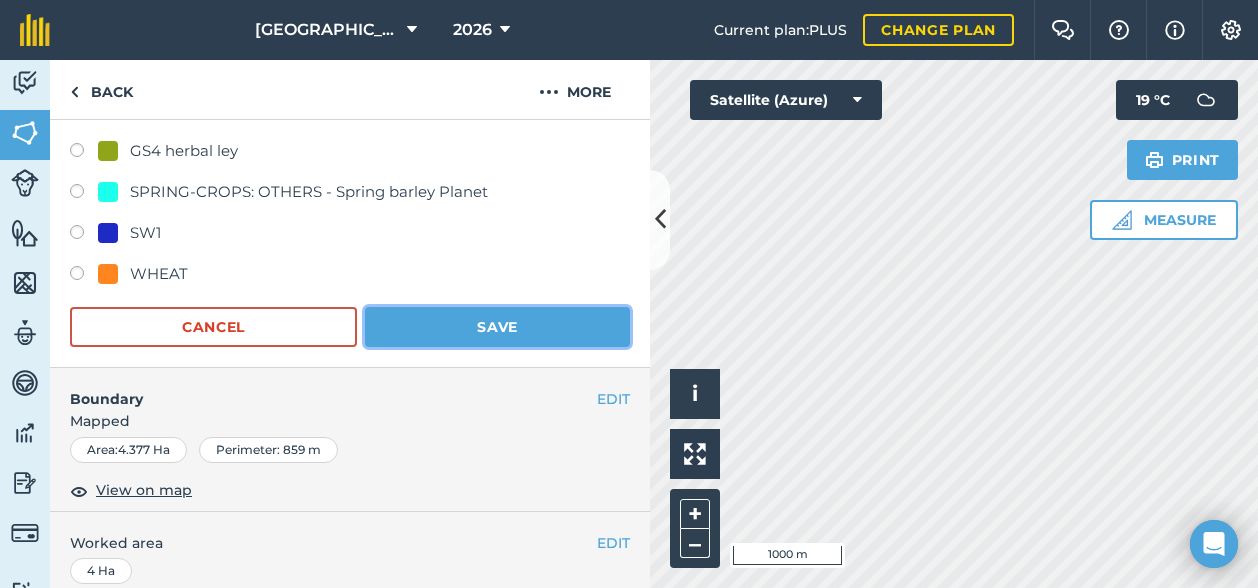 click on "Save" at bounding box center [497, 327] 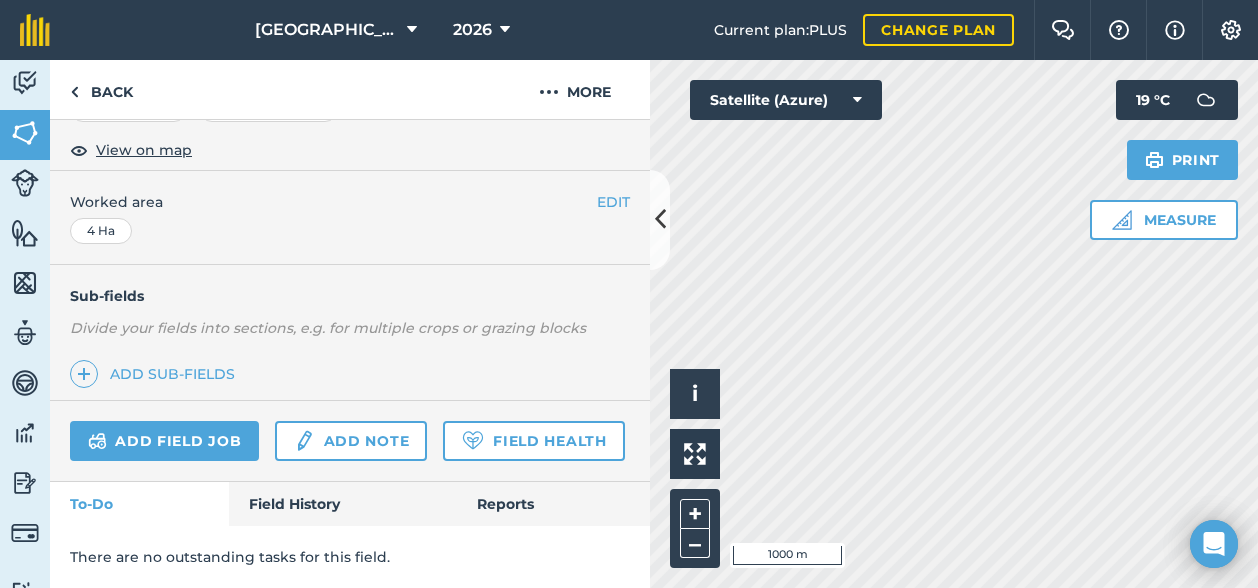 scroll, scrollTop: 404, scrollLeft: 0, axis: vertical 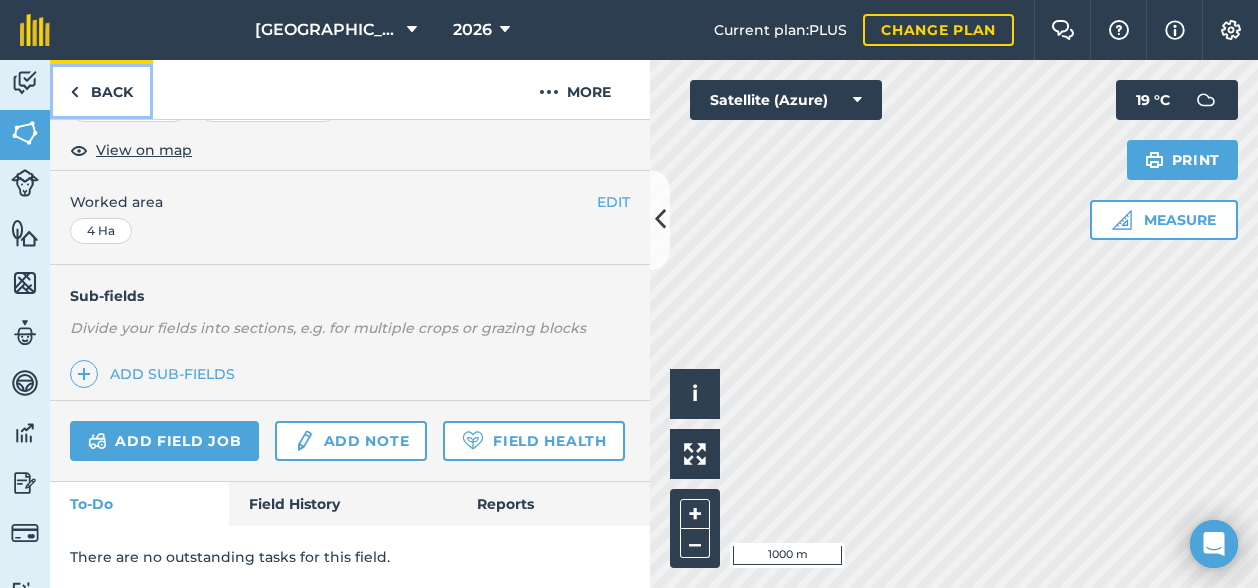 click on "Back" at bounding box center (101, 89) 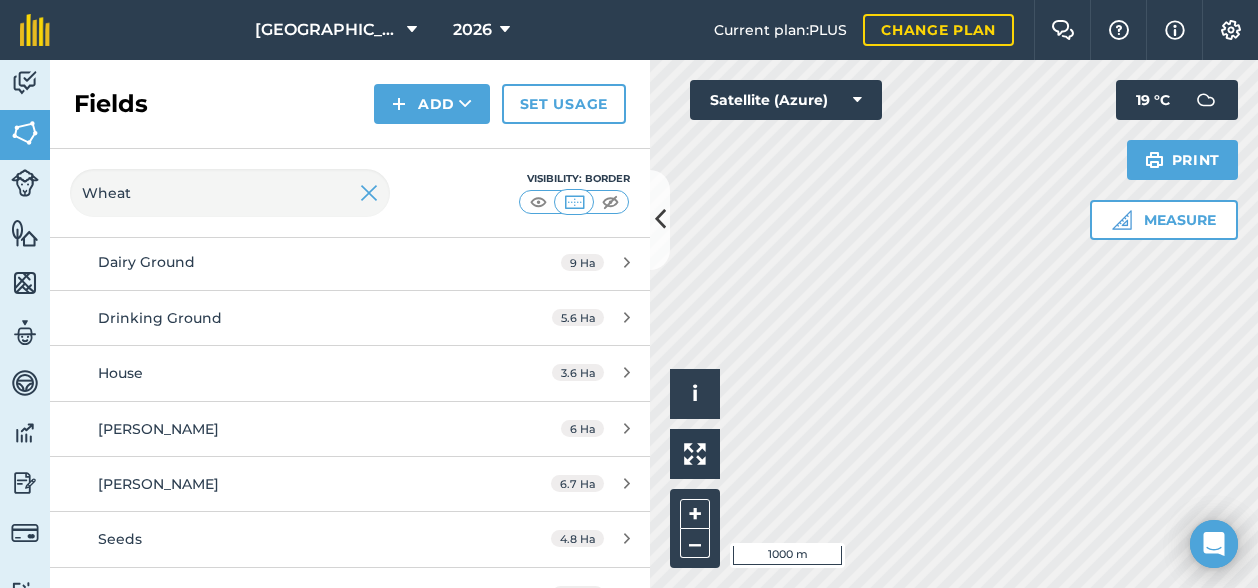 scroll, scrollTop: 500, scrollLeft: 0, axis: vertical 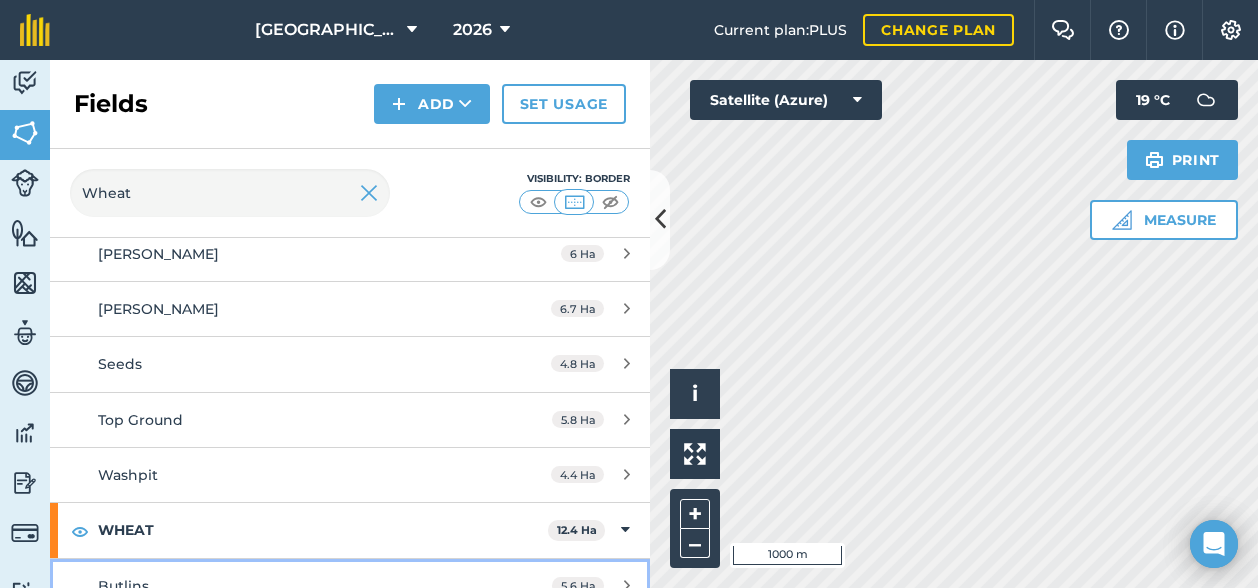 click on "Butlins" at bounding box center [286, 586] 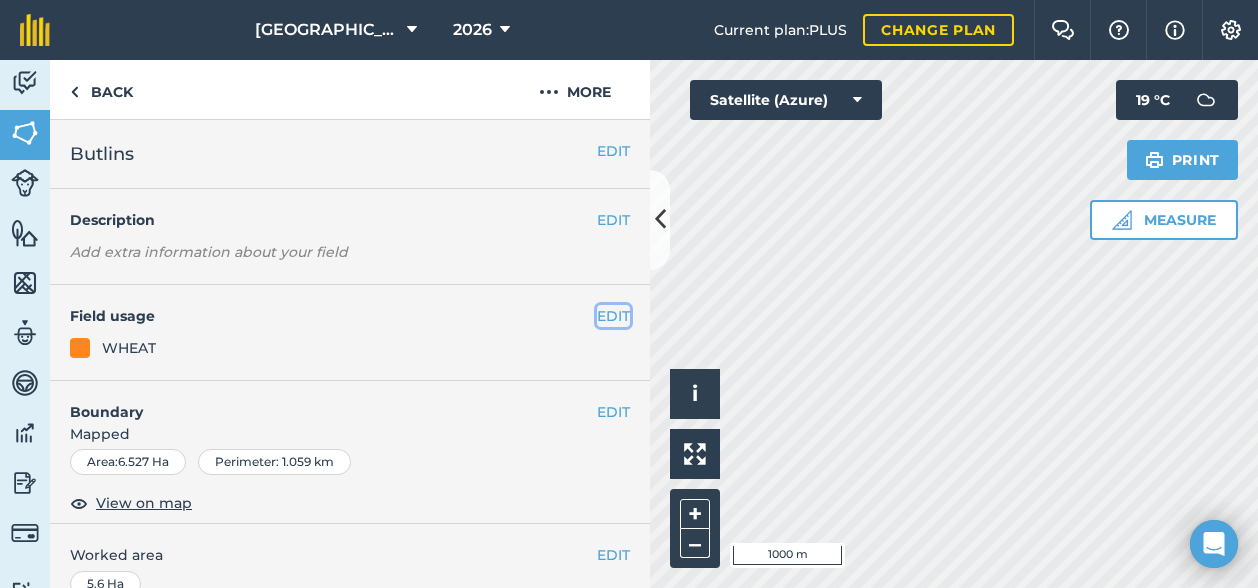 click on "EDIT" at bounding box center [613, 316] 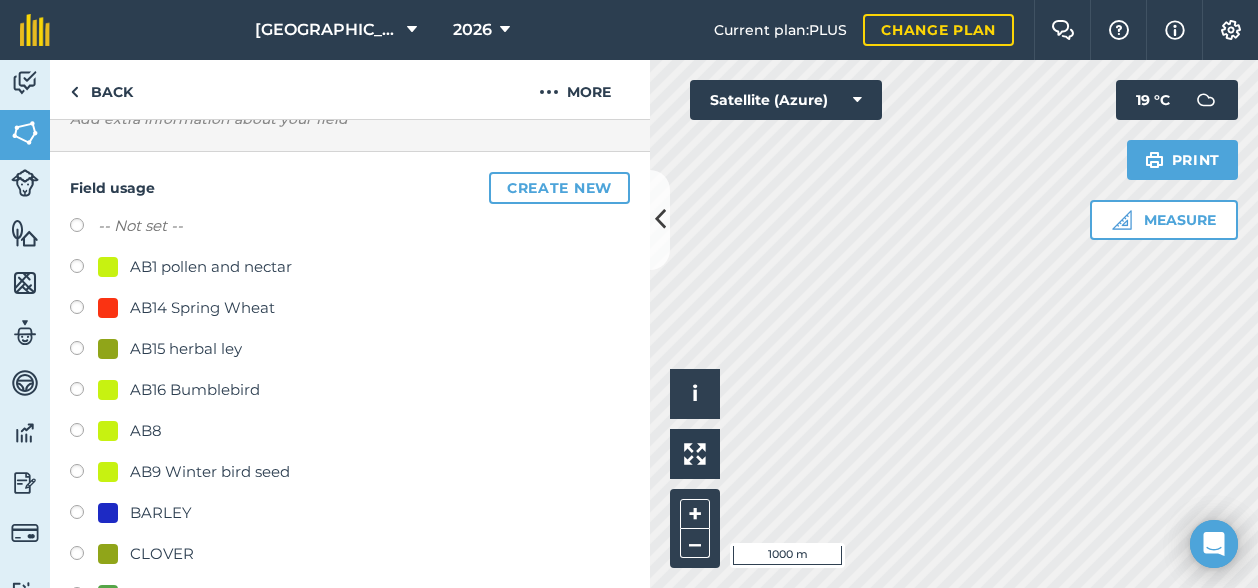 scroll, scrollTop: 300, scrollLeft: 0, axis: vertical 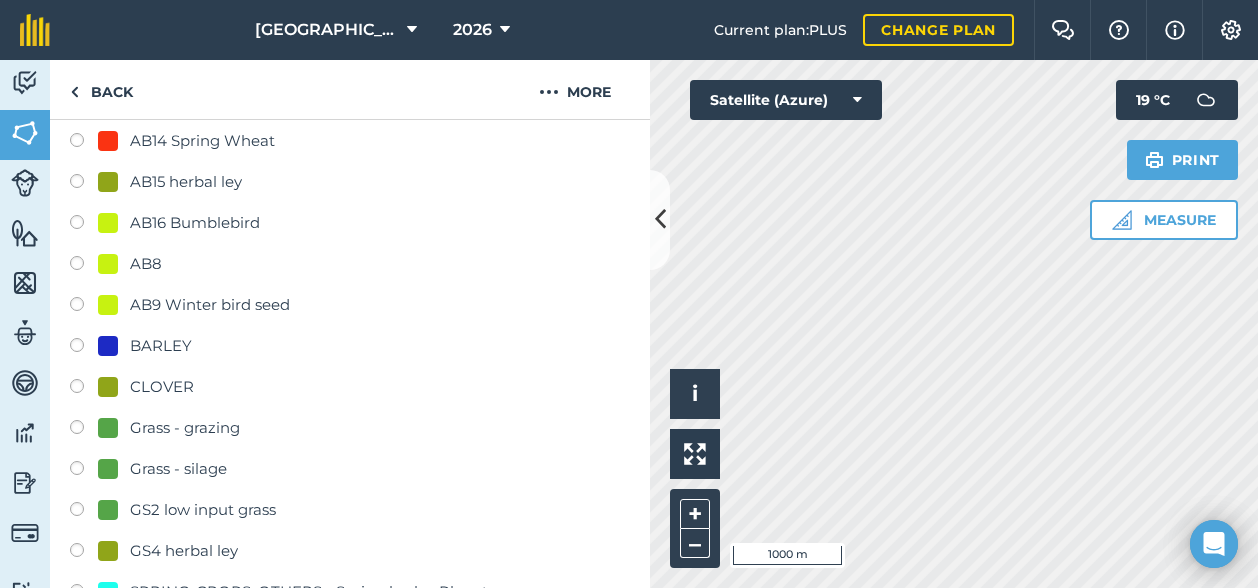 click at bounding box center (84, 348) 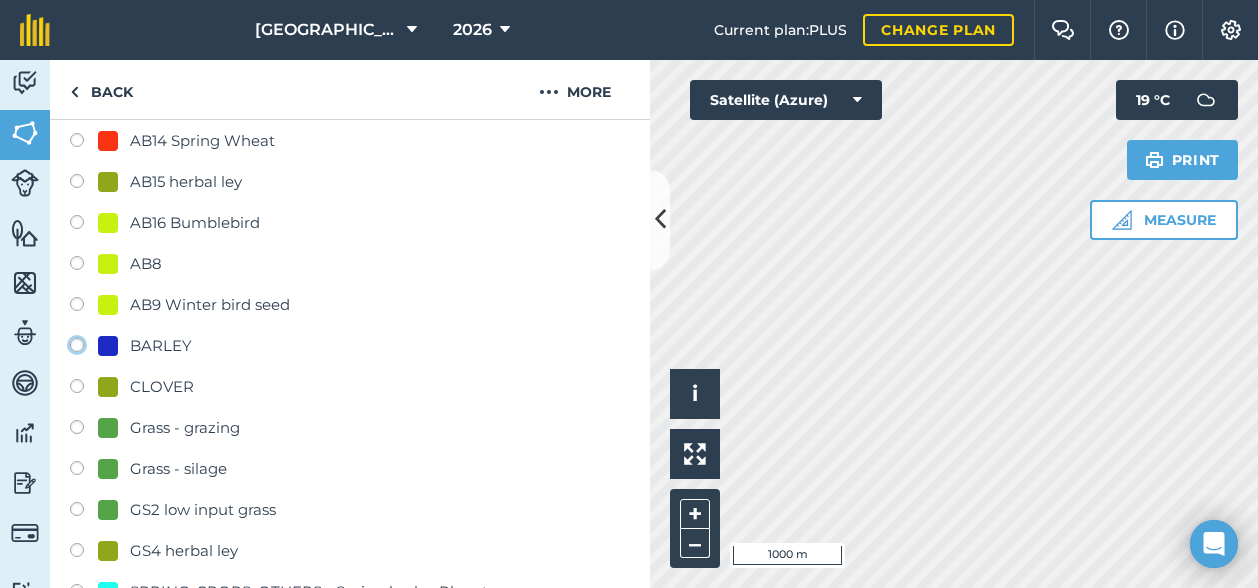click on "BARLEY" at bounding box center [-9923, 344] 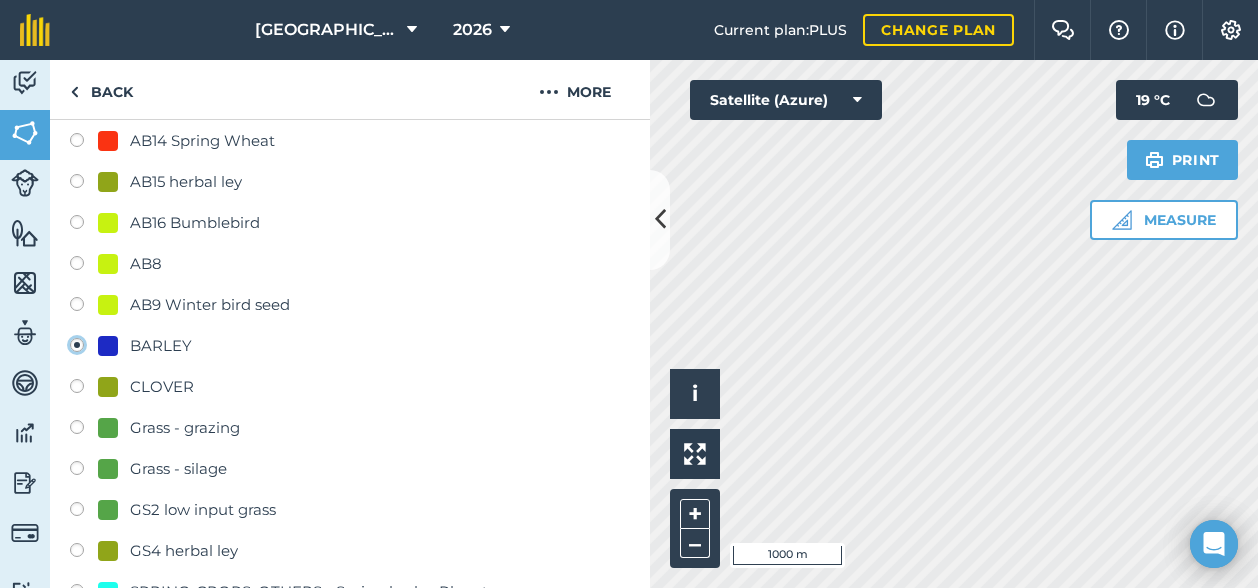 radio on "true" 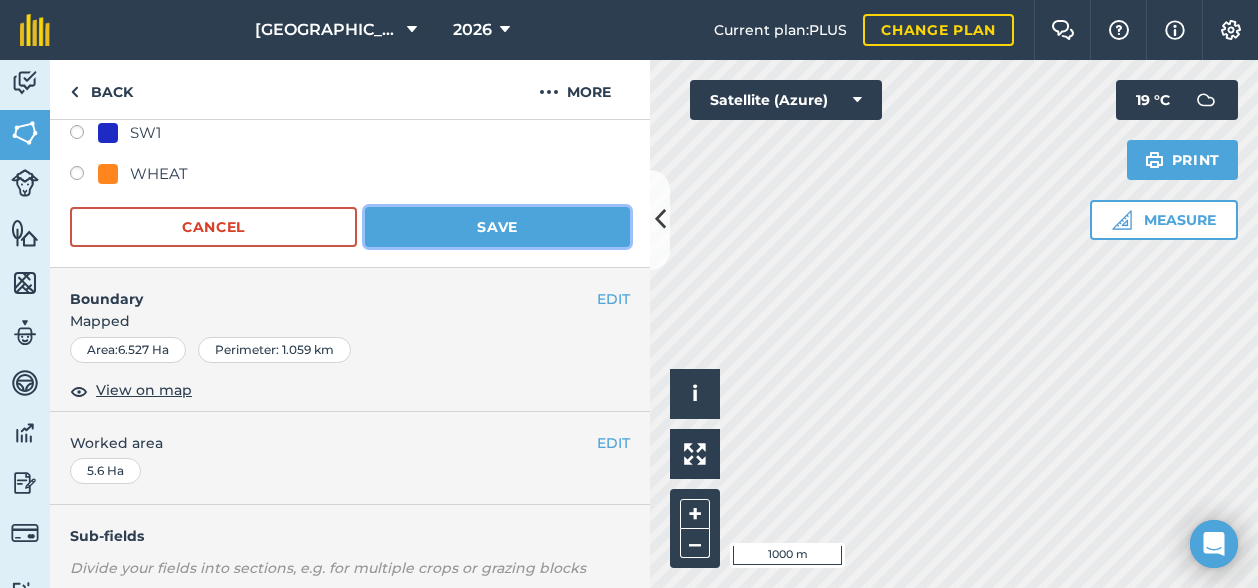 click on "Save" at bounding box center [497, 227] 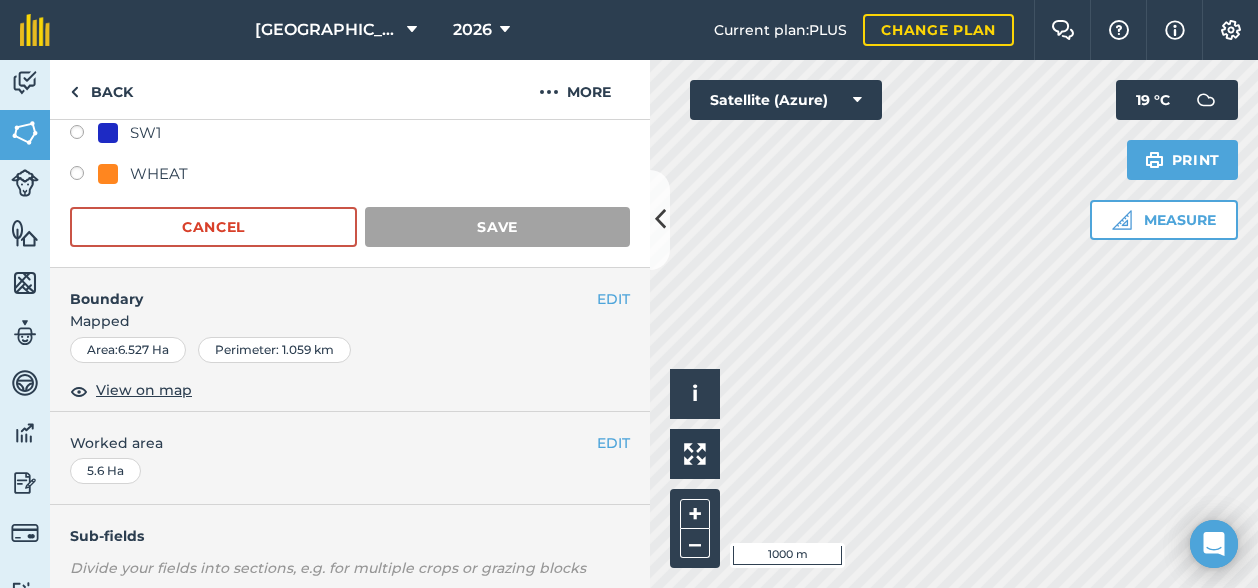 scroll, scrollTop: 468, scrollLeft: 0, axis: vertical 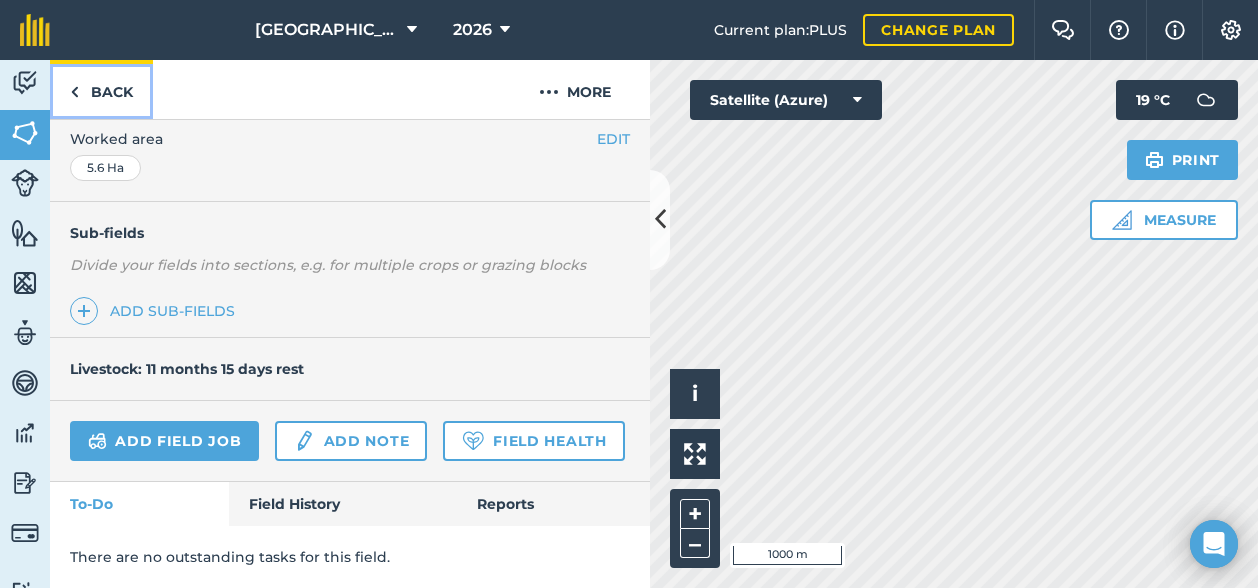 click on "Back" at bounding box center (101, 89) 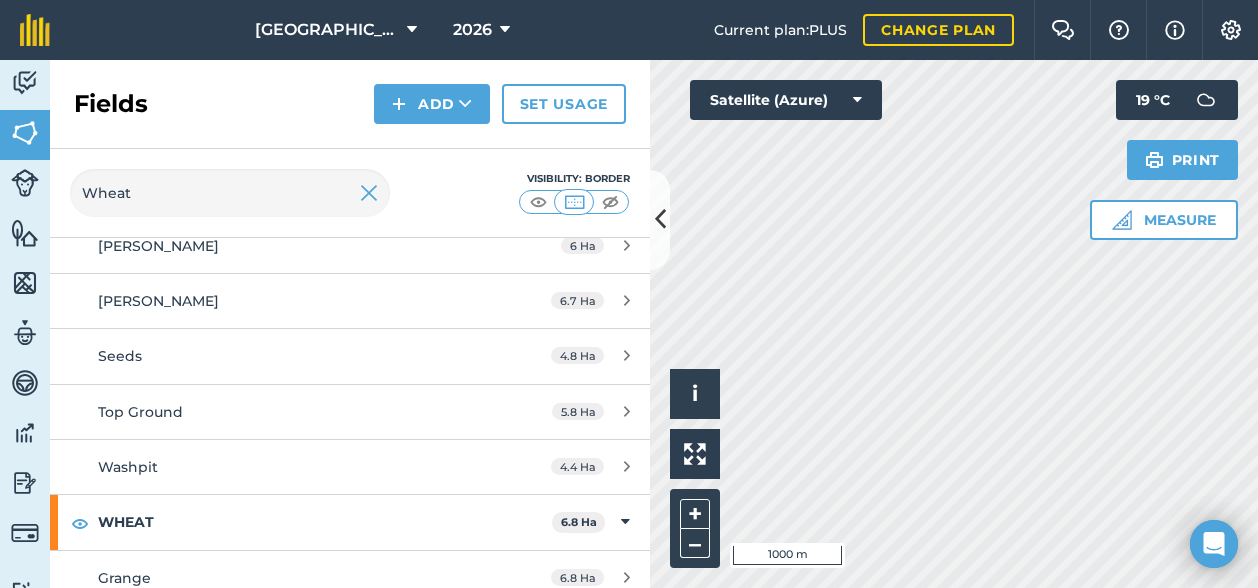scroll, scrollTop: 520, scrollLeft: 0, axis: vertical 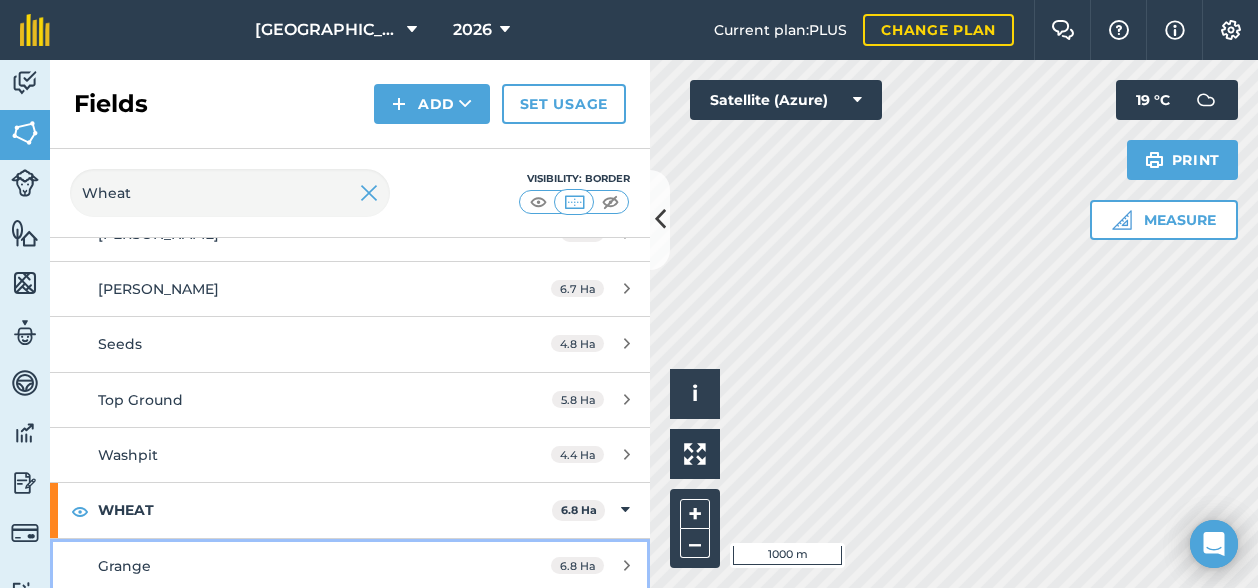 click on "Grange" at bounding box center [286, 566] 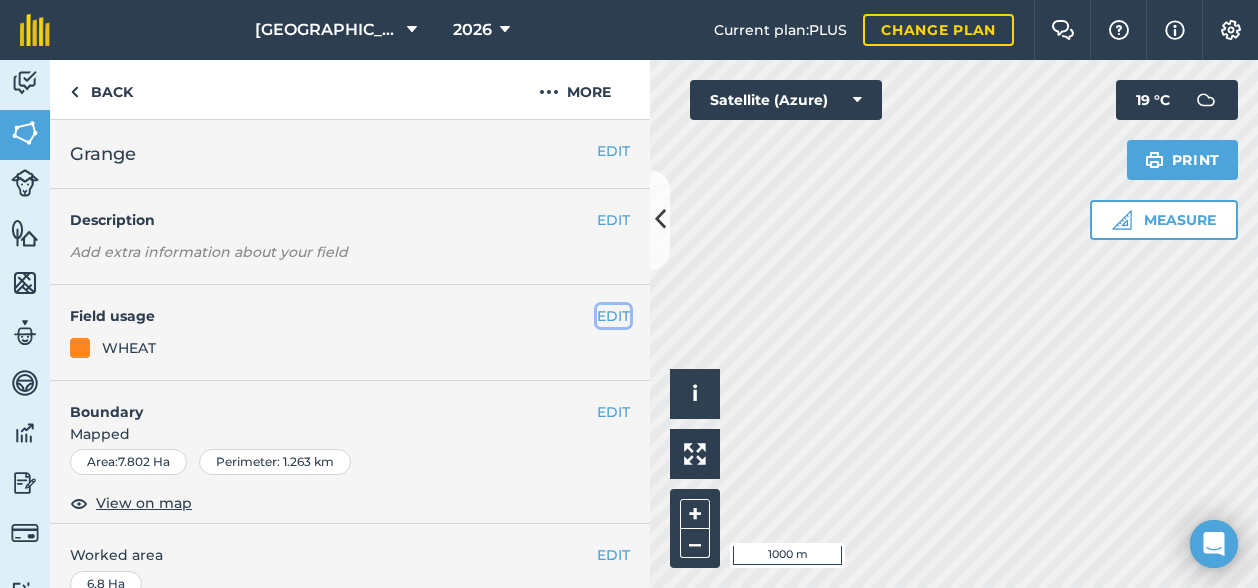 click on "EDIT" at bounding box center (613, 316) 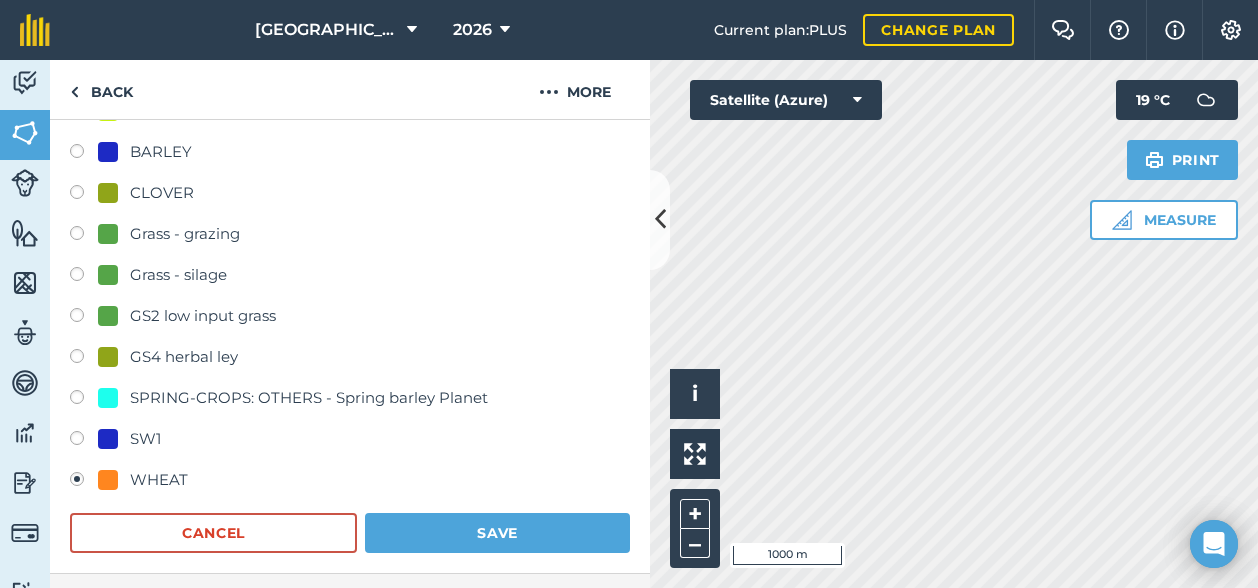 scroll, scrollTop: 400, scrollLeft: 0, axis: vertical 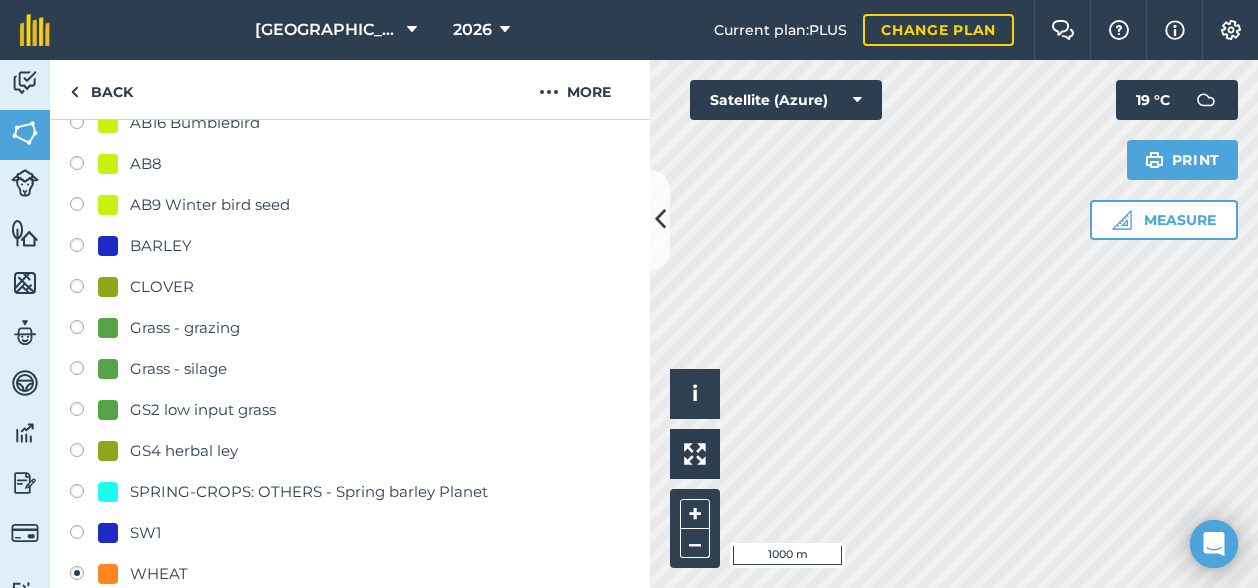 click at bounding box center (84, 248) 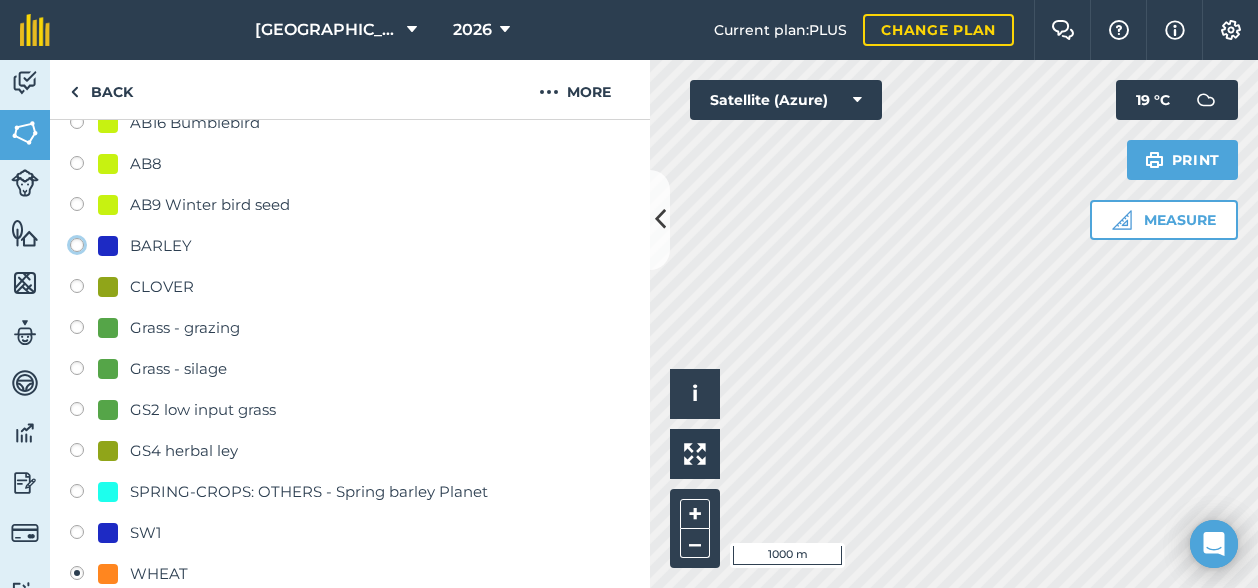 click on "BARLEY" at bounding box center (-9923, 244) 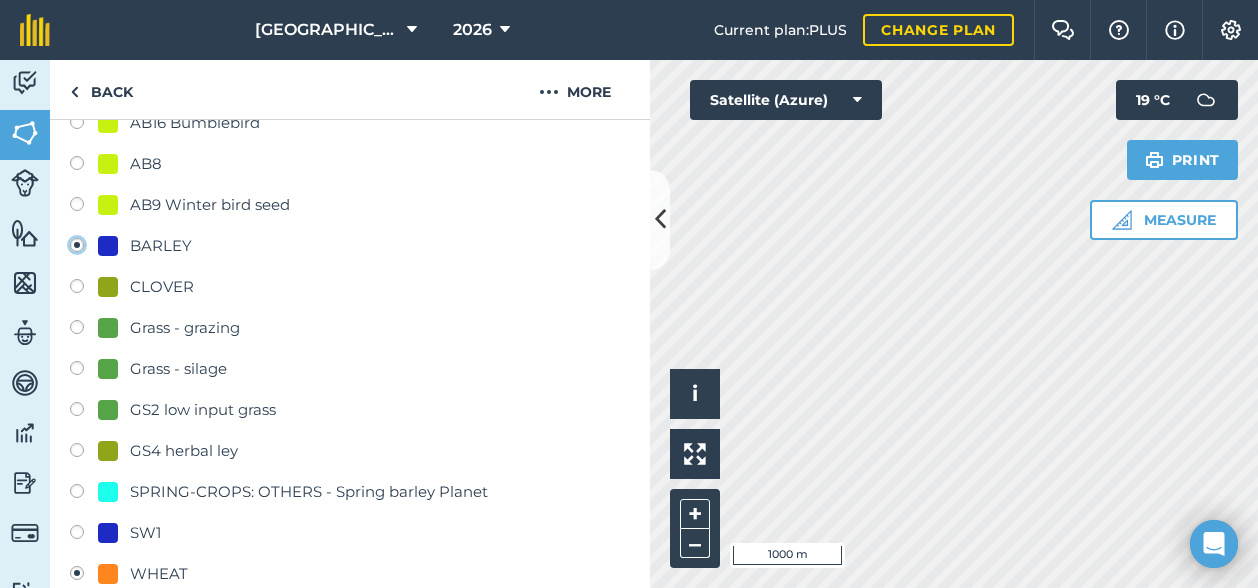 radio on "true" 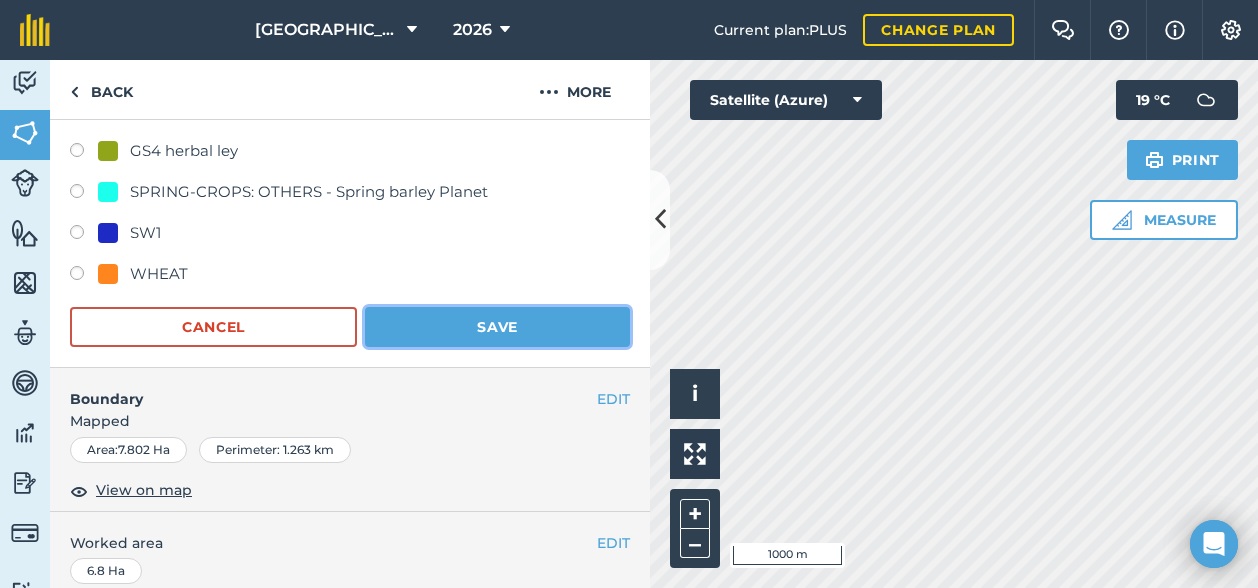click on "Save" at bounding box center (497, 327) 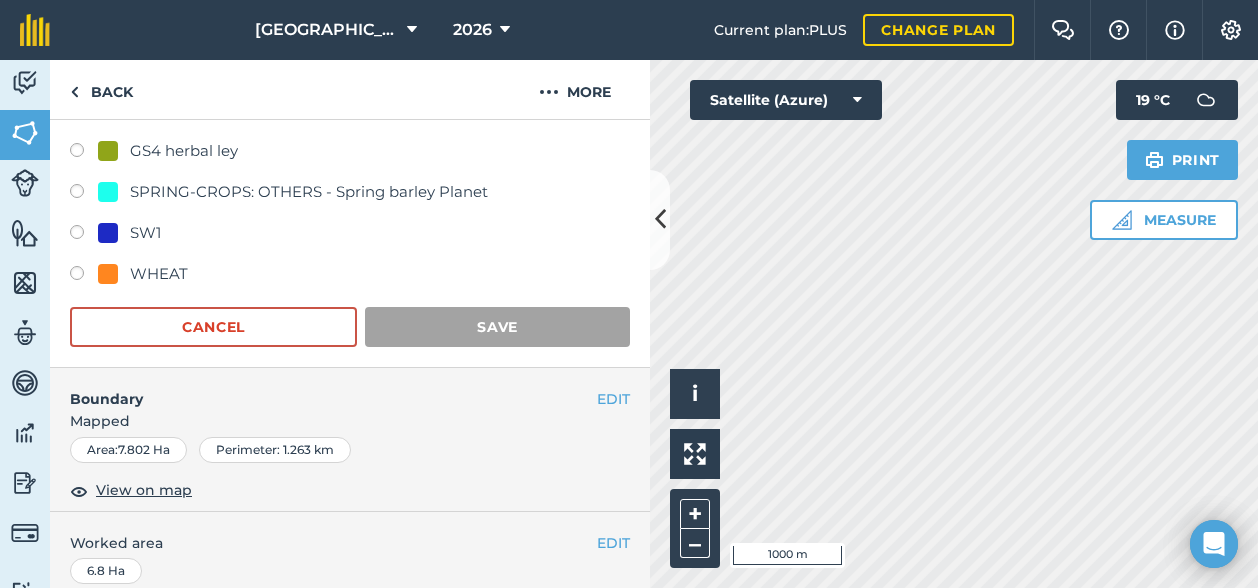 scroll, scrollTop: 404, scrollLeft: 0, axis: vertical 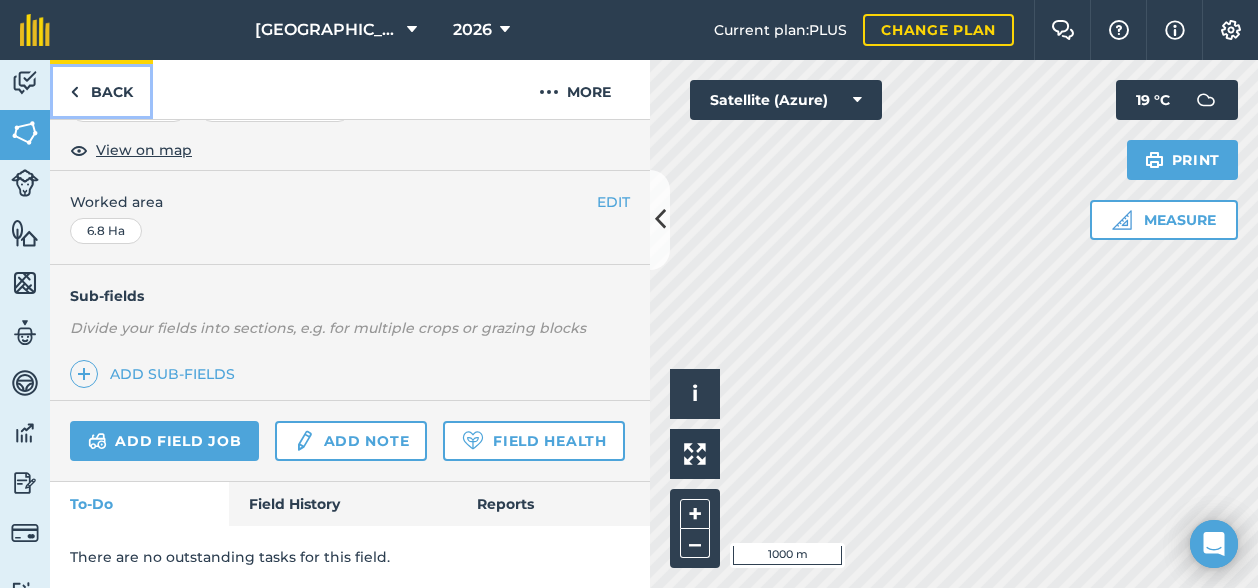 click on "Back" at bounding box center [101, 89] 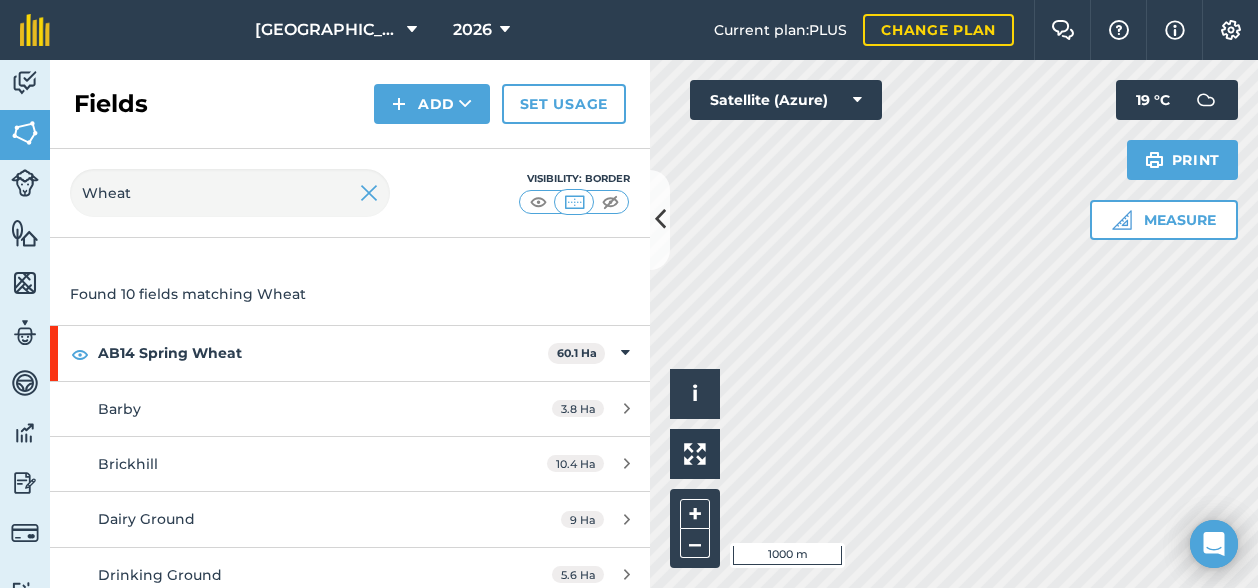 scroll, scrollTop: 110, scrollLeft: 0, axis: vertical 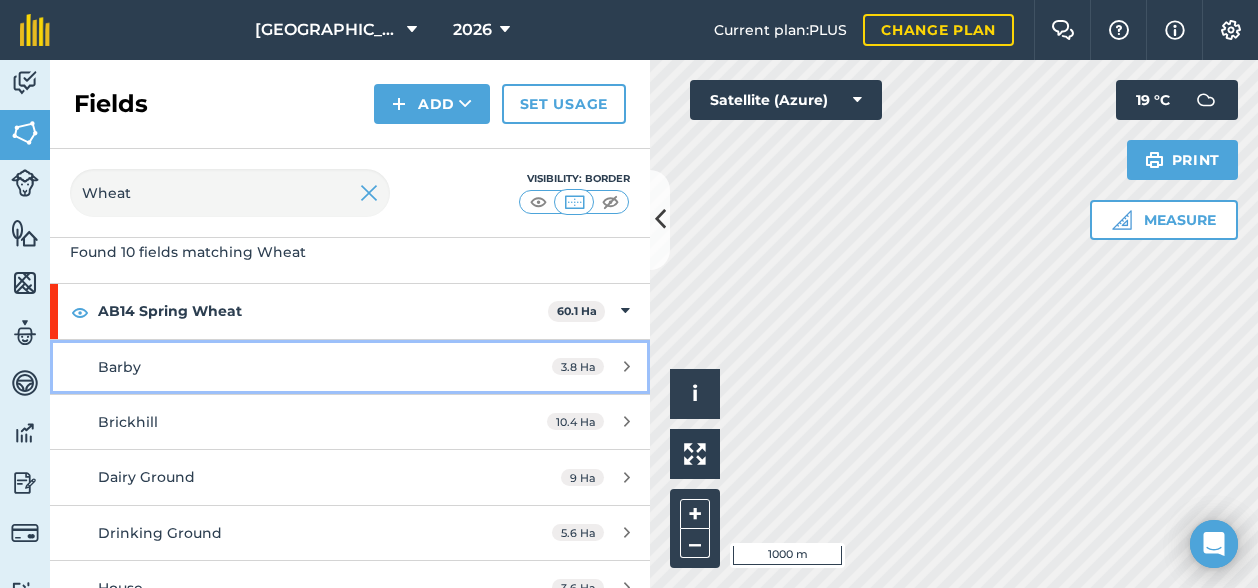 click on "Barby" at bounding box center (286, 367) 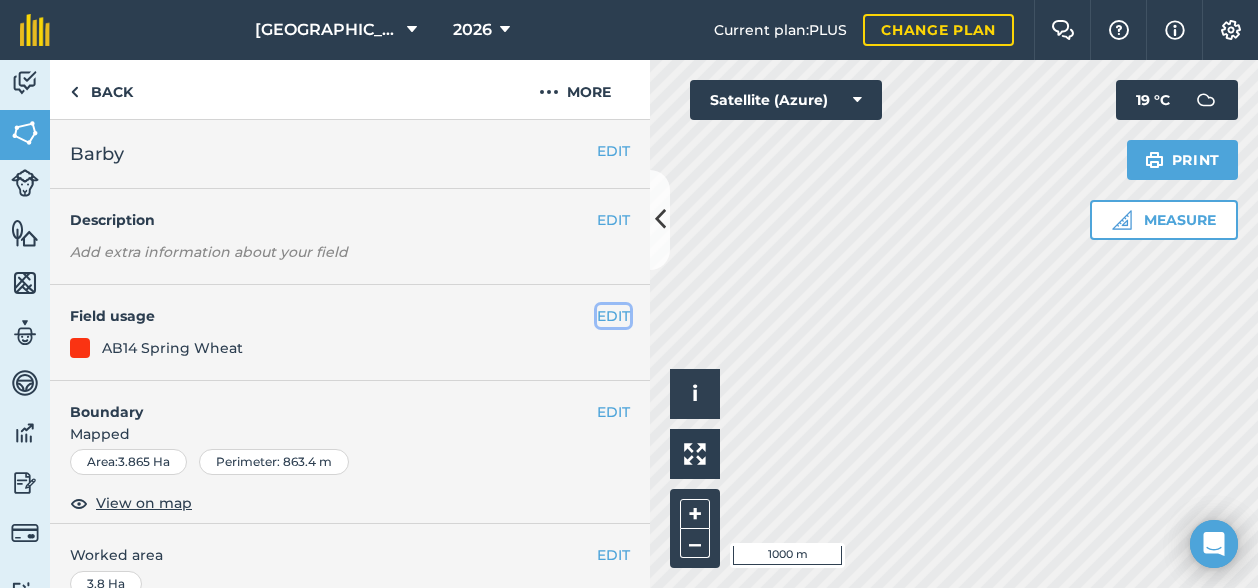 click on "EDIT" at bounding box center (613, 316) 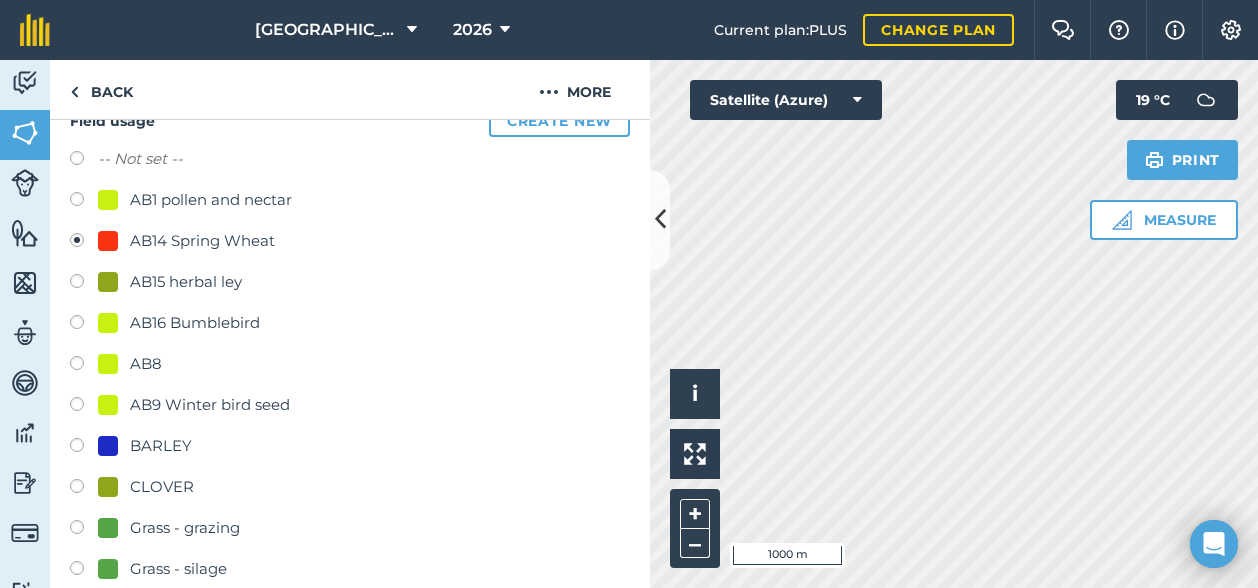 scroll, scrollTop: 300, scrollLeft: 0, axis: vertical 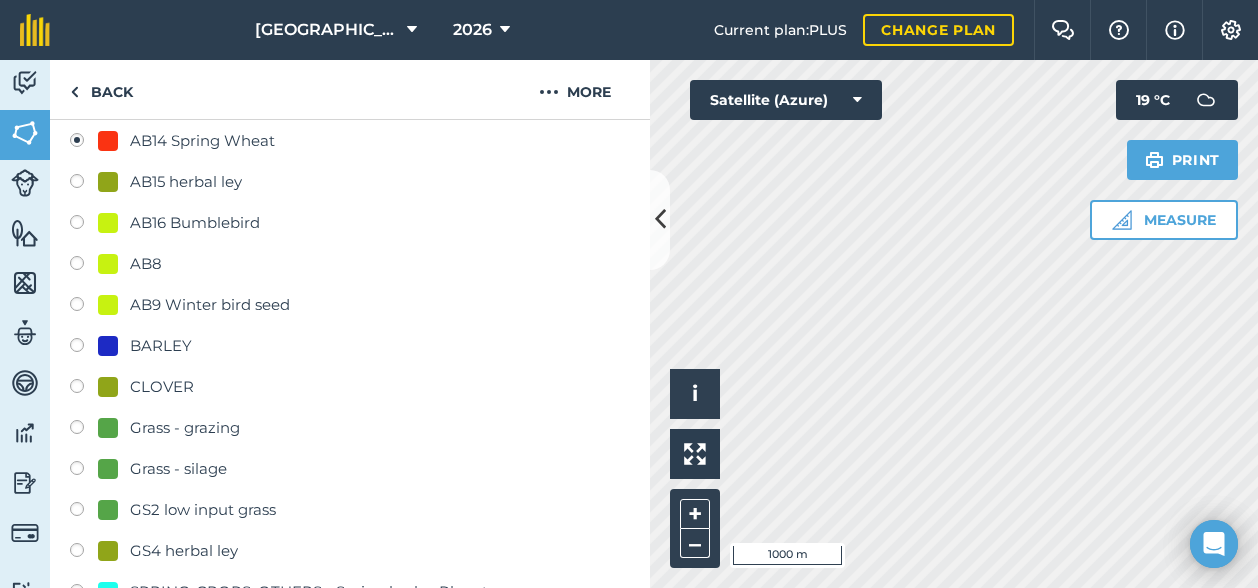 click at bounding box center (84, 553) 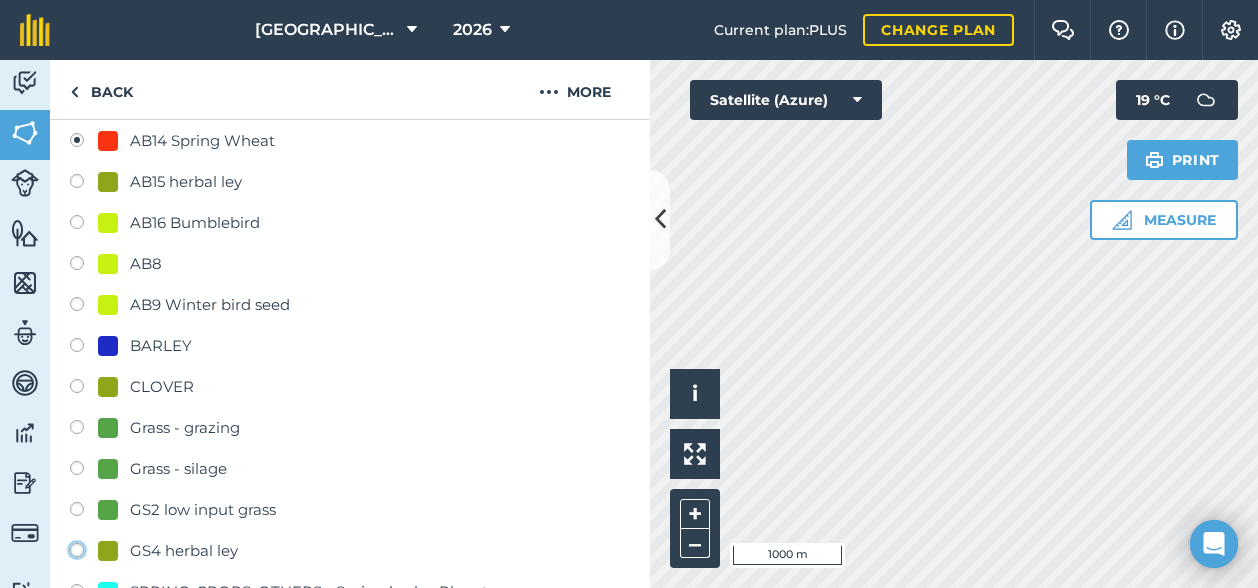 click on "GS4 herbal ley" at bounding box center [-9923, 549] 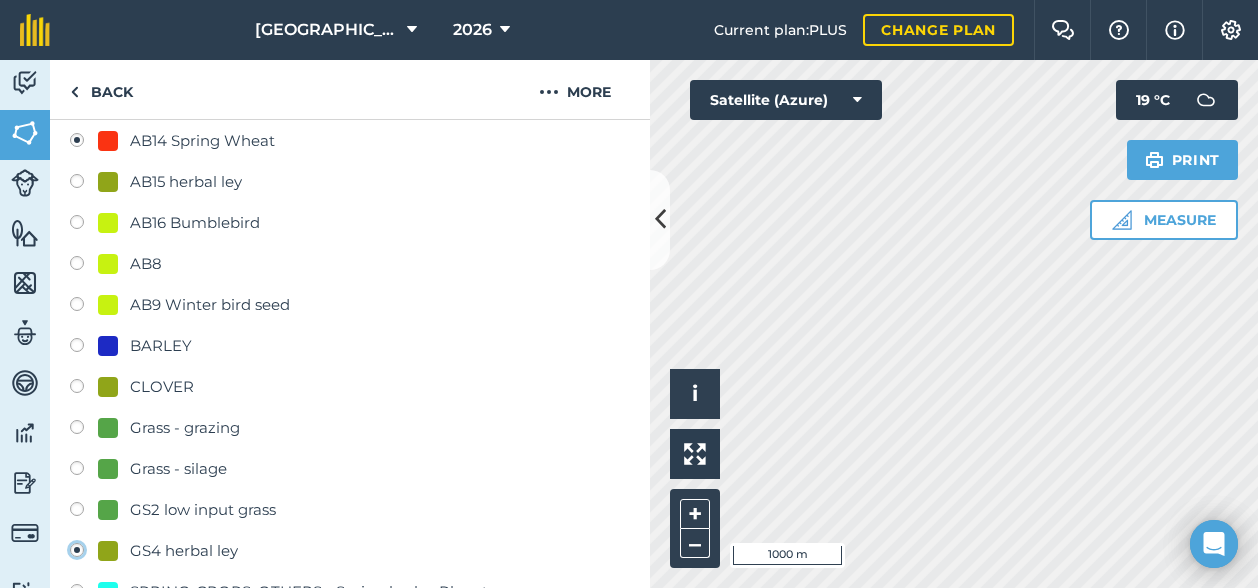 radio on "true" 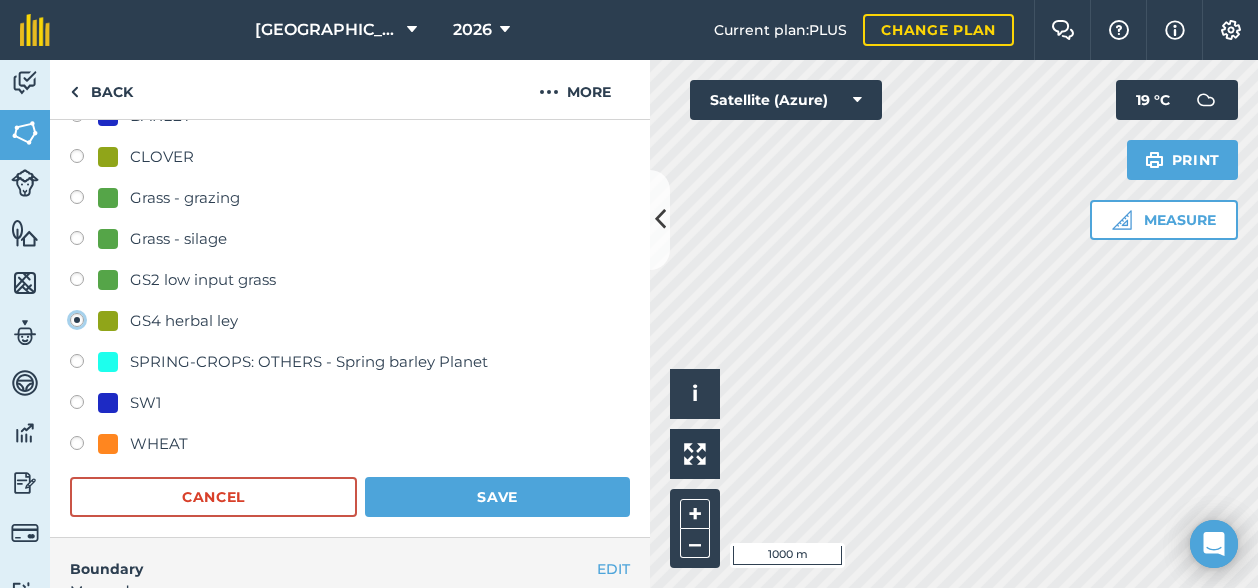 scroll, scrollTop: 600, scrollLeft: 0, axis: vertical 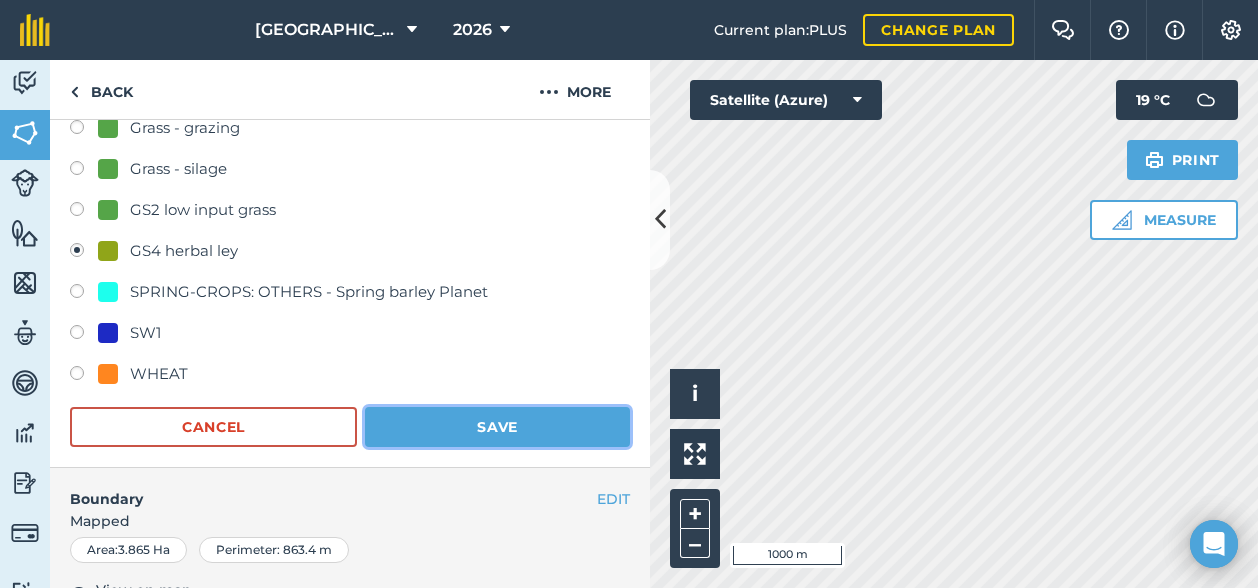 click on "Save" at bounding box center [497, 427] 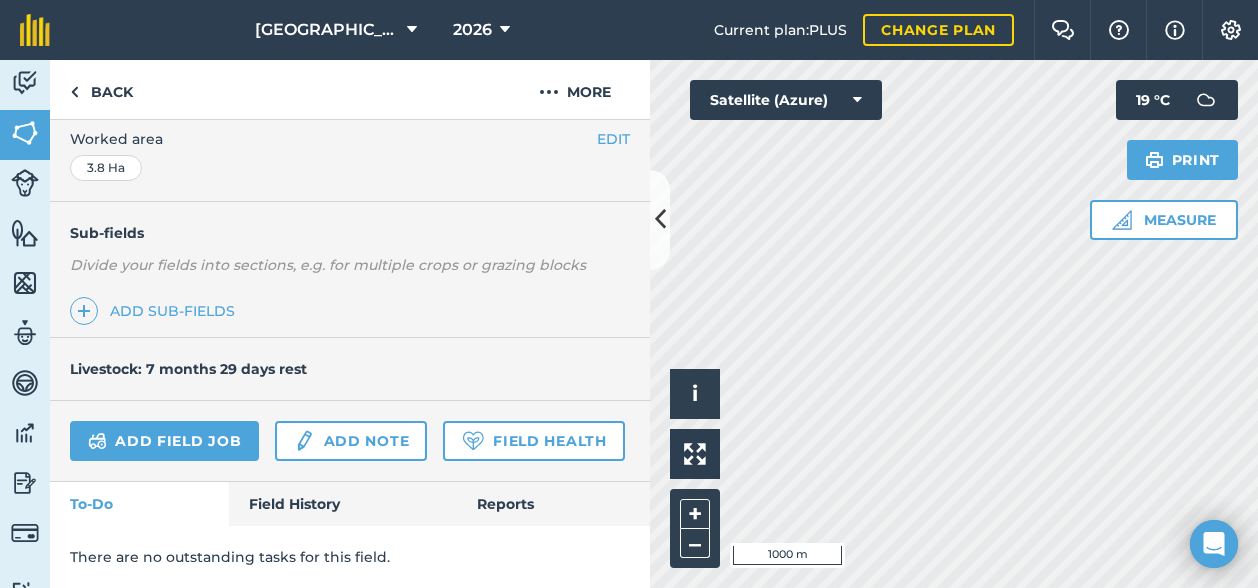 scroll, scrollTop: 468, scrollLeft: 0, axis: vertical 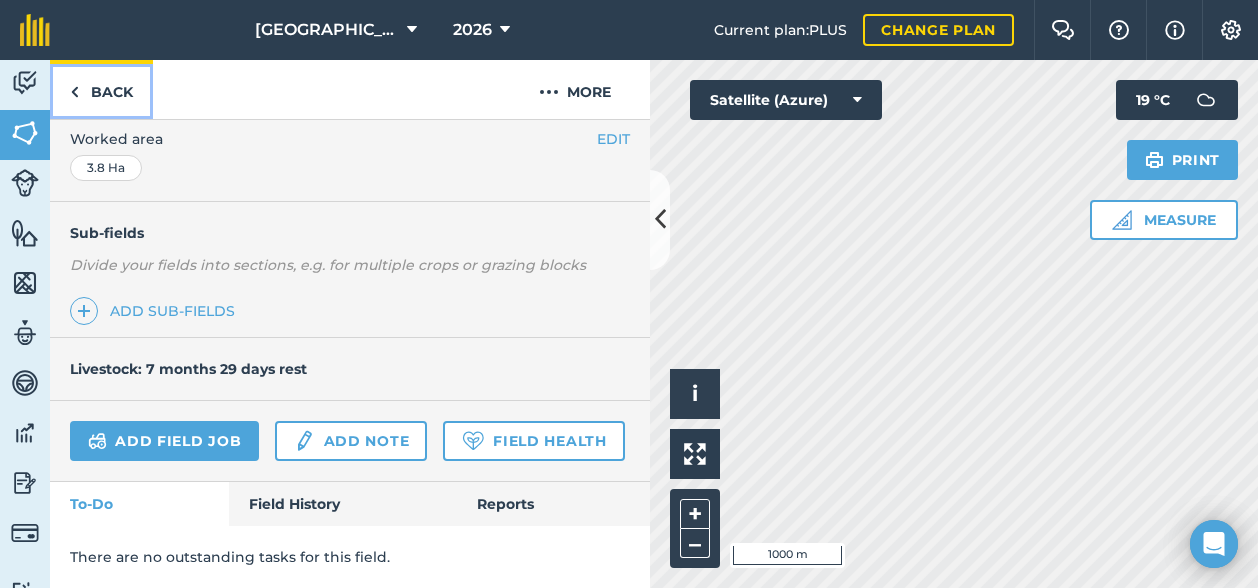 click on "Back" at bounding box center [101, 89] 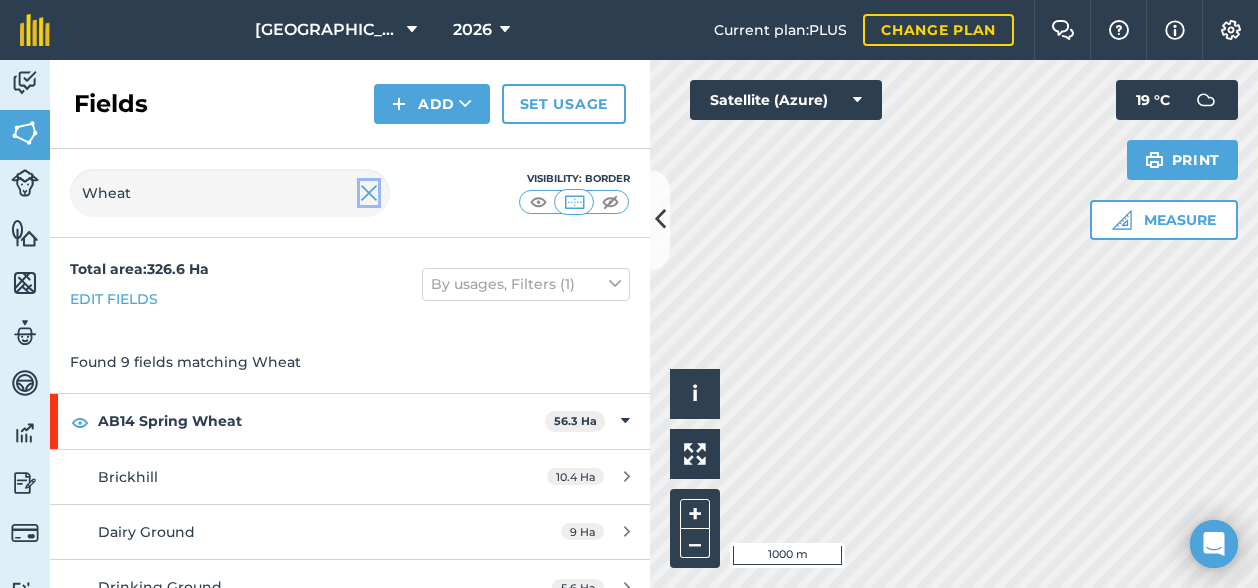 click at bounding box center (369, 193) 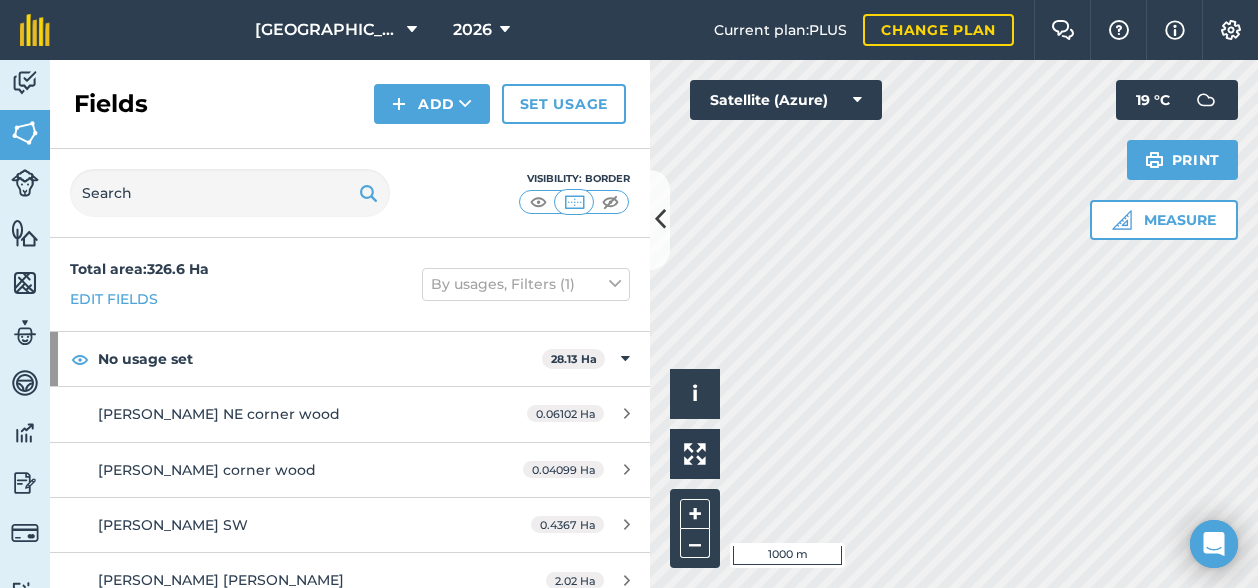type 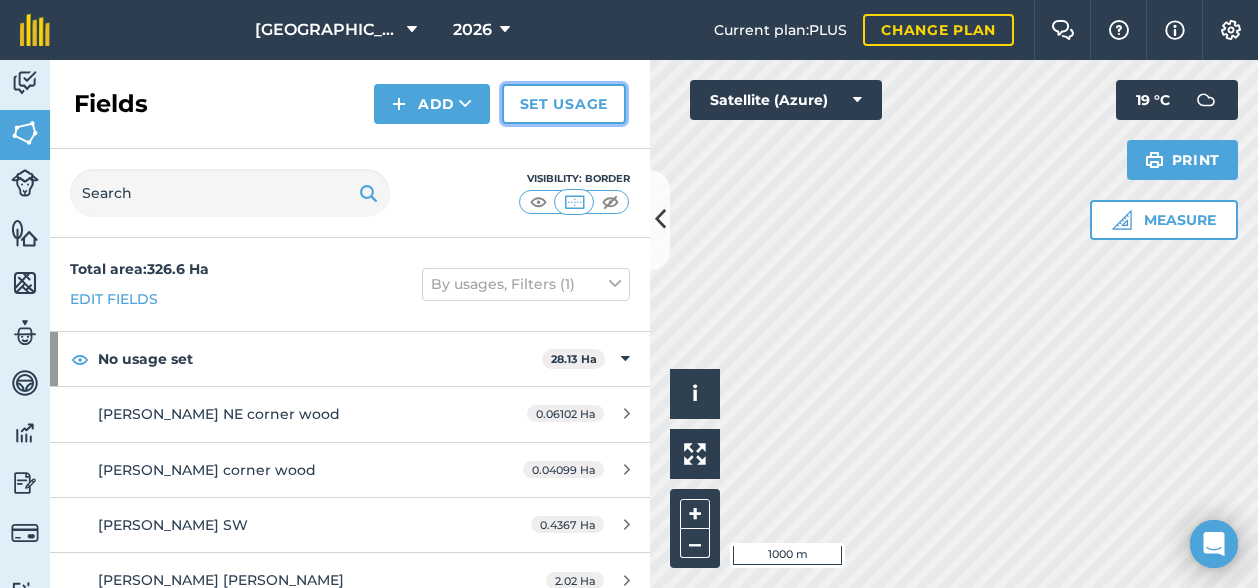 click on "Set usage" at bounding box center (564, 104) 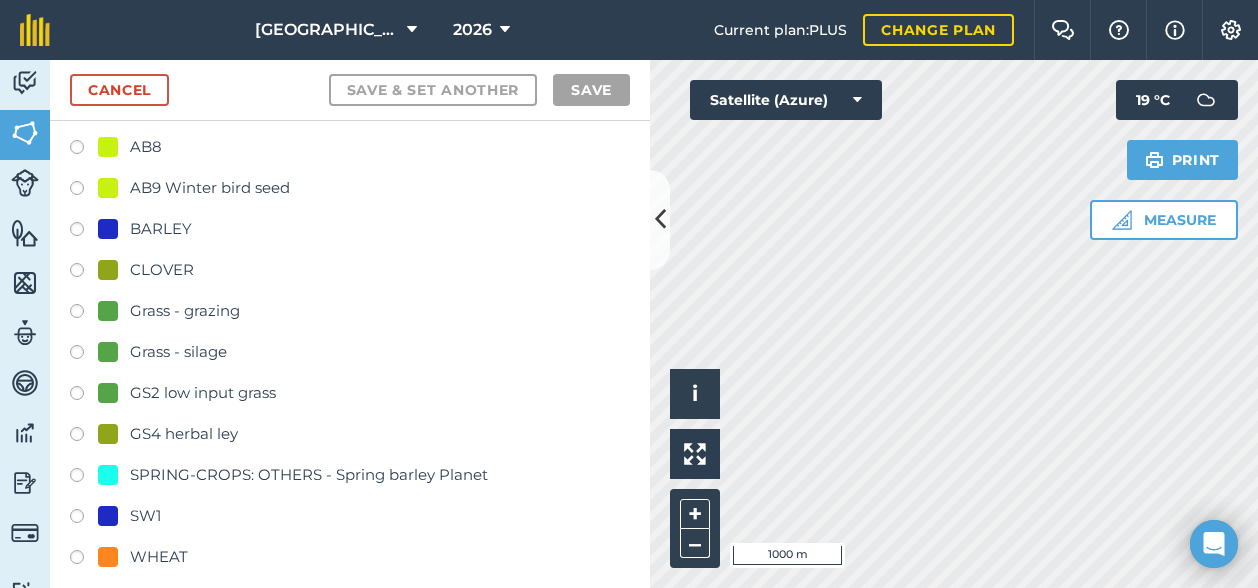 scroll, scrollTop: 300, scrollLeft: 0, axis: vertical 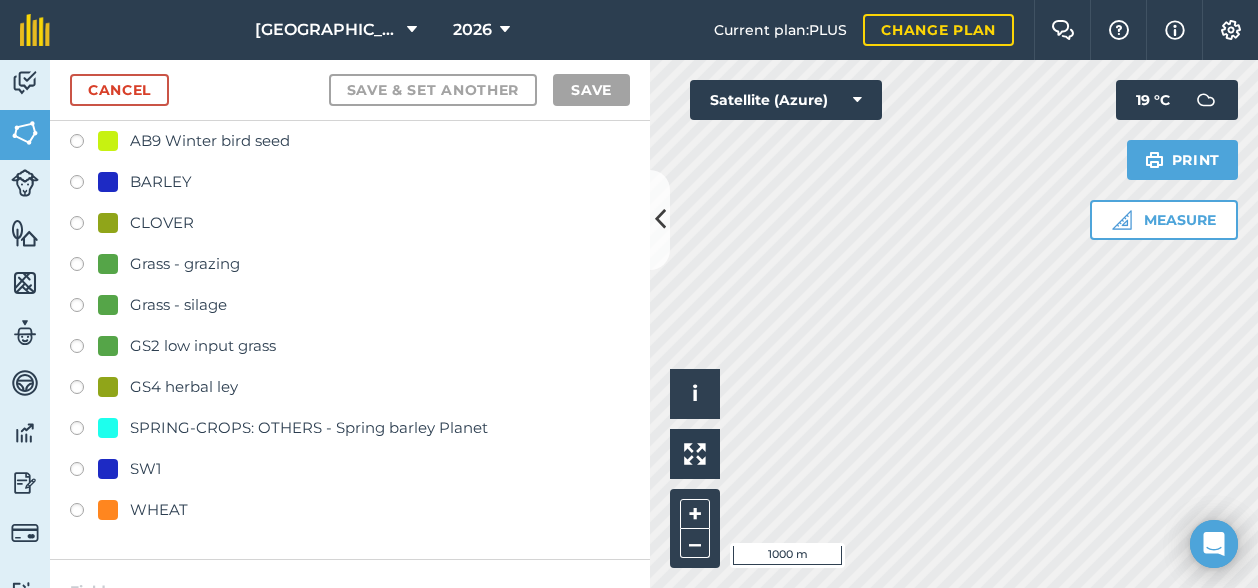 click at bounding box center (84, 390) 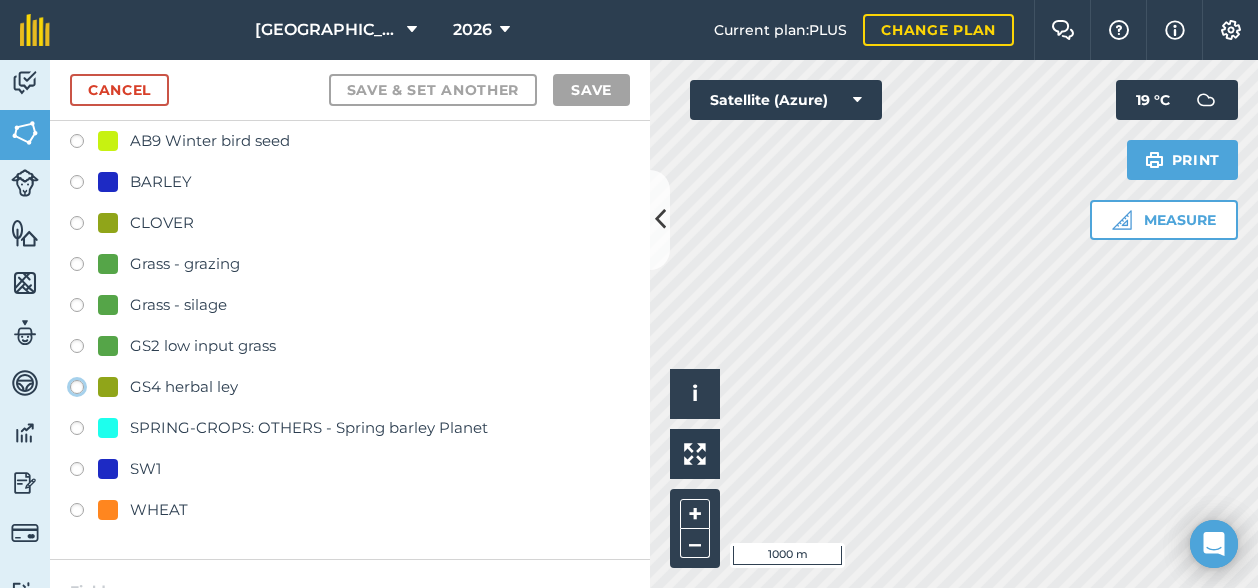 click on "GS4 herbal ley" at bounding box center [-9923, 386] 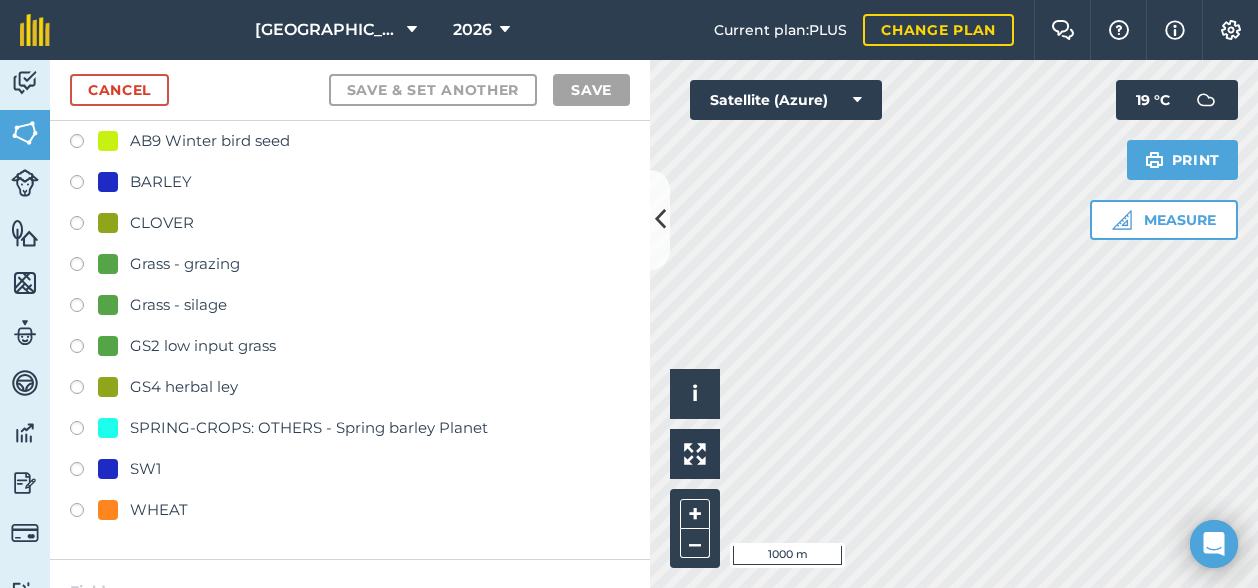 scroll, scrollTop: 0, scrollLeft: 0, axis: both 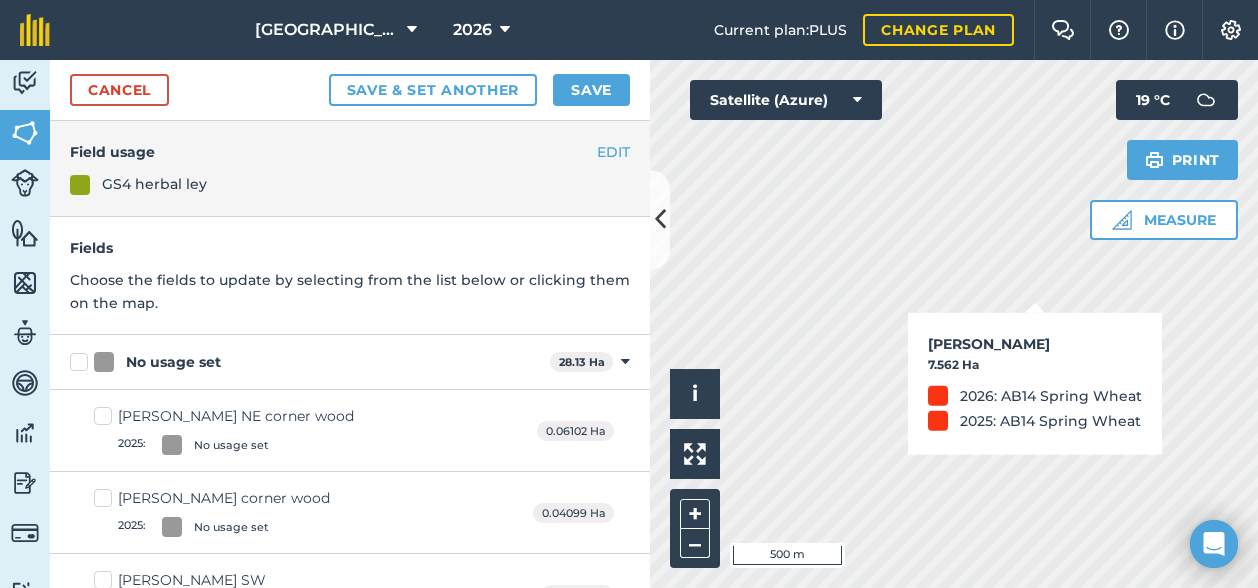 checkbox on "true" 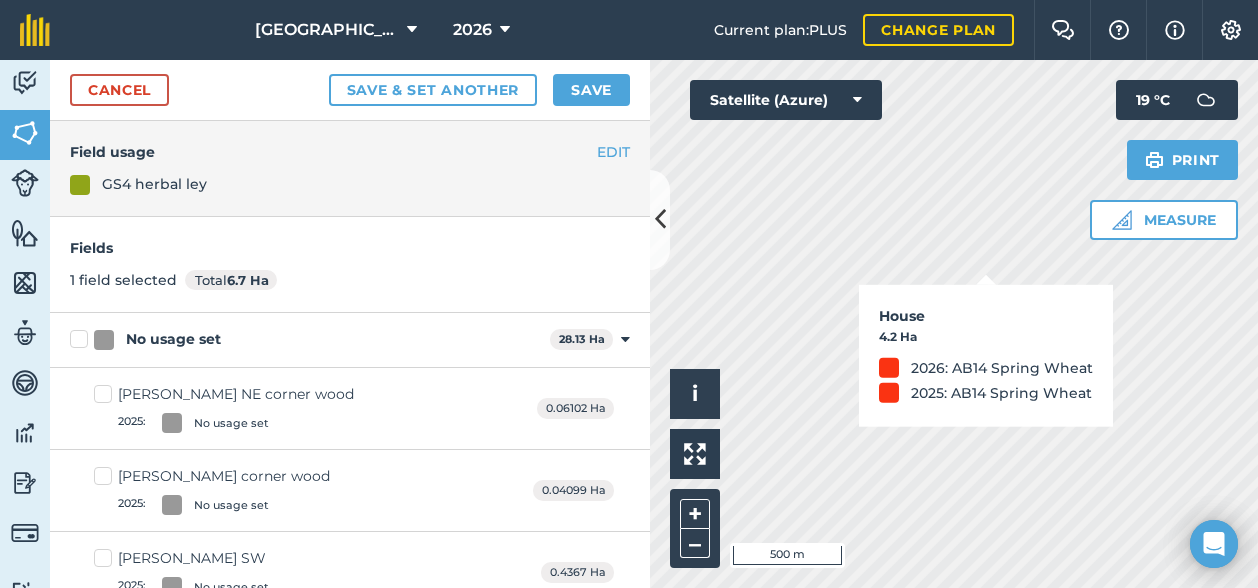 checkbox on "true" 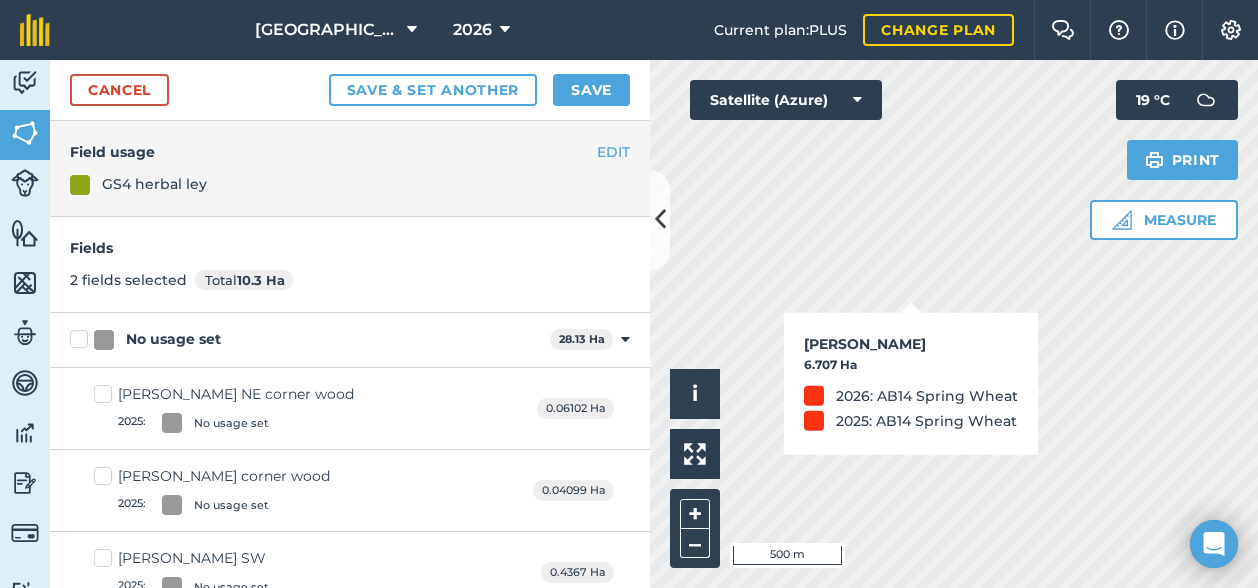 checkbox on "true" 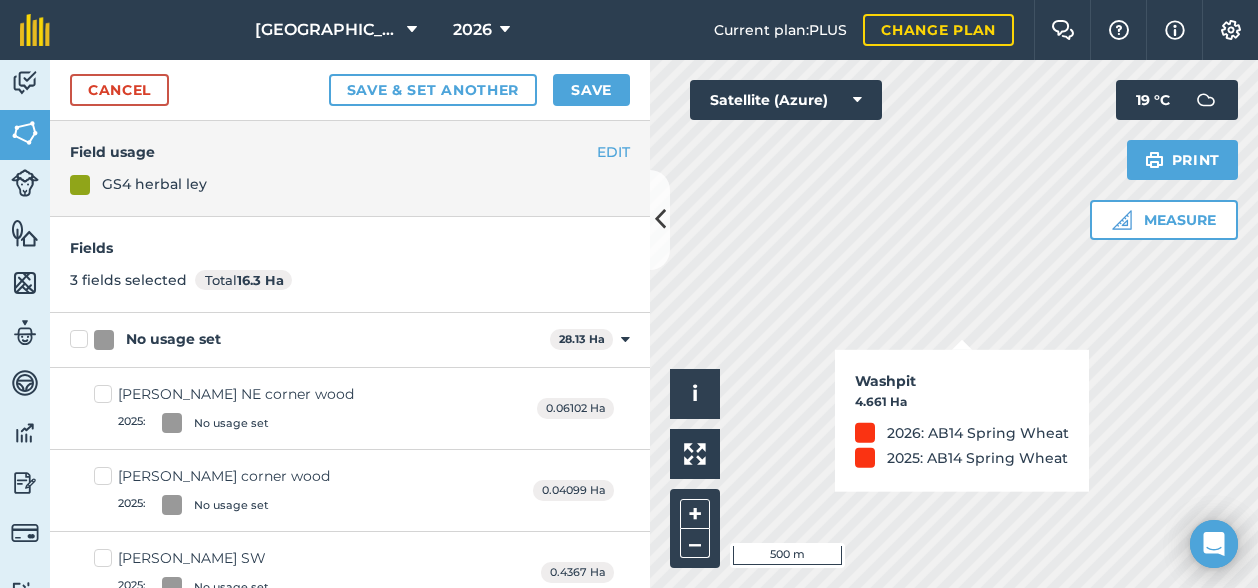 checkbox on "true" 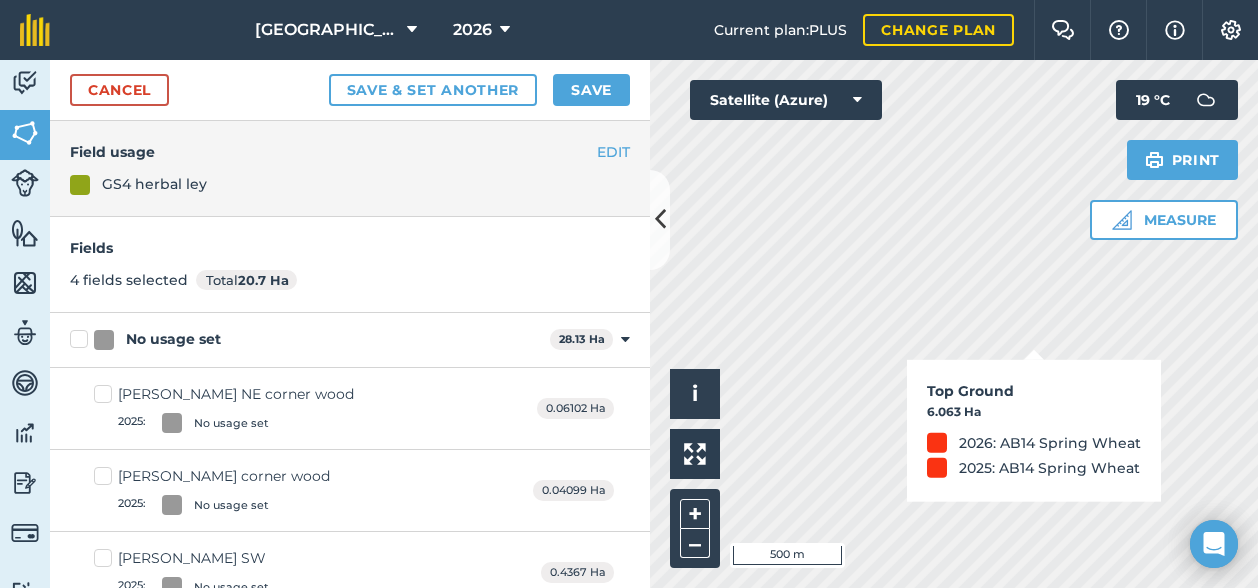 checkbox on "true" 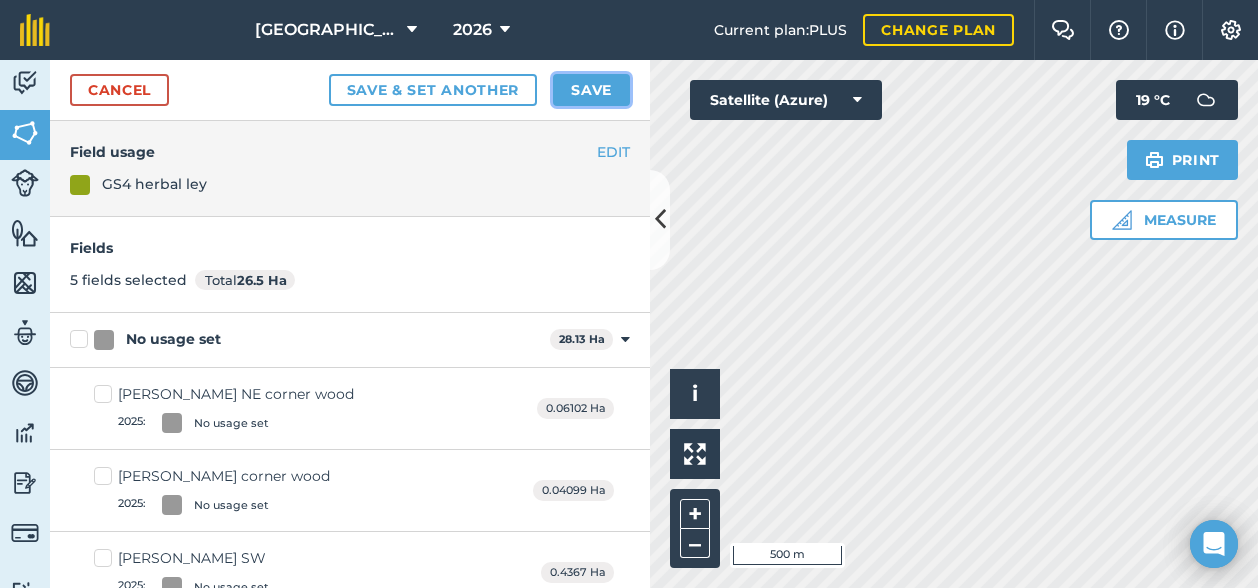 click on "Save" at bounding box center [591, 90] 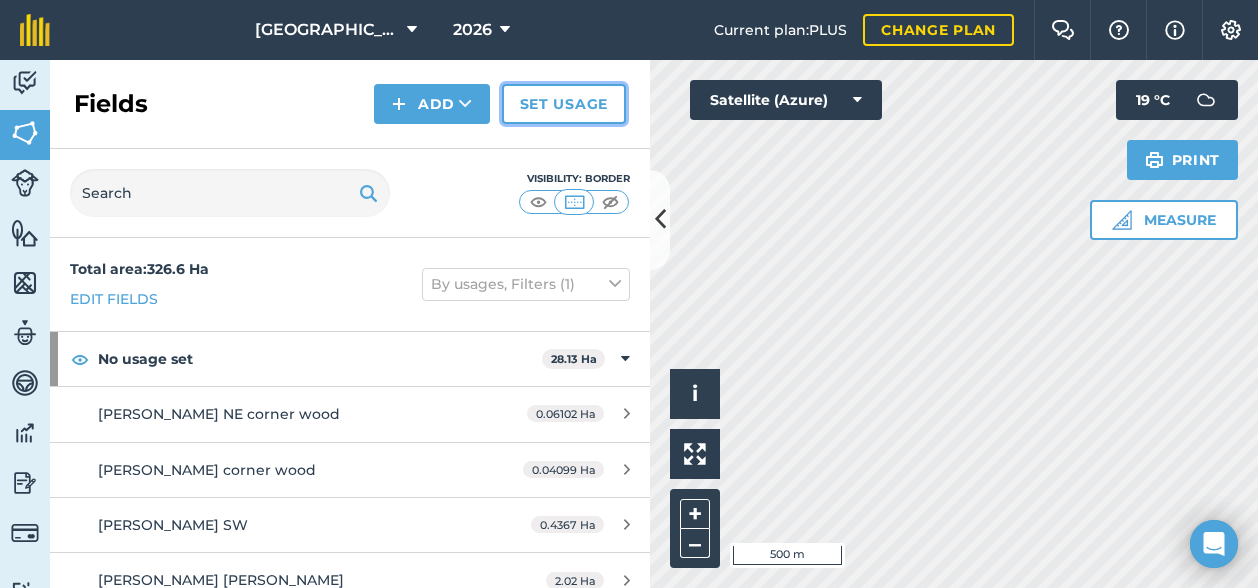 click on "Set usage" at bounding box center (564, 104) 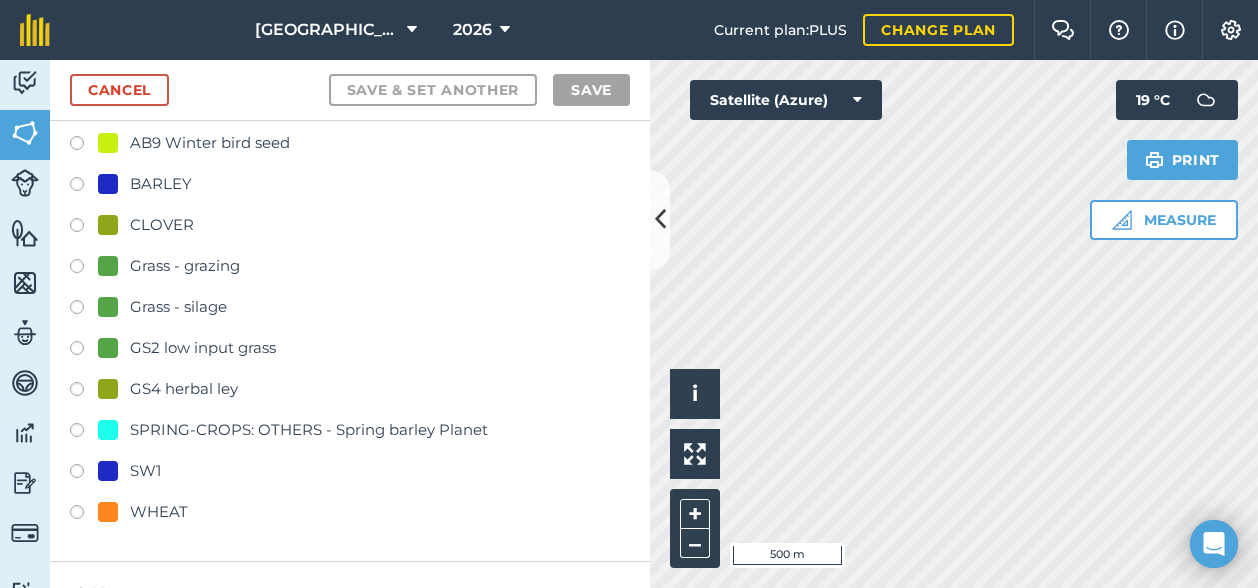 scroll, scrollTop: 500, scrollLeft: 0, axis: vertical 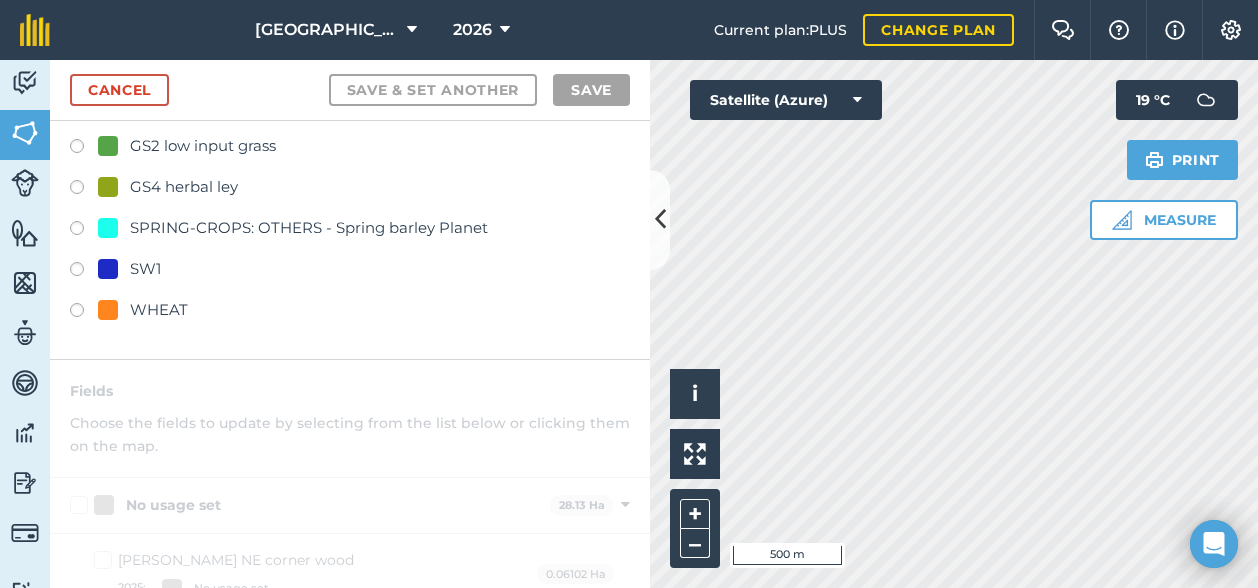 click at bounding box center (84, 313) 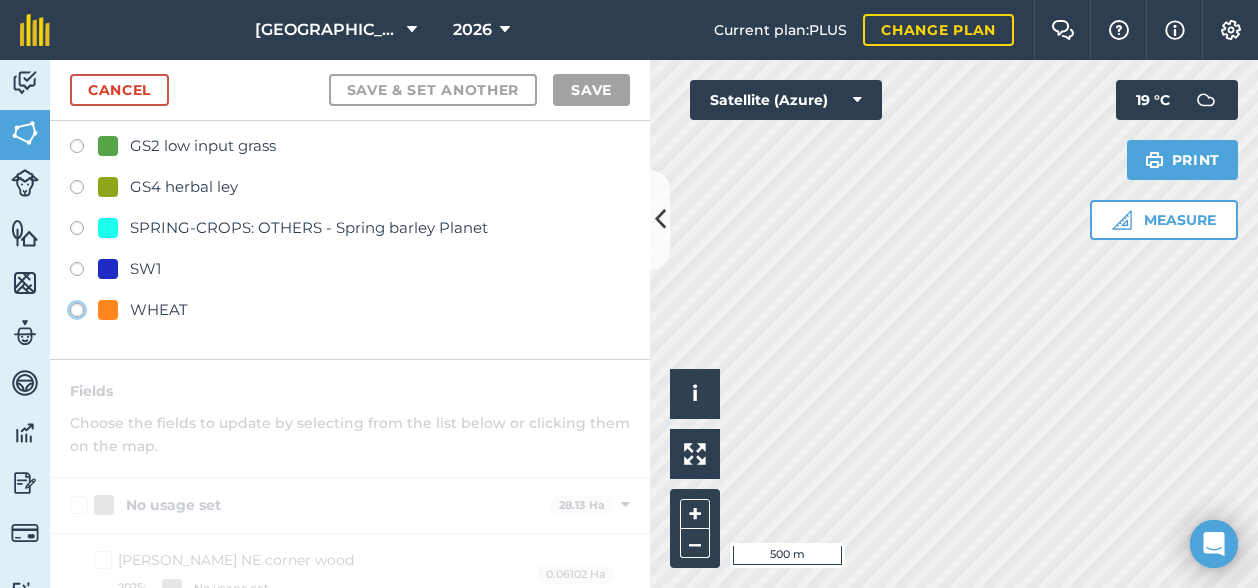 click on "WHEAT" at bounding box center [-9923, 309] 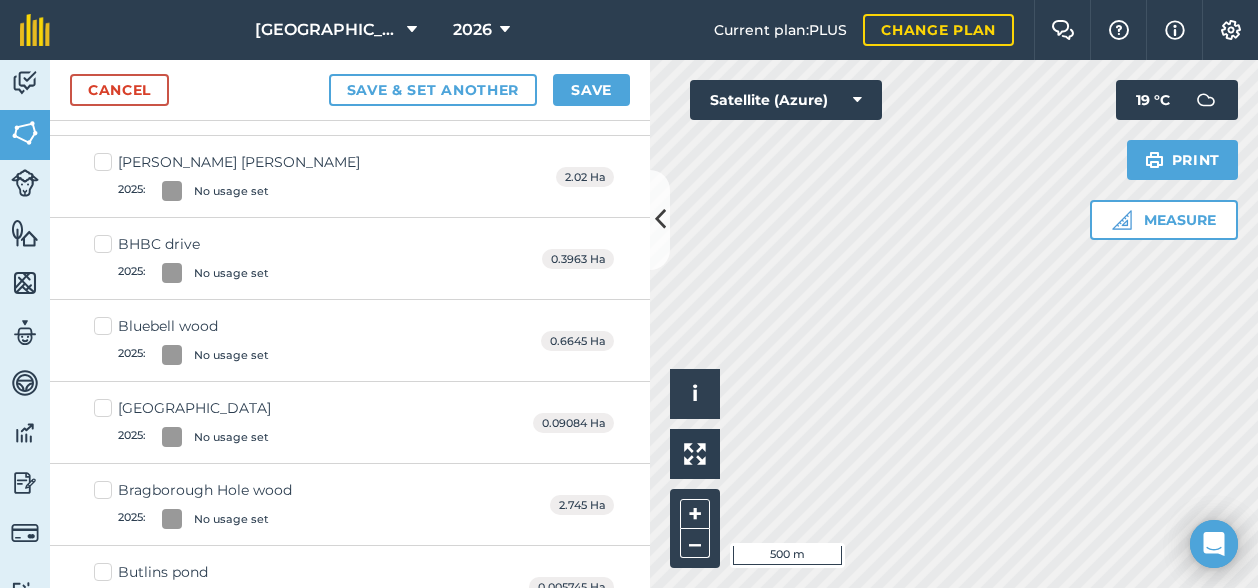 scroll, scrollTop: 0, scrollLeft: 0, axis: both 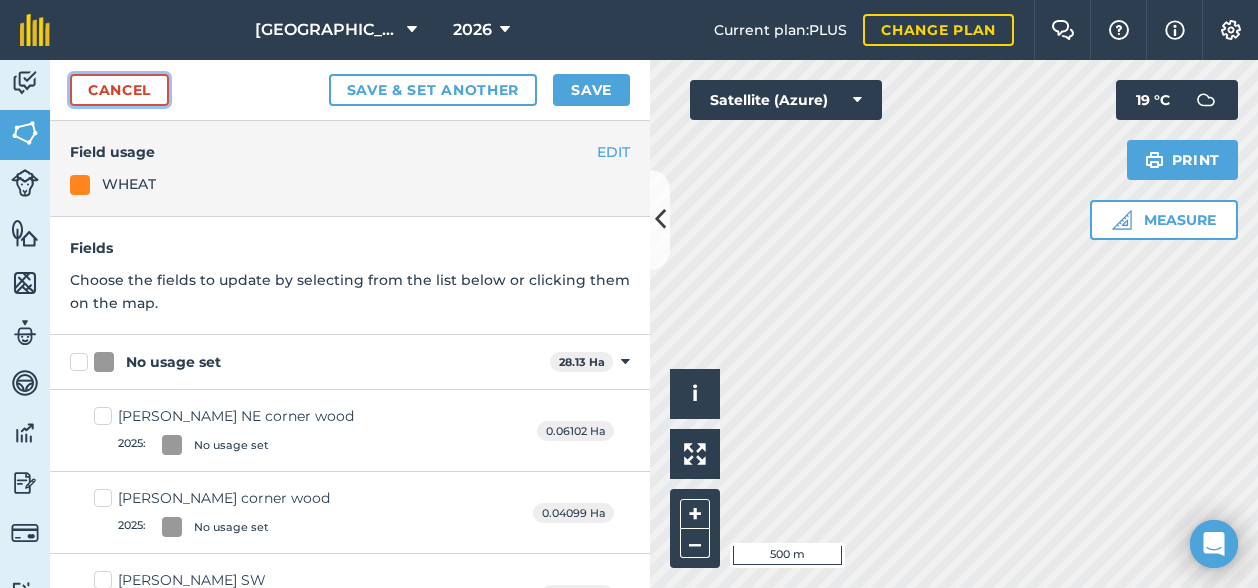 click on "Cancel" at bounding box center (119, 90) 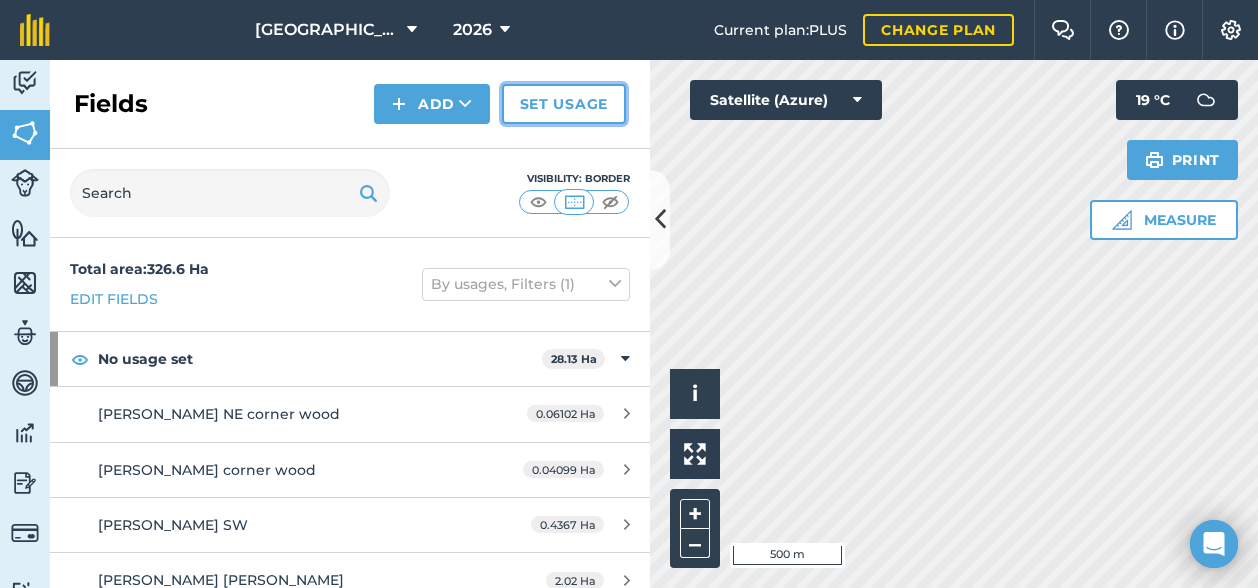 click on "Set usage" at bounding box center [564, 104] 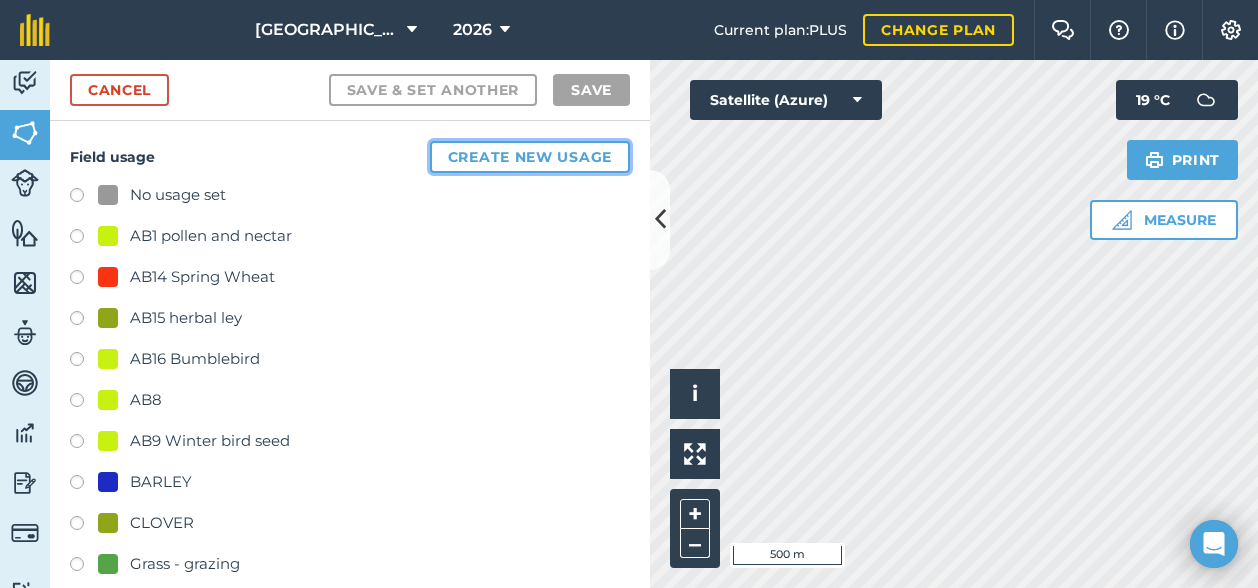 click on "Create new usage" at bounding box center [530, 157] 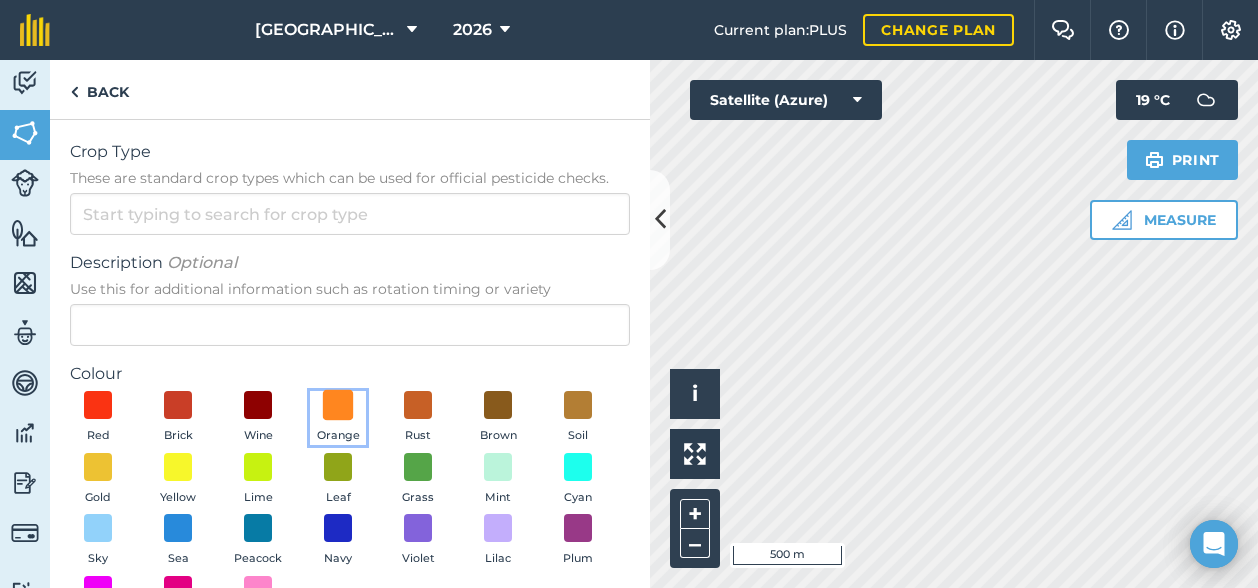 click at bounding box center [338, 405] 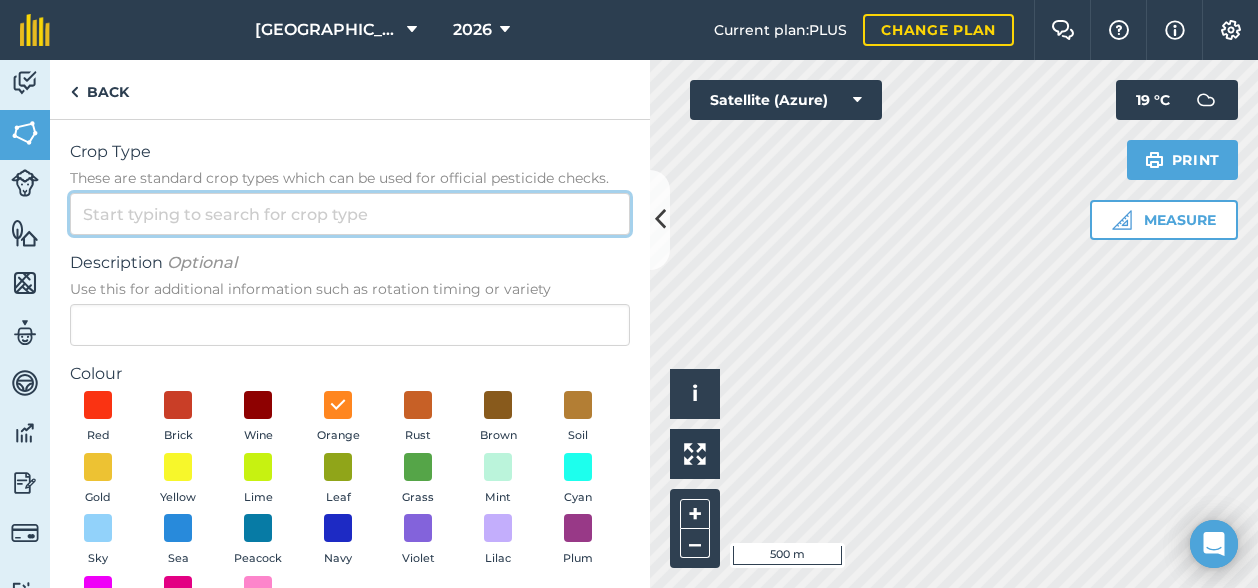click on "Crop Type These are standard crop types which can be used for official pesticide checks." at bounding box center [350, 214] 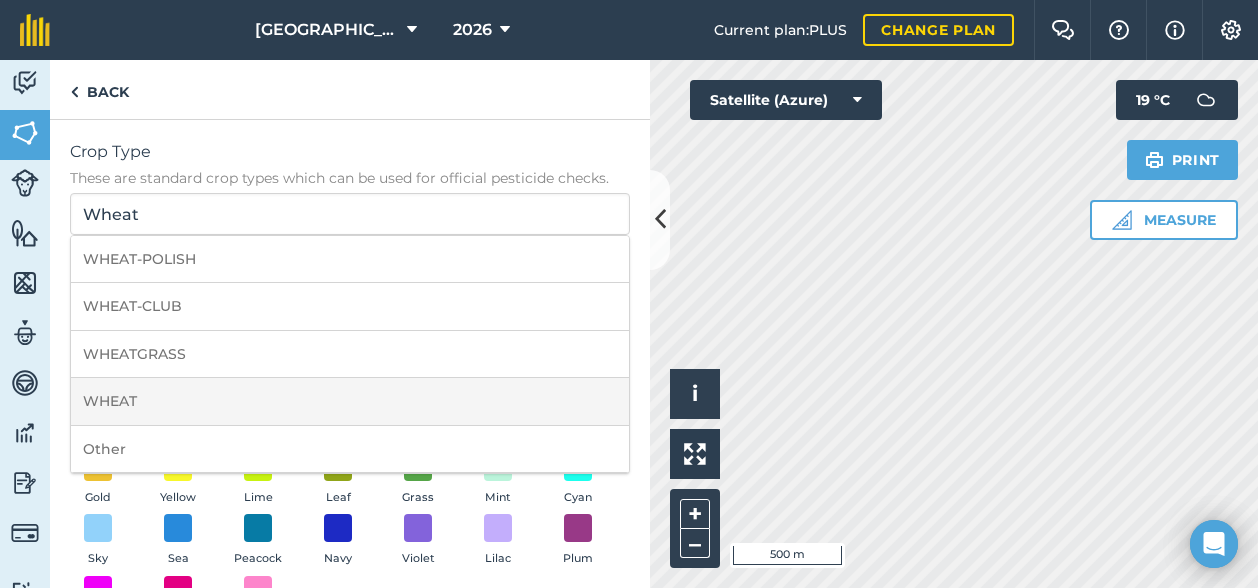click on "WHEAT" at bounding box center (350, 401) 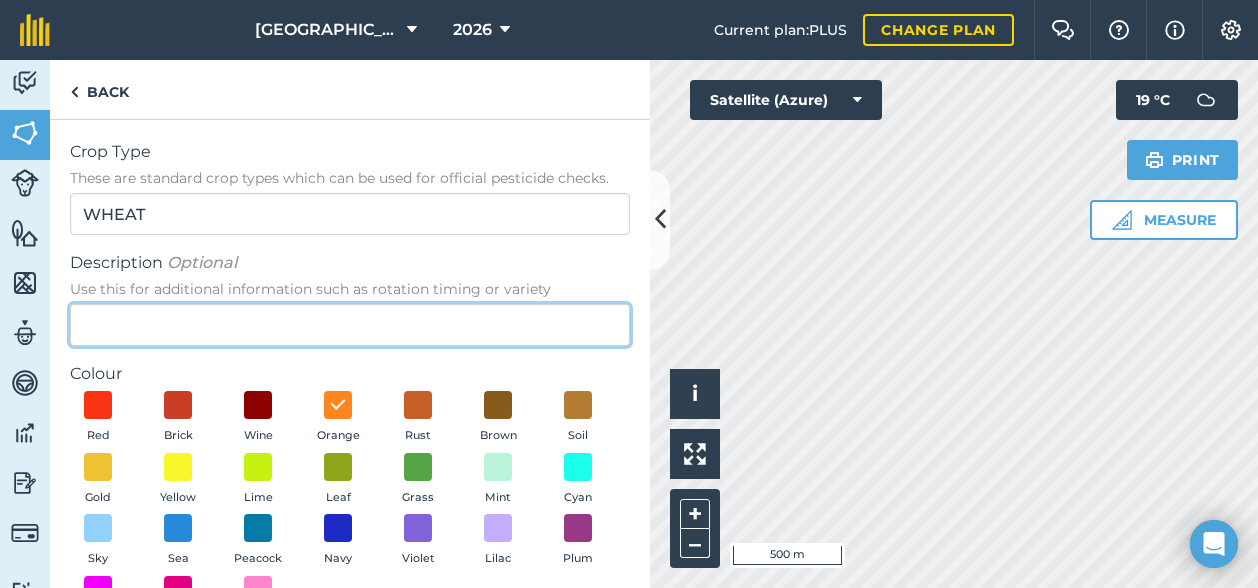 click on "Description   Optional Use this for additional information such as rotation timing or variety" at bounding box center [350, 325] 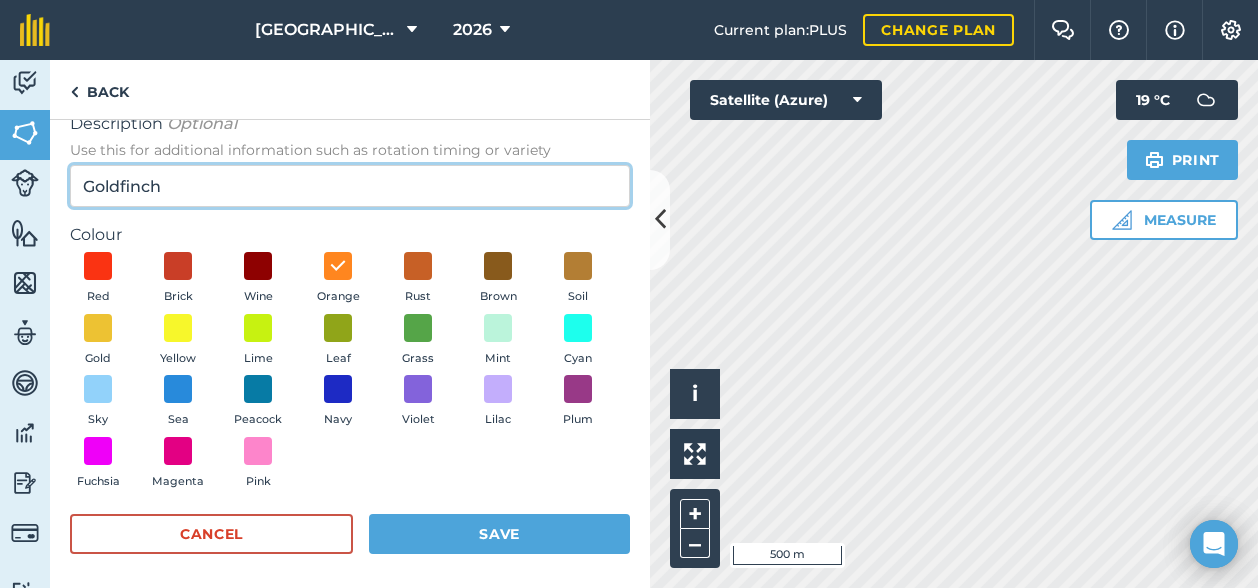 scroll, scrollTop: 146, scrollLeft: 0, axis: vertical 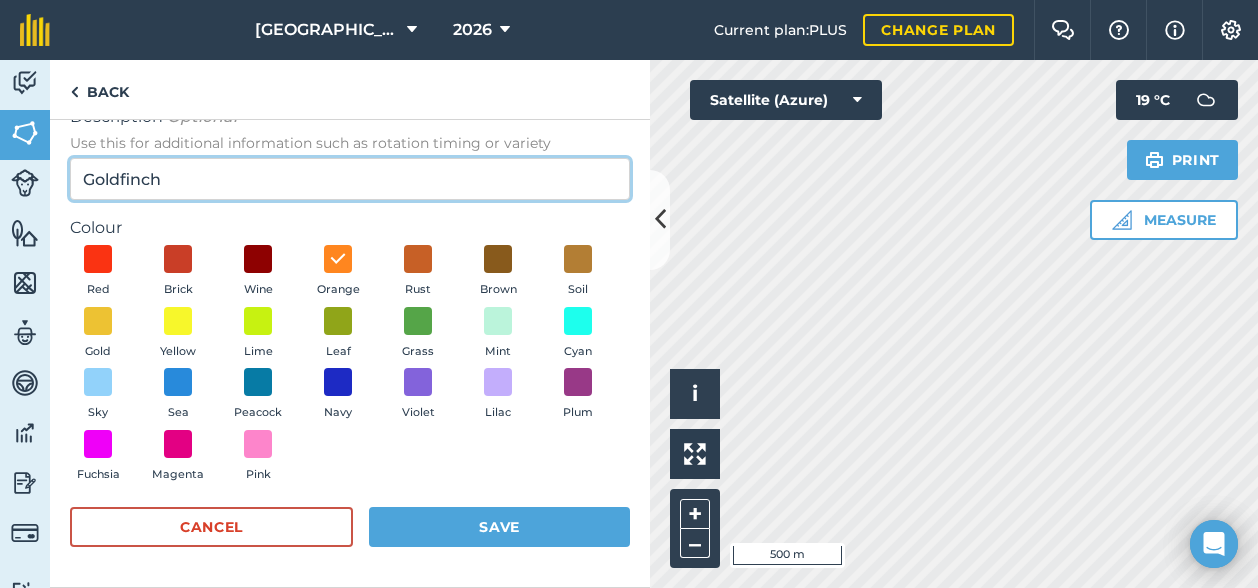 type on "Goldfinch" 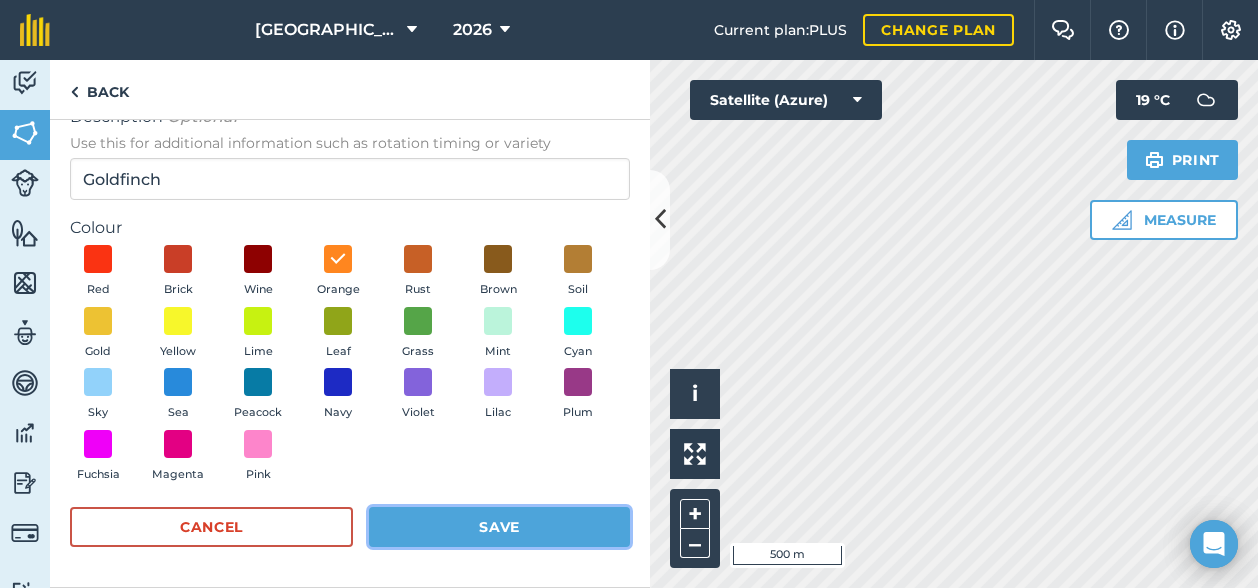click on "Save" at bounding box center (499, 527) 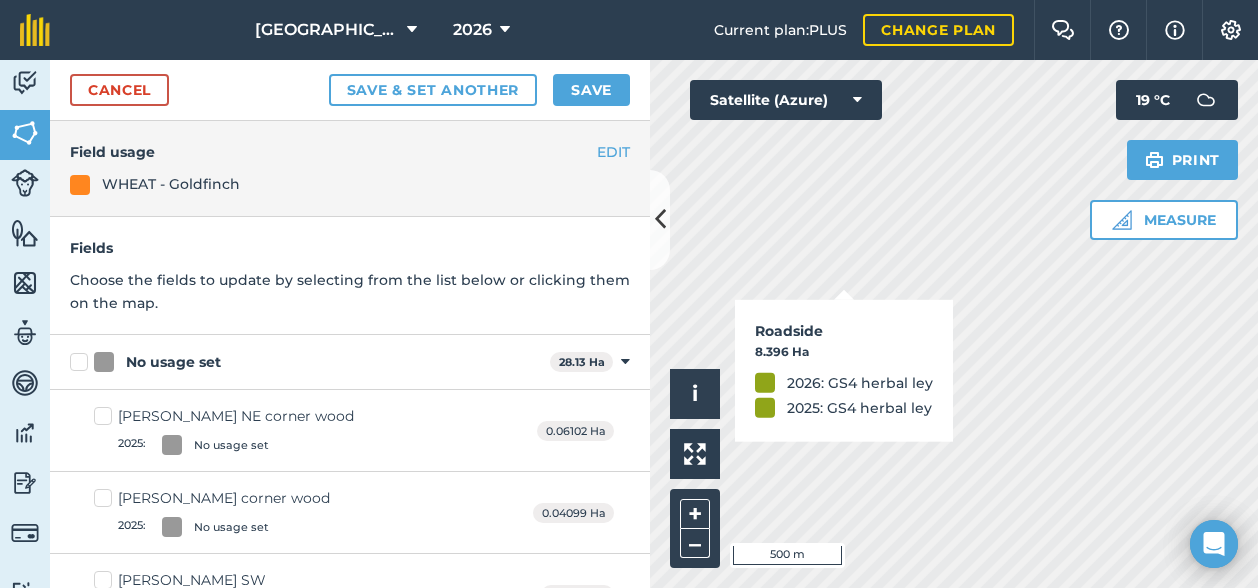 checkbox on "true" 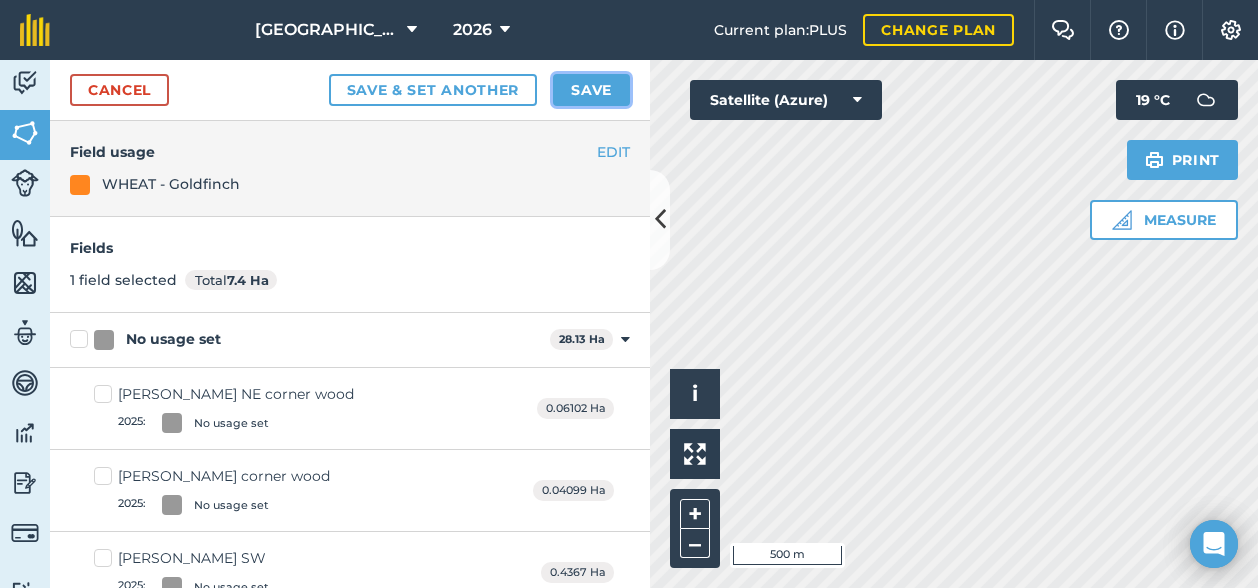 click on "Save" at bounding box center (591, 90) 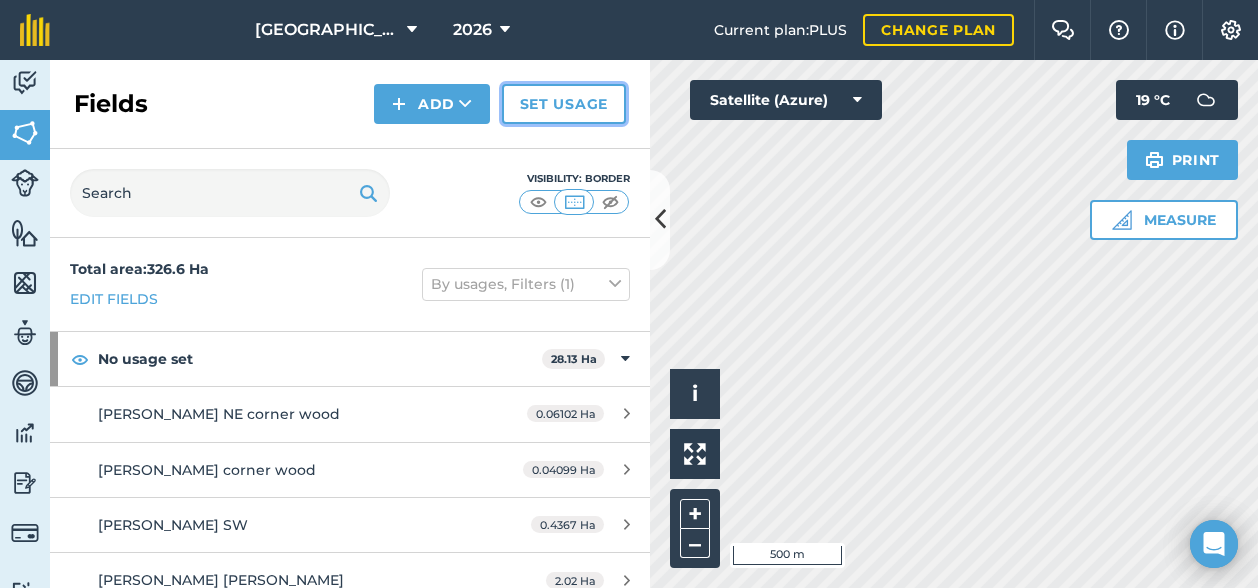click on "Set usage" at bounding box center [564, 104] 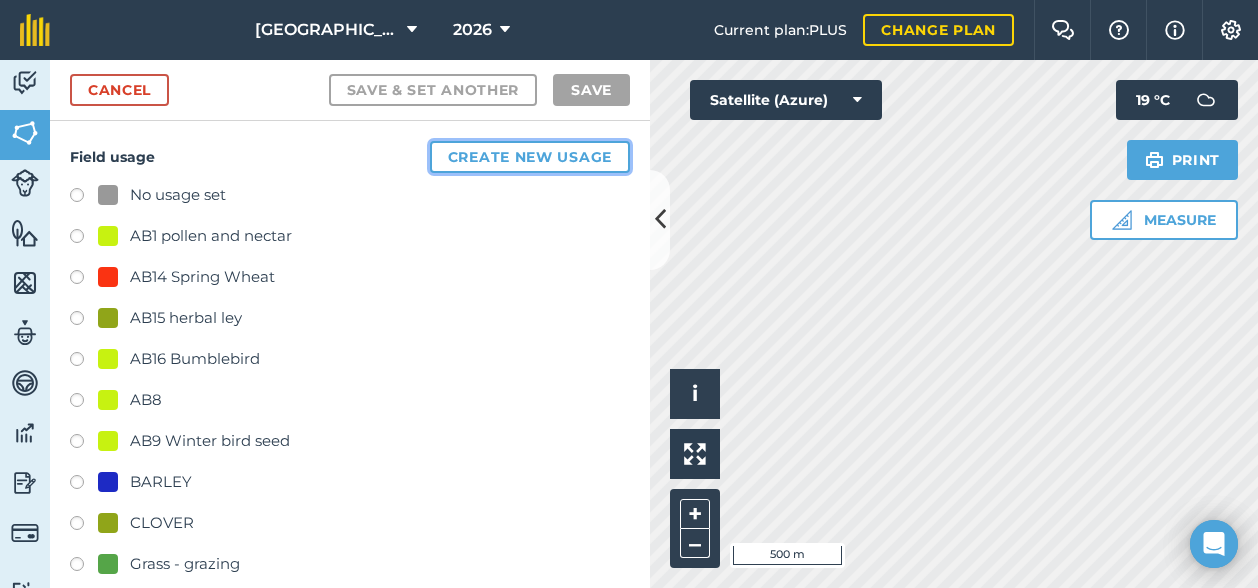 click on "Create new usage" at bounding box center [530, 157] 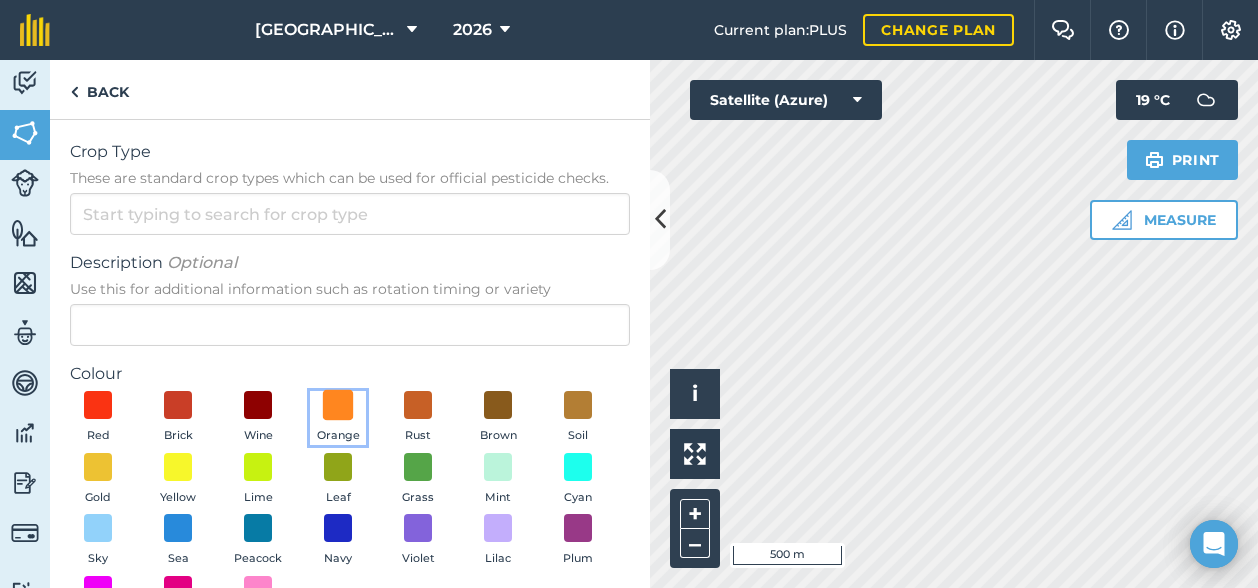 click at bounding box center (338, 405) 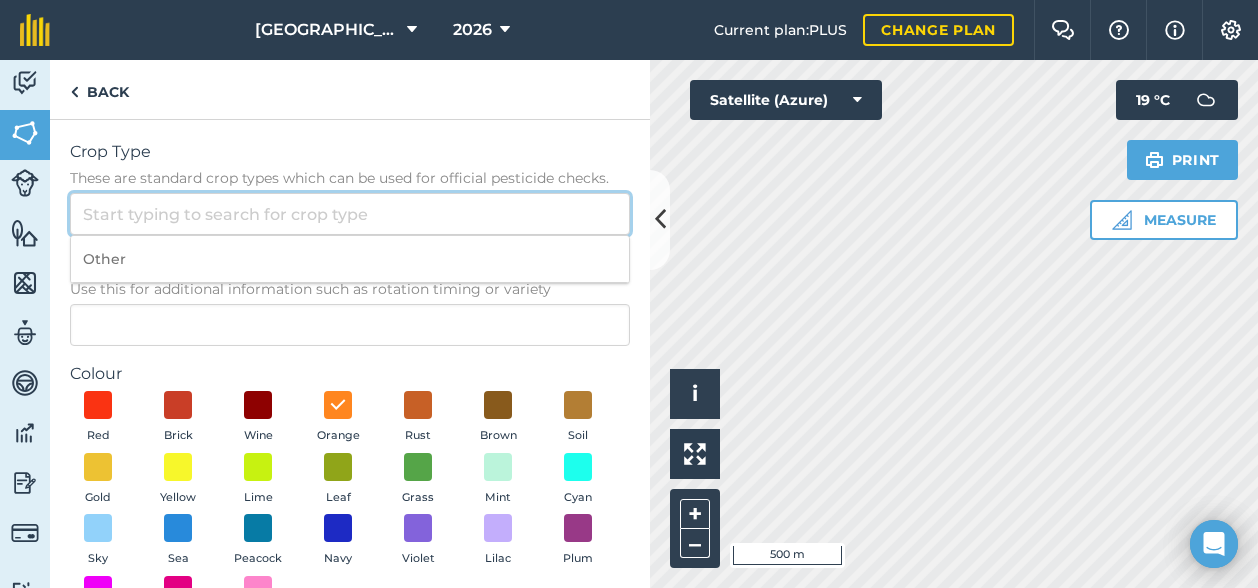 click on "Crop Type These are standard crop types which can be used for official pesticide checks." at bounding box center [350, 214] 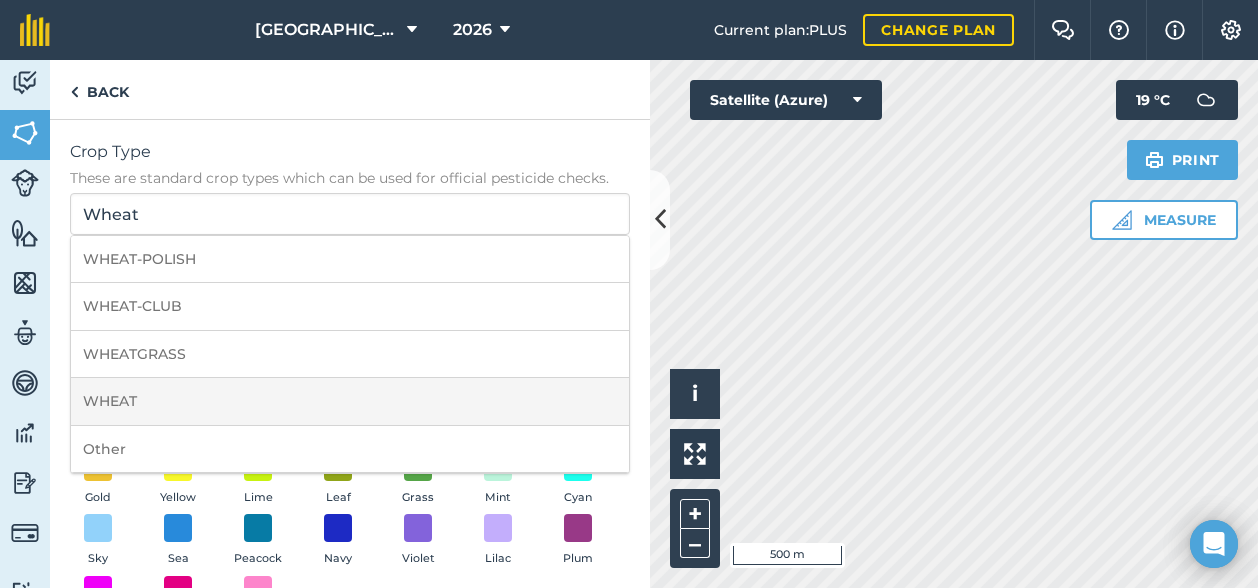 click on "WHEAT" at bounding box center [350, 401] 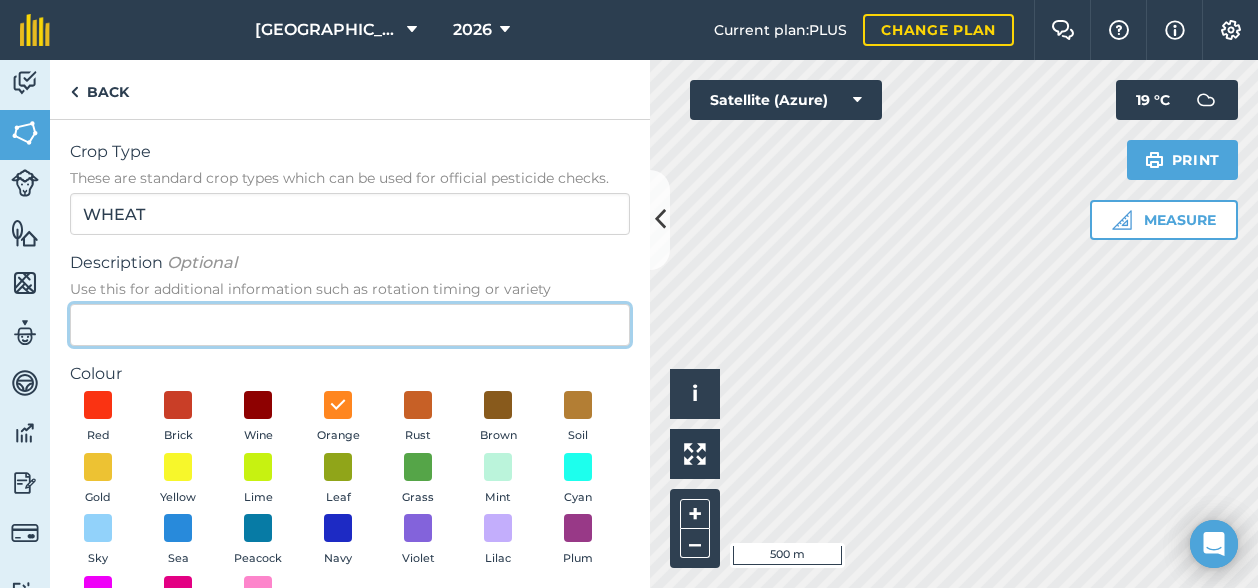 click on "Description   Optional Use this for additional information such as rotation timing or variety" at bounding box center [350, 325] 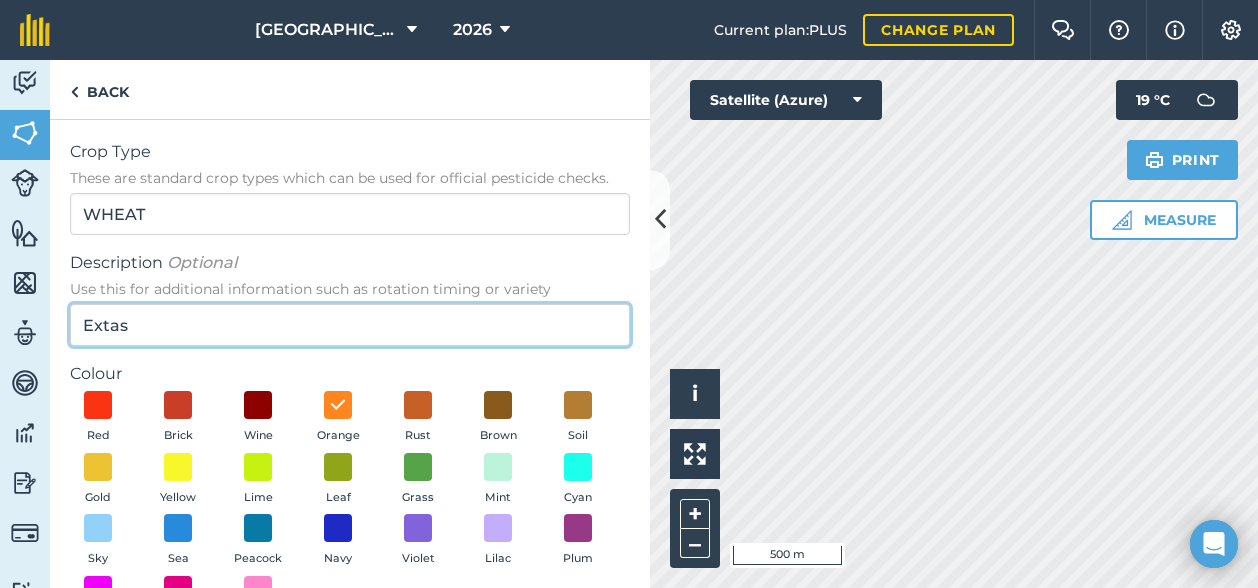type on "Extase" 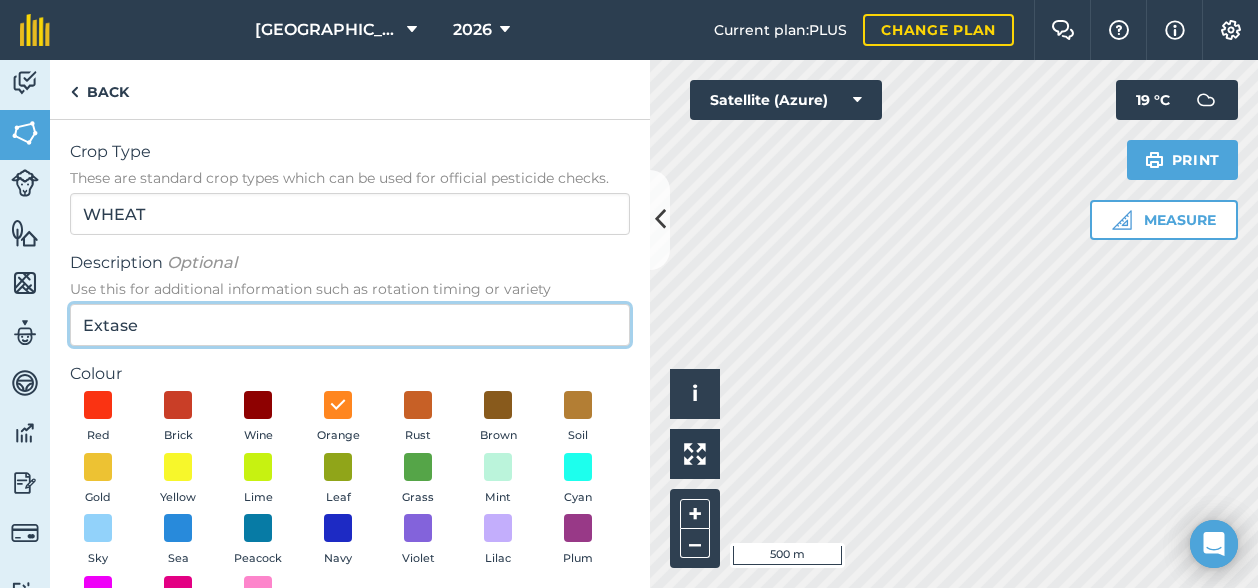 drag, startPoint x: 172, startPoint y: 327, endPoint x: 81, endPoint y: 331, distance: 91.08787 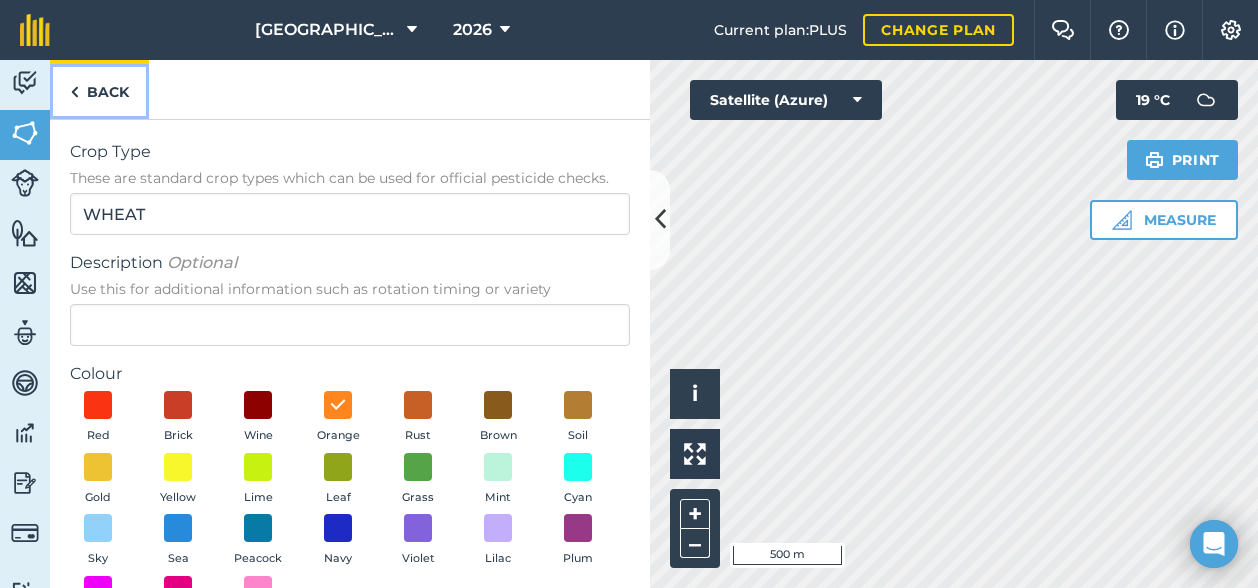 click at bounding box center (74, 92) 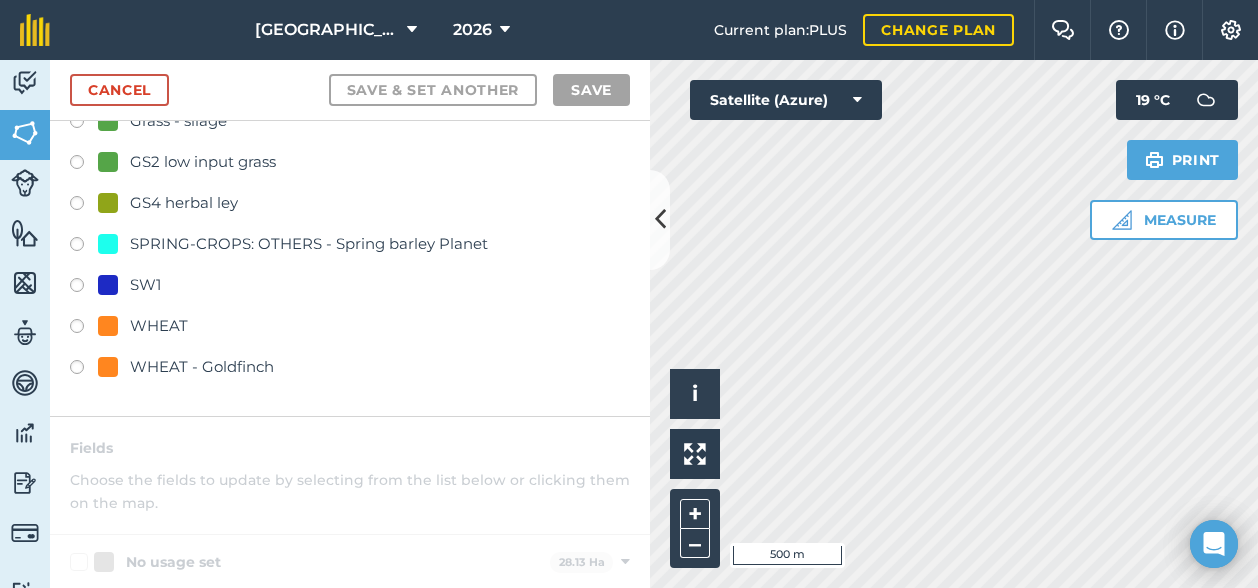 scroll, scrollTop: 500, scrollLeft: 0, axis: vertical 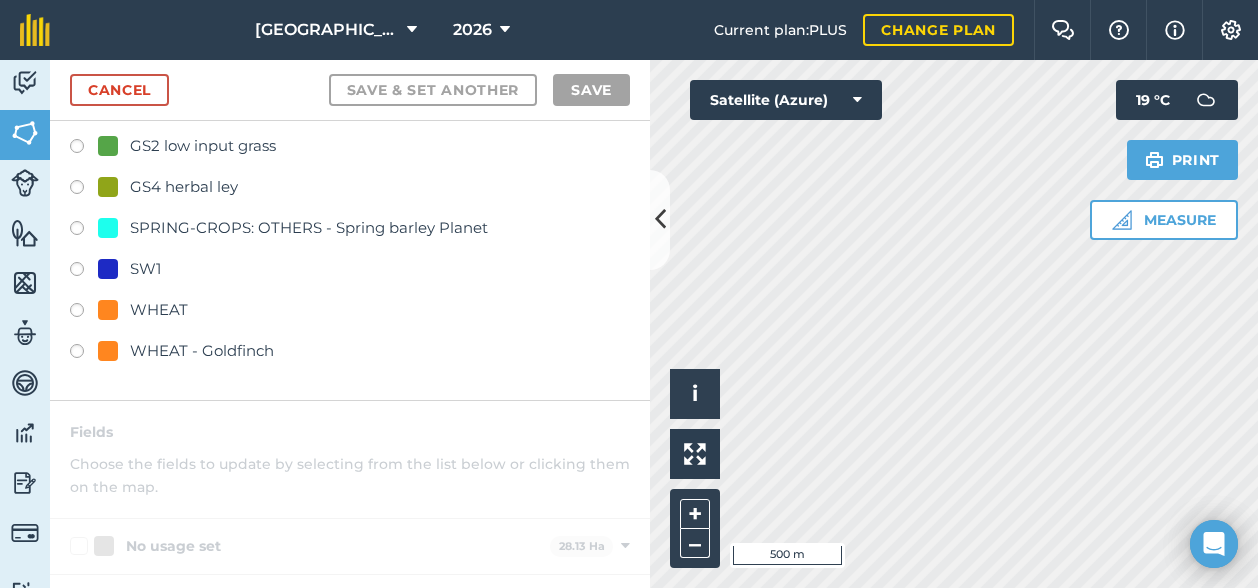 click at bounding box center (84, 313) 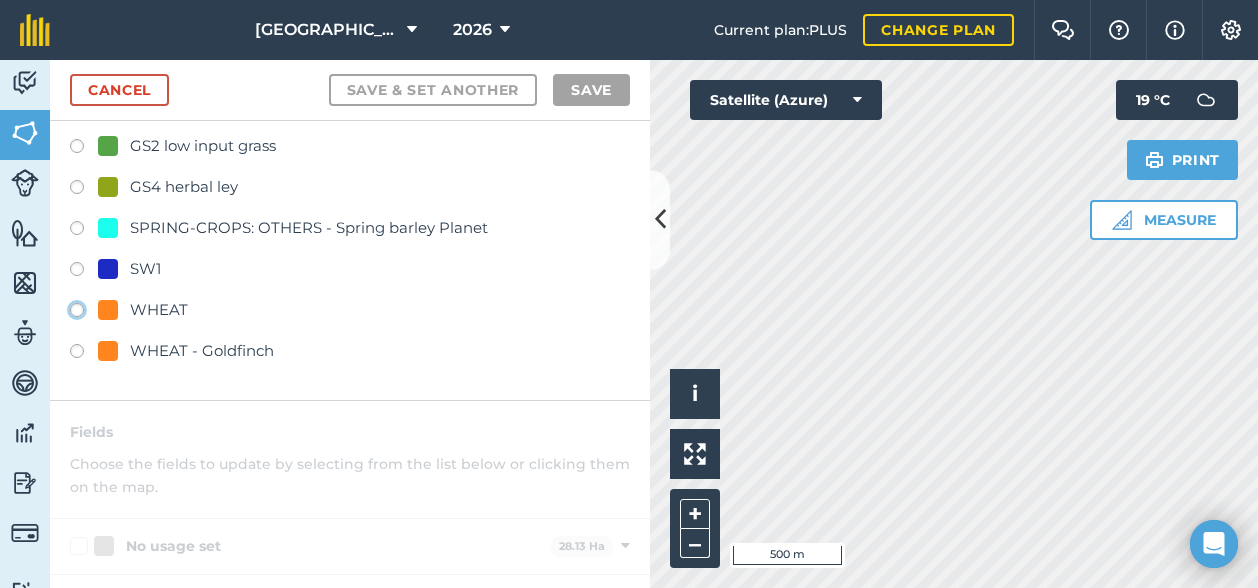 click on "WHEAT" at bounding box center (-9923, 309) 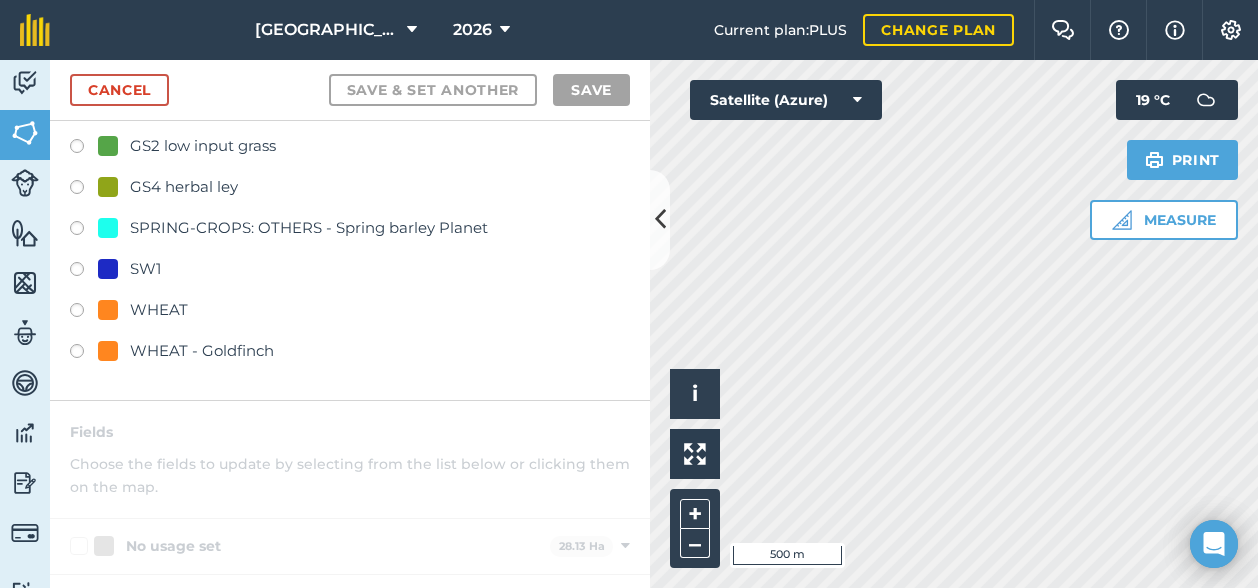 scroll, scrollTop: 0, scrollLeft: 0, axis: both 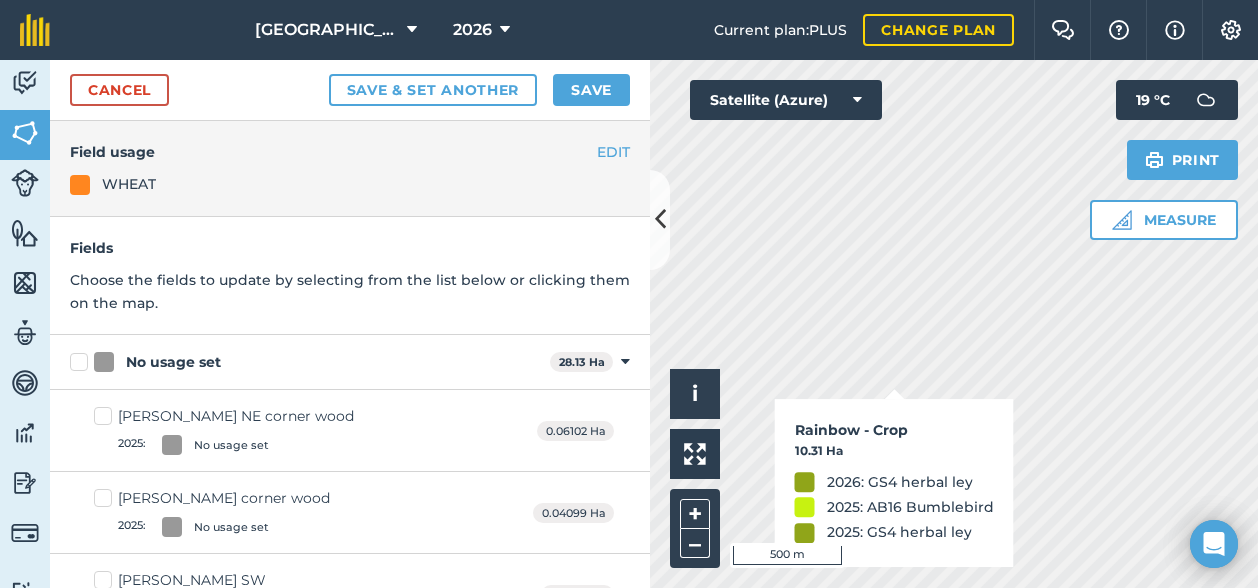 checkbox on "true" 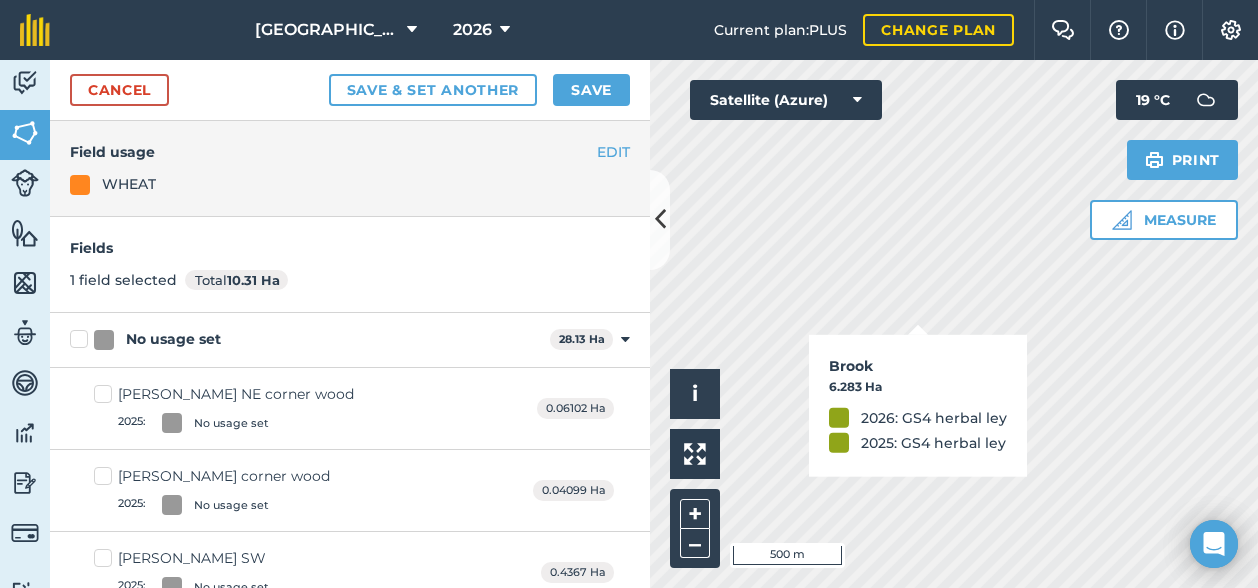 checkbox on "true" 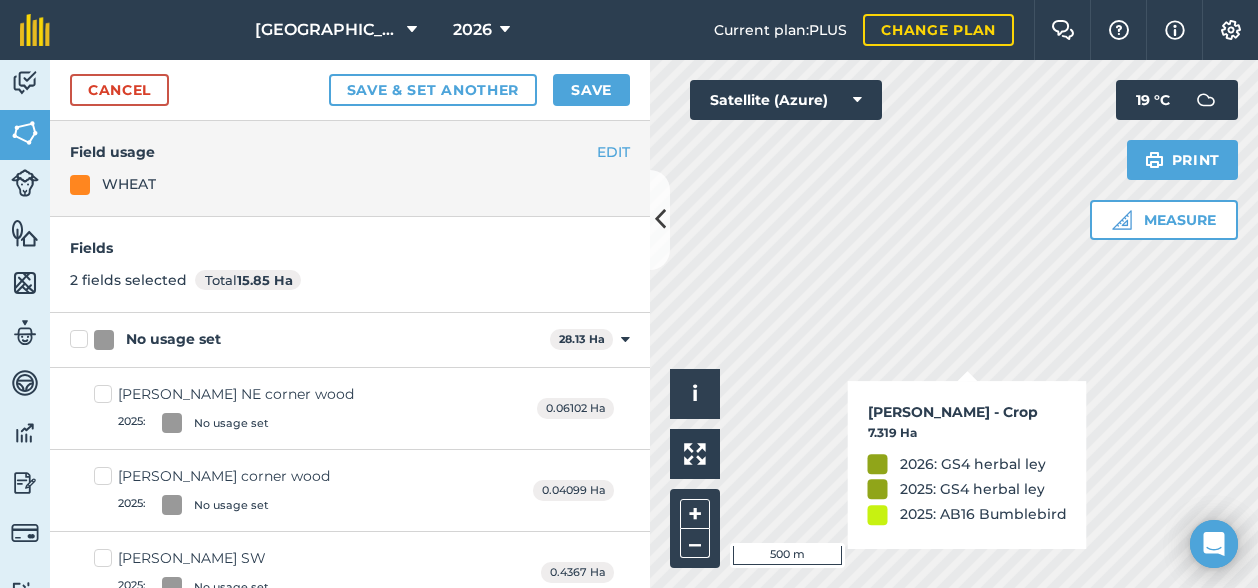 checkbox on "true" 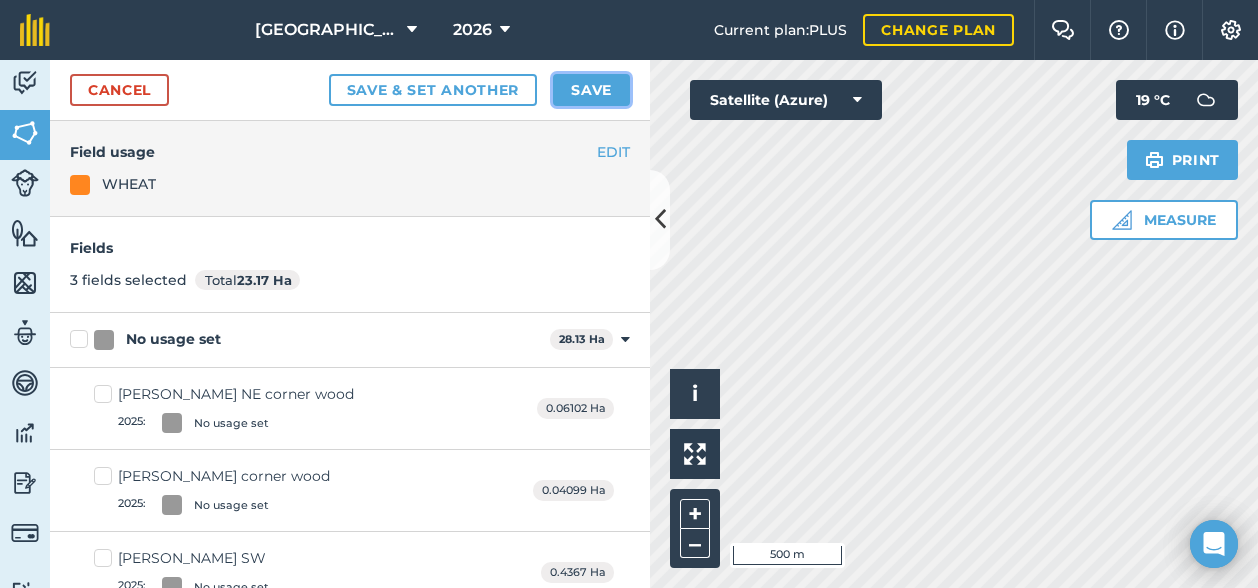 click on "Save" at bounding box center [591, 90] 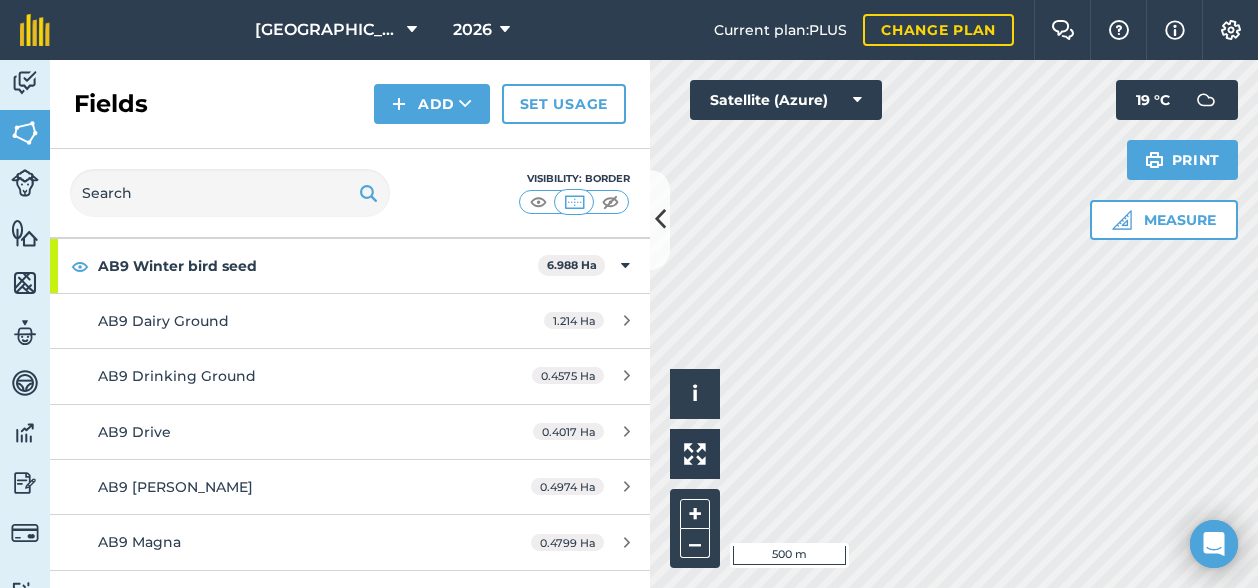 scroll, scrollTop: 5258, scrollLeft: 0, axis: vertical 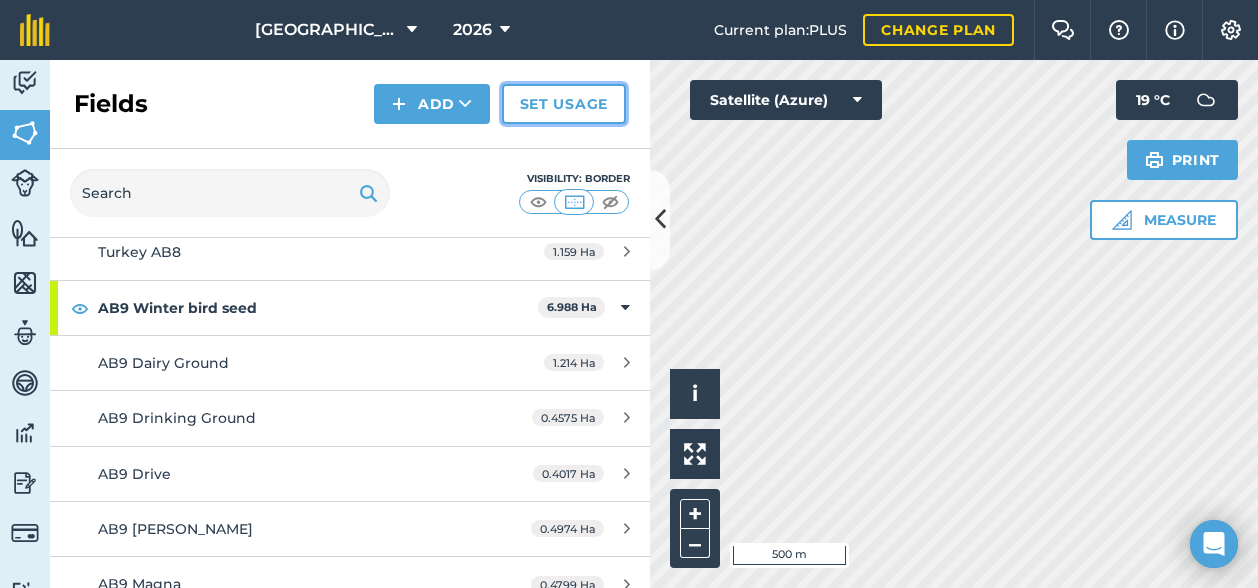 click on "Set usage" at bounding box center (564, 104) 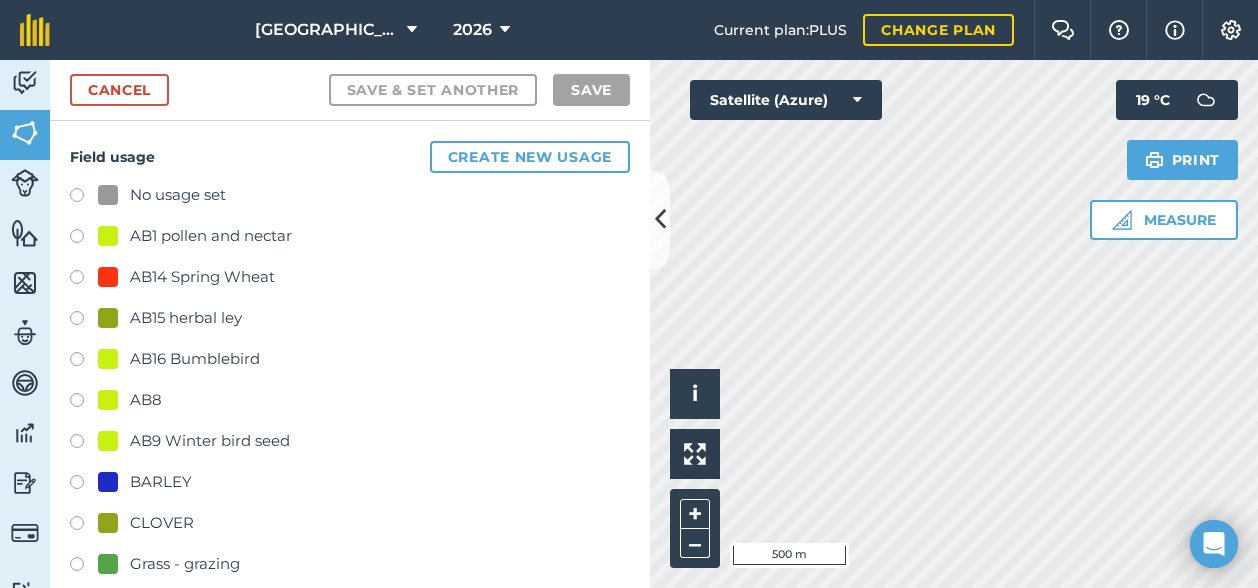 click at bounding box center [84, 362] 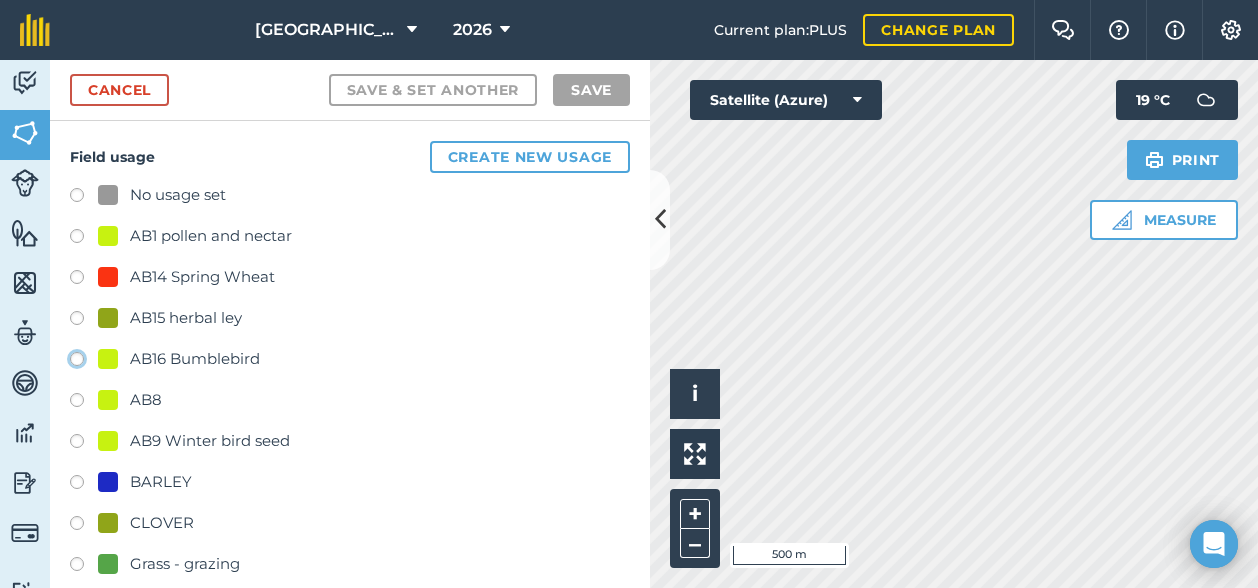 click on "AB16 Bumblebird" at bounding box center (-9923, 358) 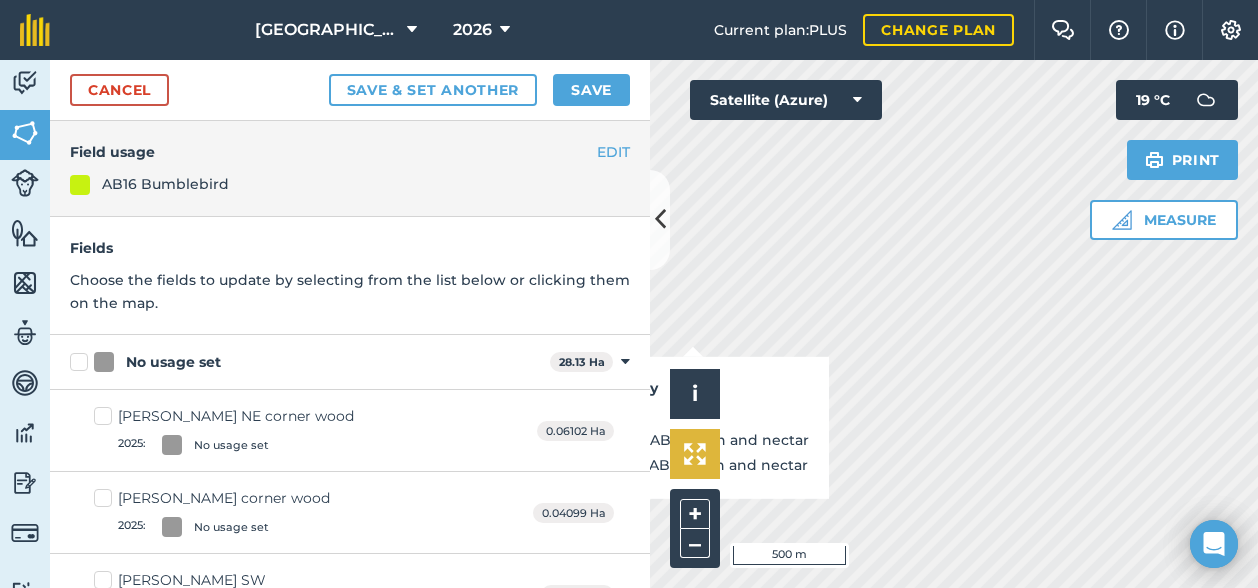 checkbox on "true" 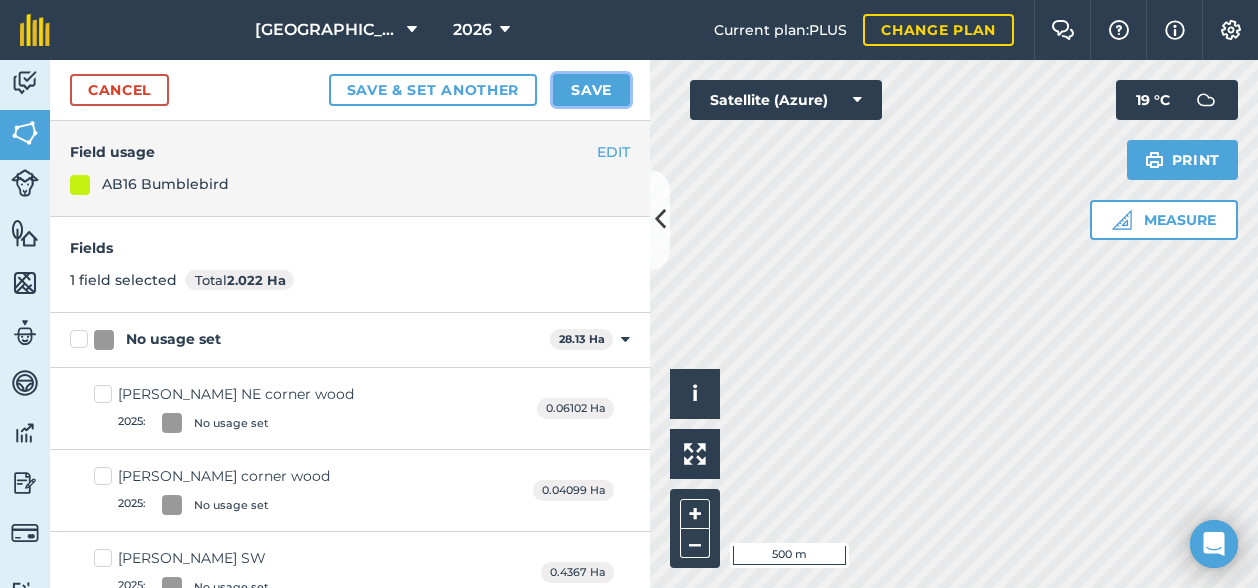 click on "Save" at bounding box center [591, 90] 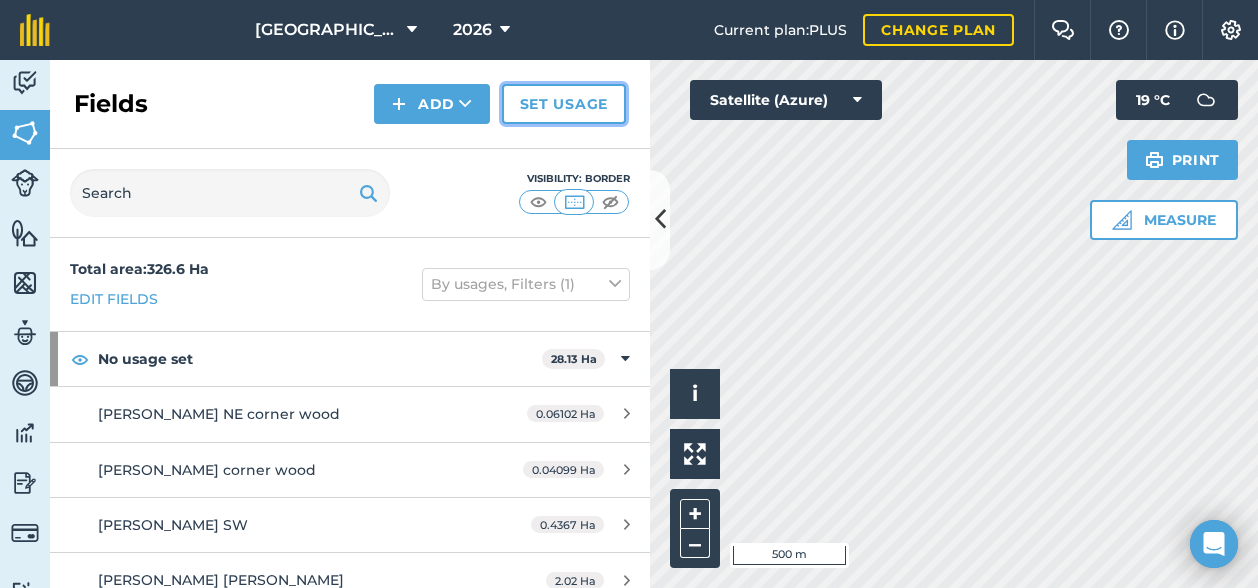click on "Set usage" at bounding box center (564, 104) 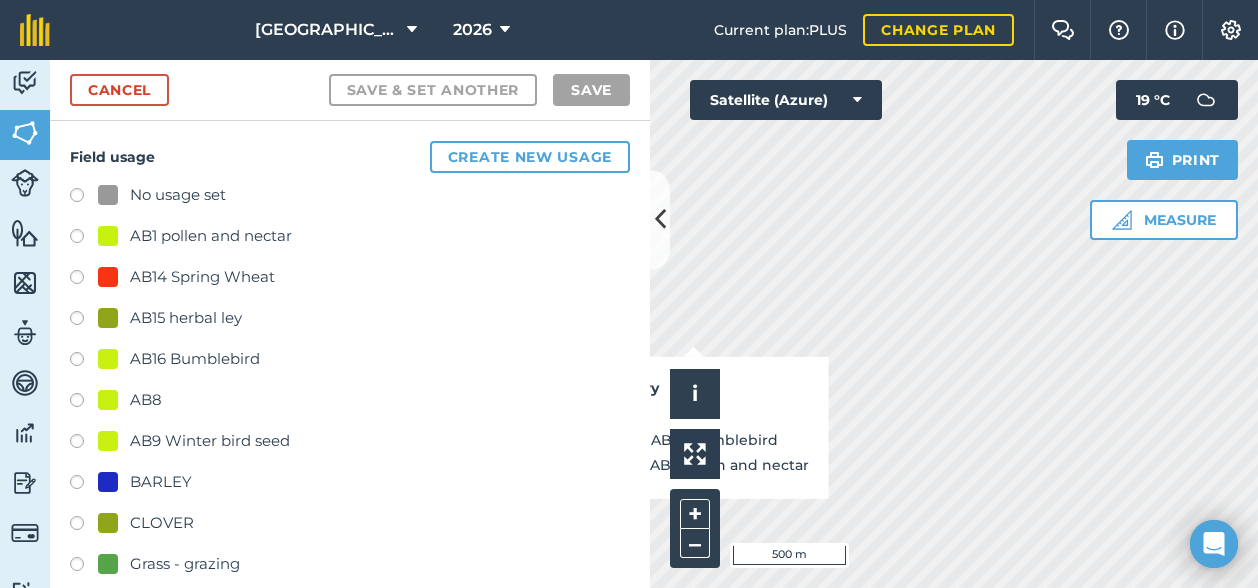 click at bounding box center [84, 239] 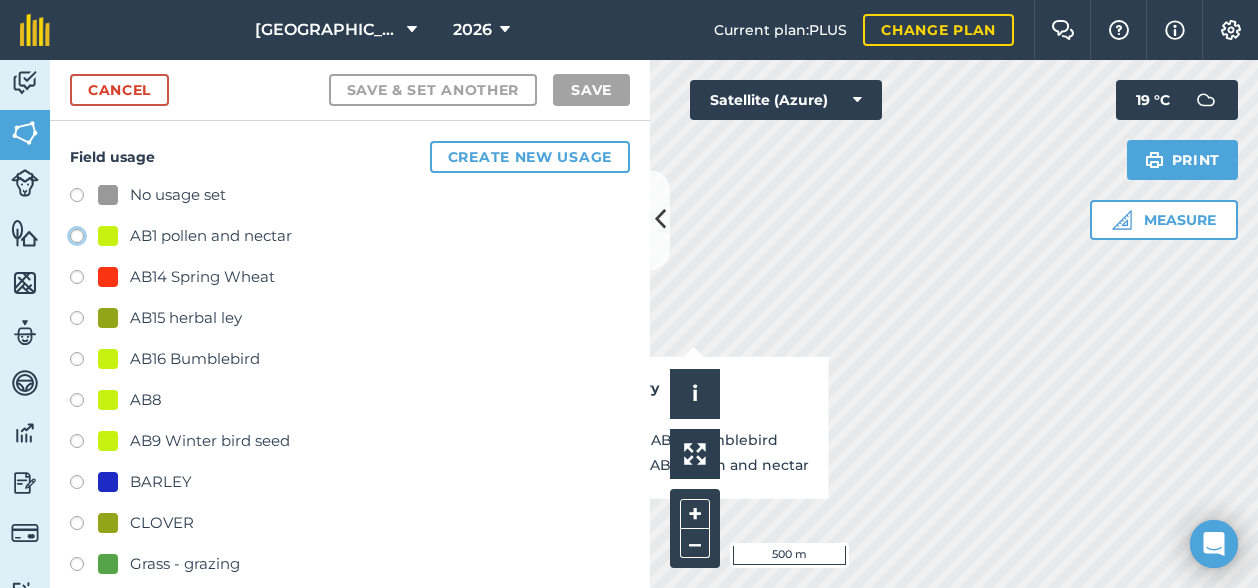 click on "AB1 pollen and nectar" at bounding box center [-9923, 235] 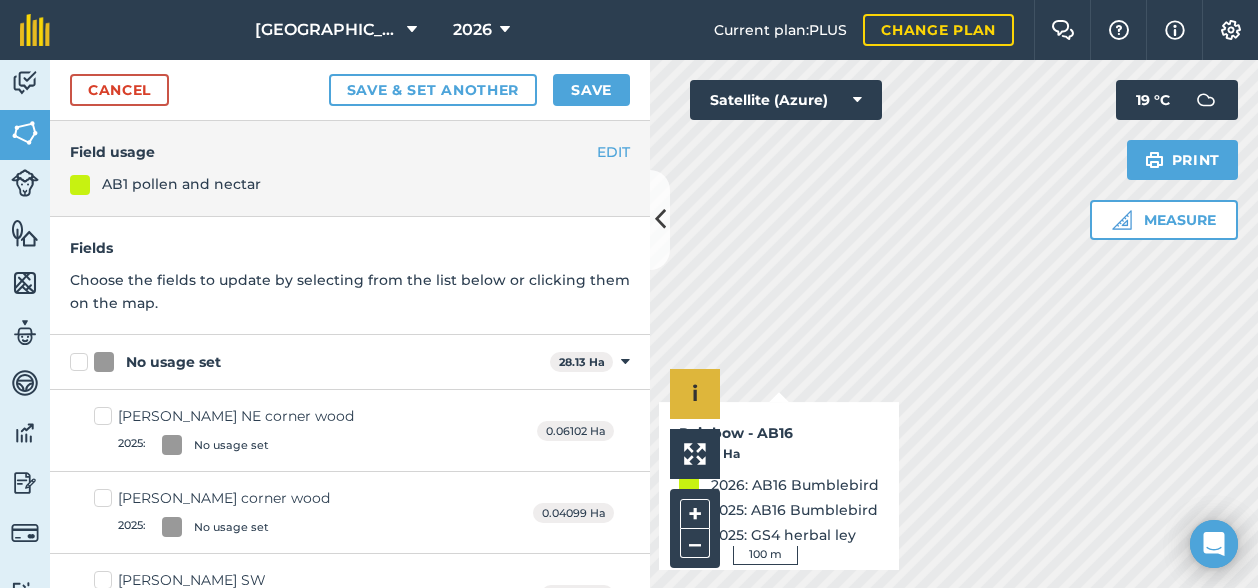 checkbox on "true" 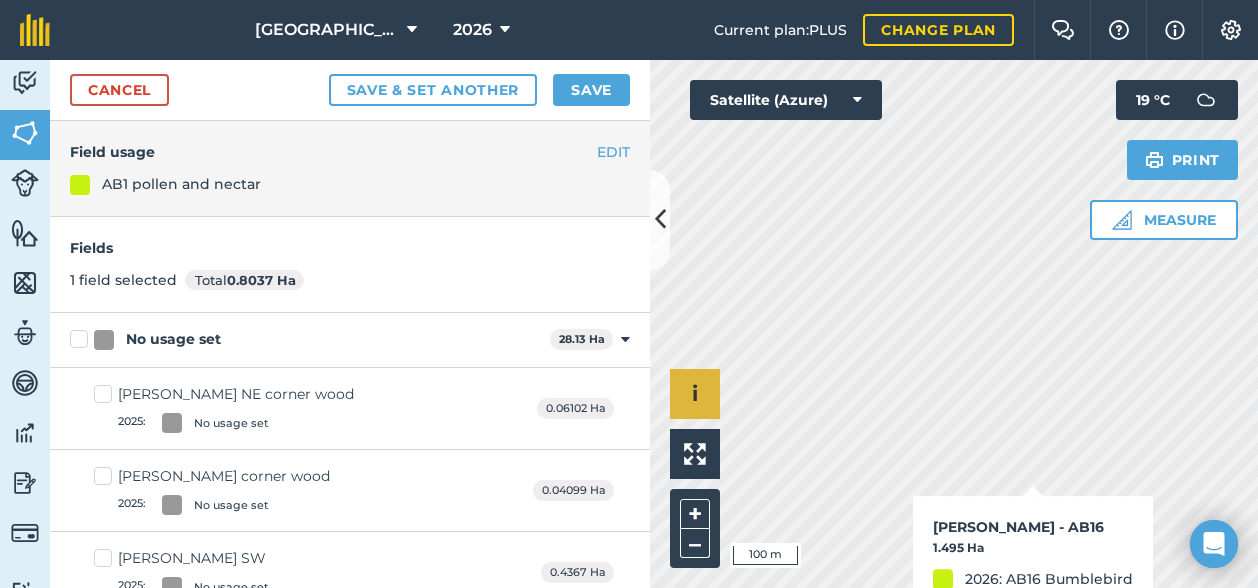 checkbox on "true" 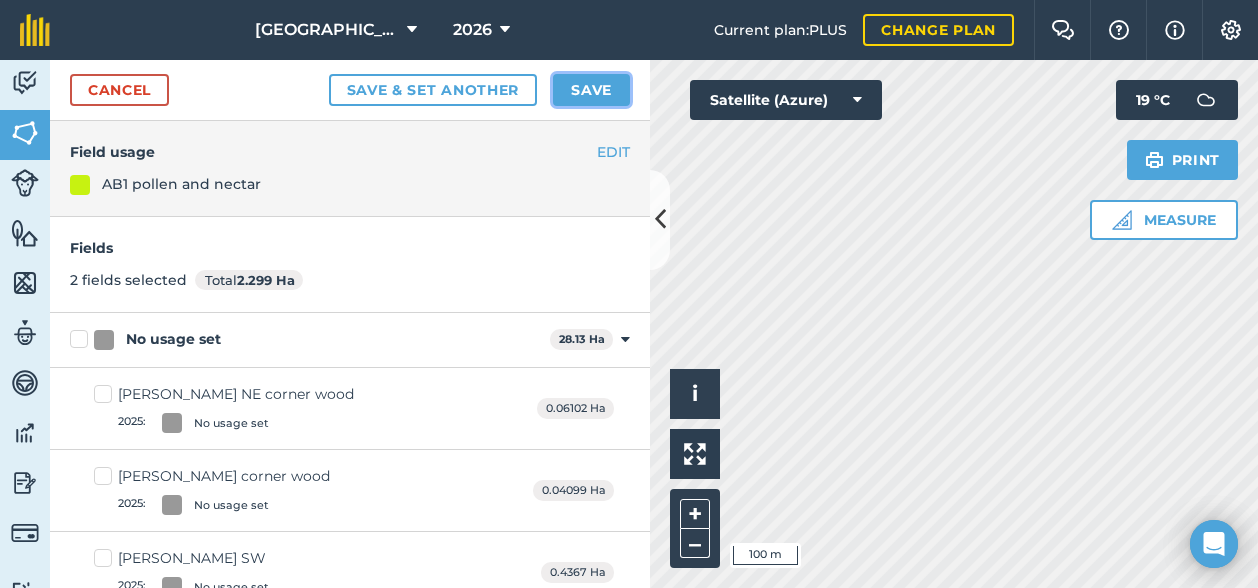 click on "Save" at bounding box center [591, 90] 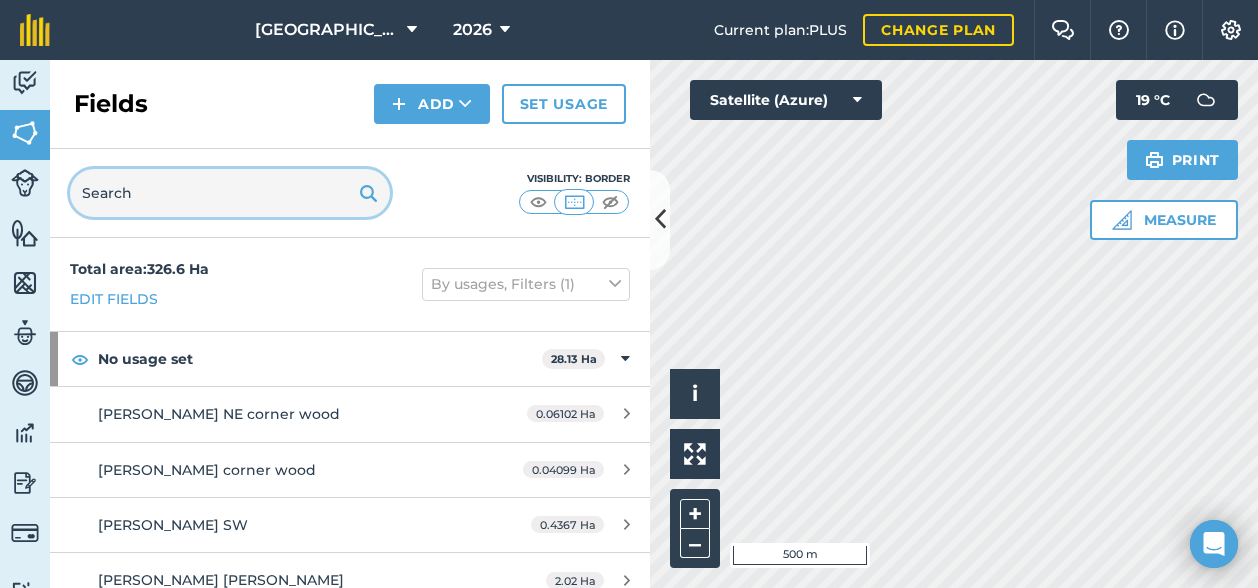 click at bounding box center (230, 193) 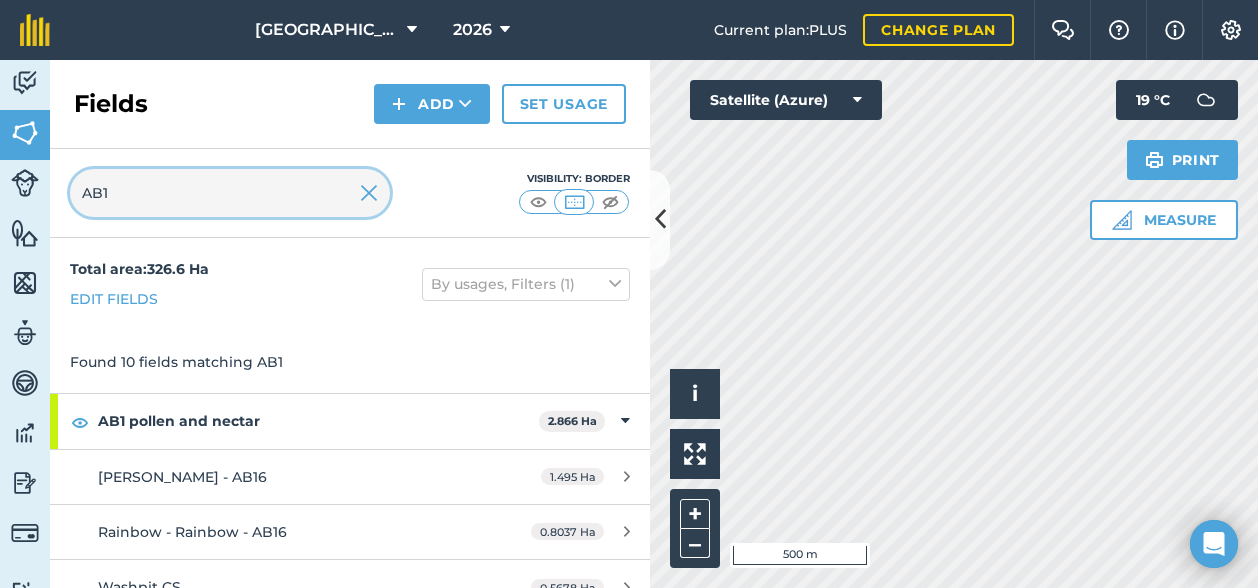 type on "AB16" 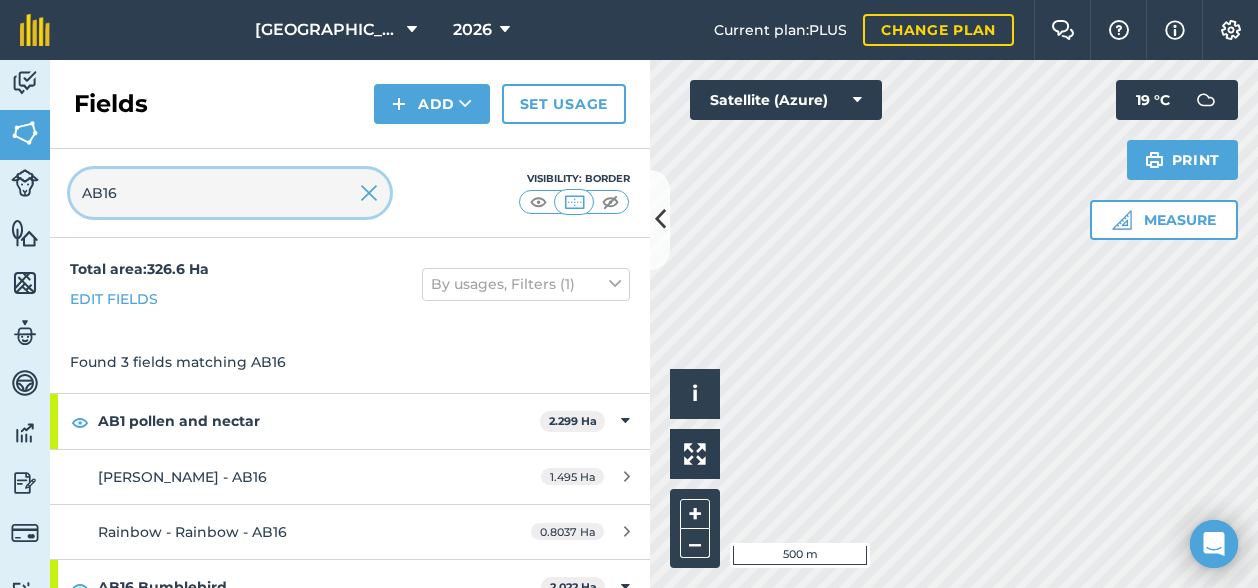 scroll, scrollTop: 80, scrollLeft: 0, axis: vertical 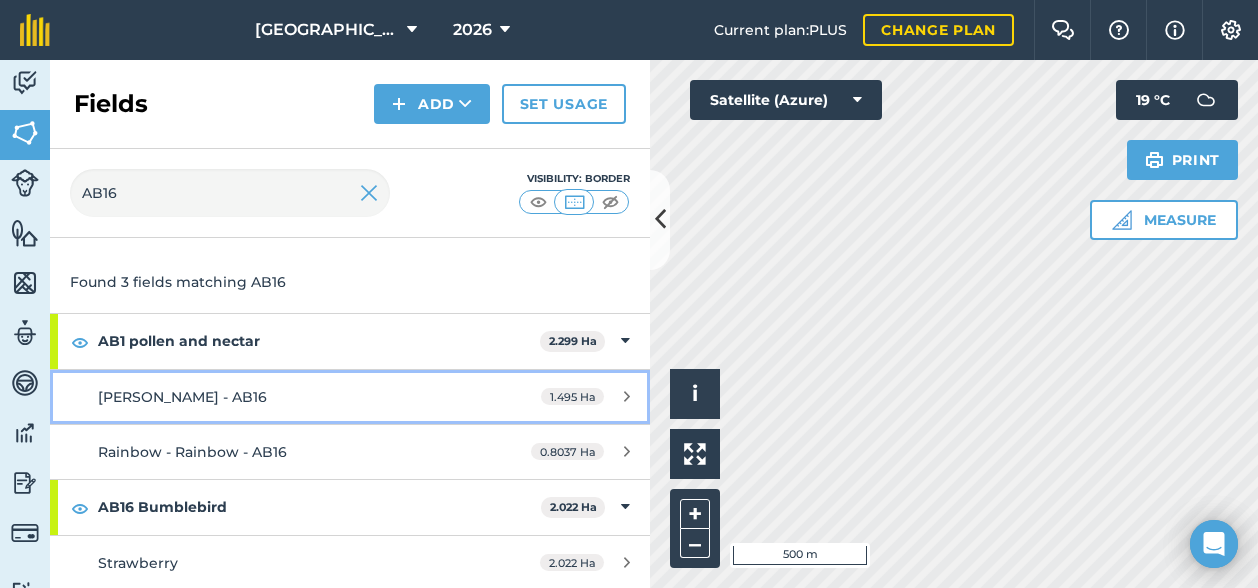 click on "[PERSON_NAME] - AB16" at bounding box center [286, 397] 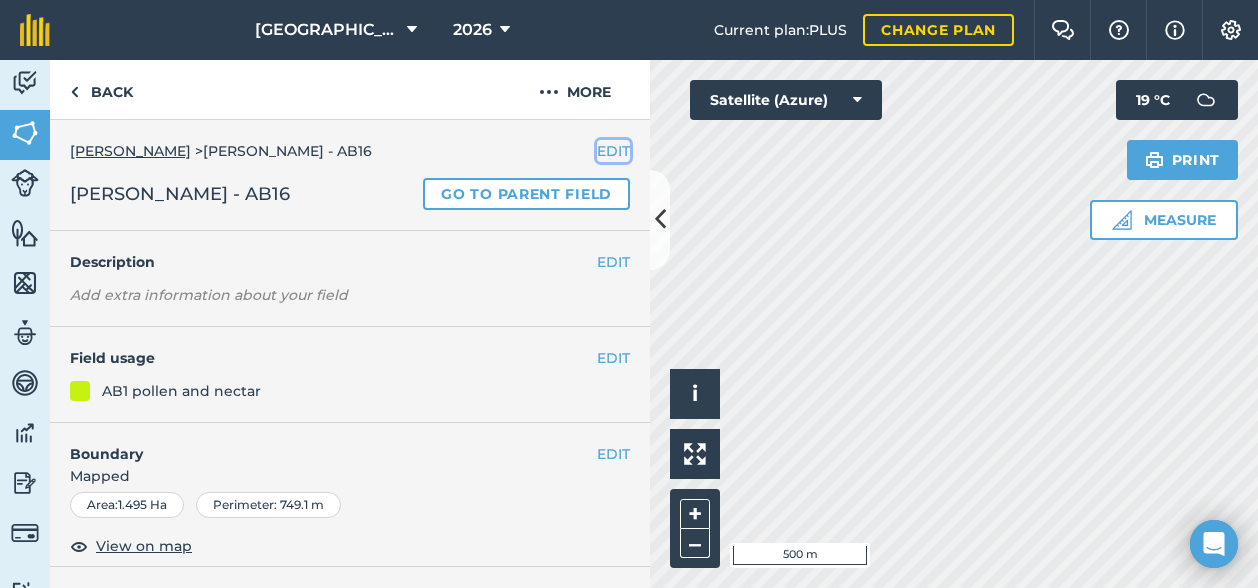 click on "EDIT" at bounding box center (613, 151) 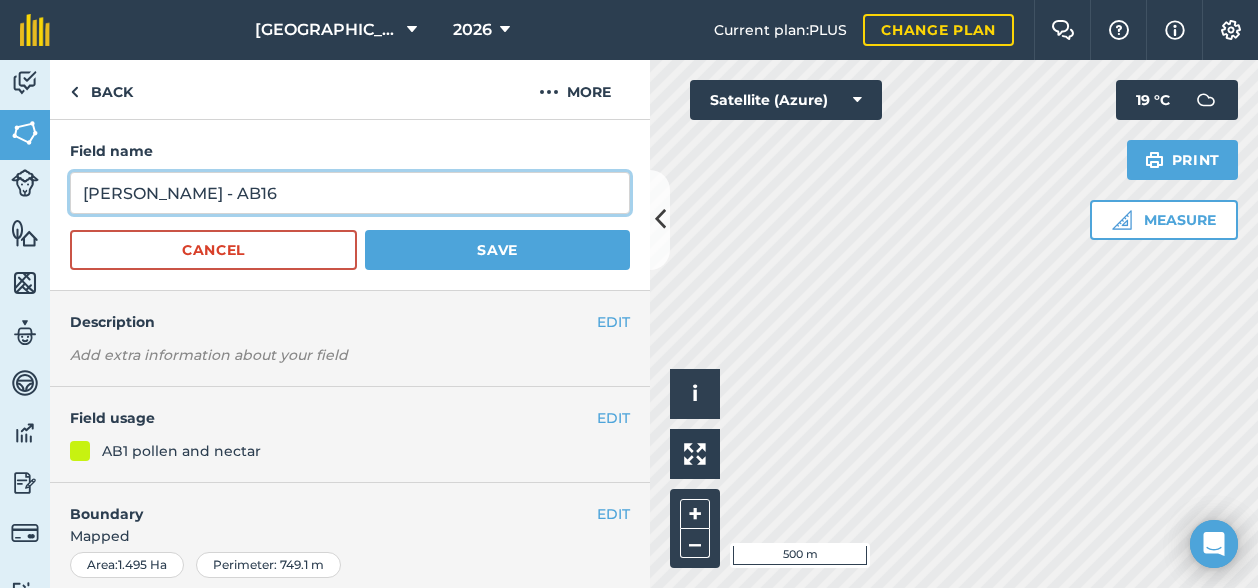 click on "[PERSON_NAME] - AB16" at bounding box center [350, 193] 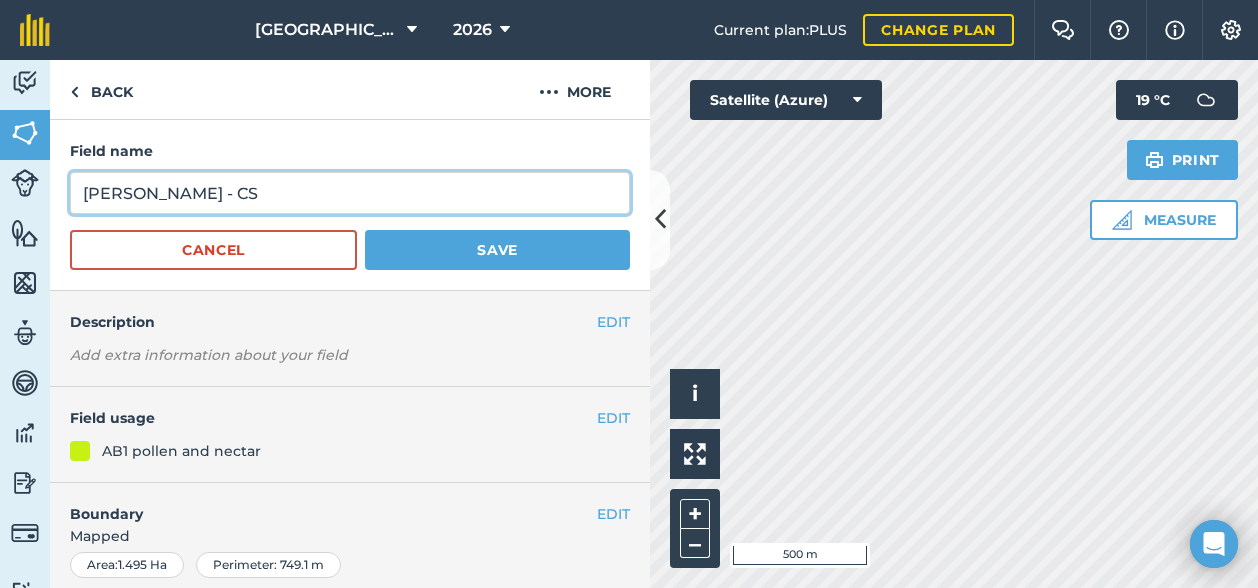 type on "[PERSON_NAME] - CS" 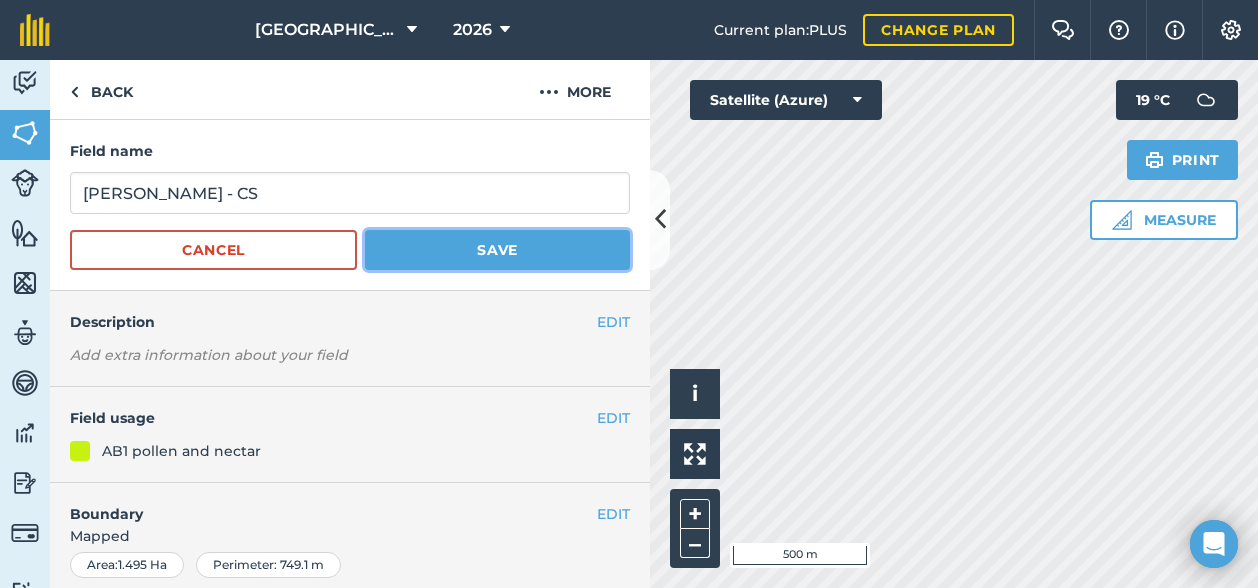 click on "Save" at bounding box center (497, 250) 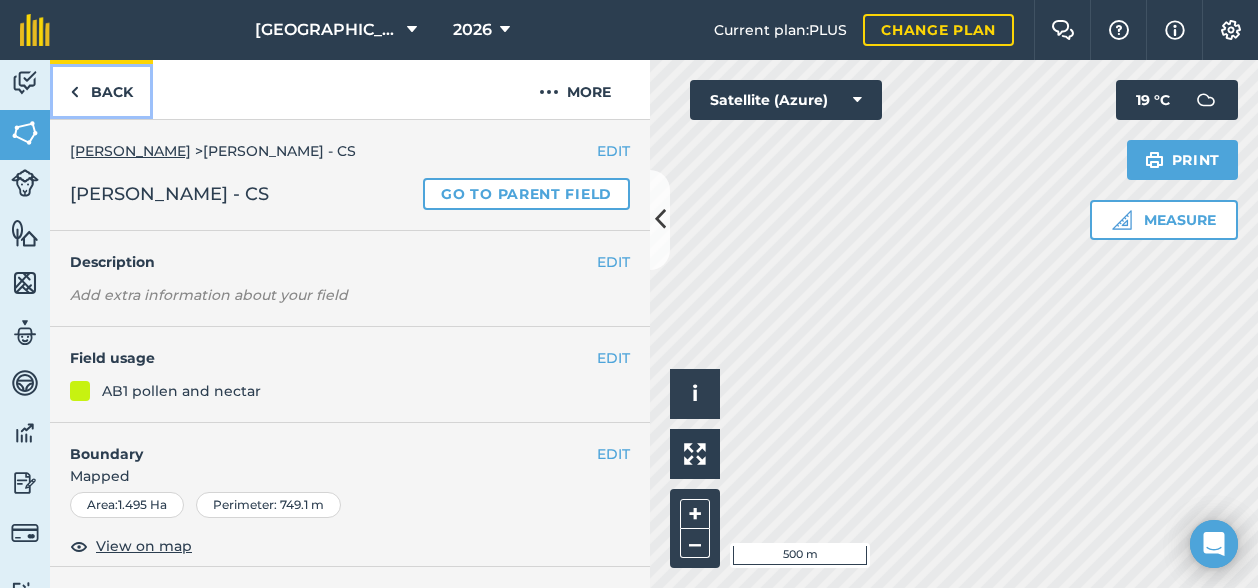 click on "Back" at bounding box center [101, 89] 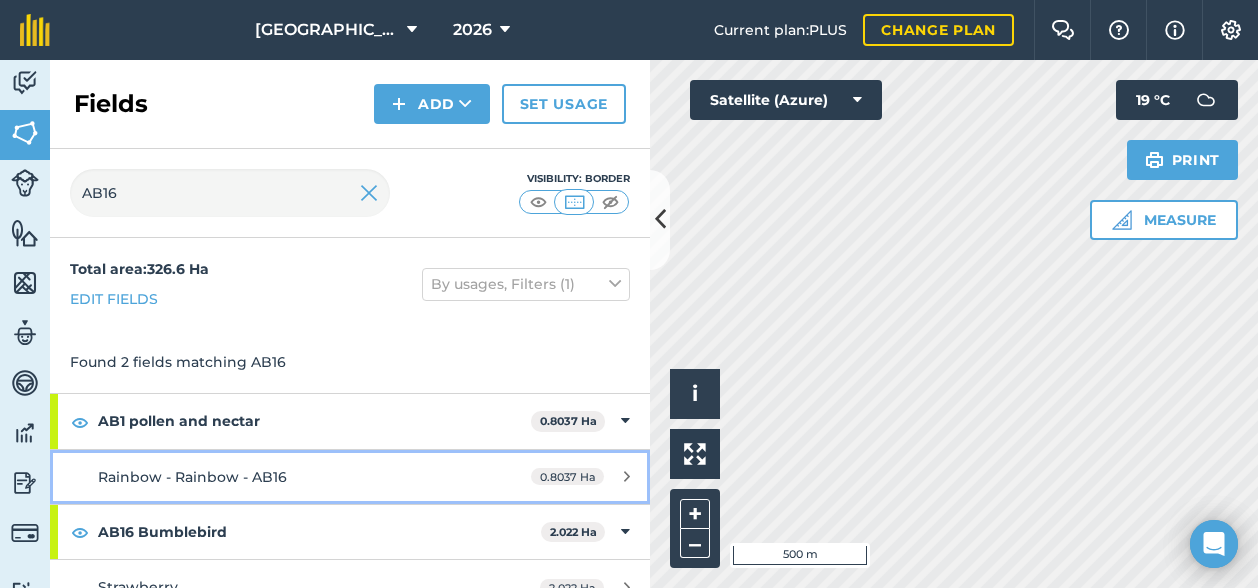 click on "Rainbow - Rainbow - AB16" at bounding box center (286, 477) 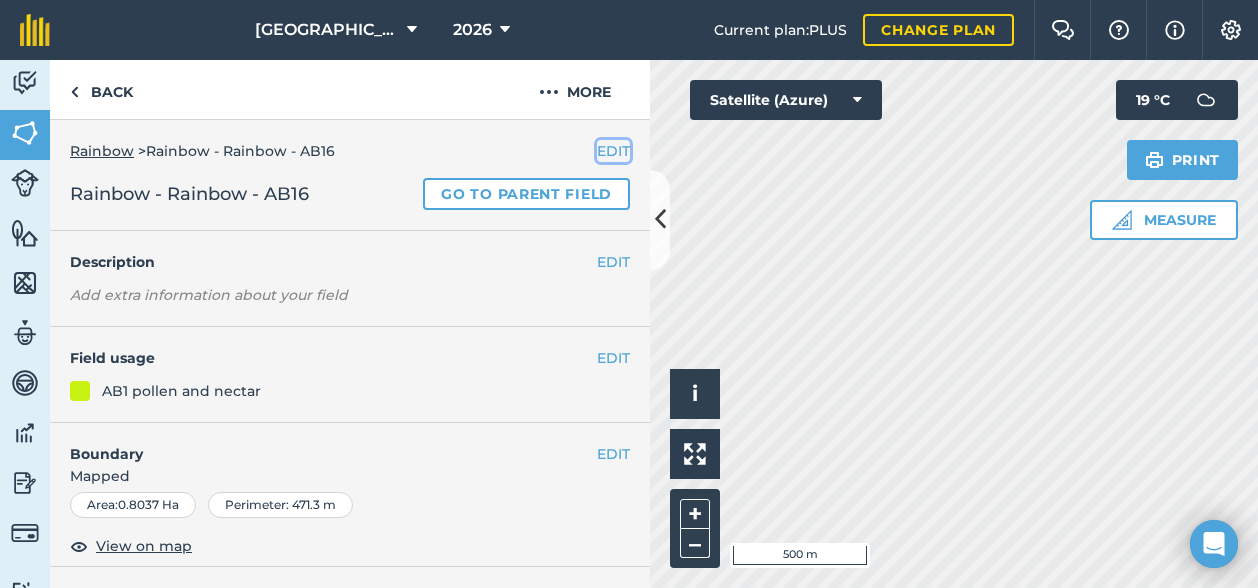 click on "EDIT" at bounding box center (613, 151) 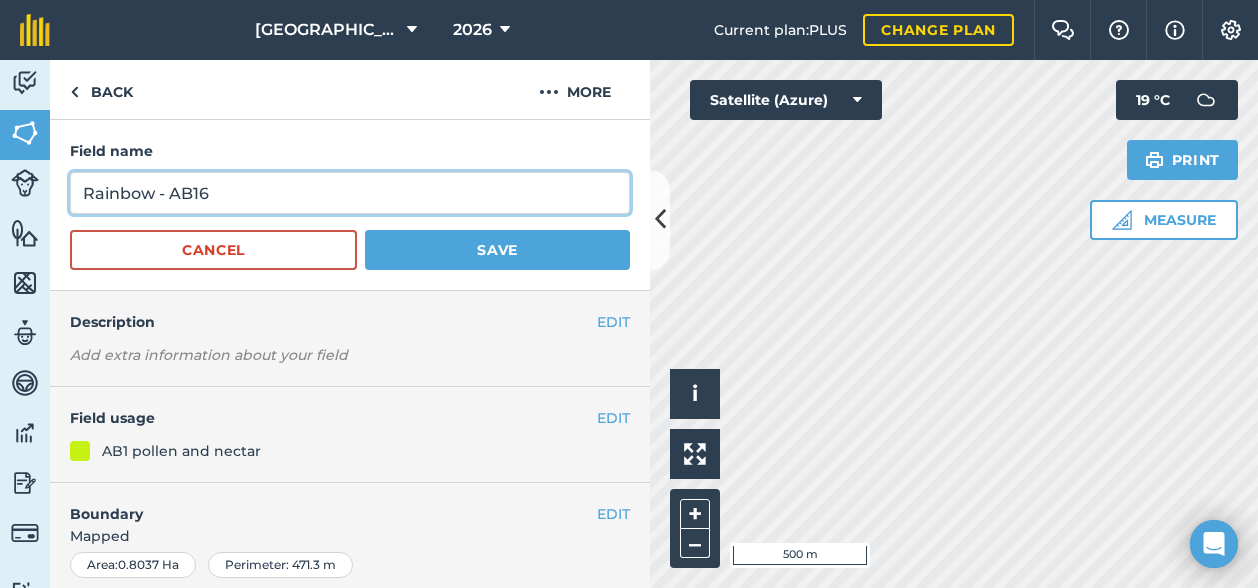 click on "Rainbow - AB16" at bounding box center (350, 193) 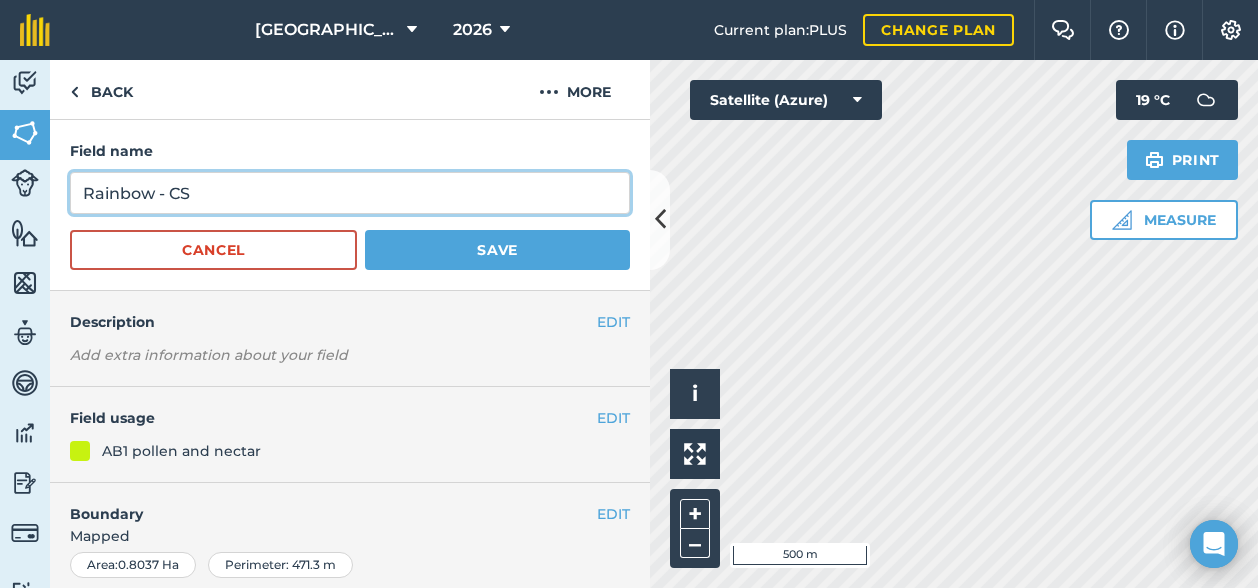 type on "Rainbow - CS" 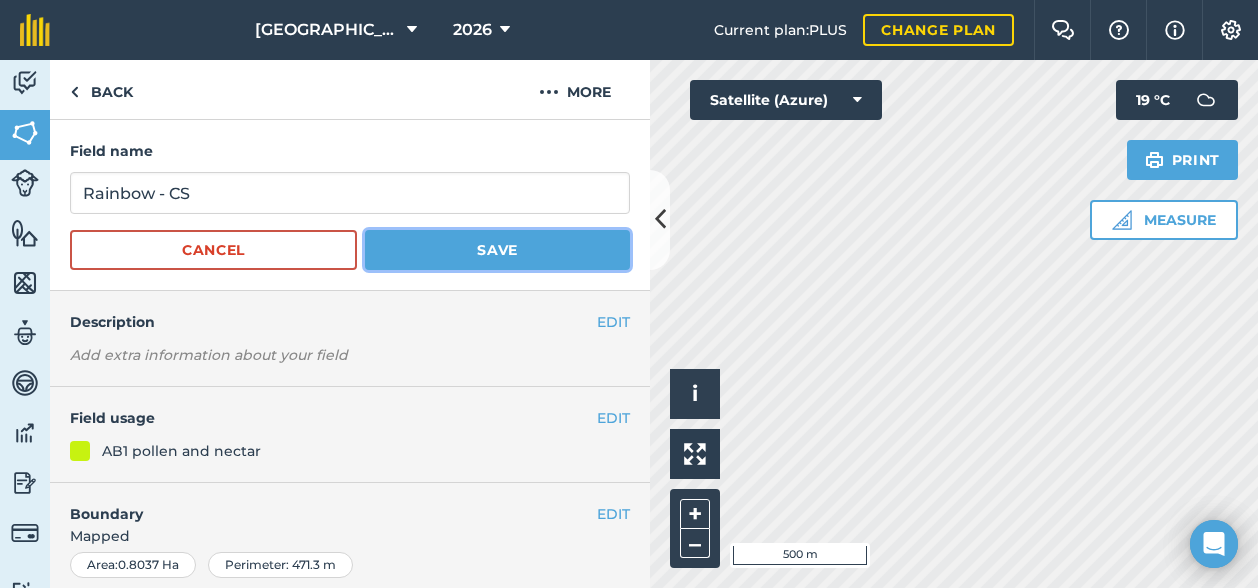 click on "Save" at bounding box center [497, 250] 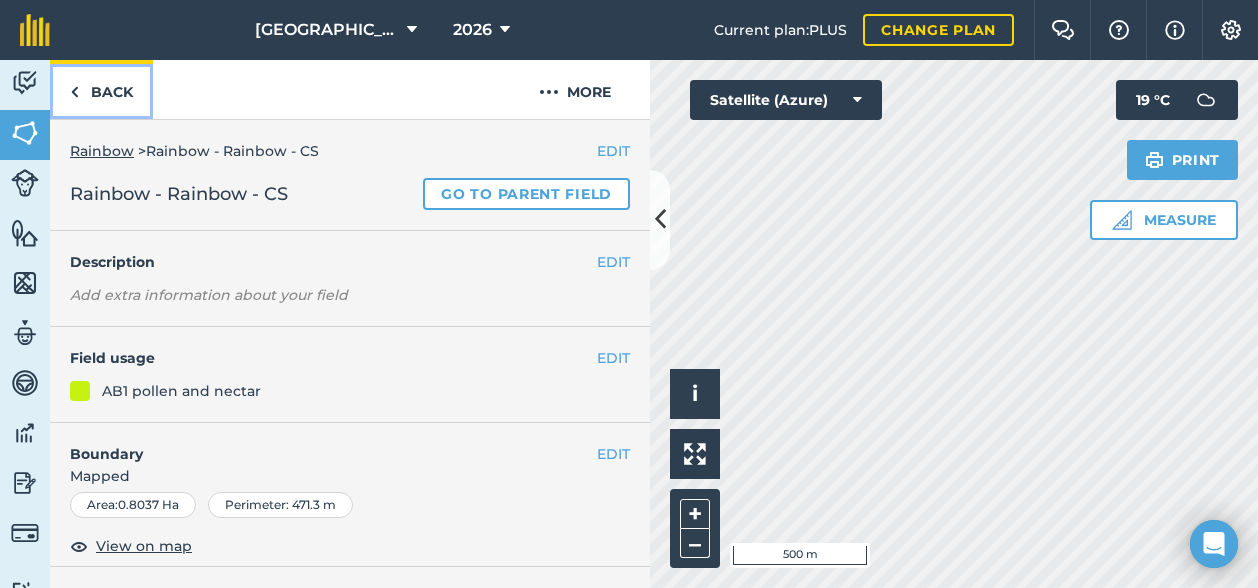 click on "Back" at bounding box center (101, 89) 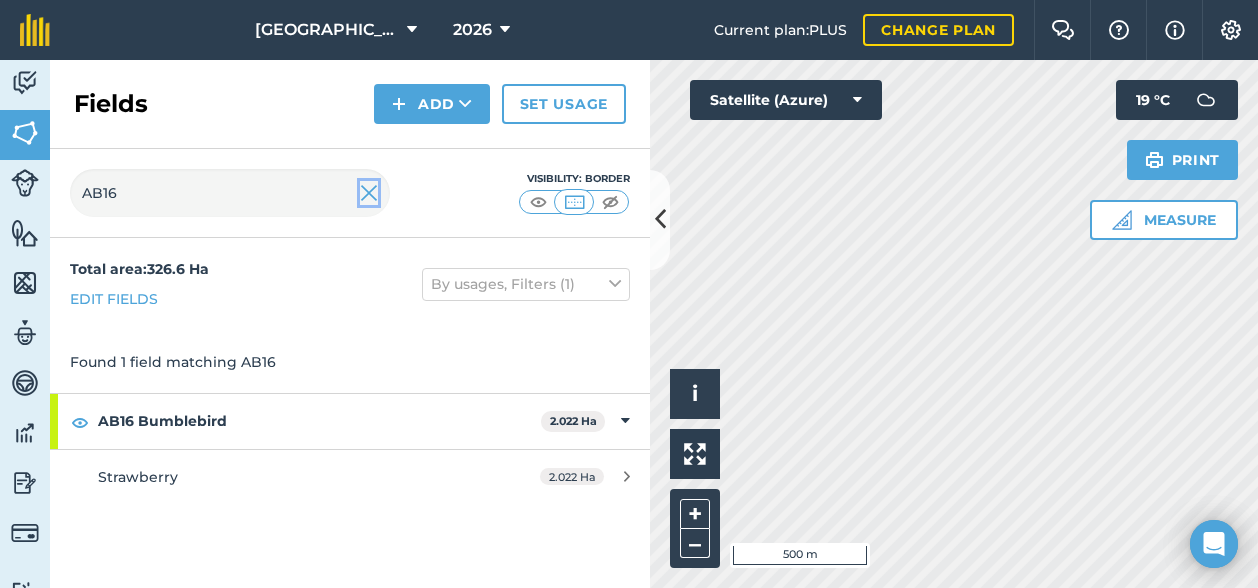 click at bounding box center (369, 193) 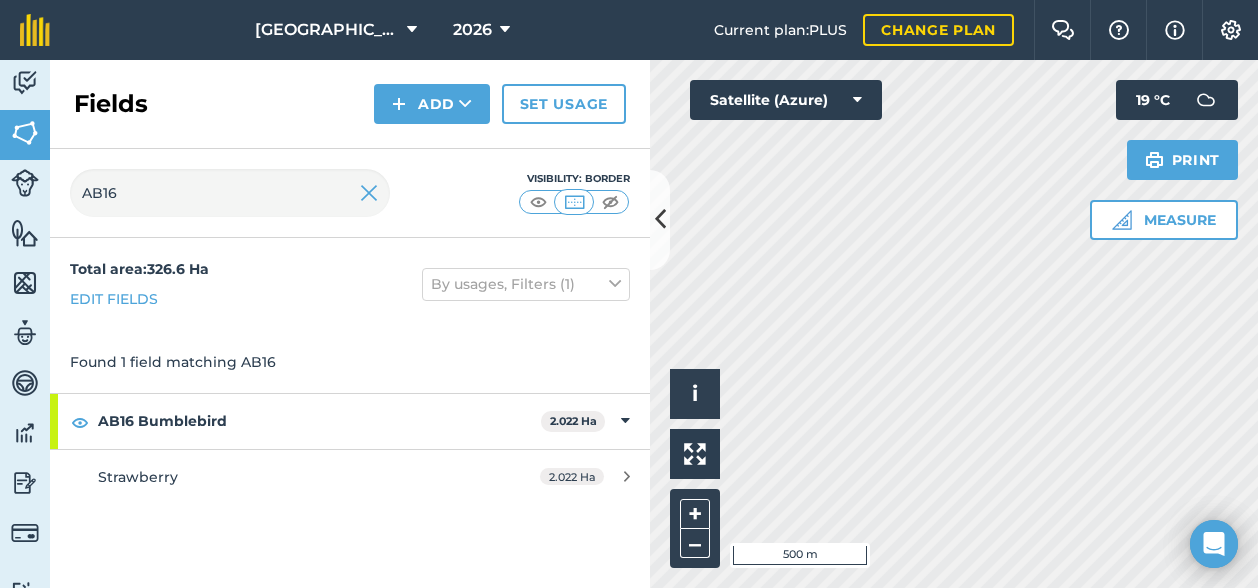 type 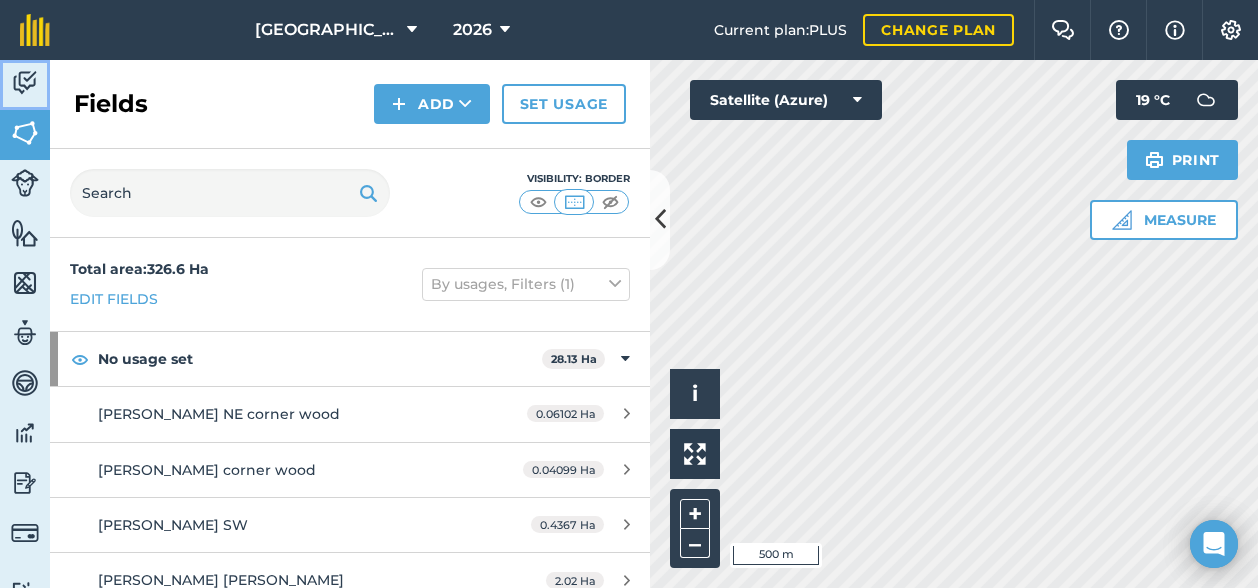 click at bounding box center (25, 83) 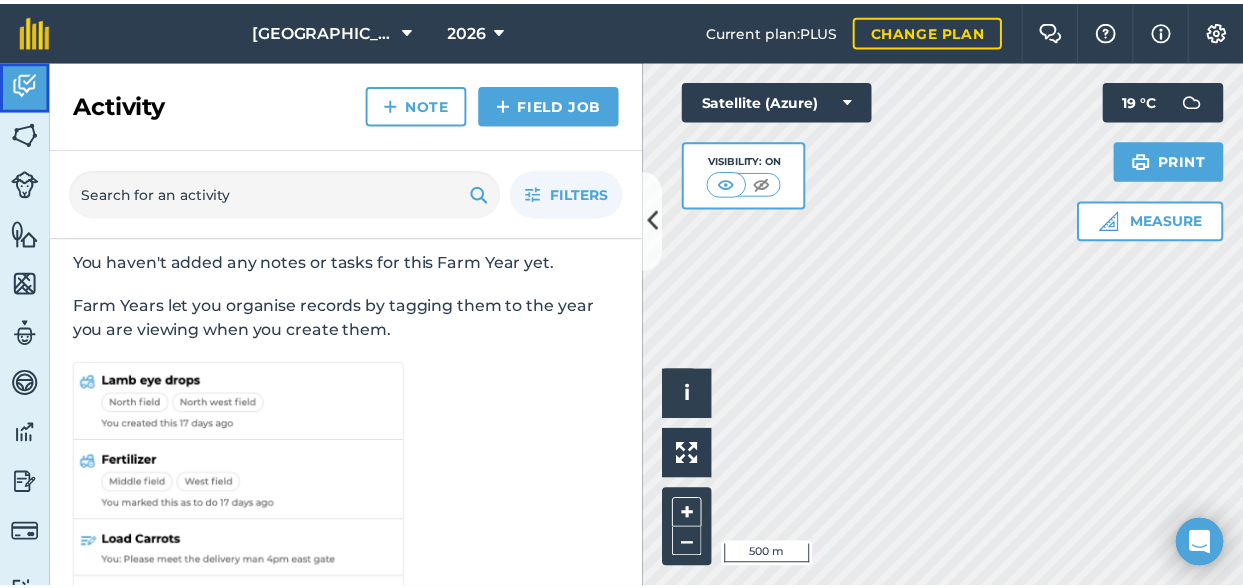 scroll, scrollTop: 148, scrollLeft: 0, axis: vertical 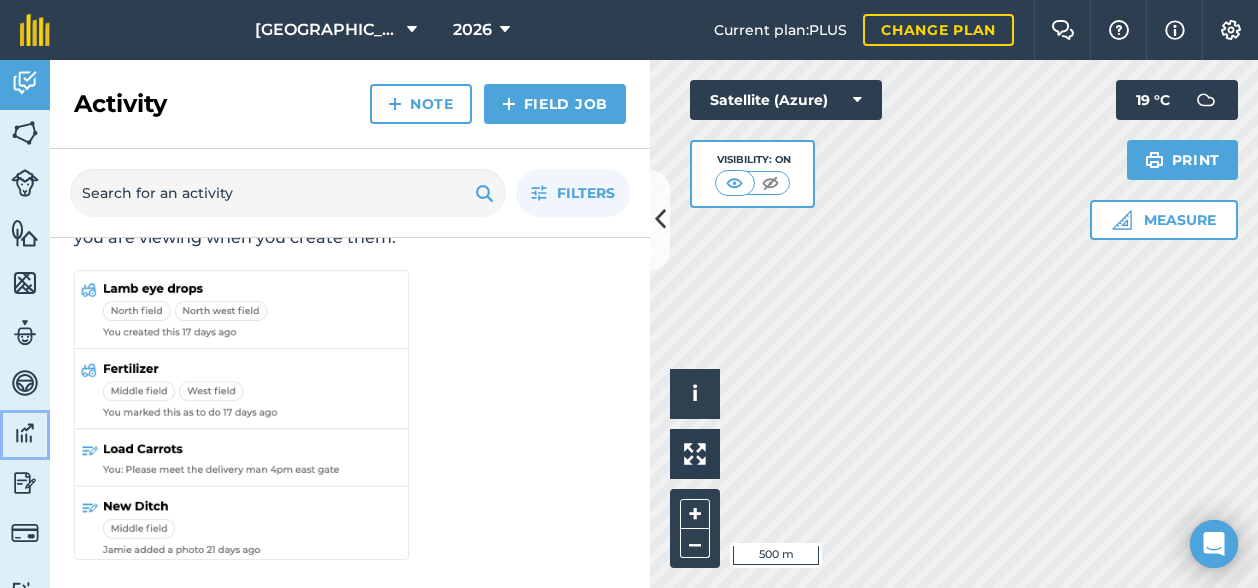 click at bounding box center [25, 433] 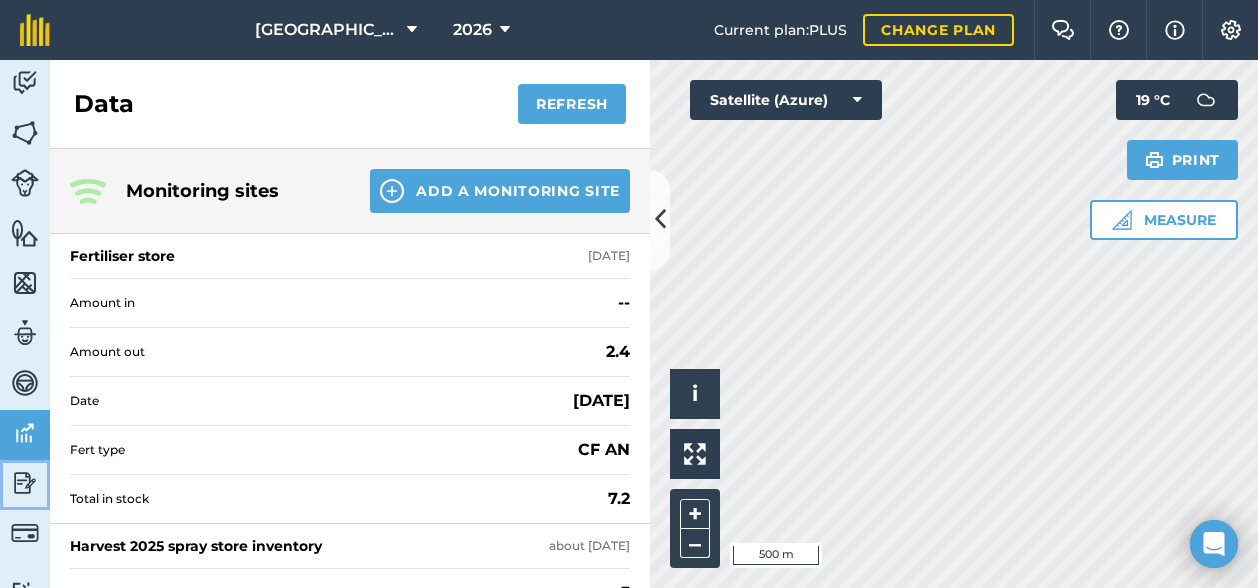 click at bounding box center [25, 483] 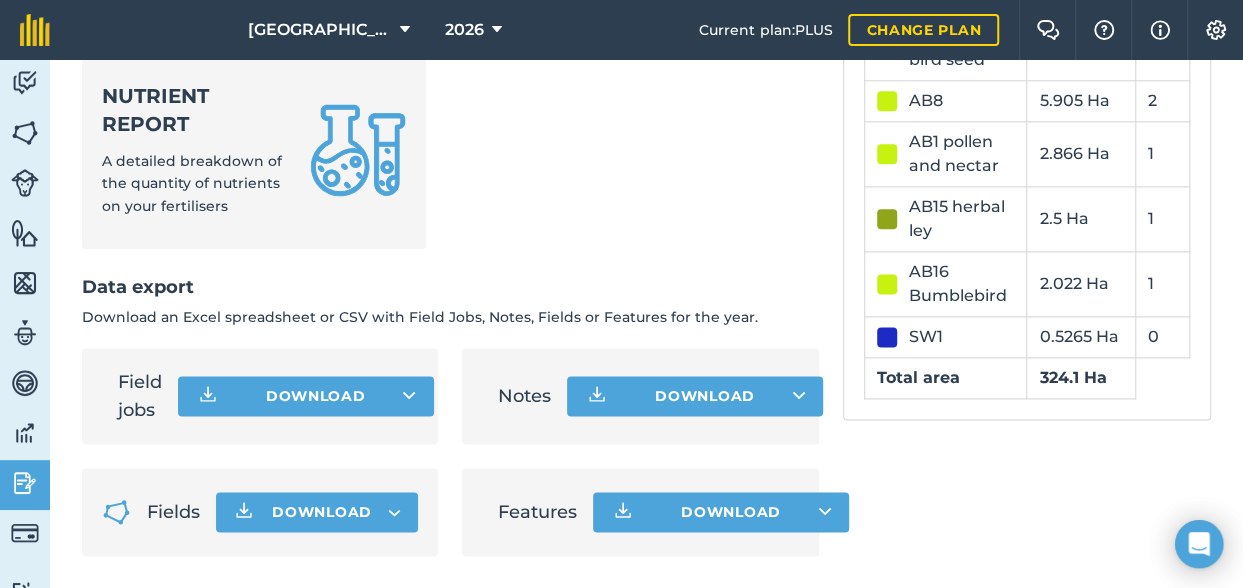 scroll, scrollTop: 1219, scrollLeft: 0, axis: vertical 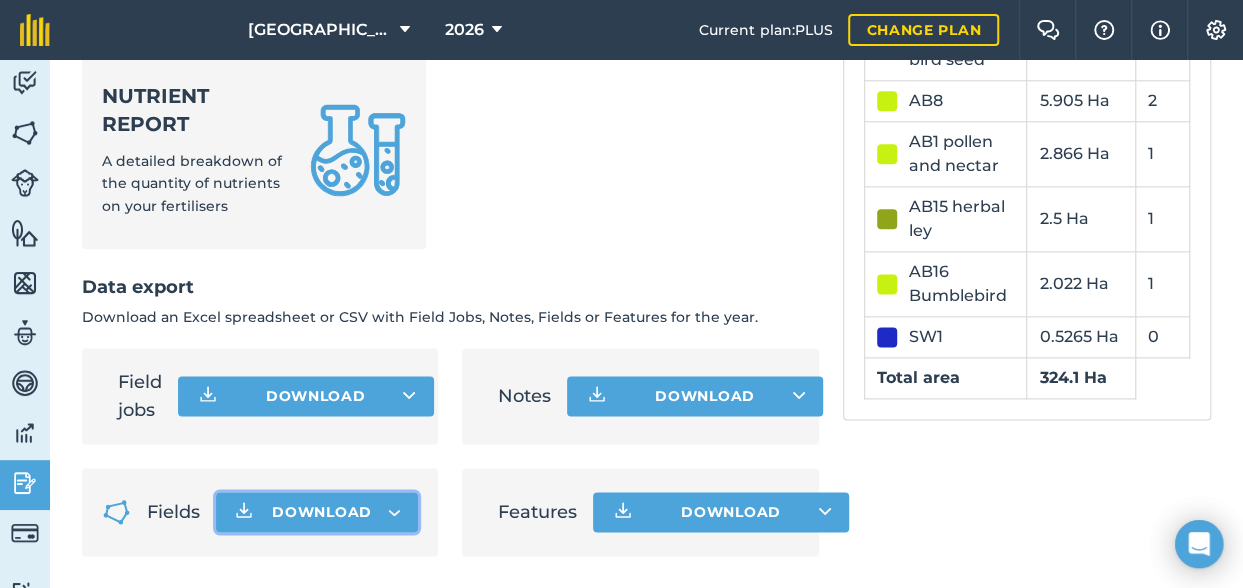 click on "Download" at bounding box center [322, 512] 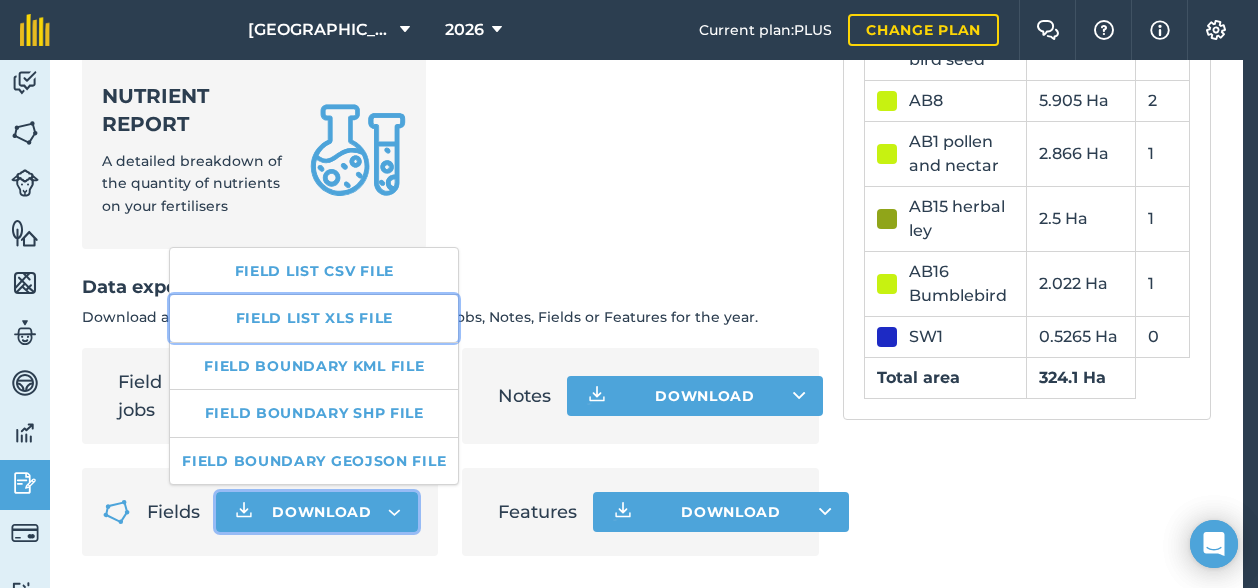 click on "Field list XLS file" at bounding box center [314, 318] 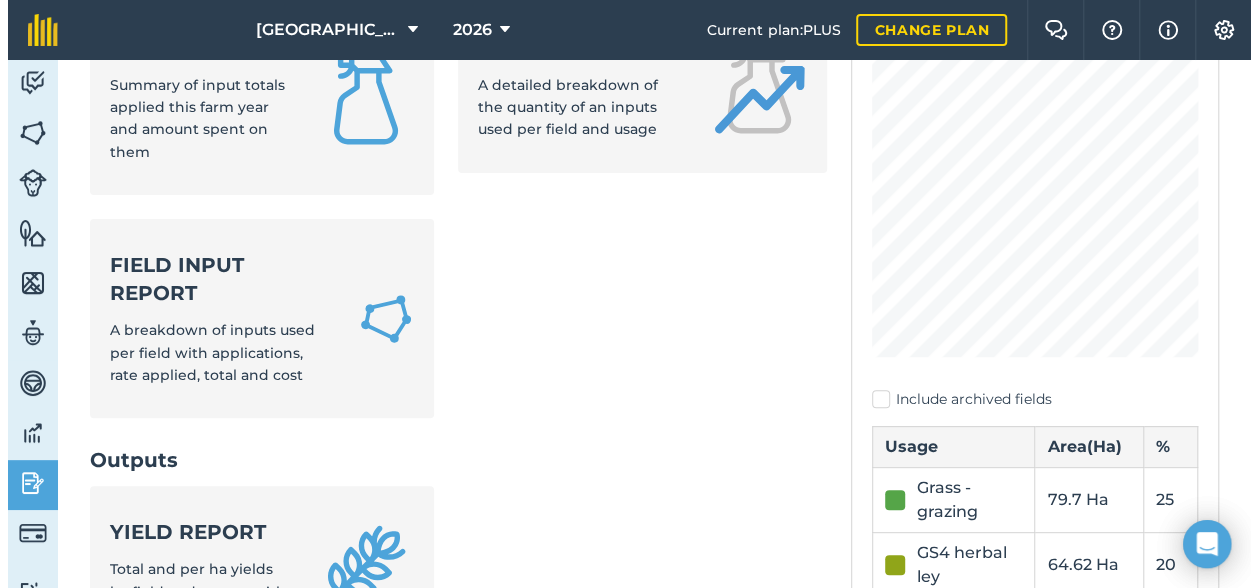 scroll, scrollTop: 0, scrollLeft: 0, axis: both 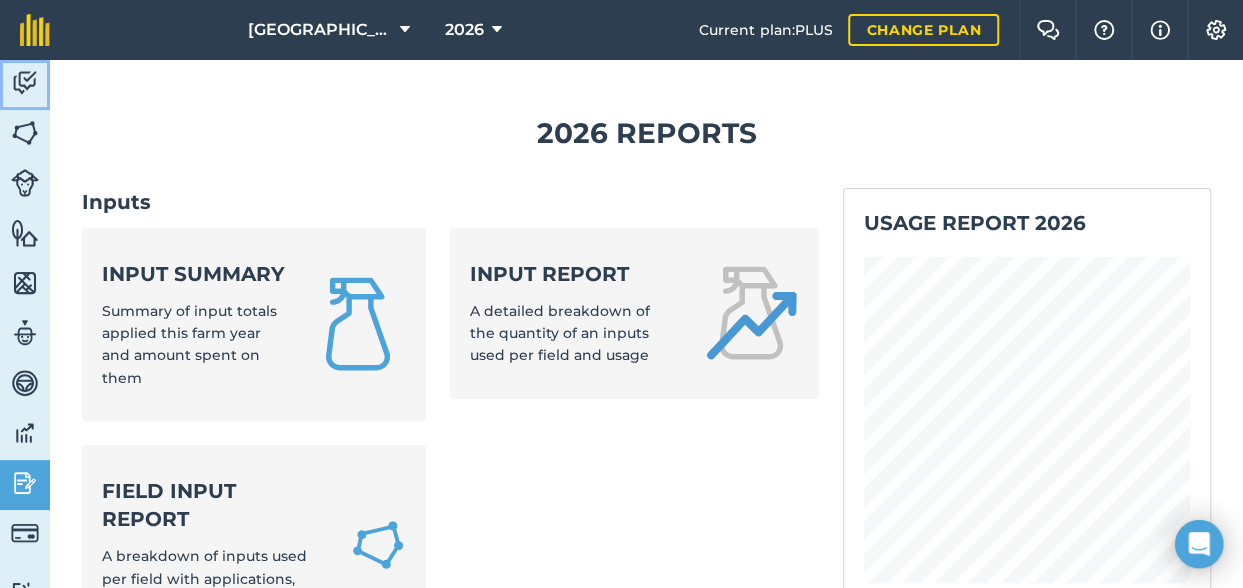 click at bounding box center [25, 83] 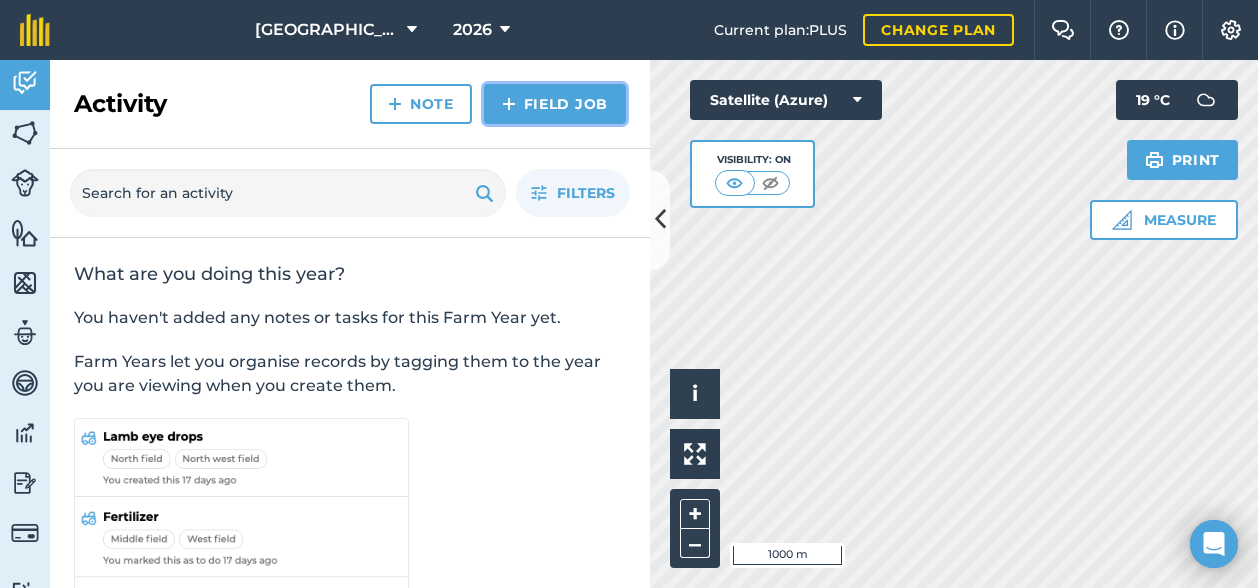 click on "Field Job" at bounding box center (555, 104) 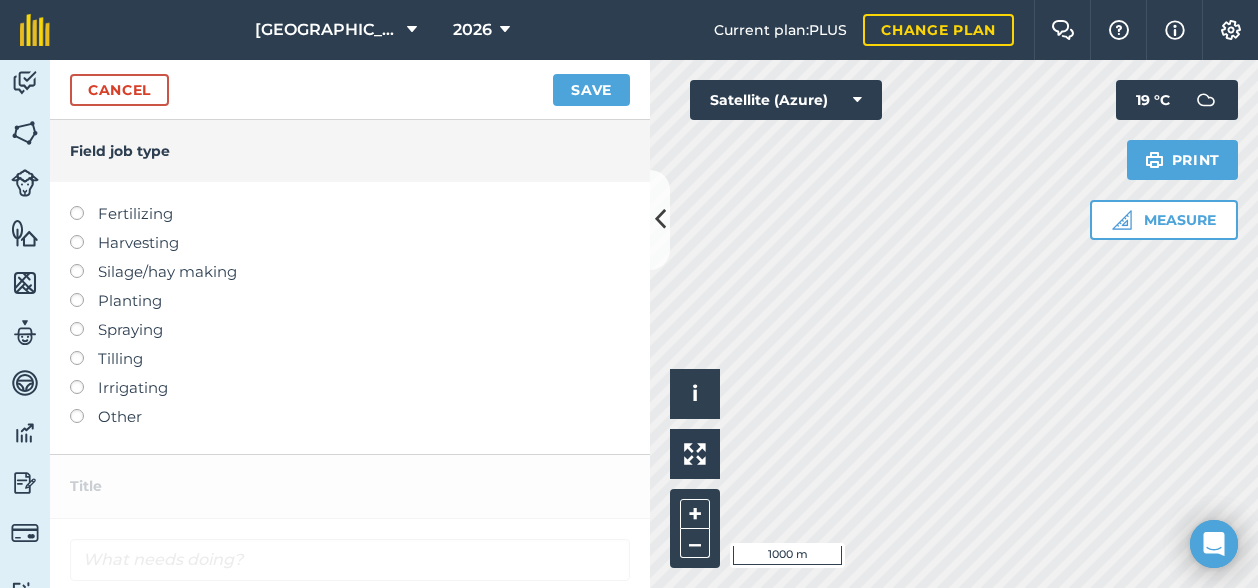 click at bounding box center [84, 351] 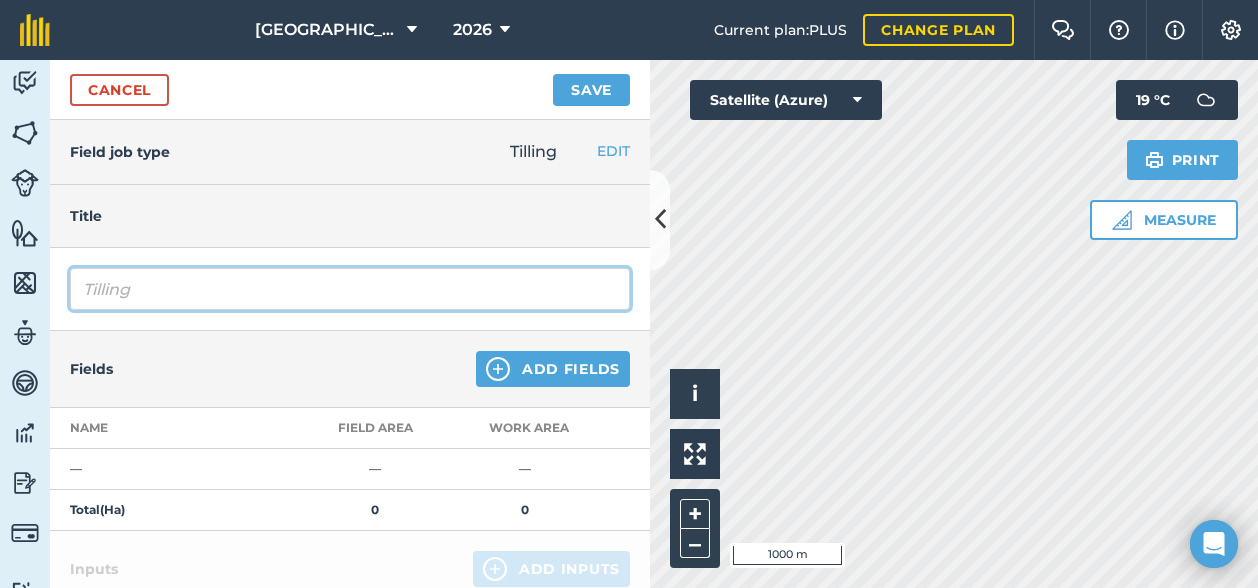 click on "Tilling" at bounding box center (350, 289) 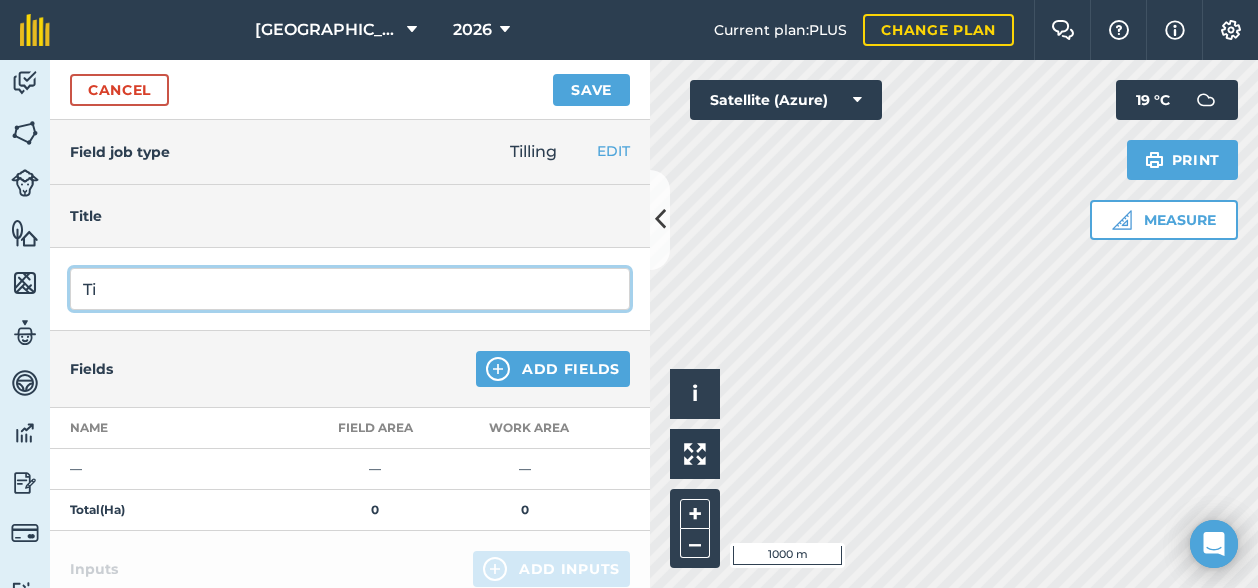 type on "T" 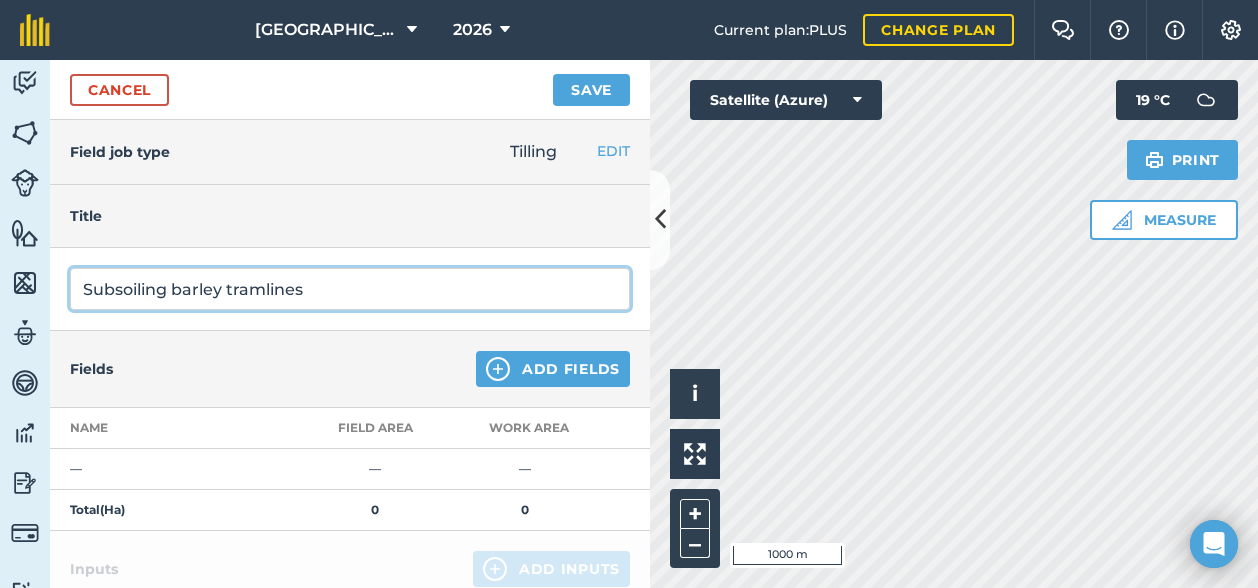 type on "Subsoiling barley tramlines" 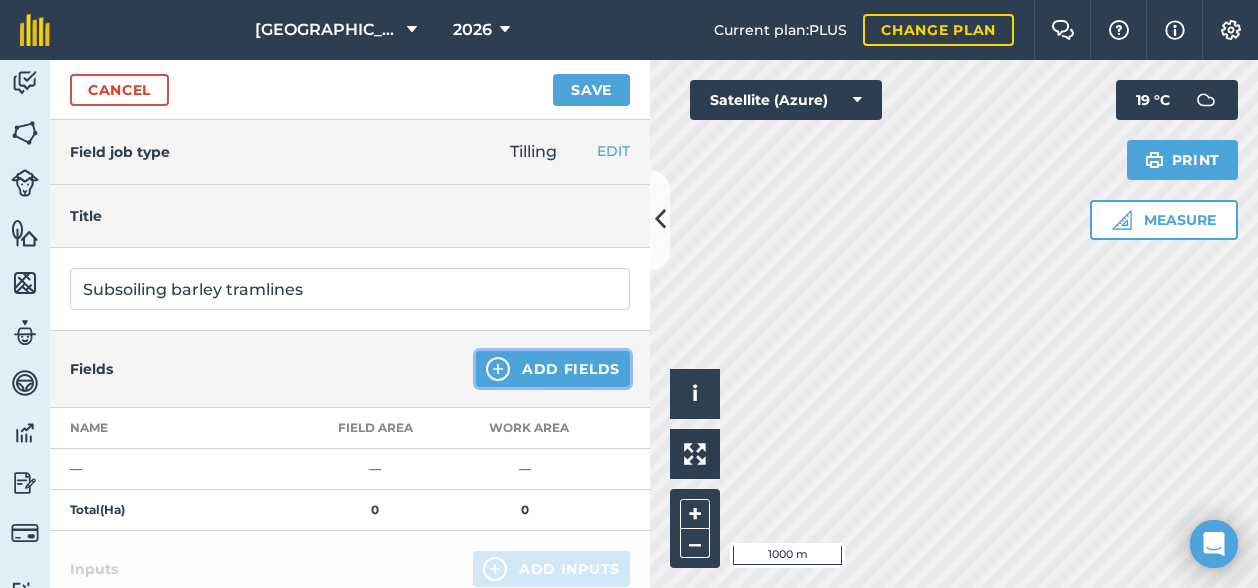 click on "Add Fields" at bounding box center (553, 369) 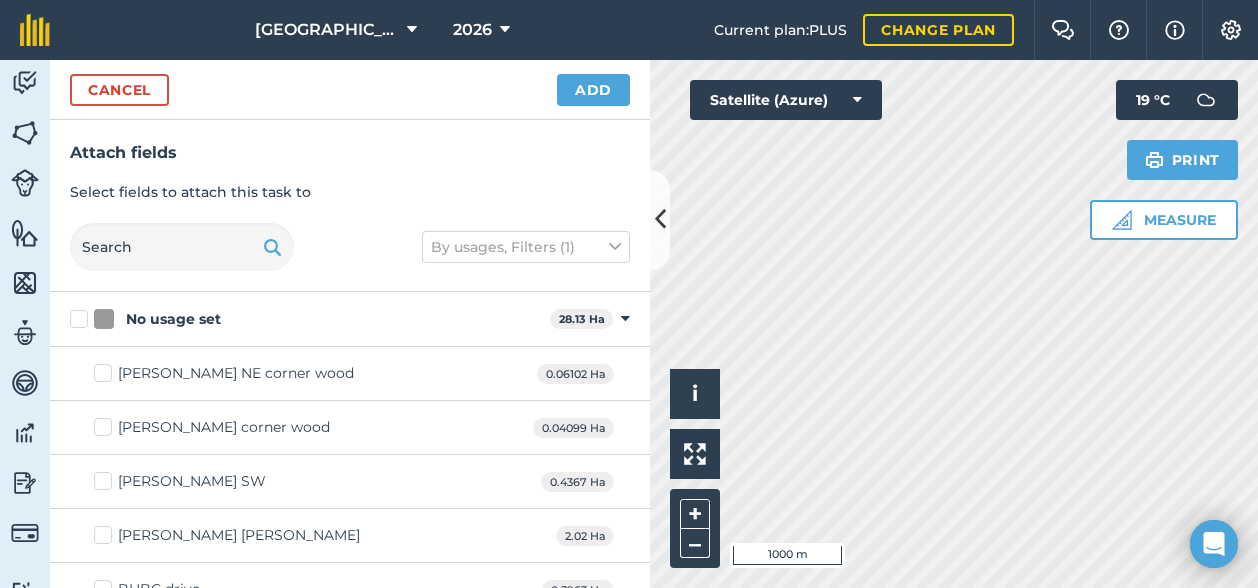 checkbox on "true" 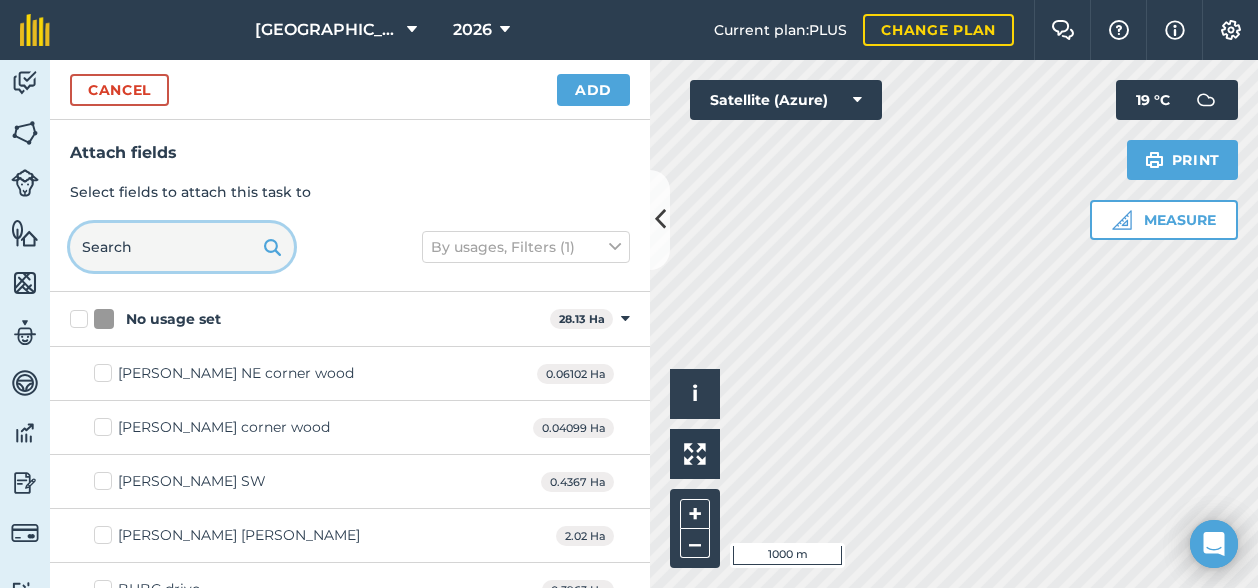 click at bounding box center (182, 247) 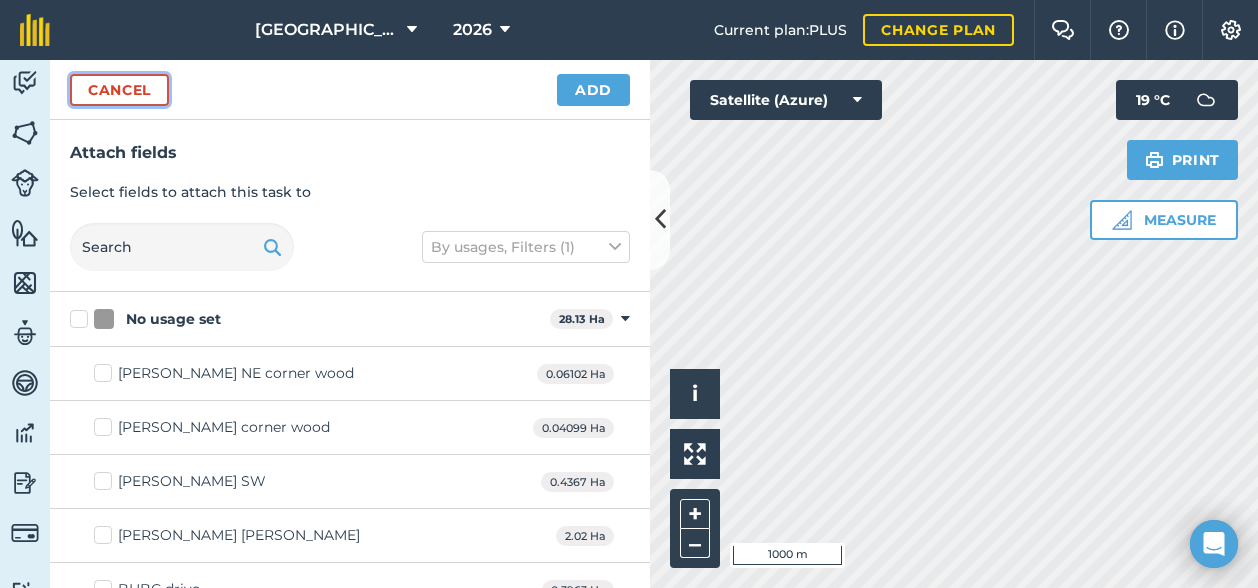 click on "Cancel" at bounding box center [119, 90] 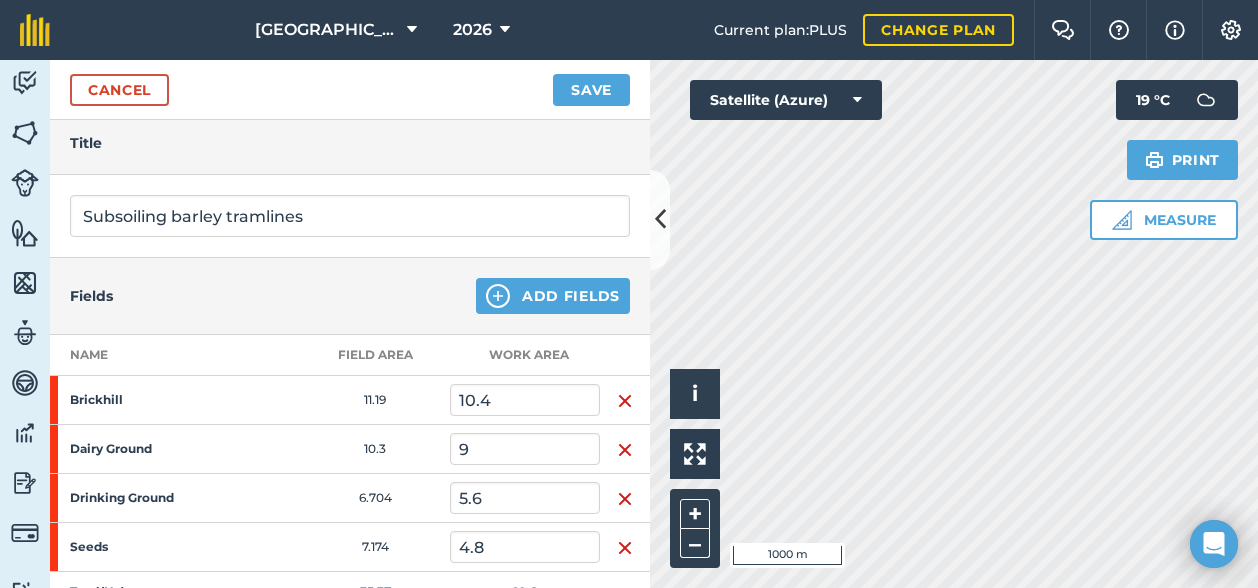 scroll, scrollTop: 0, scrollLeft: 0, axis: both 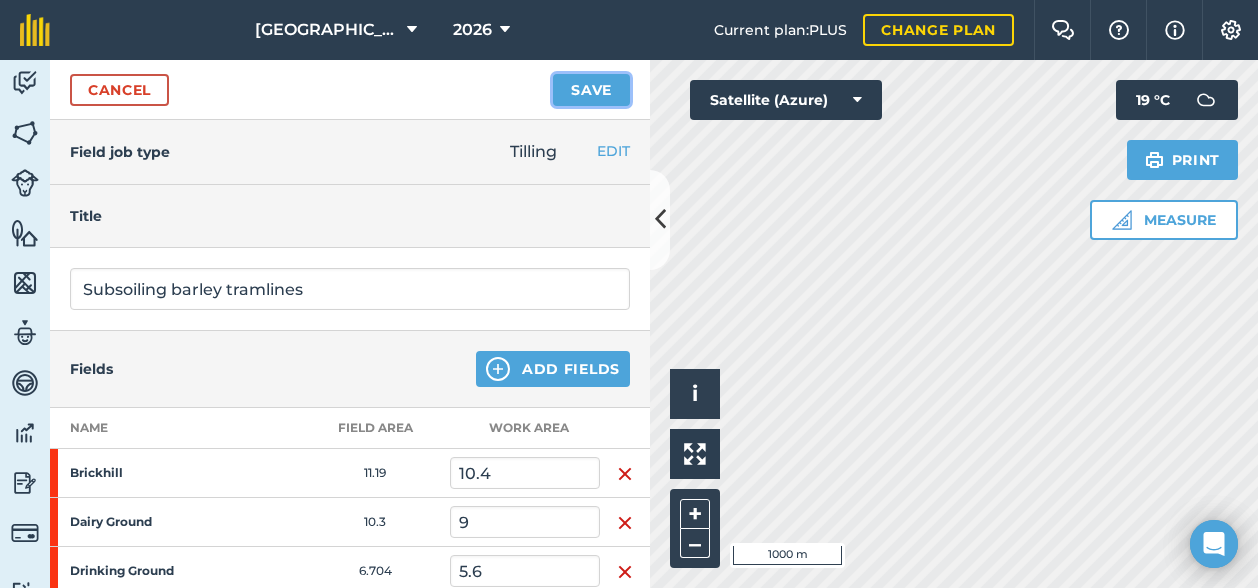 click on "Save" at bounding box center (591, 90) 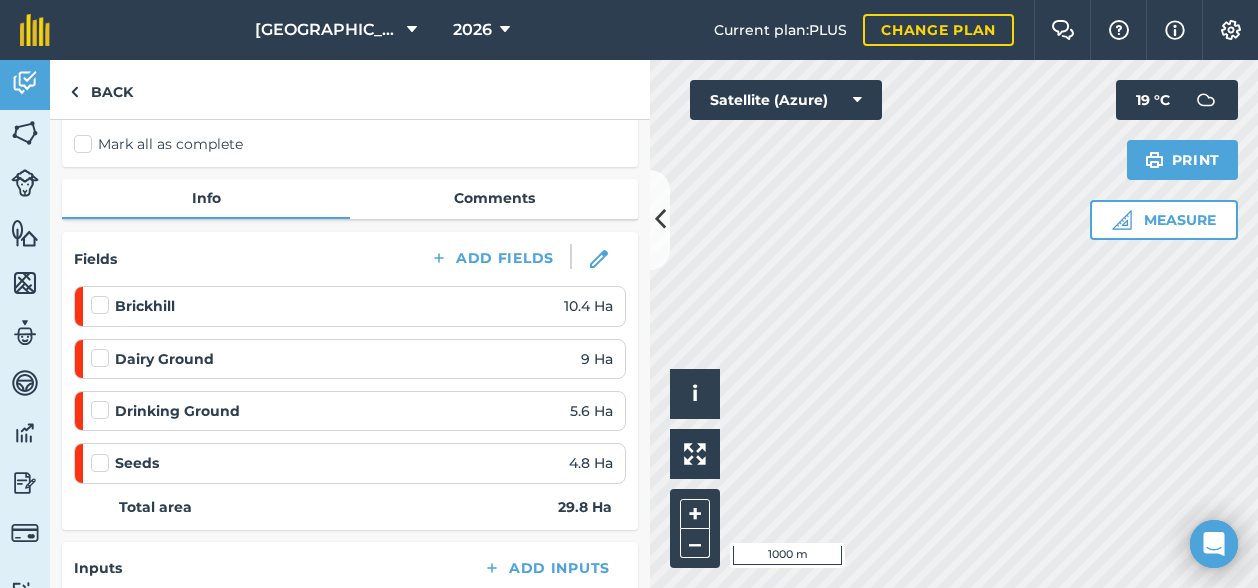 scroll, scrollTop: 200, scrollLeft: 0, axis: vertical 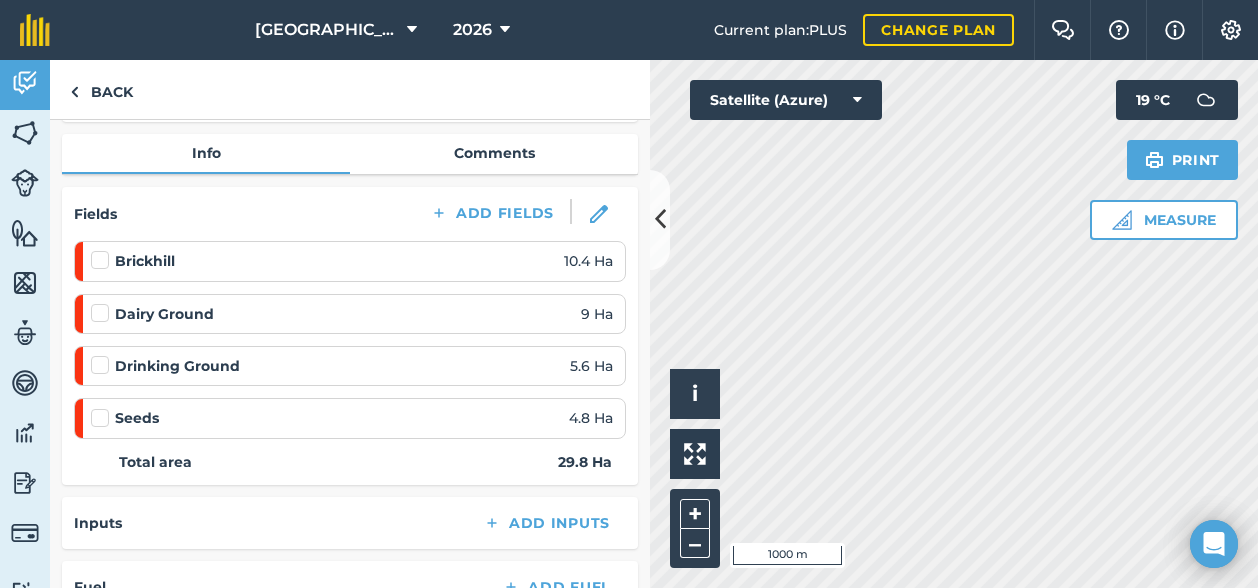 click at bounding box center [103, 408] 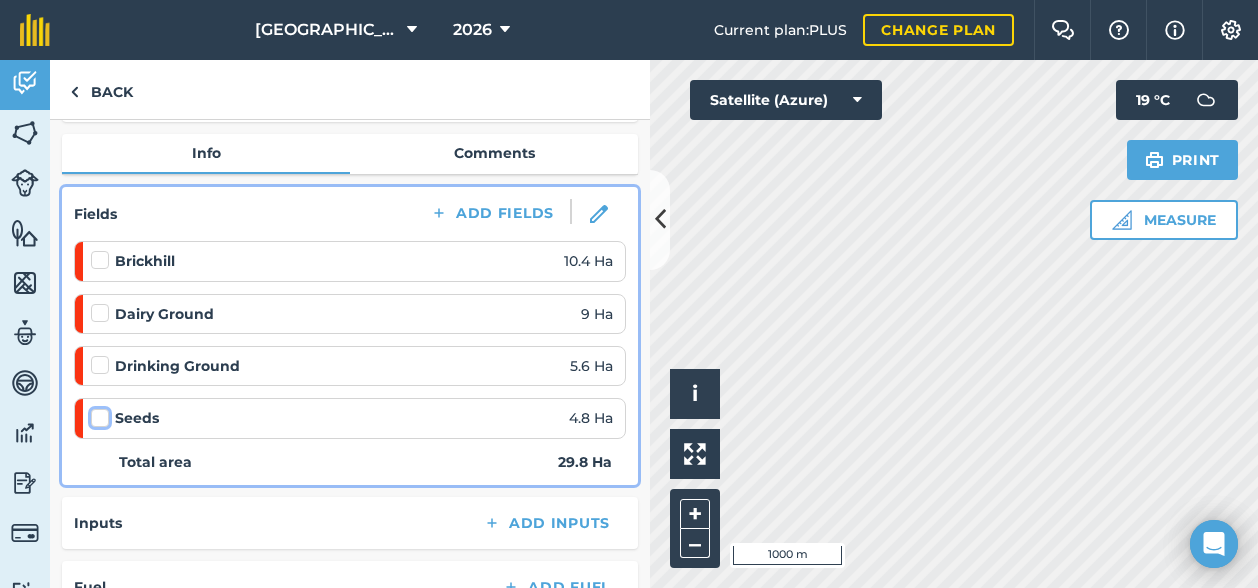 click at bounding box center [97, 414] 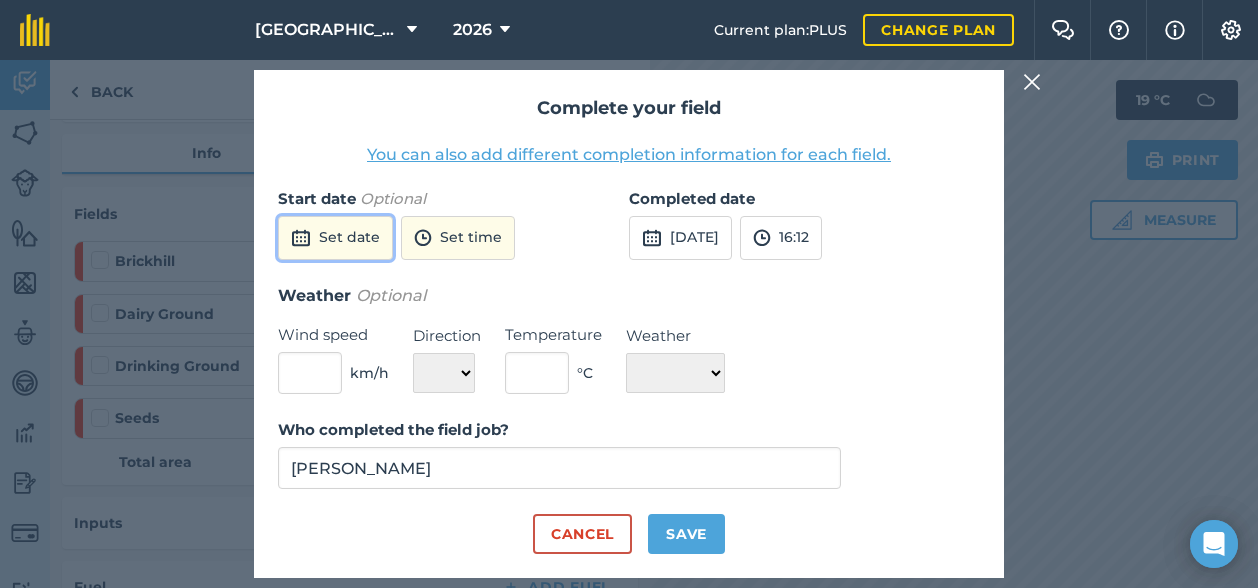 click on "Set date" at bounding box center (335, 238) 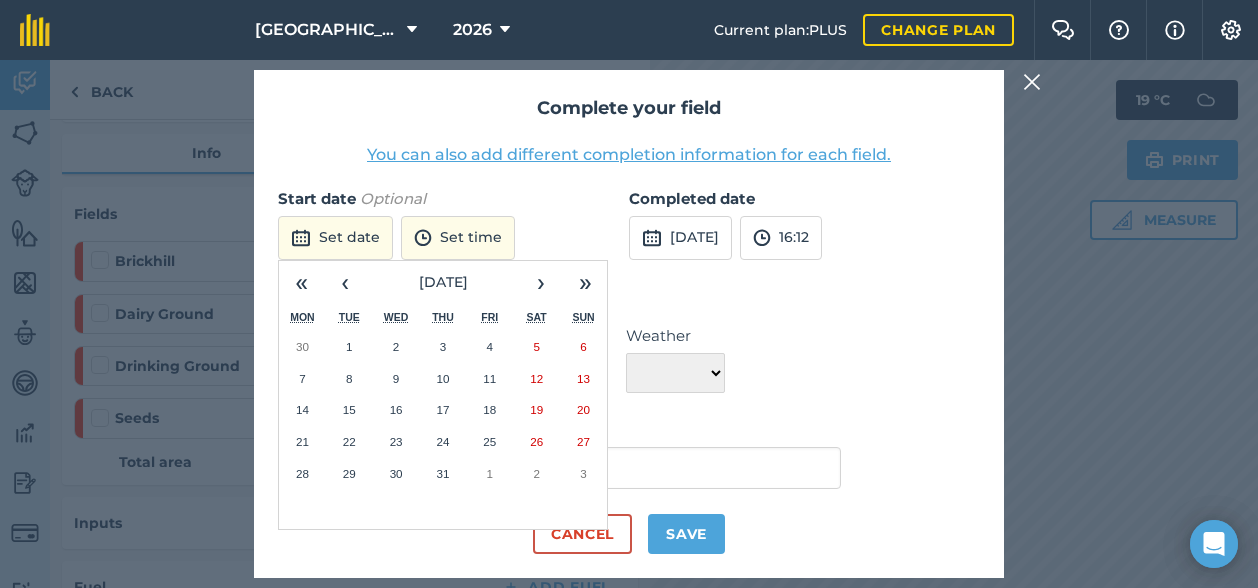 click on "29" at bounding box center (349, 474) 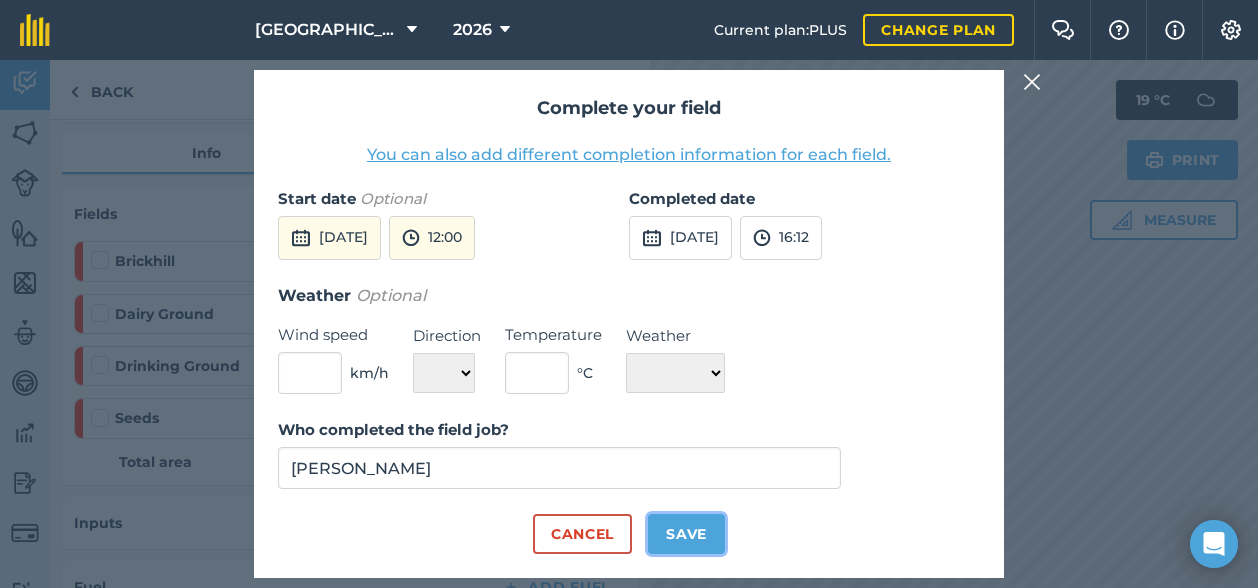 click on "Save" at bounding box center [686, 534] 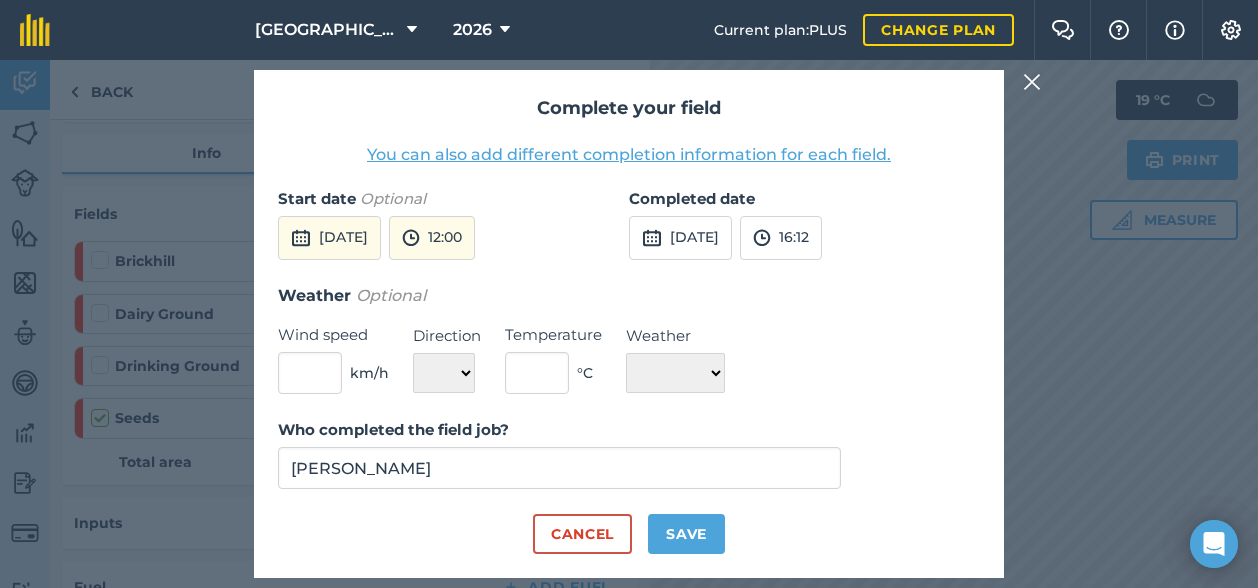 checkbox on "true" 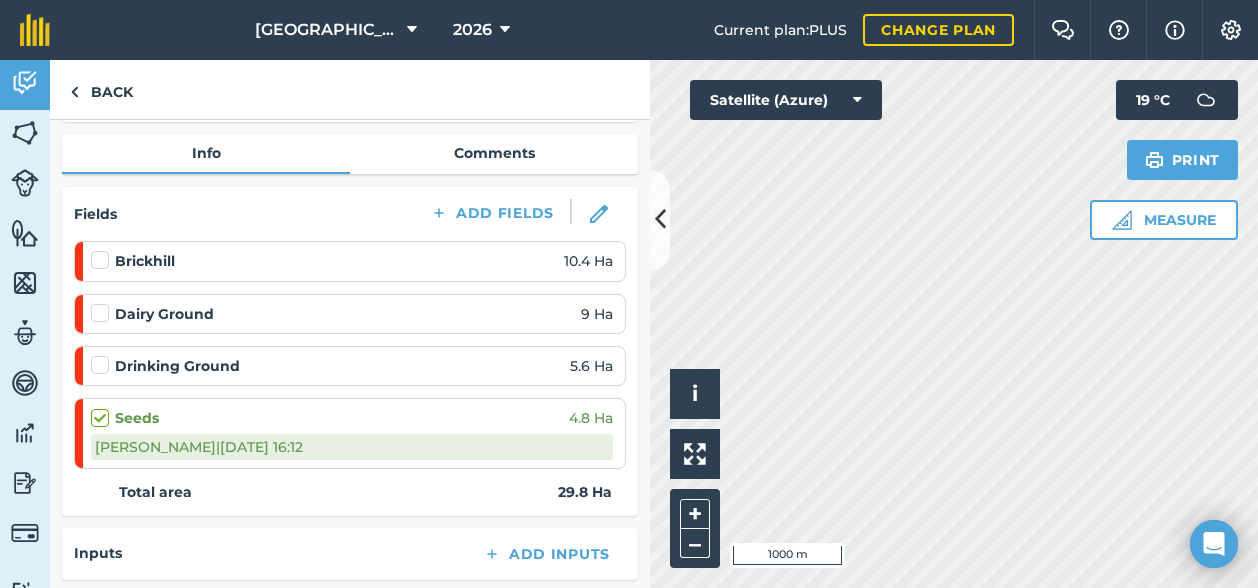 click at bounding box center (103, 355) 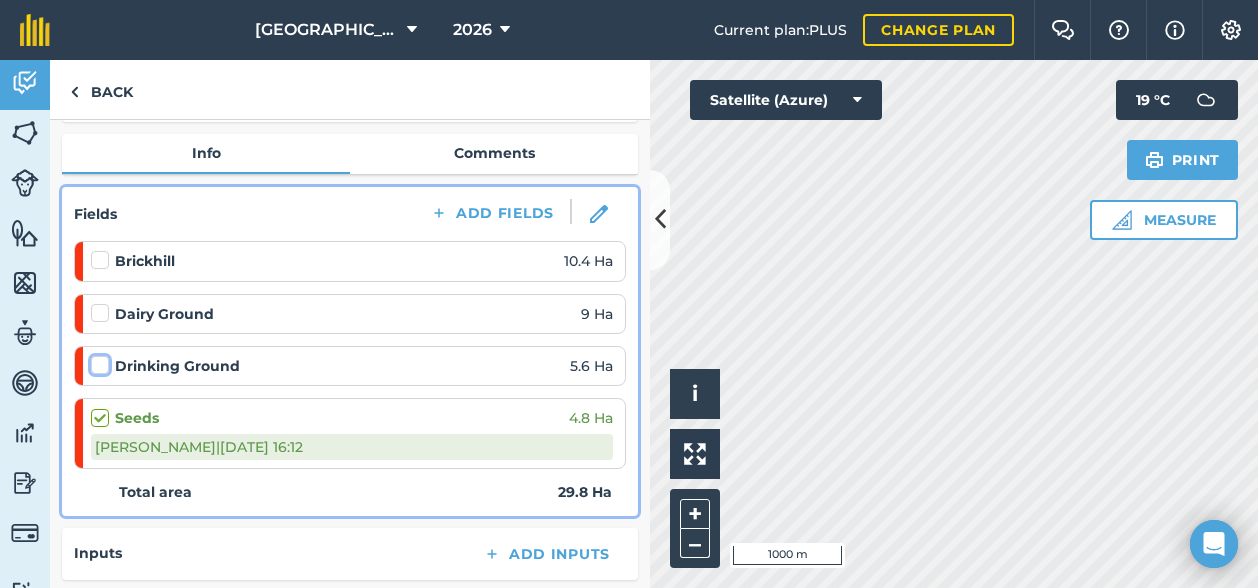 click at bounding box center [97, 361] 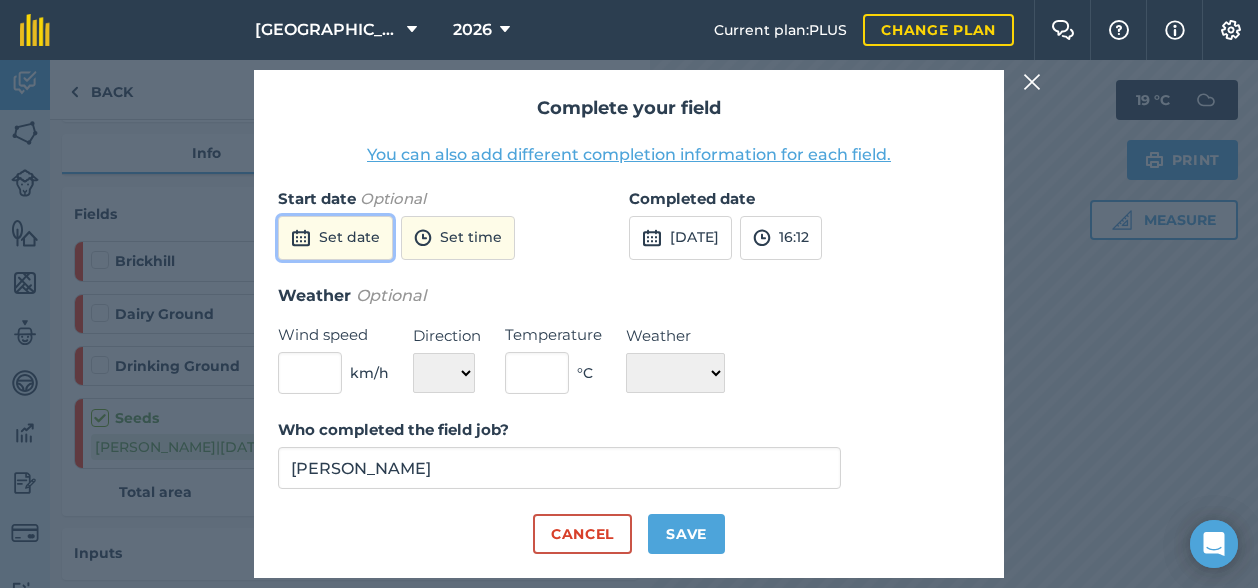 click on "Set date" at bounding box center (335, 238) 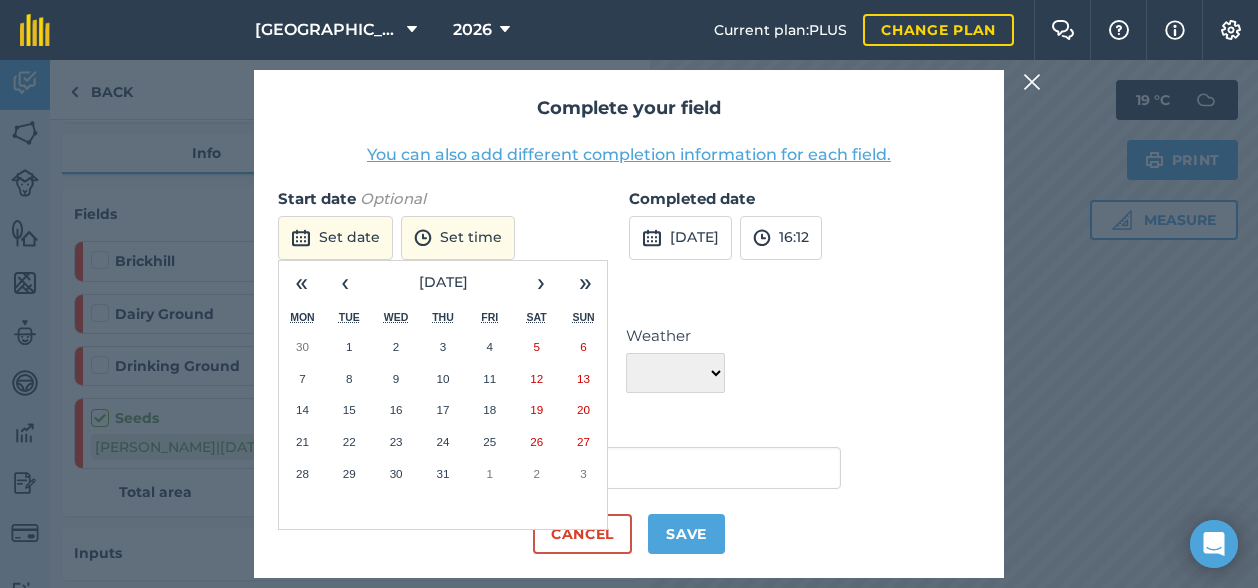click on "29" at bounding box center (349, 473) 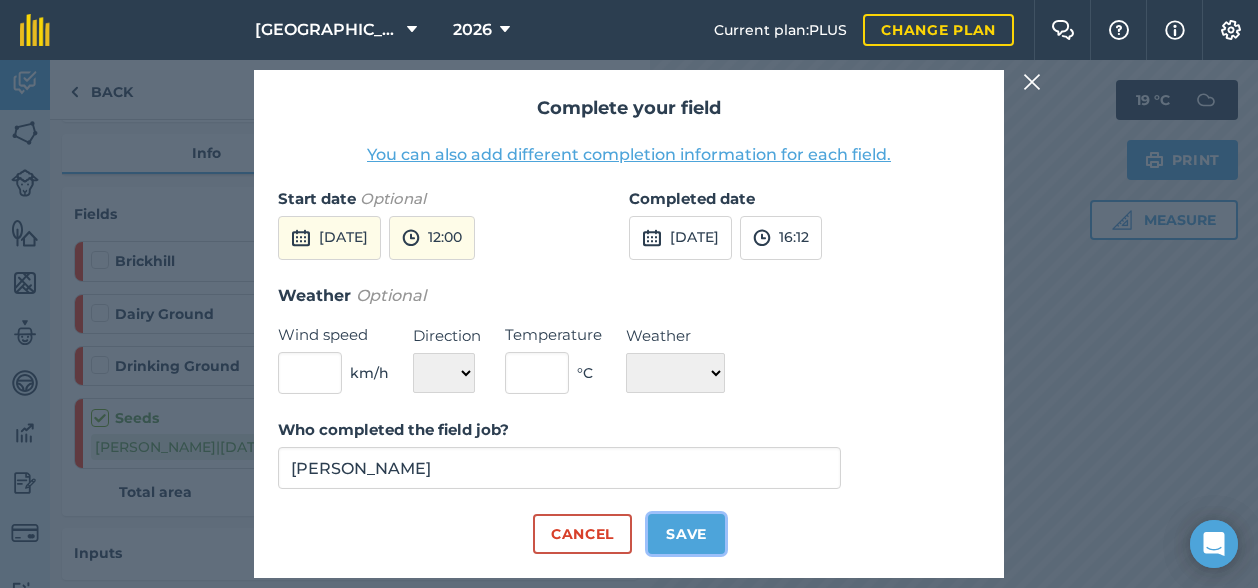 click on "Save" at bounding box center [686, 534] 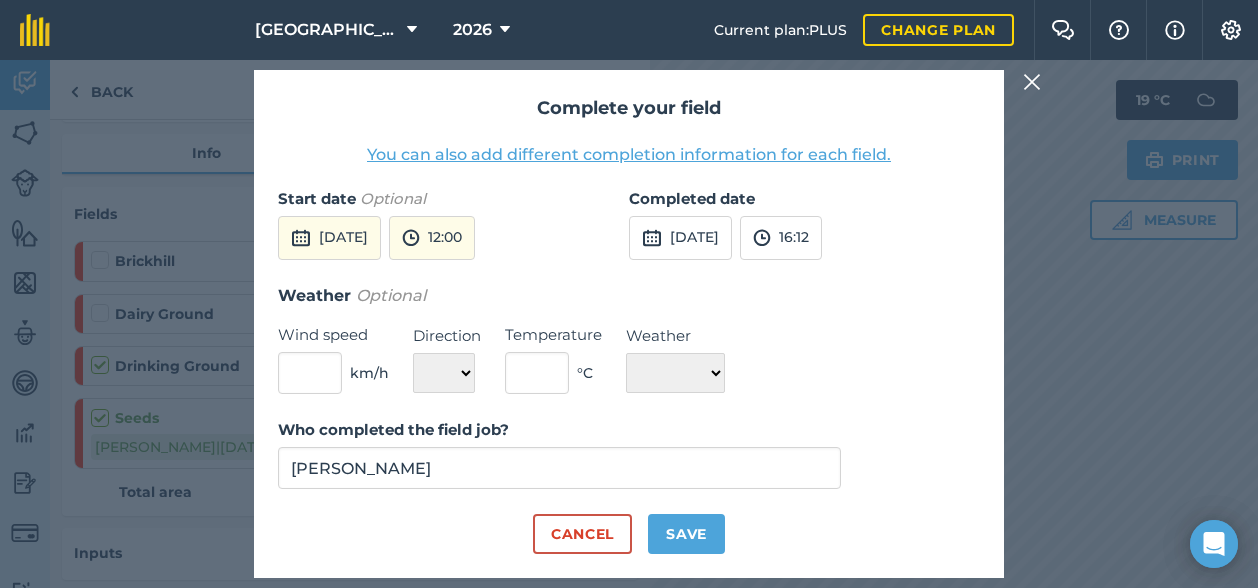 checkbox on "true" 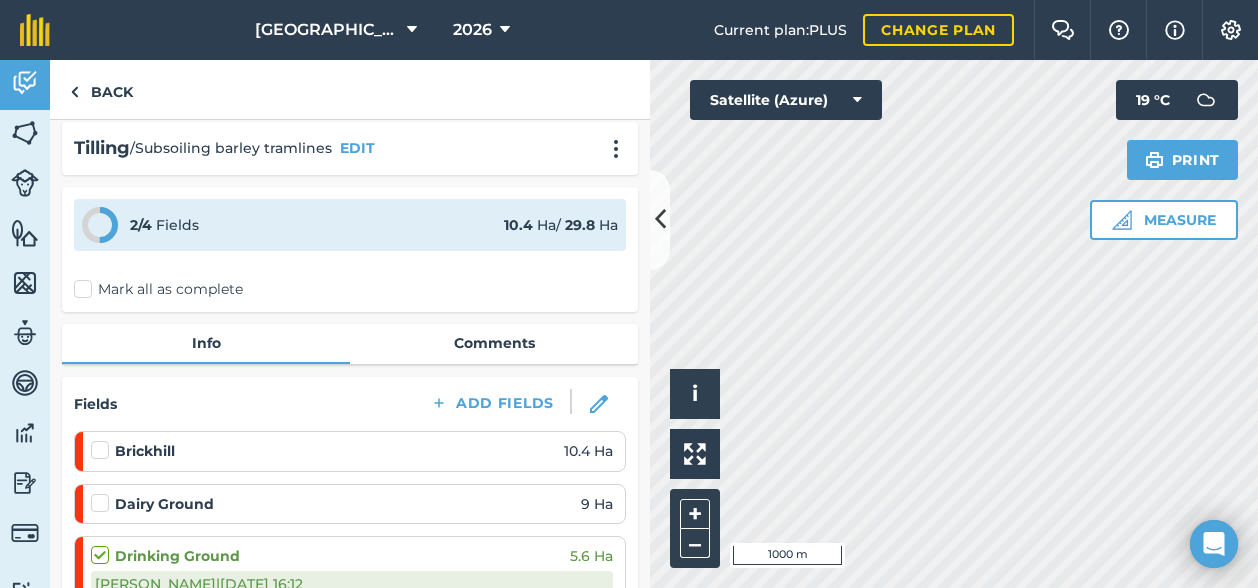 scroll, scrollTop: 0, scrollLeft: 0, axis: both 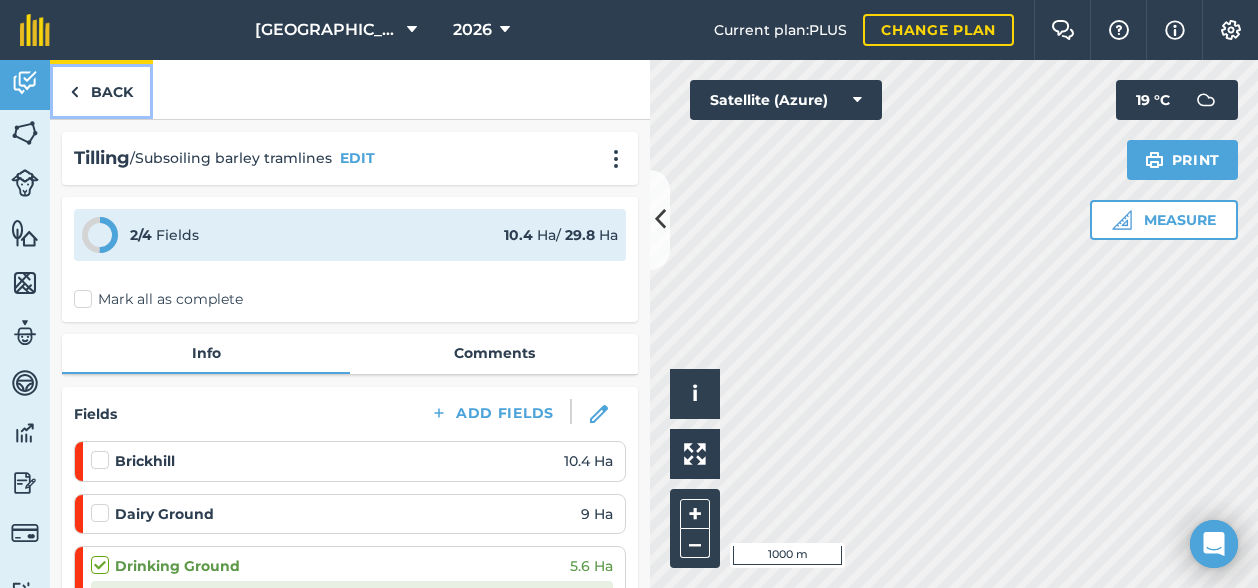 click on "Back" at bounding box center (101, 89) 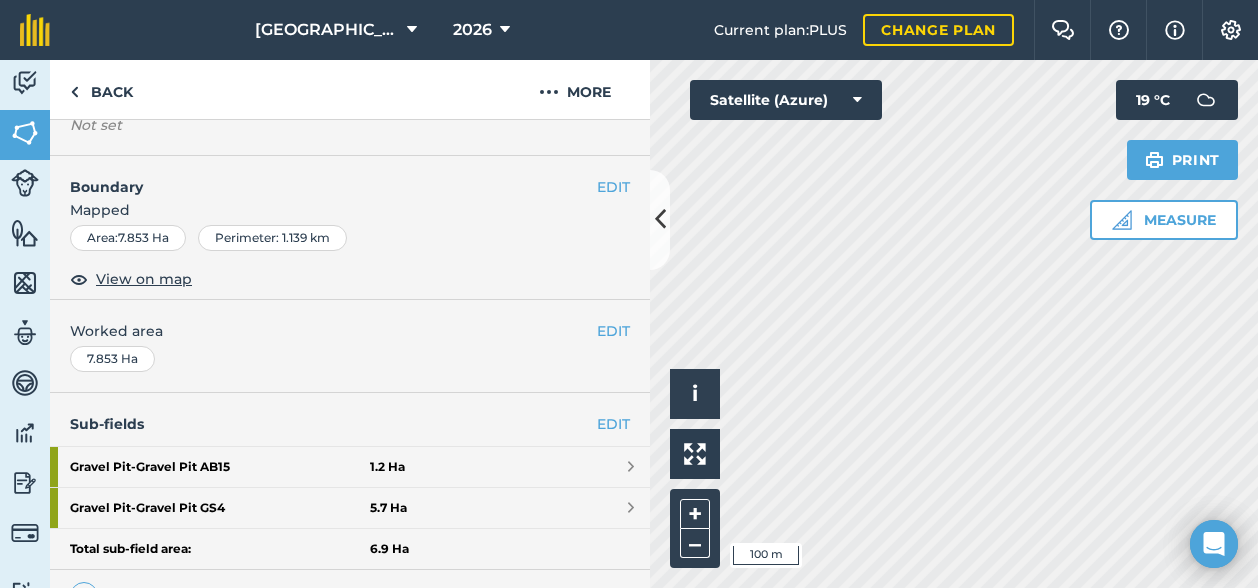 scroll, scrollTop: 300, scrollLeft: 0, axis: vertical 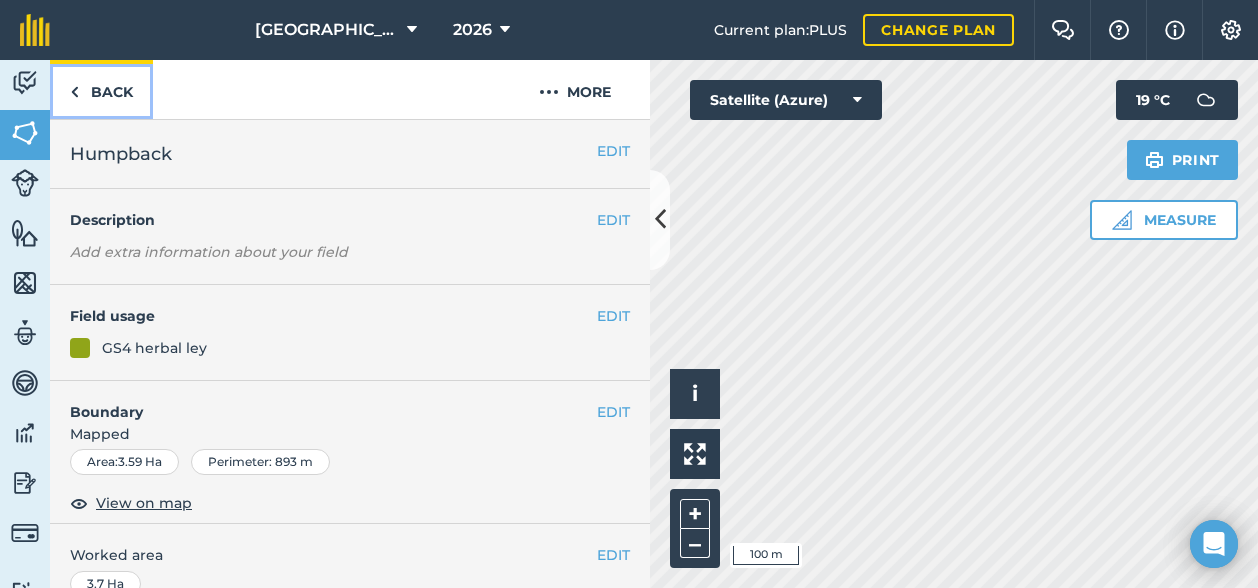 click on "Back" at bounding box center [101, 89] 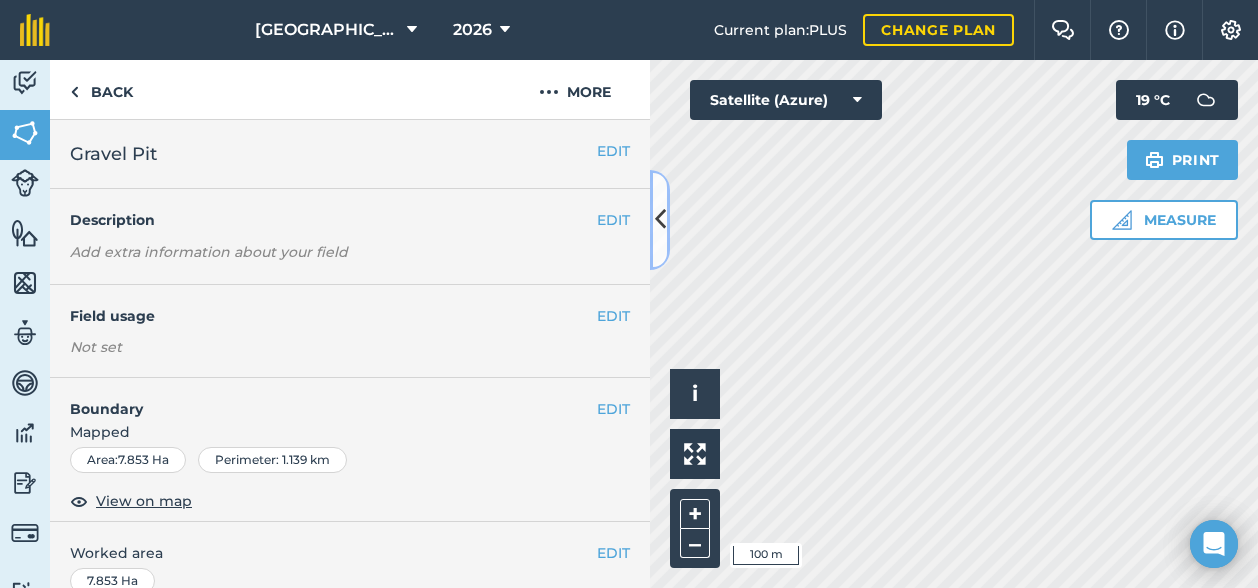 click at bounding box center [660, 219] 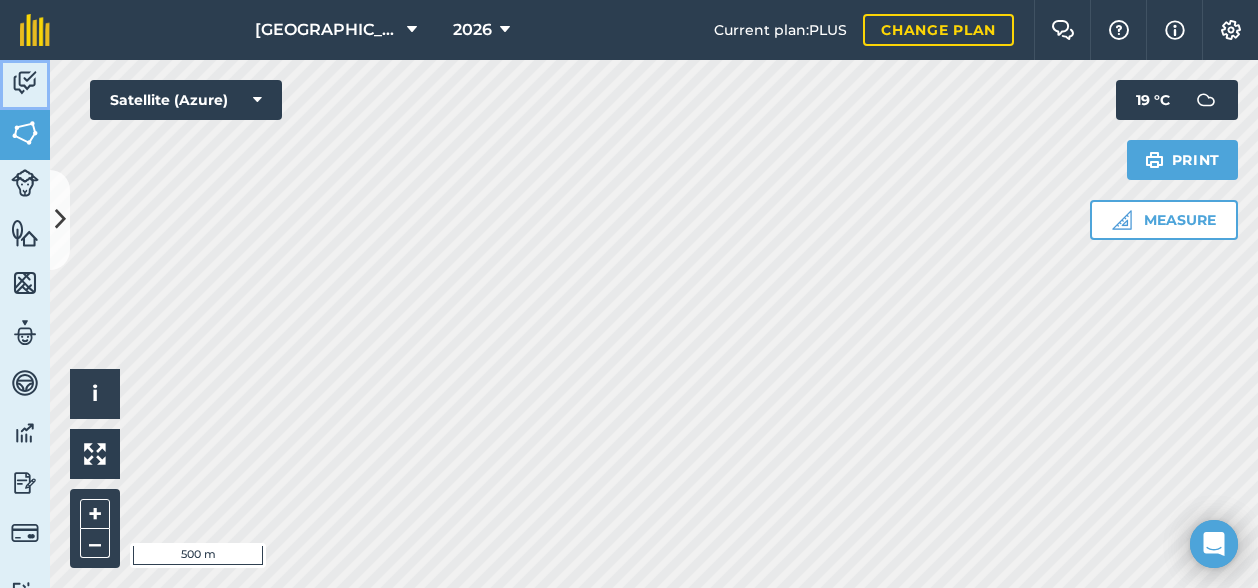 click on "Activity" at bounding box center (25, 85) 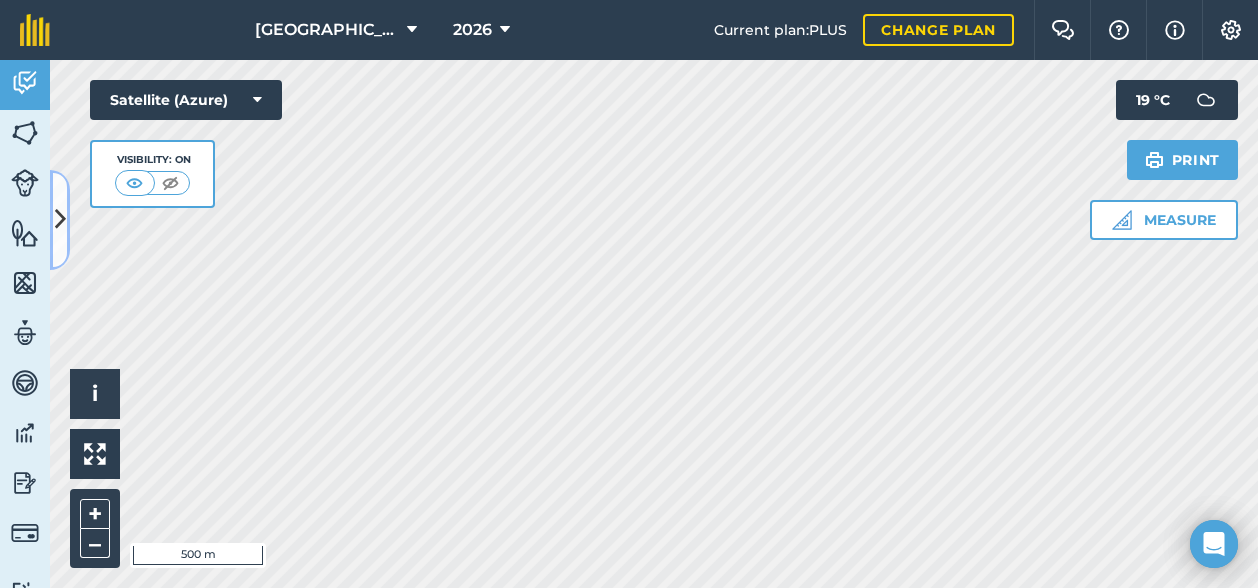 click at bounding box center [60, 219] 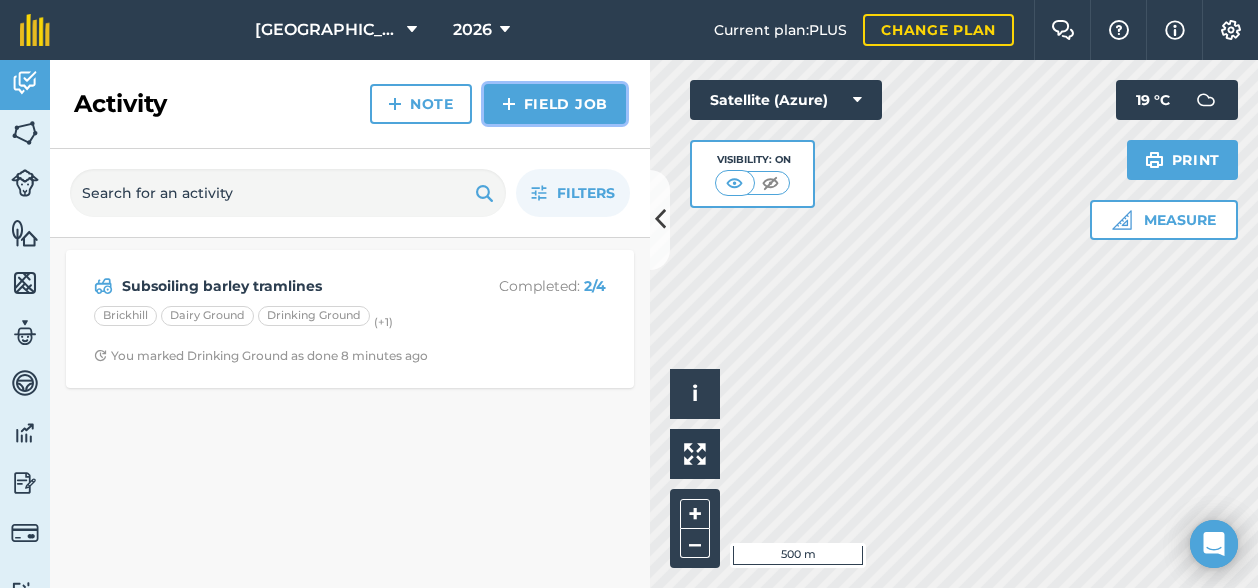 click on "Field Job" at bounding box center [555, 104] 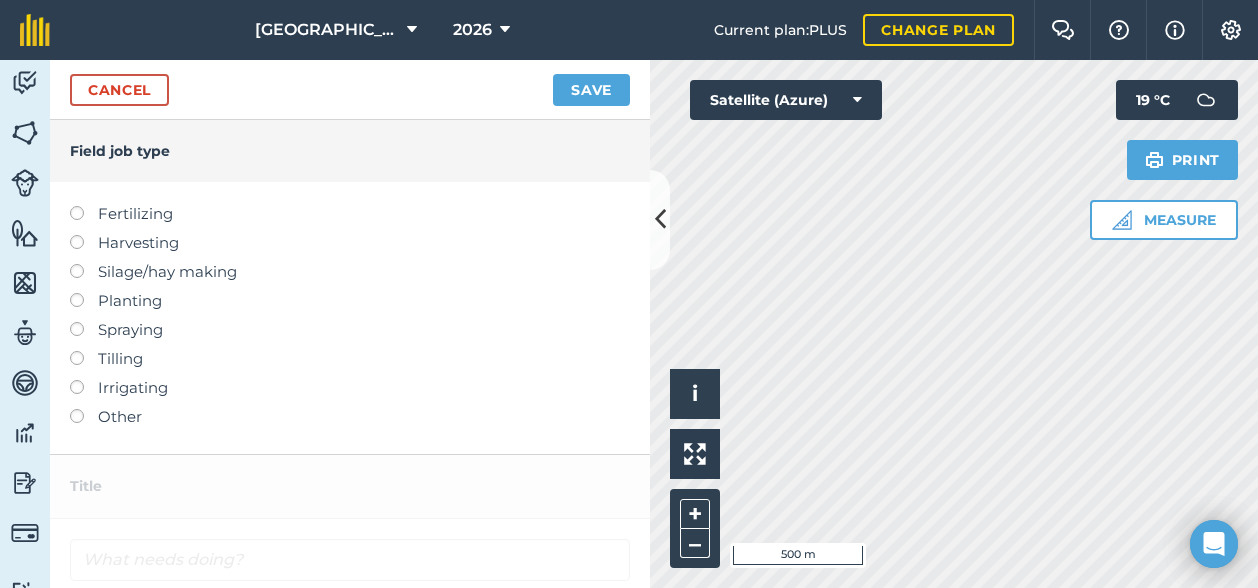click at bounding box center (84, 322) 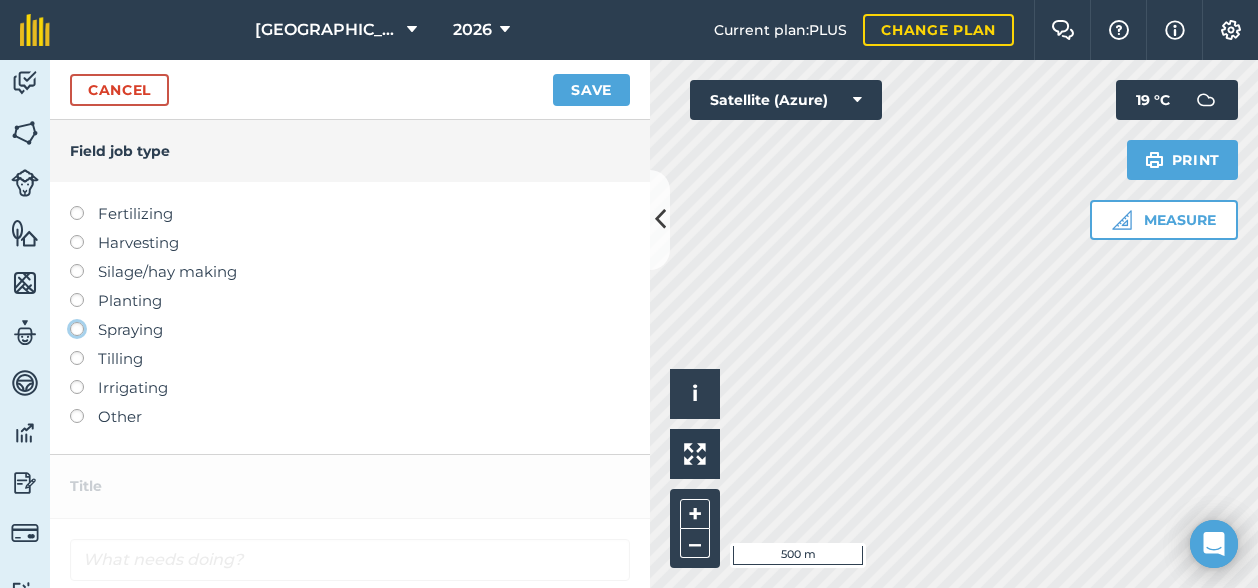 click on "Spraying" at bounding box center [-9943, 328] 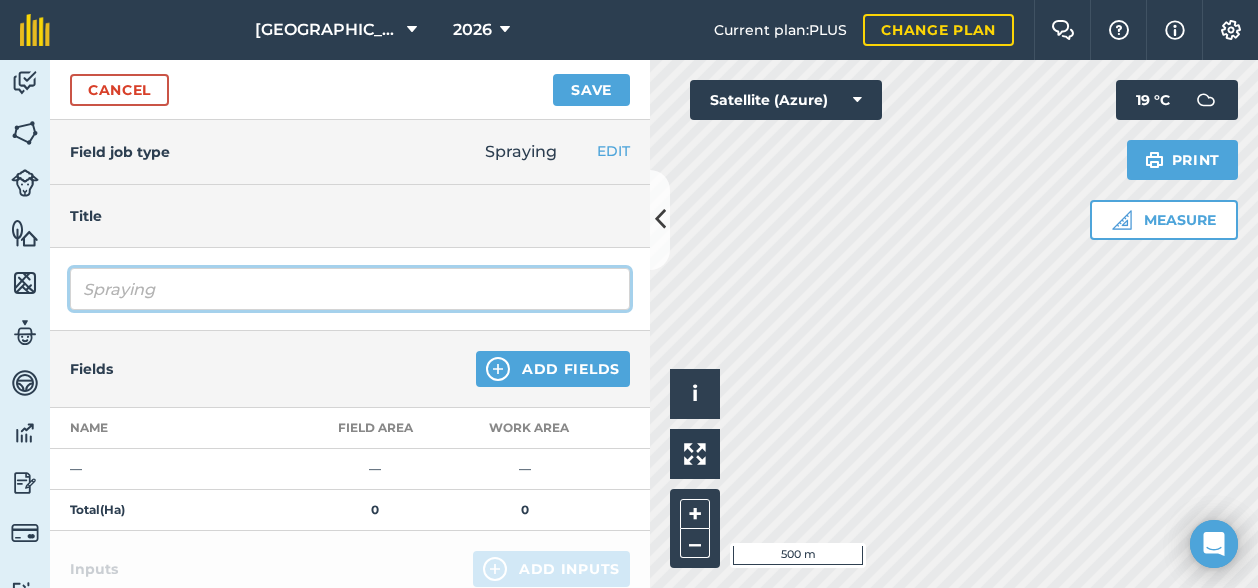 click on "Spraying" at bounding box center [350, 289] 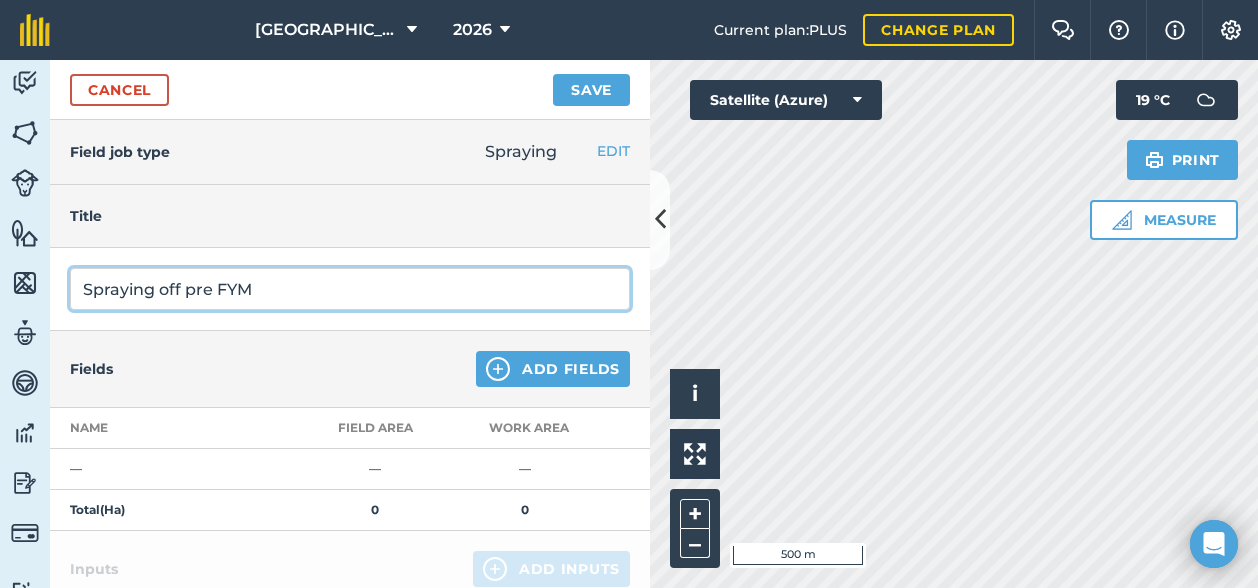 type on "Spraying off pre FYM" 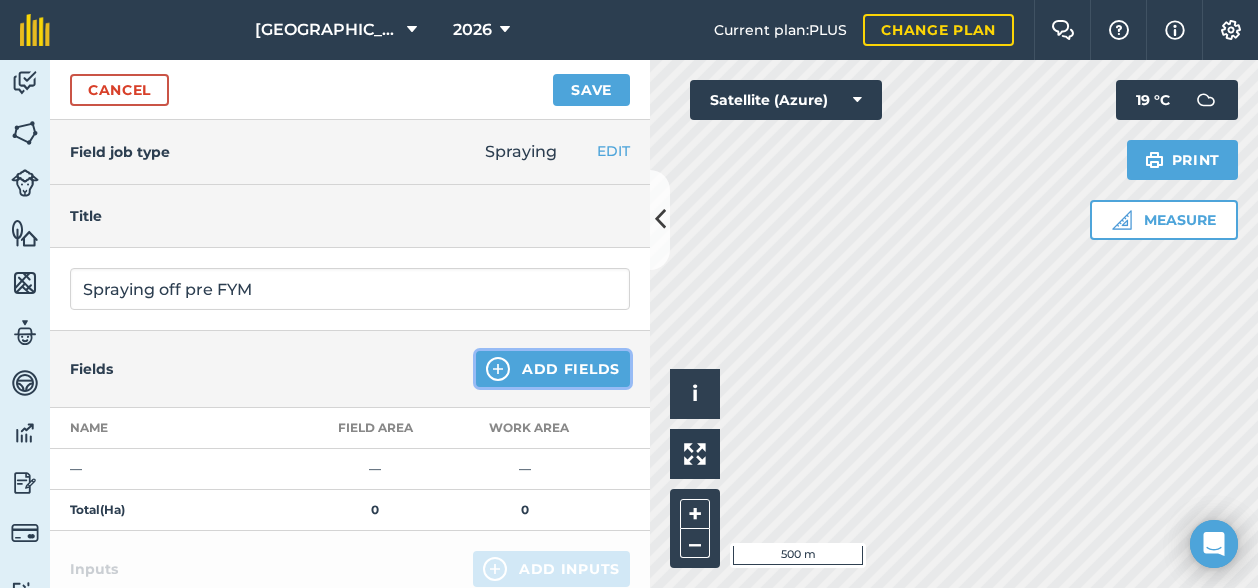 click on "Add Fields" at bounding box center [553, 369] 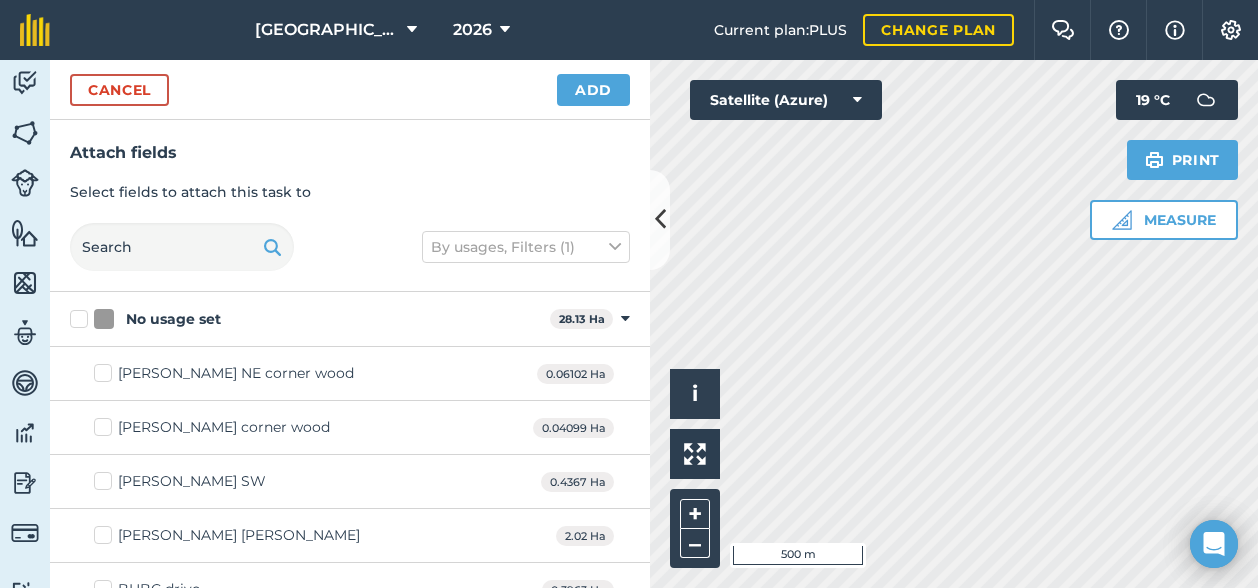 checkbox on "true" 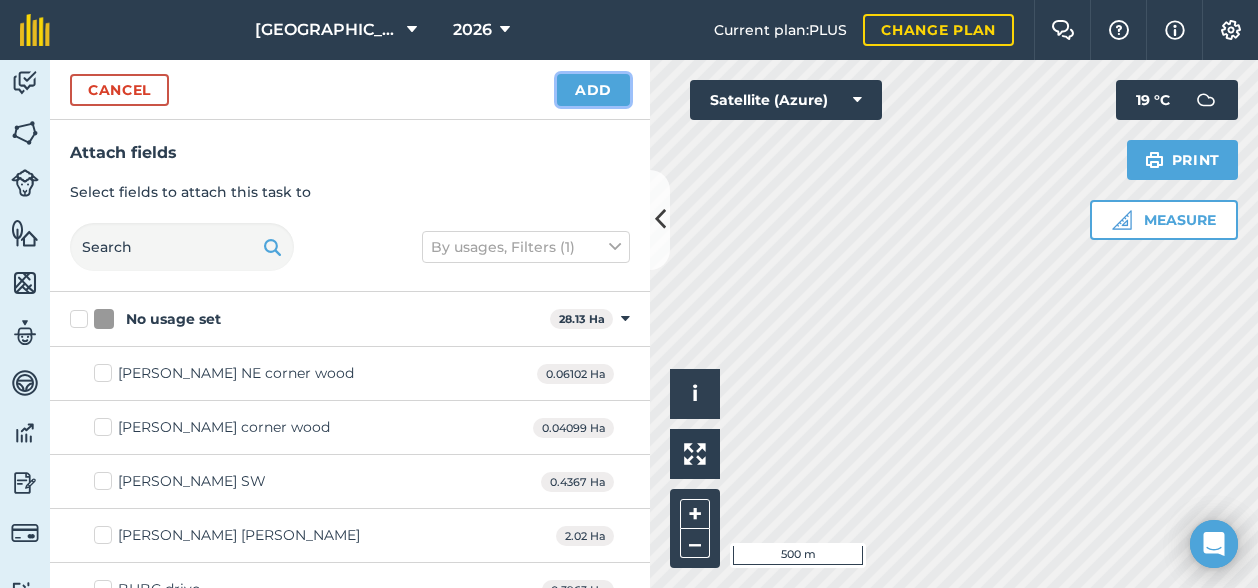 click on "Add" at bounding box center (593, 90) 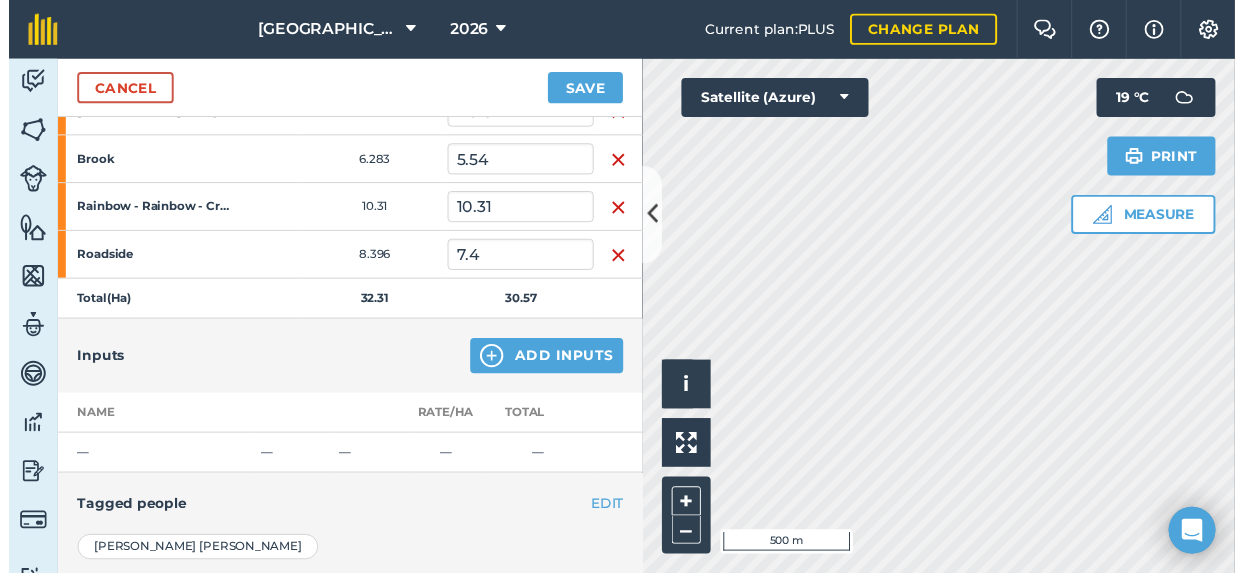 scroll, scrollTop: 400, scrollLeft: 0, axis: vertical 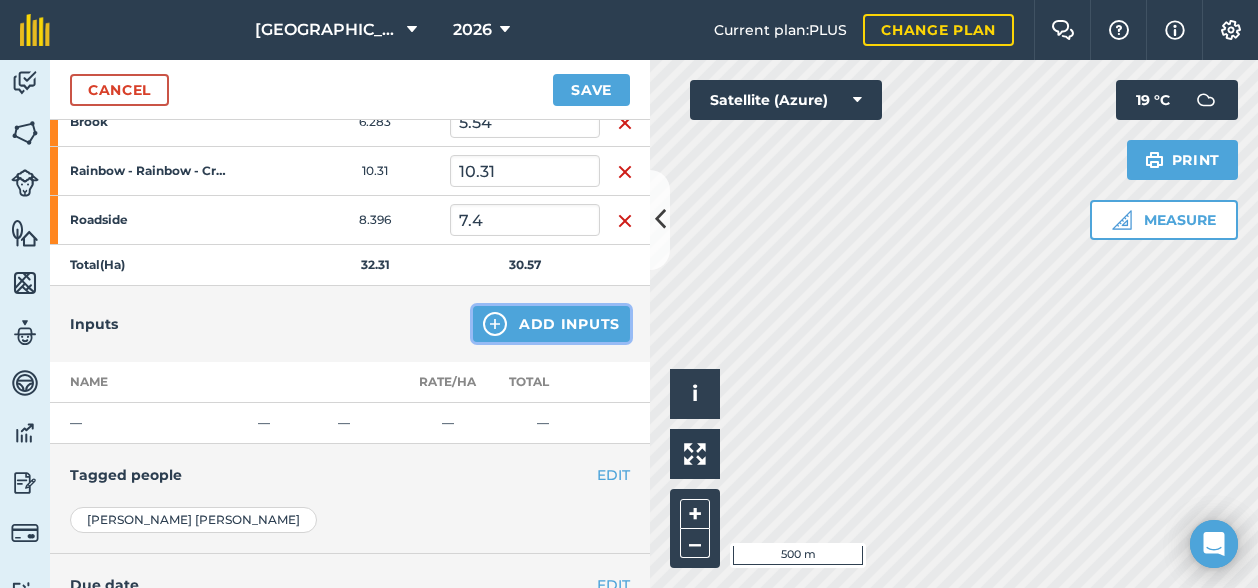 click on "Add Inputs" at bounding box center (551, 324) 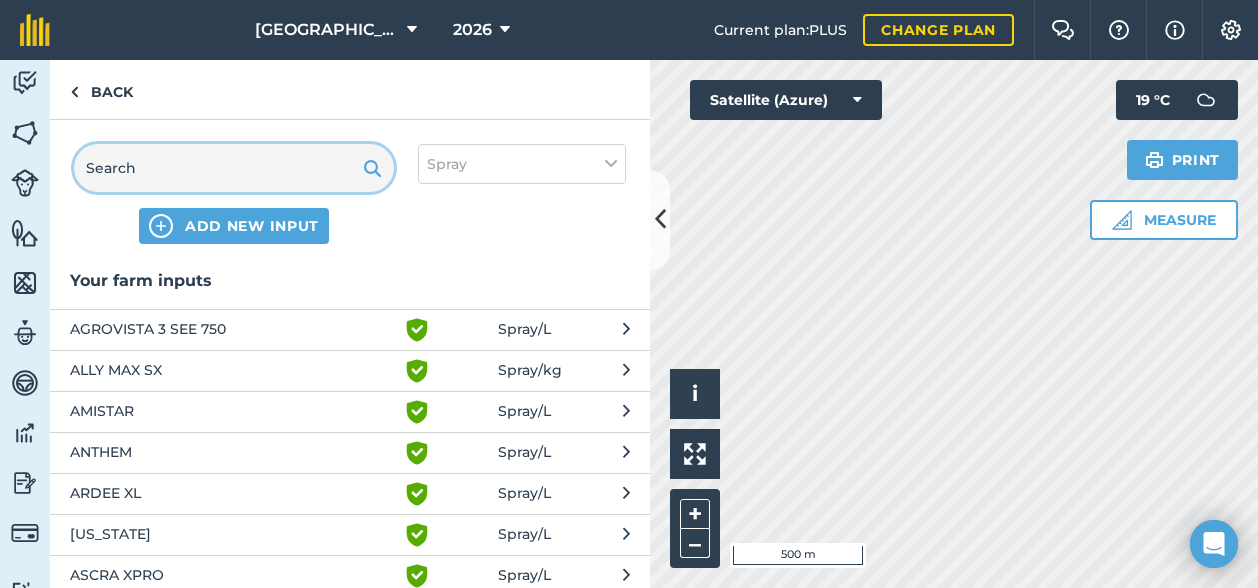 click at bounding box center [234, 168] 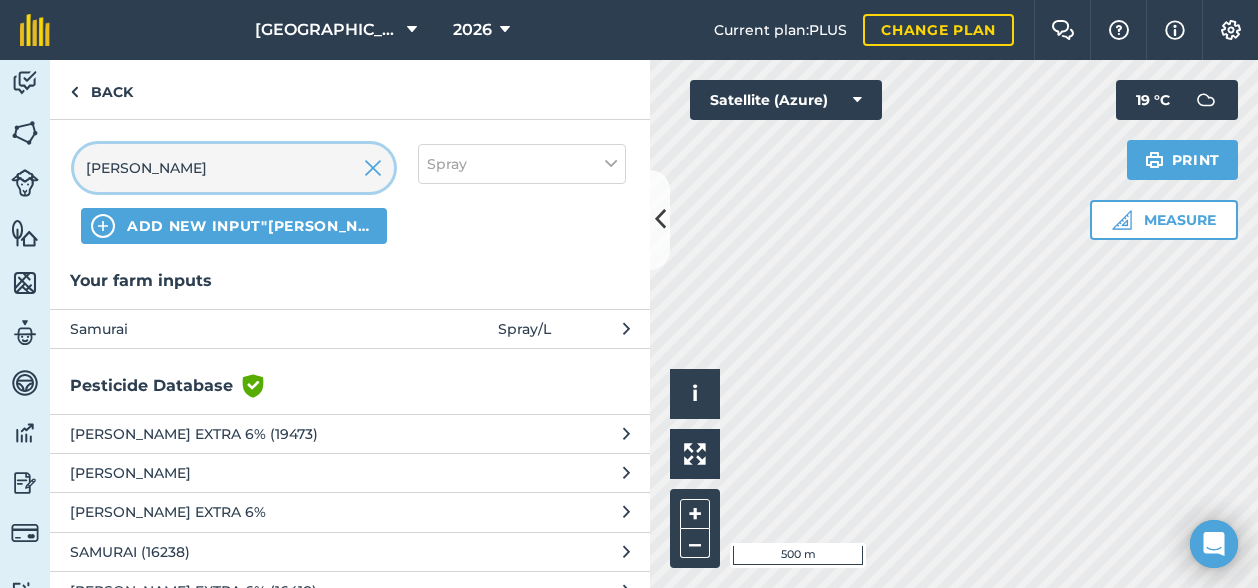 type on "[PERSON_NAME]" 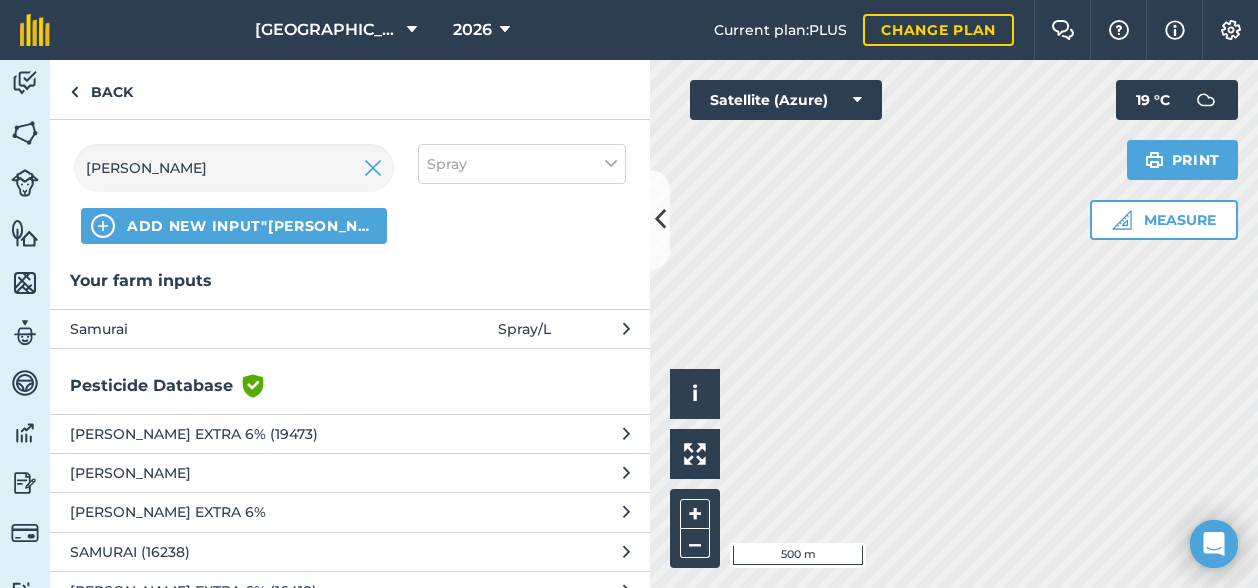 click on "Samurai" at bounding box center [233, 329] 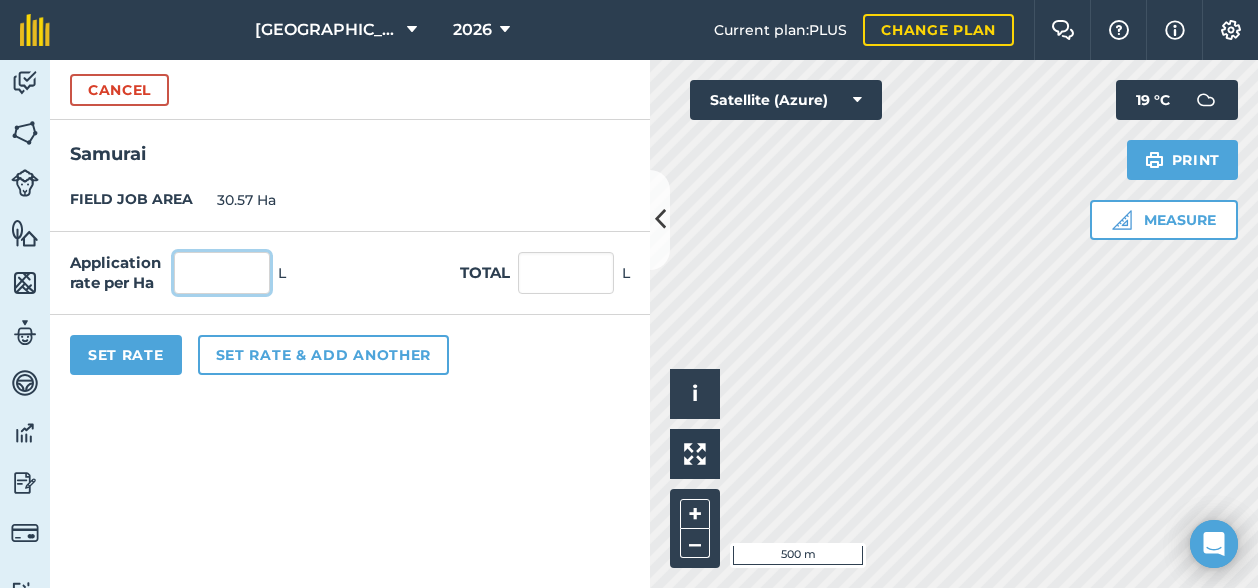 click at bounding box center [222, 273] 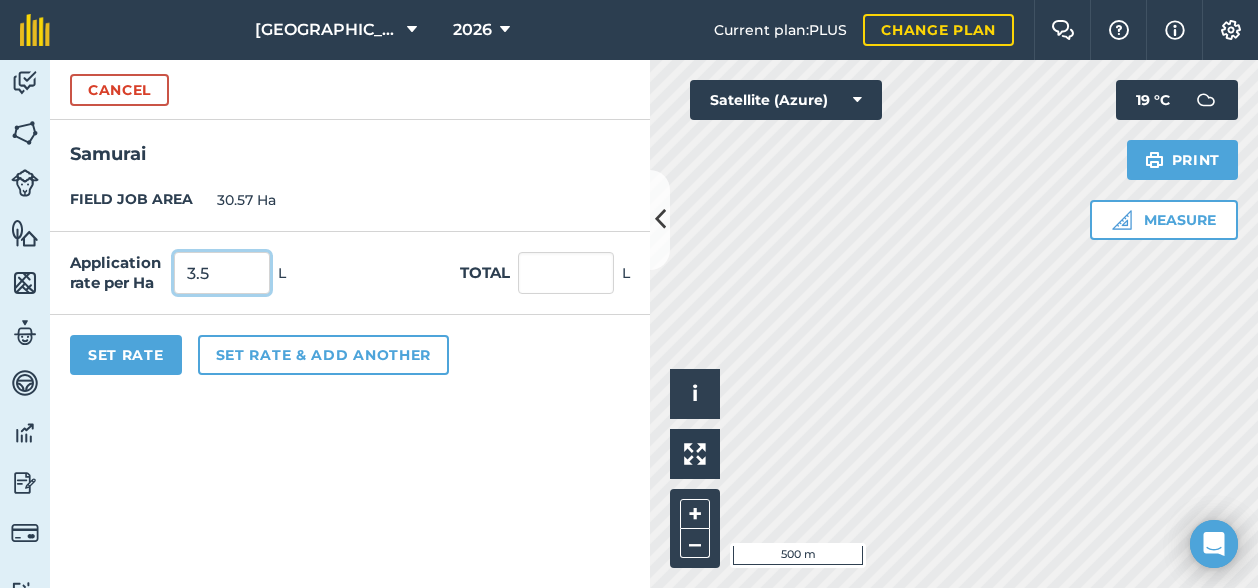type on "3.5" 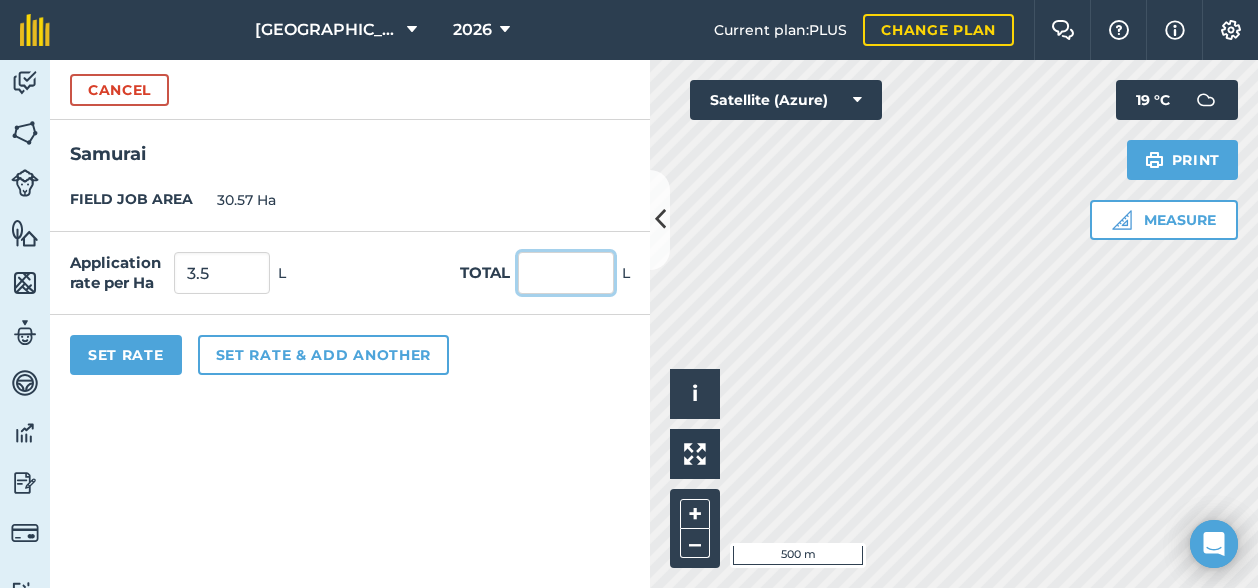 type on "106.995" 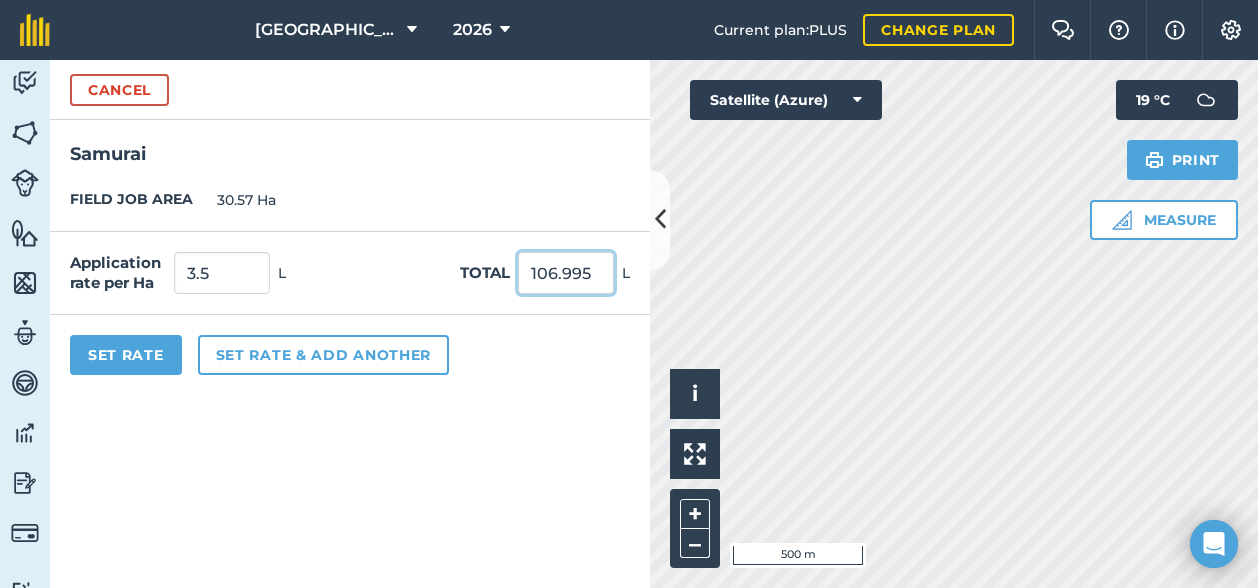 click on "106.995" at bounding box center (566, 273) 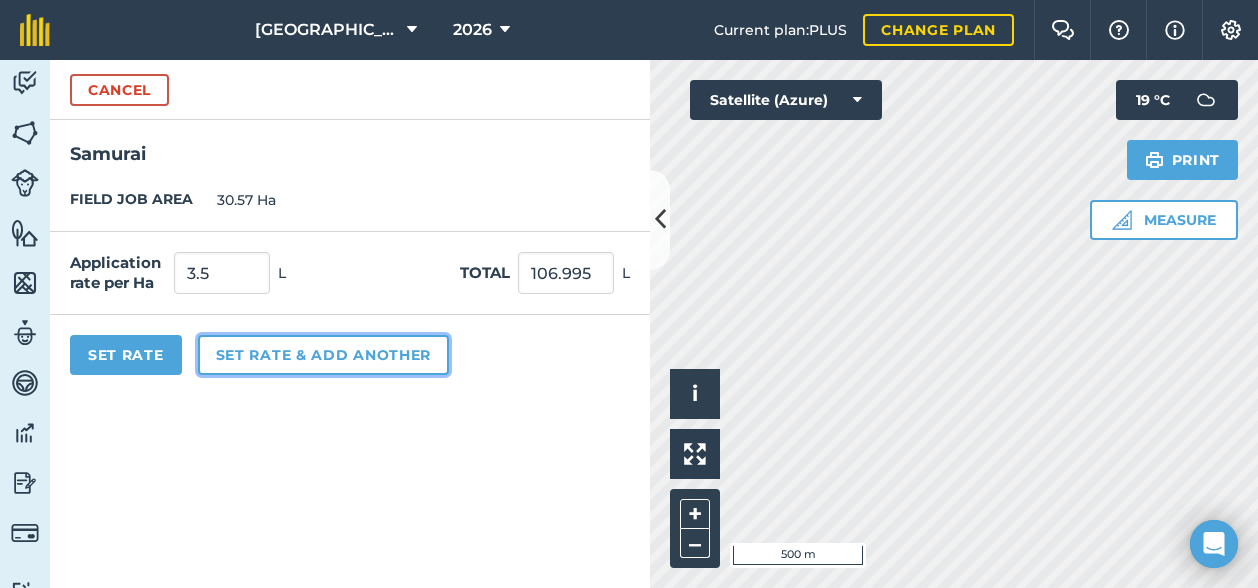 click on "Set rate & add another" at bounding box center (323, 355) 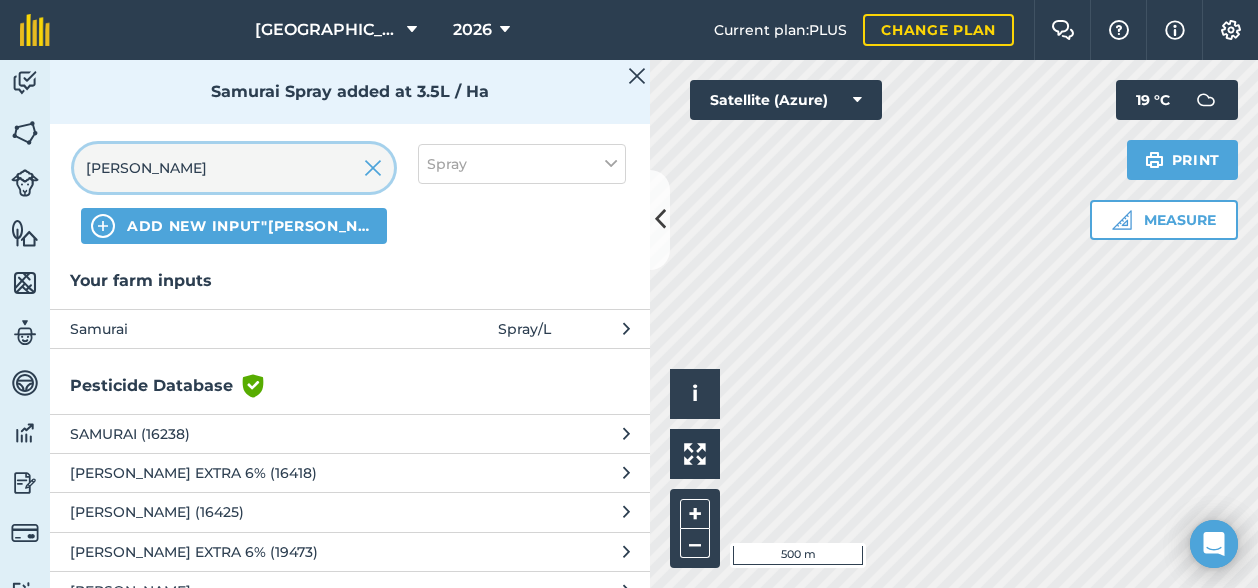 drag, startPoint x: 208, startPoint y: 180, endPoint x: 2, endPoint y: 190, distance: 206.24257 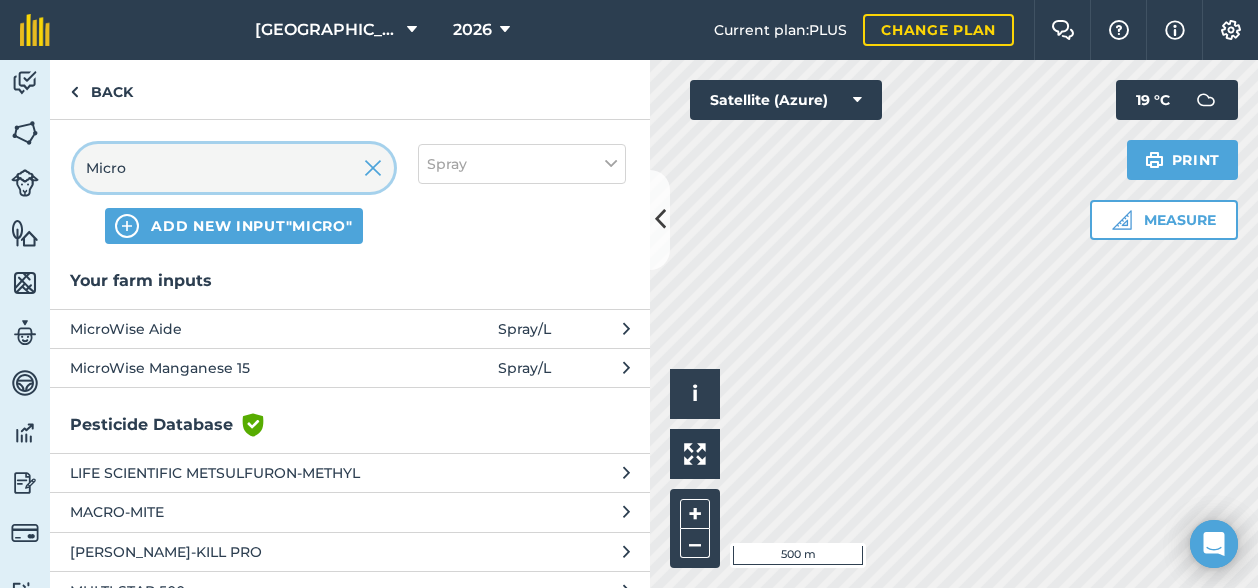 type on "Microw" 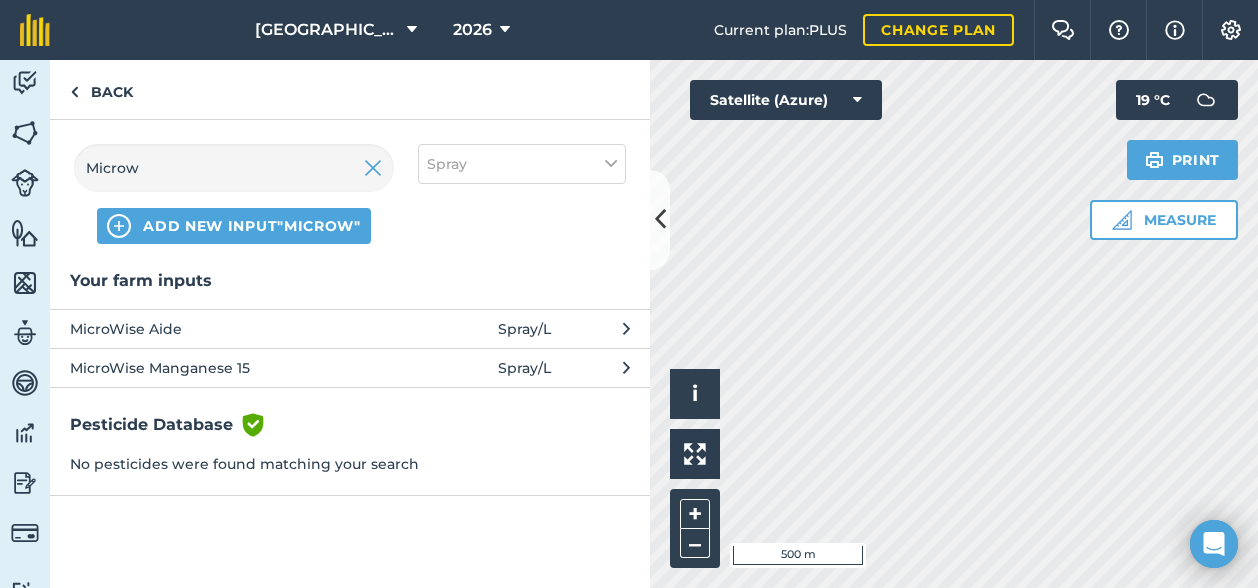 click on "MicroWise Aide" at bounding box center (233, 329) 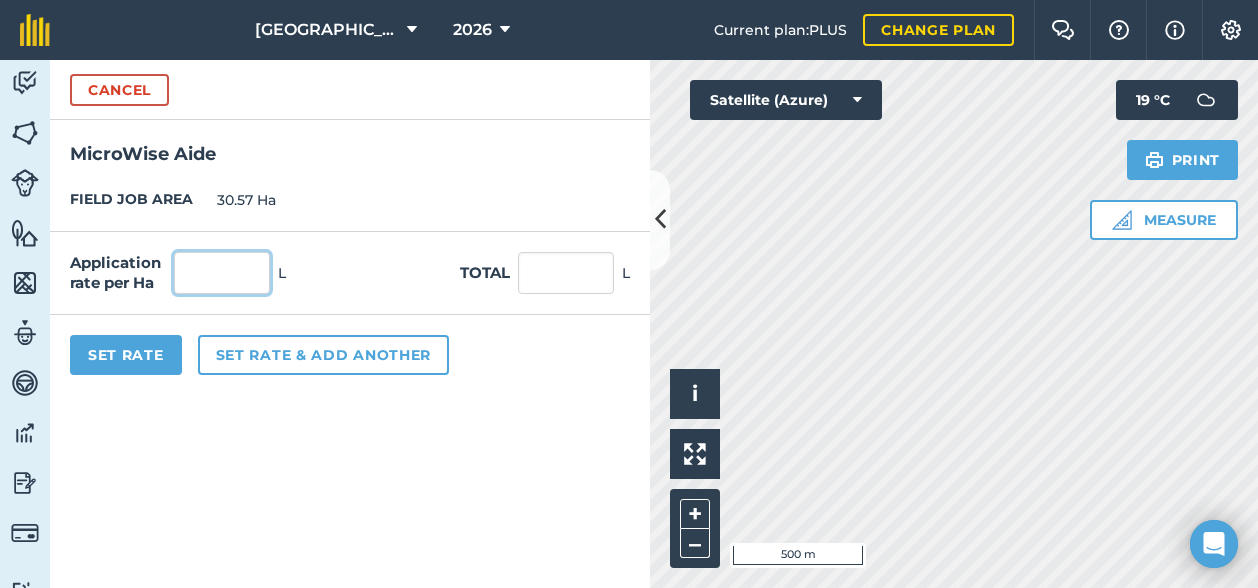 click at bounding box center (222, 273) 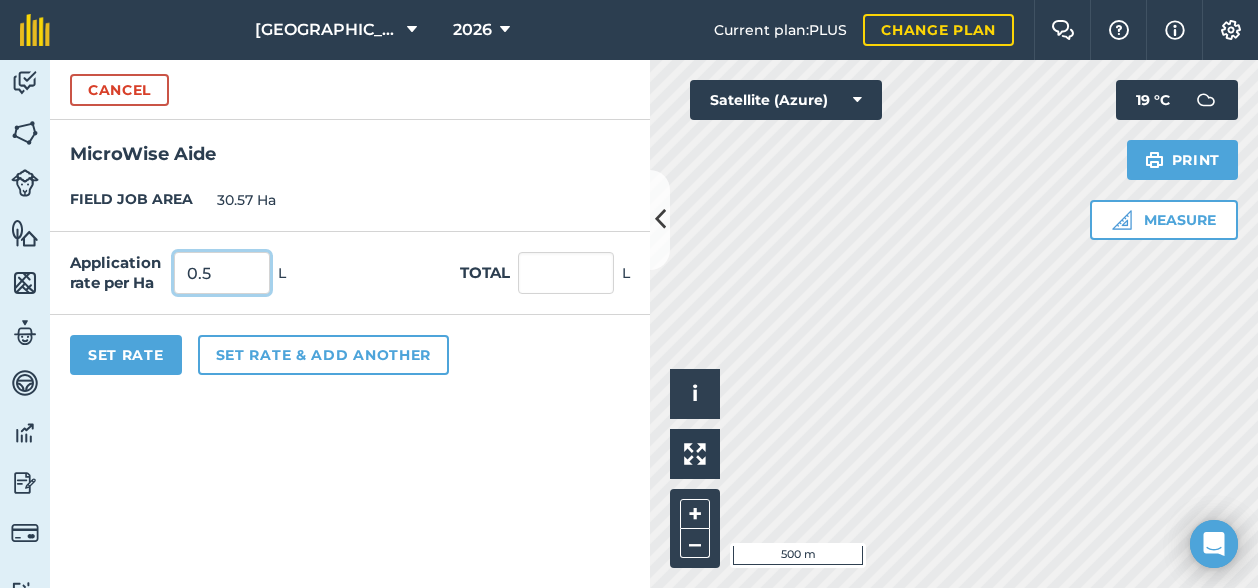 type on "0.5" 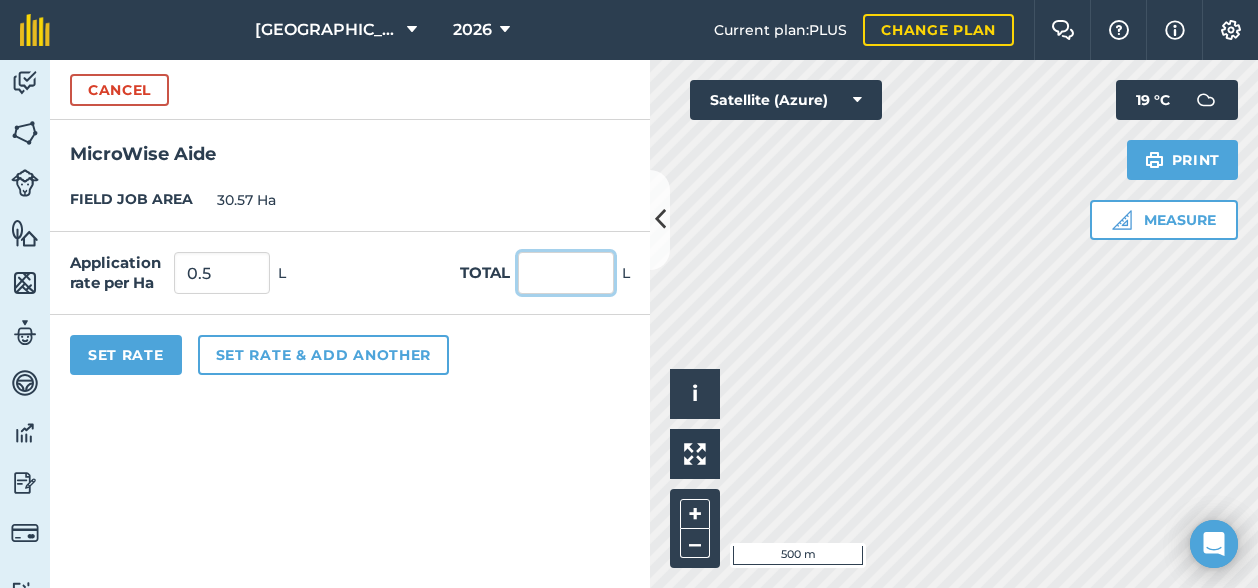 type on "15.285" 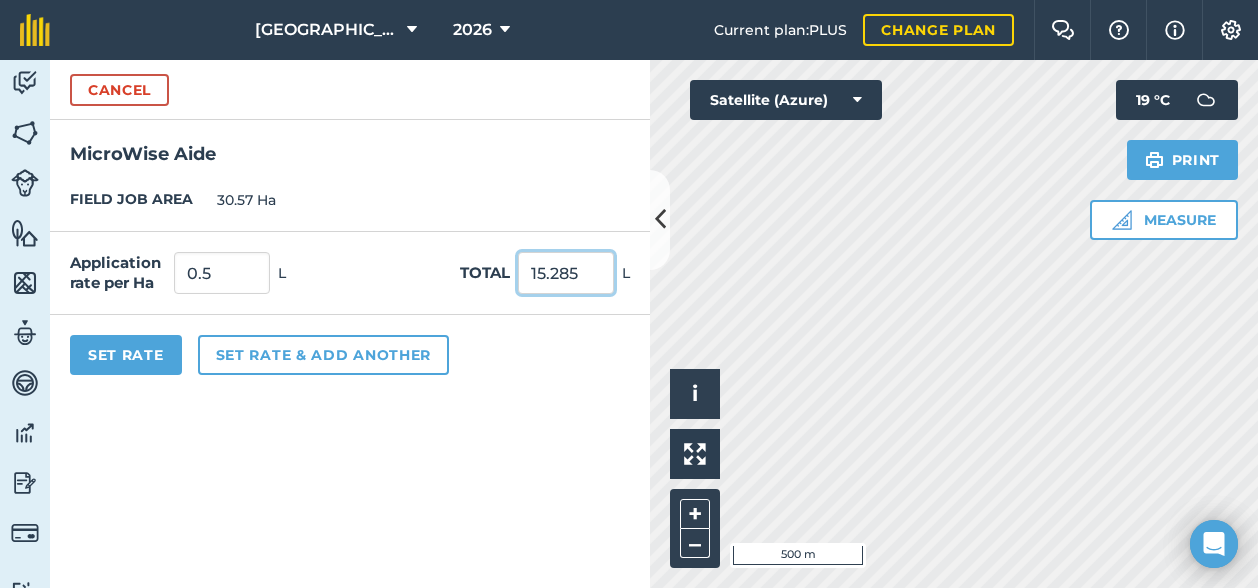click on "15.285" at bounding box center (566, 273) 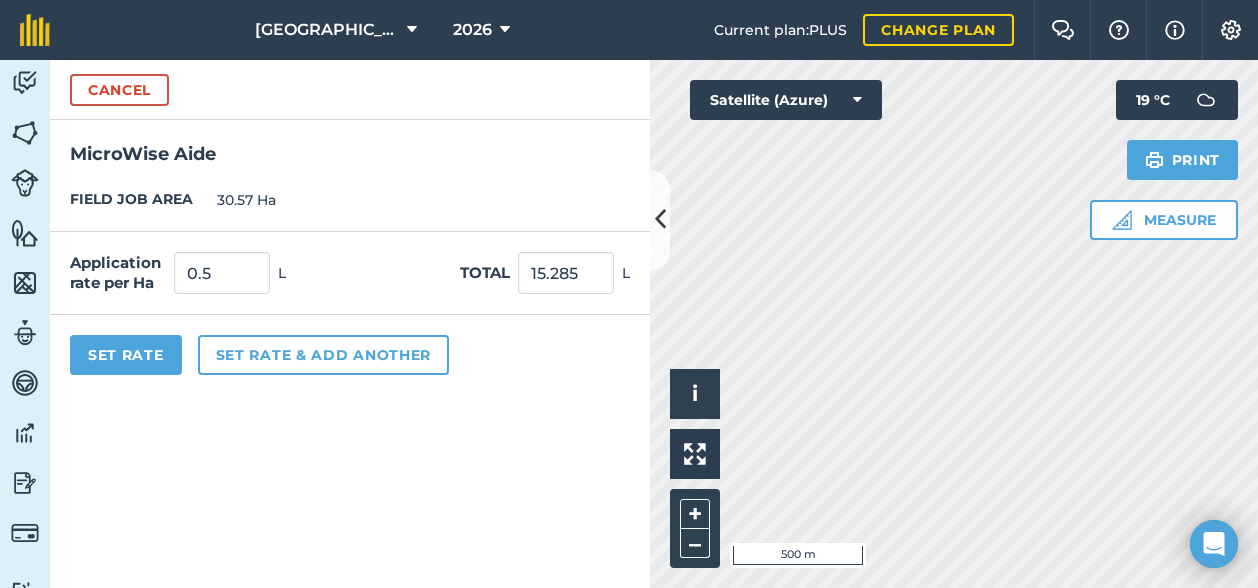 click on "Cancel MicroWise Aide     FIELD JOB AREA 30.57   Ha Application rate per   Ha 0.5 L Total 15.285 L Set Rate Set rate & add another" at bounding box center [350, 324] 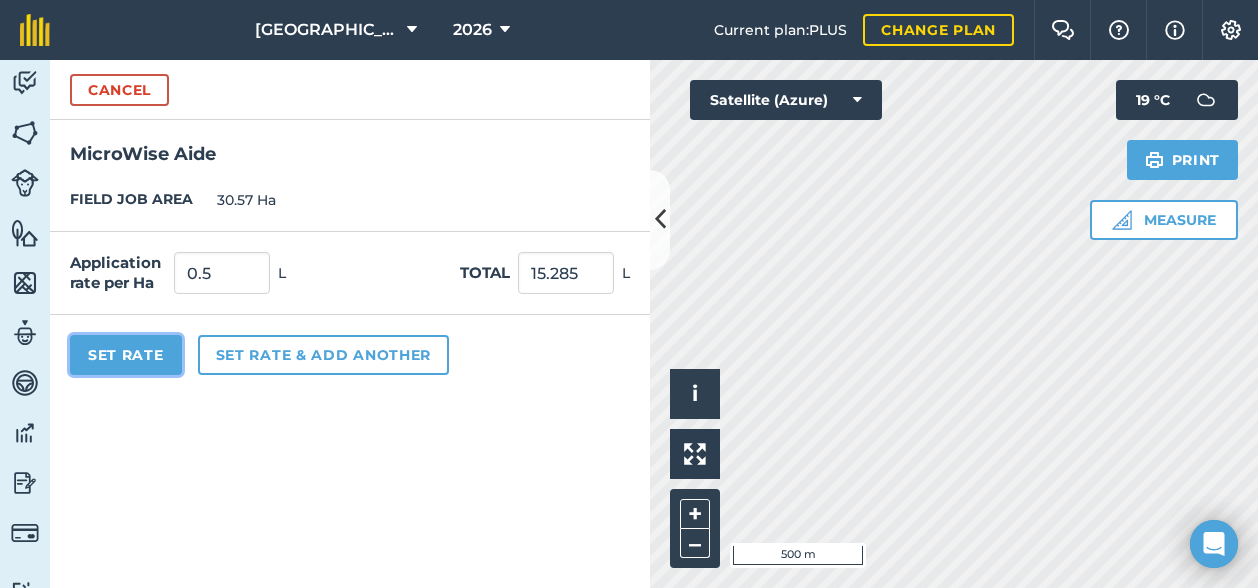 click on "Set Rate" at bounding box center (126, 355) 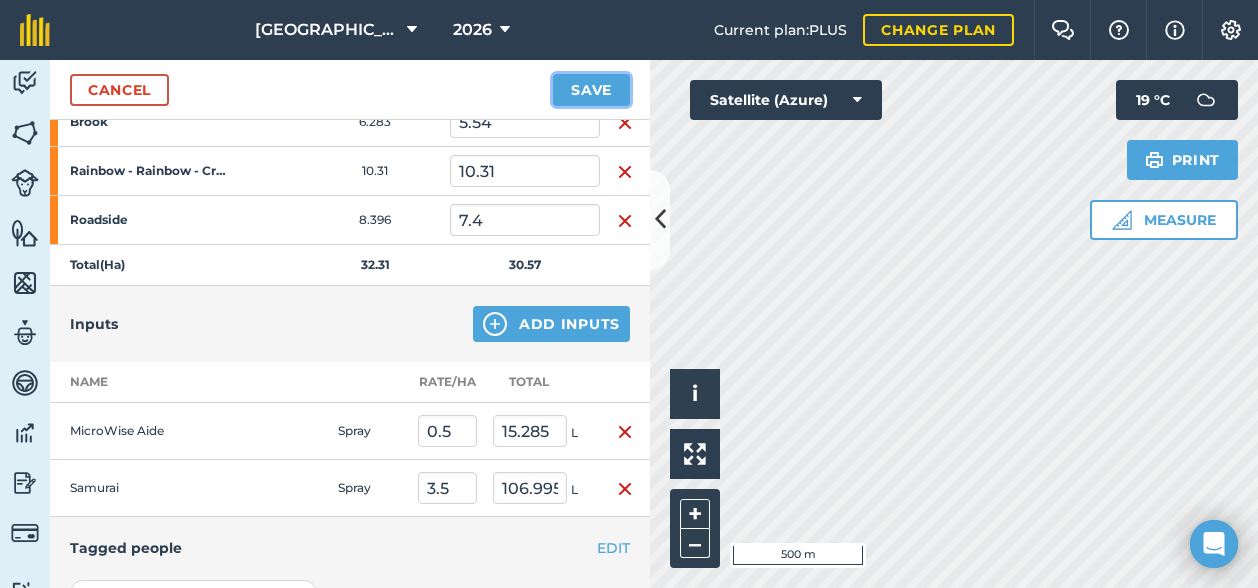 click on "Save" at bounding box center (591, 90) 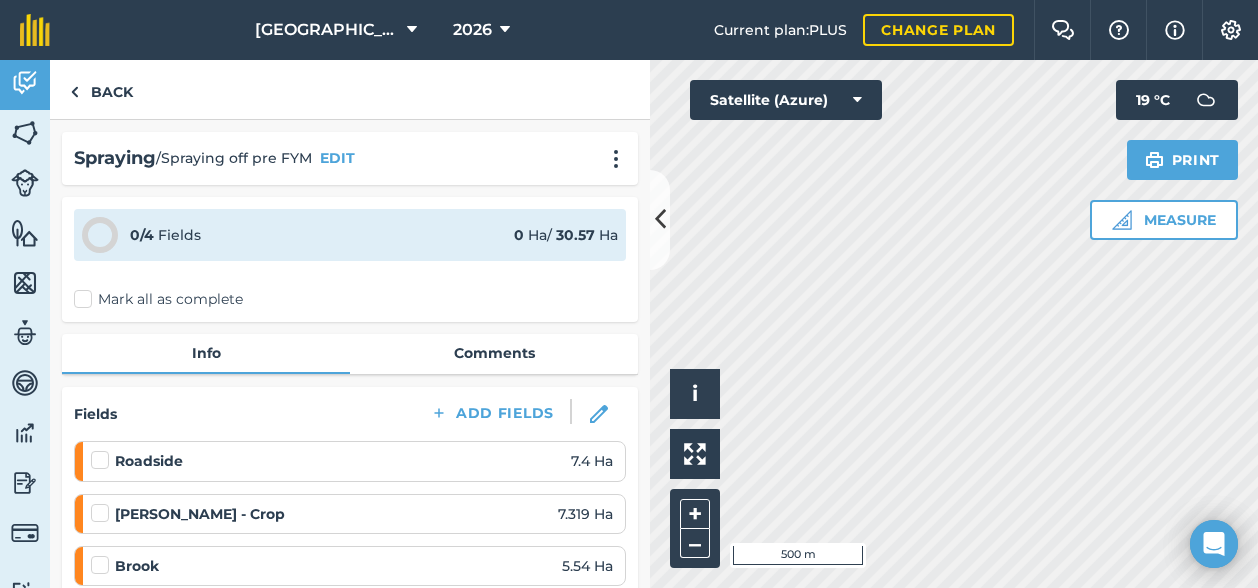 click on "Mark all as complete" at bounding box center [158, 299] 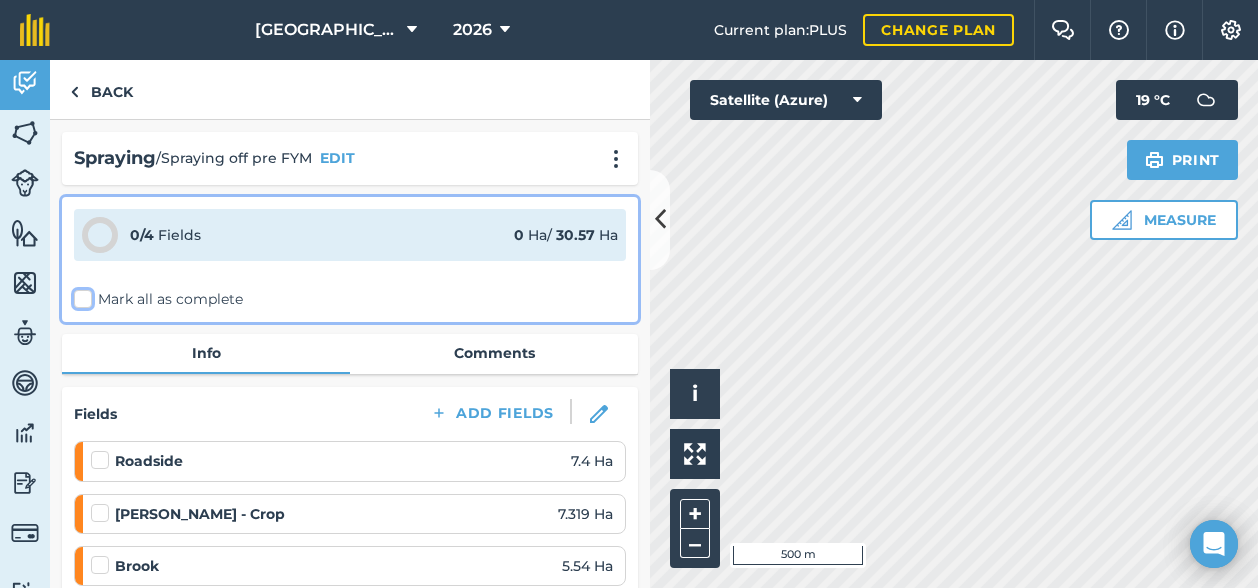 click on "Mark all as complete" at bounding box center (80, 295) 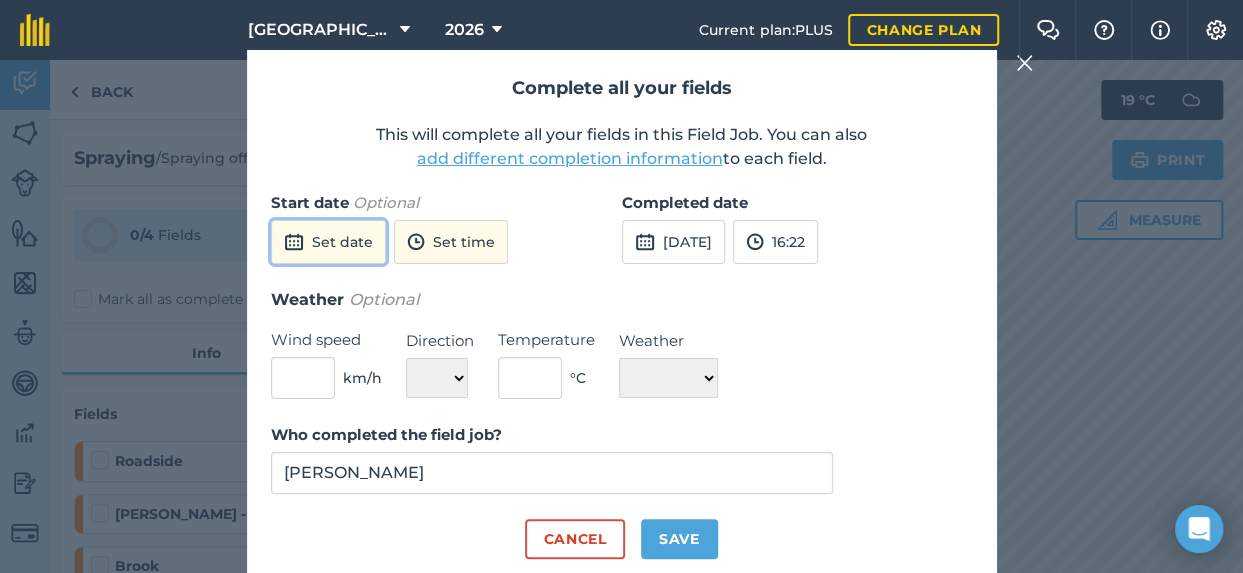 click on "Set date" at bounding box center [328, 242] 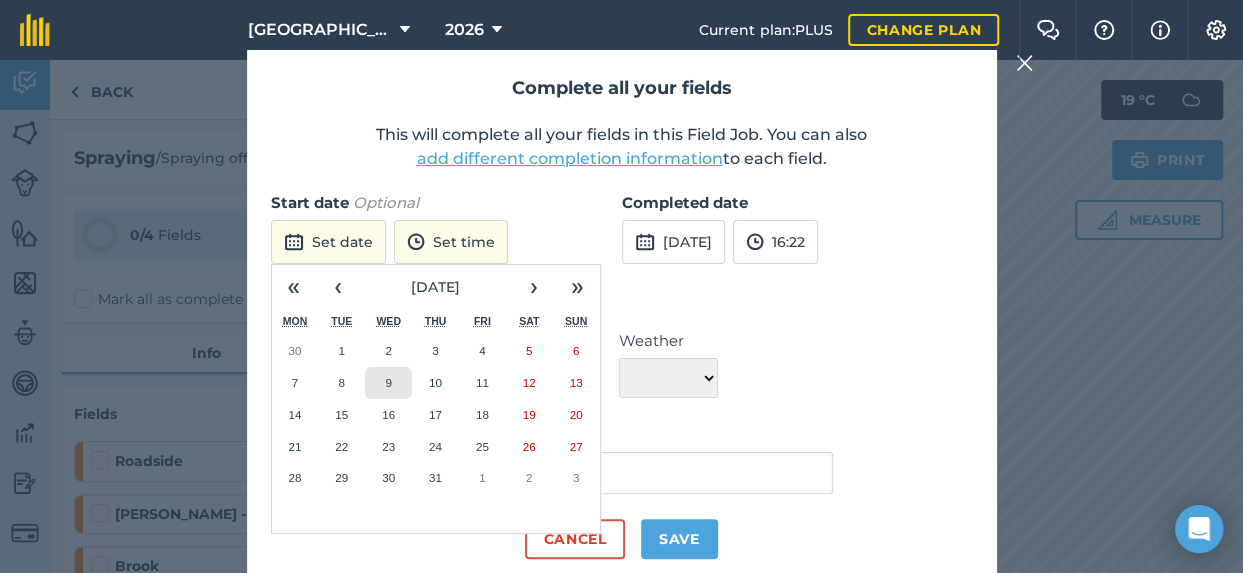 click on "9" at bounding box center [388, 382] 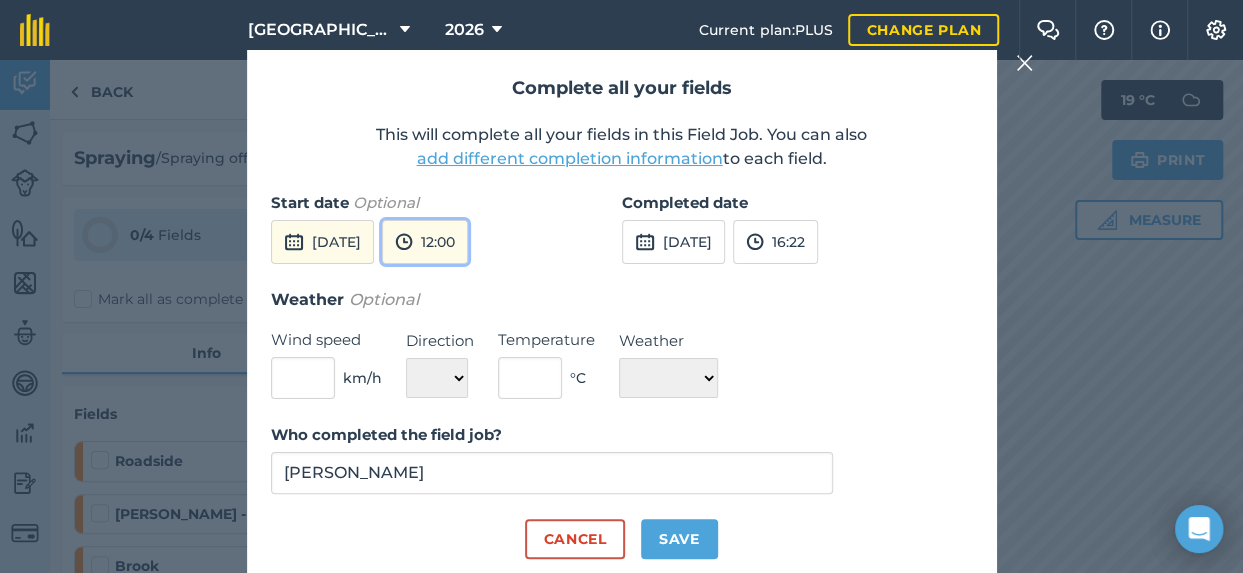 click on "12:00" at bounding box center [425, 242] 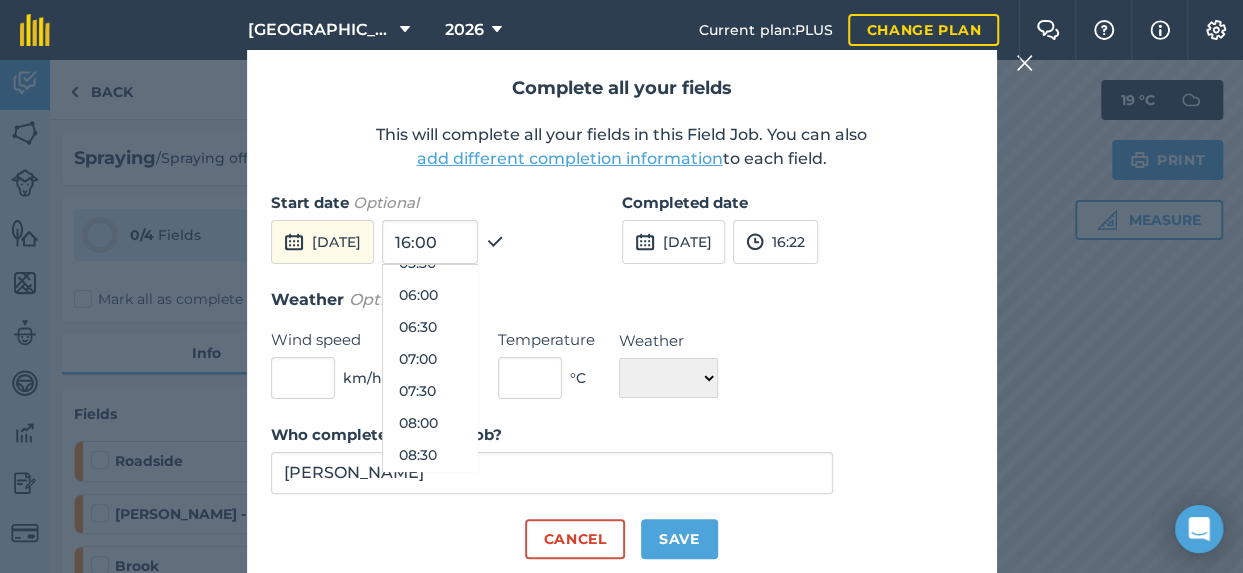 scroll, scrollTop: 372, scrollLeft: 0, axis: vertical 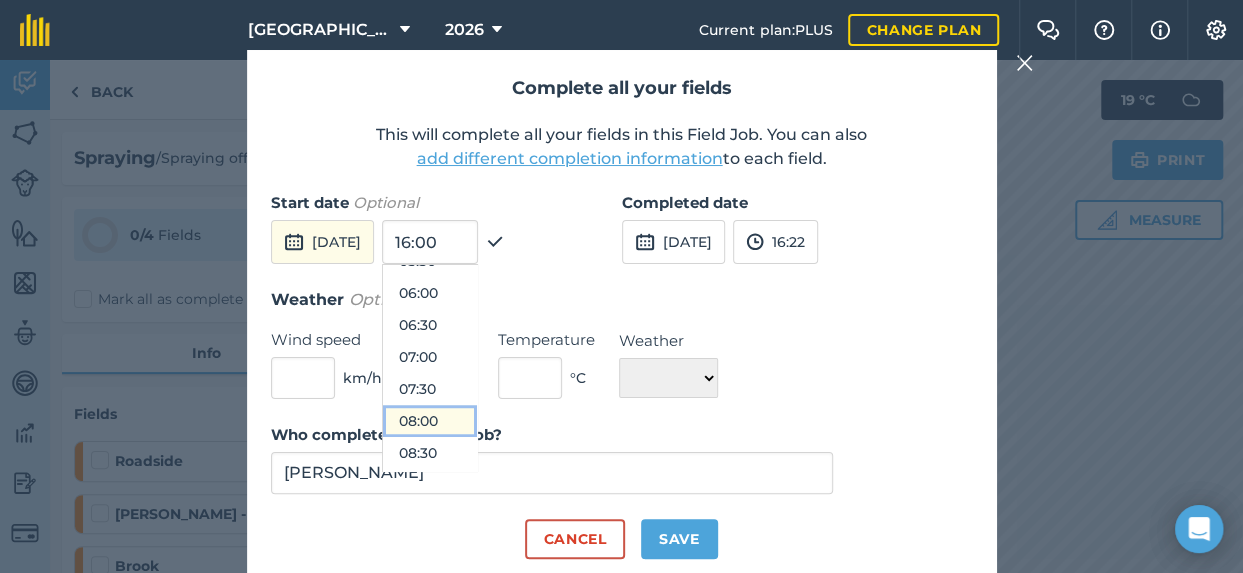 click on "08:00" at bounding box center (430, 421) 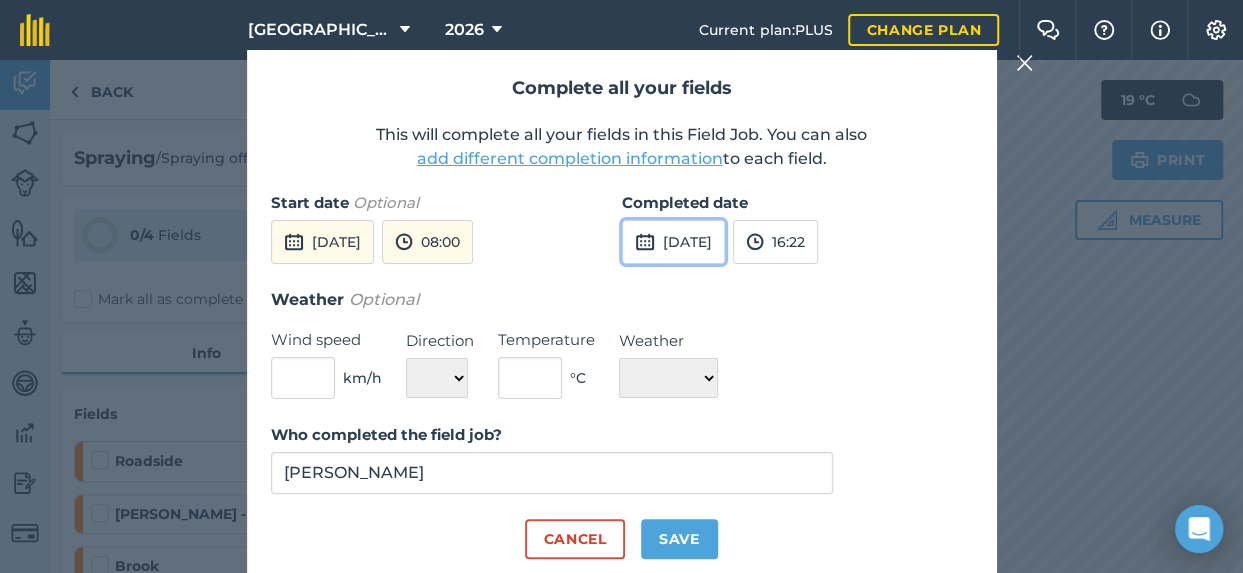 click on "[DATE]" at bounding box center (673, 242) 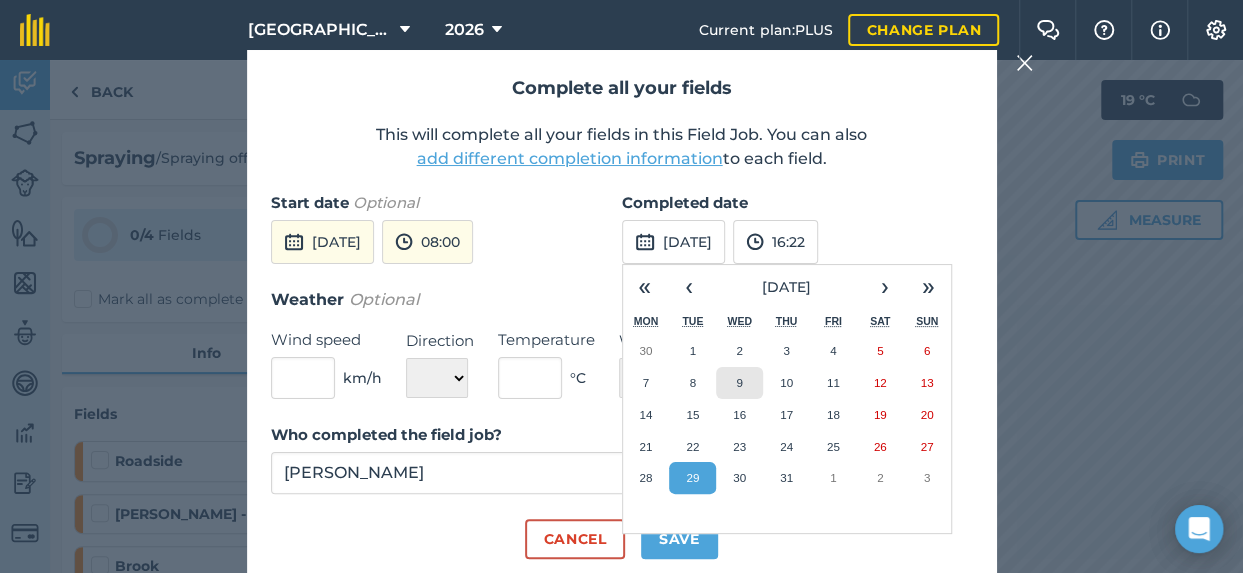click on "9" at bounding box center (739, 383) 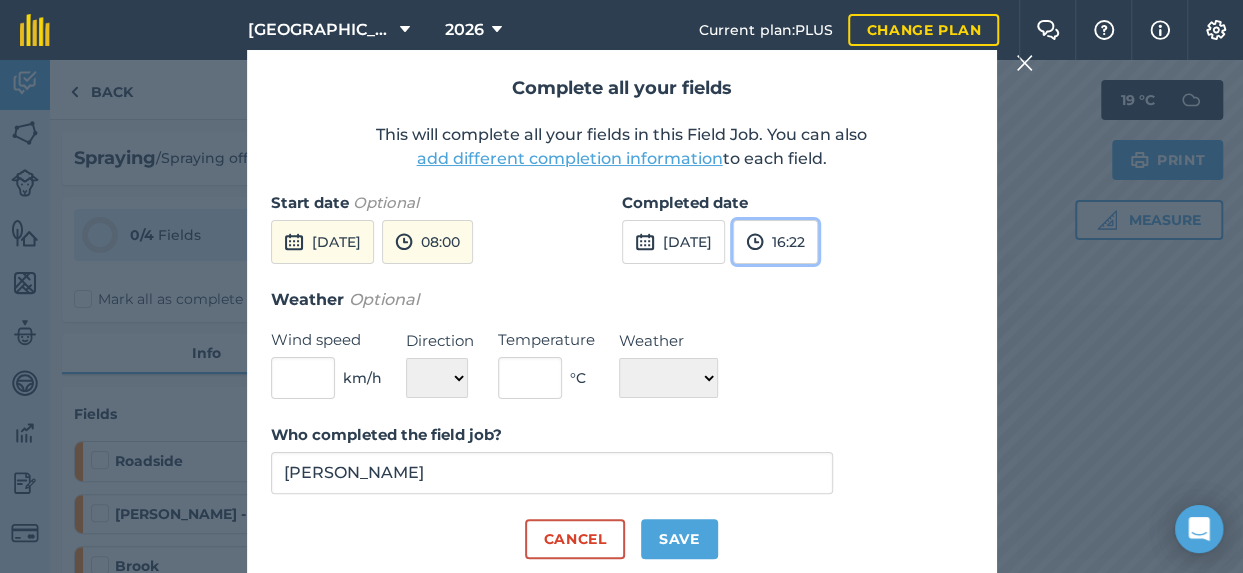 click on "16:22" at bounding box center (775, 242) 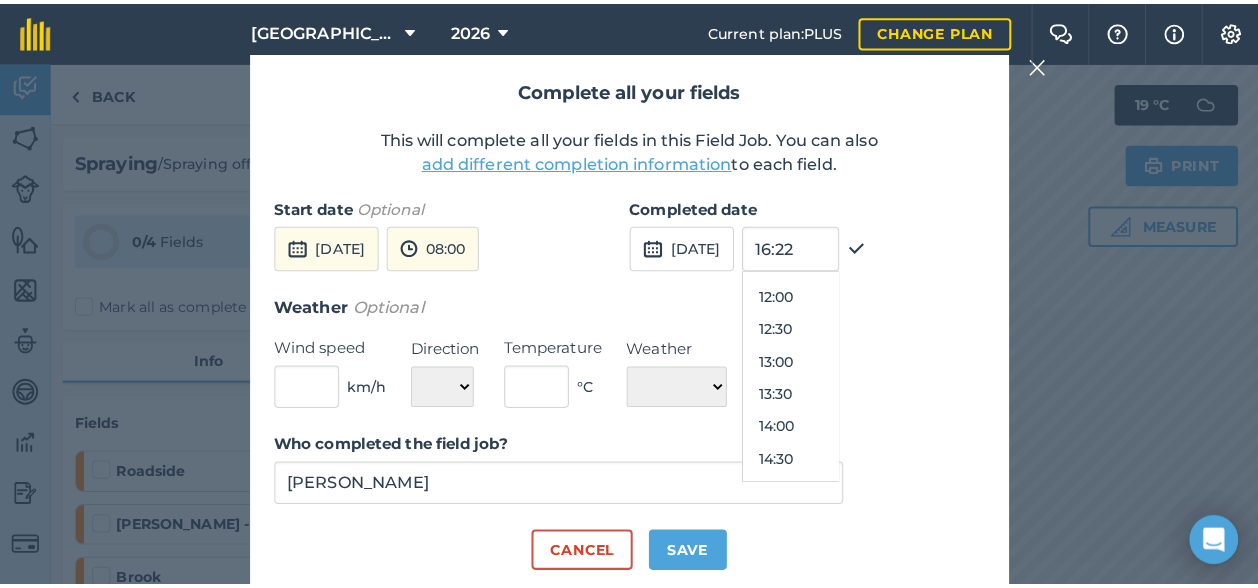scroll, scrollTop: 660, scrollLeft: 0, axis: vertical 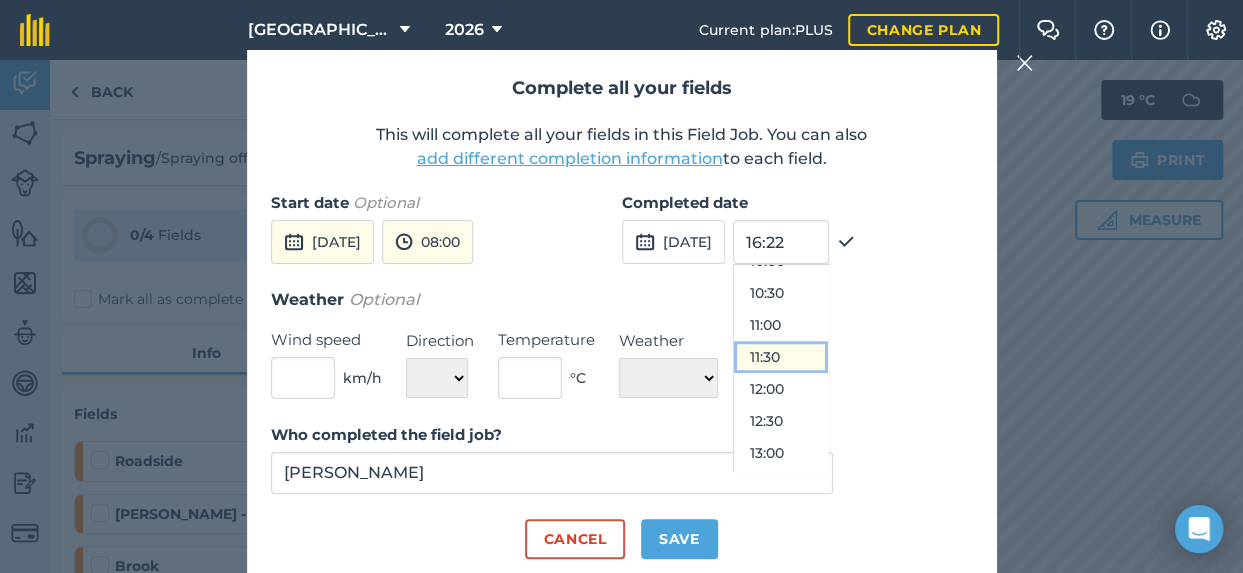 click on "11:30" at bounding box center [781, 357] 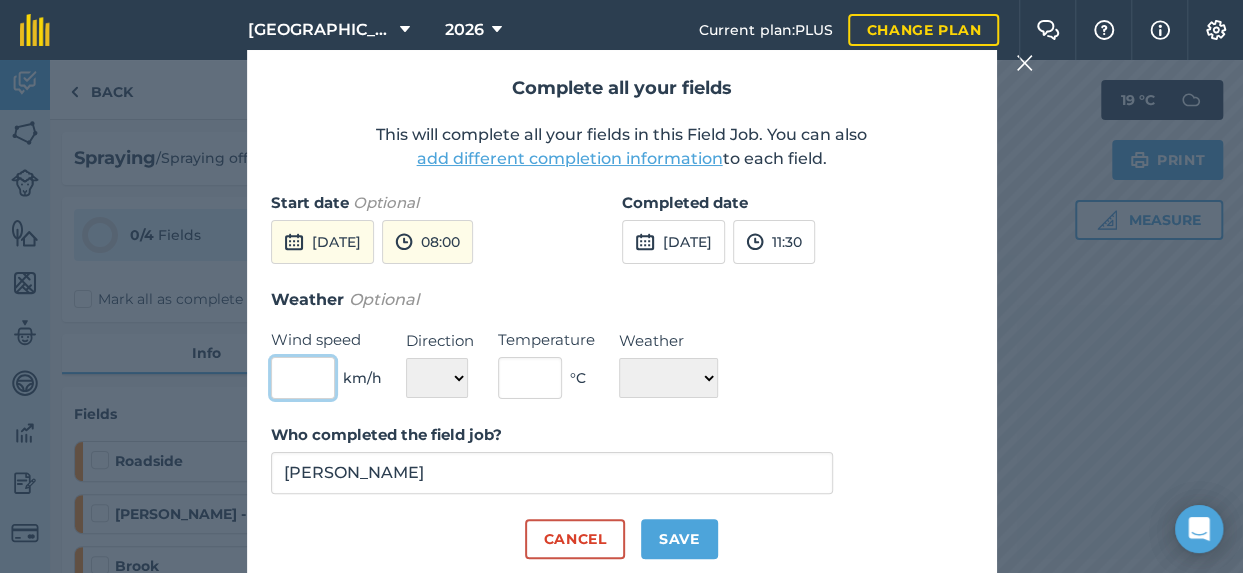 click at bounding box center [303, 378] 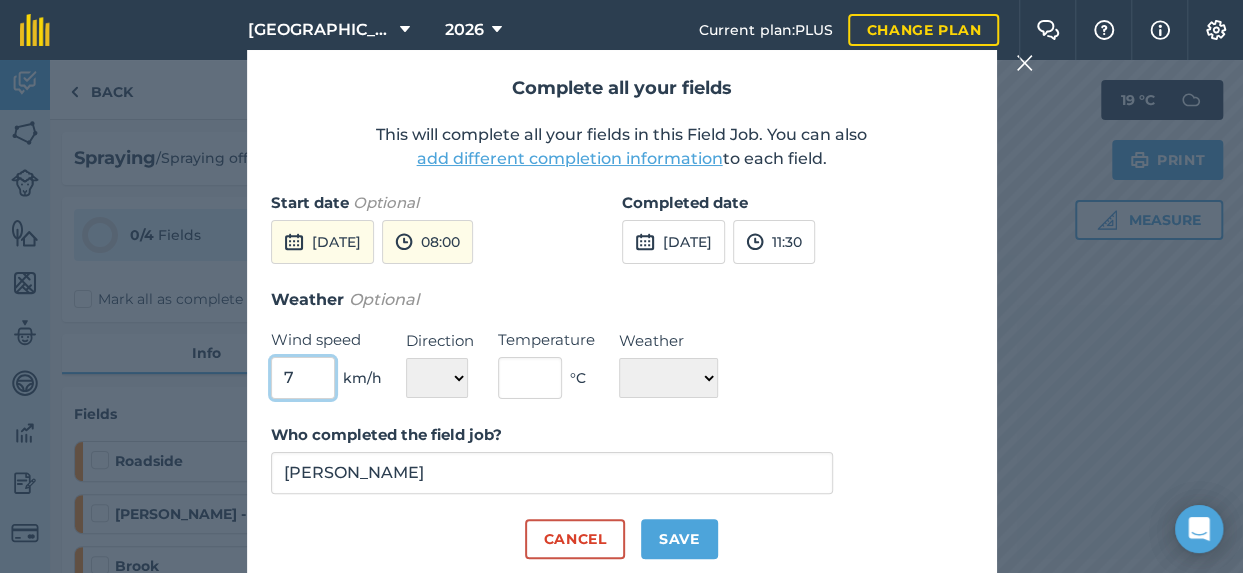 type on "7" 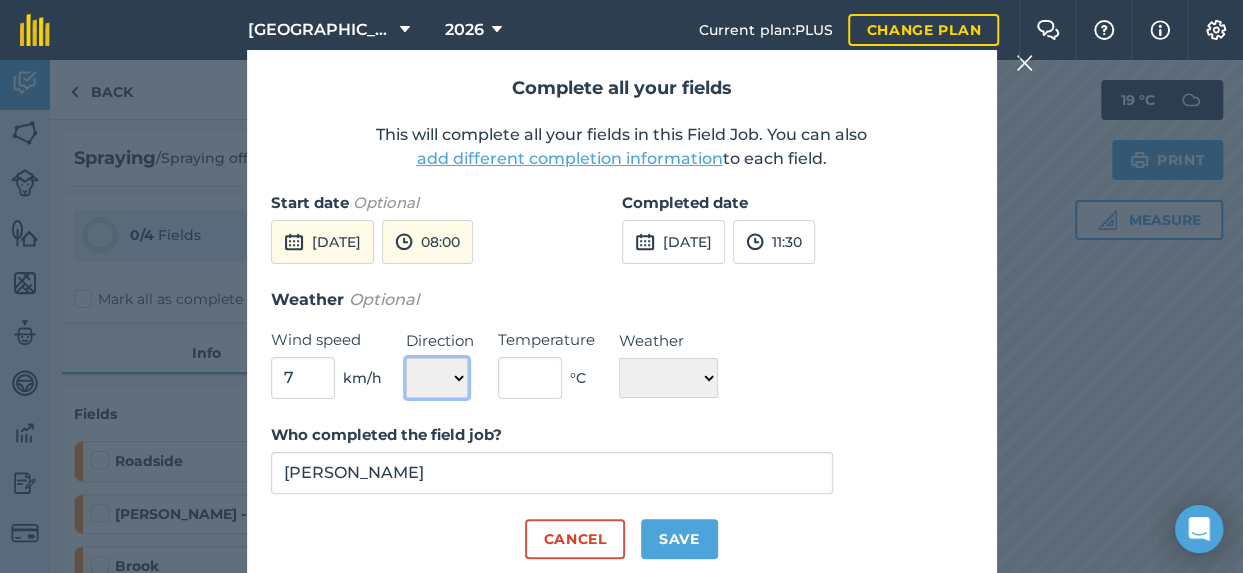 click on "N NE E SE S SW W NW" at bounding box center (437, 378) 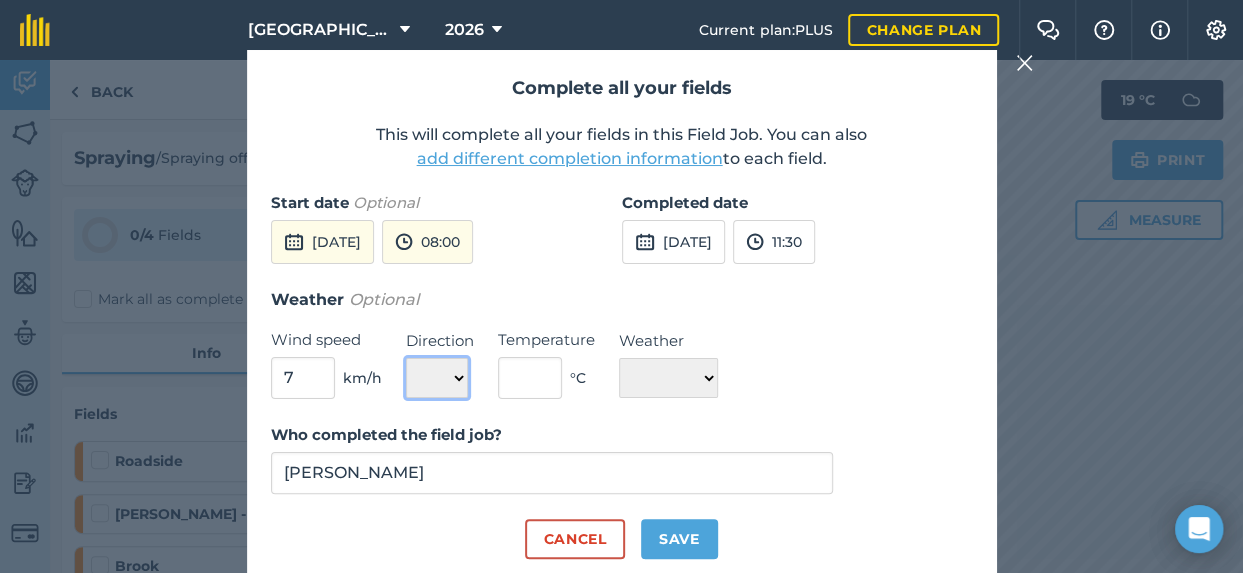 select on "E" 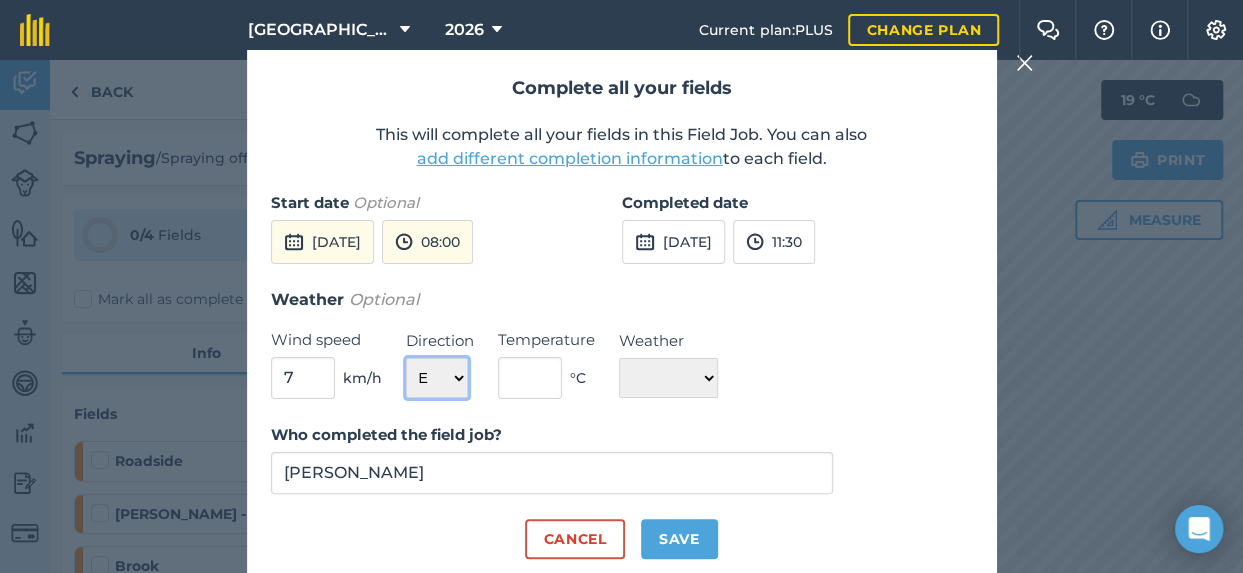 click on "N NE E SE S SW W NW" at bounding box center (437, 378) 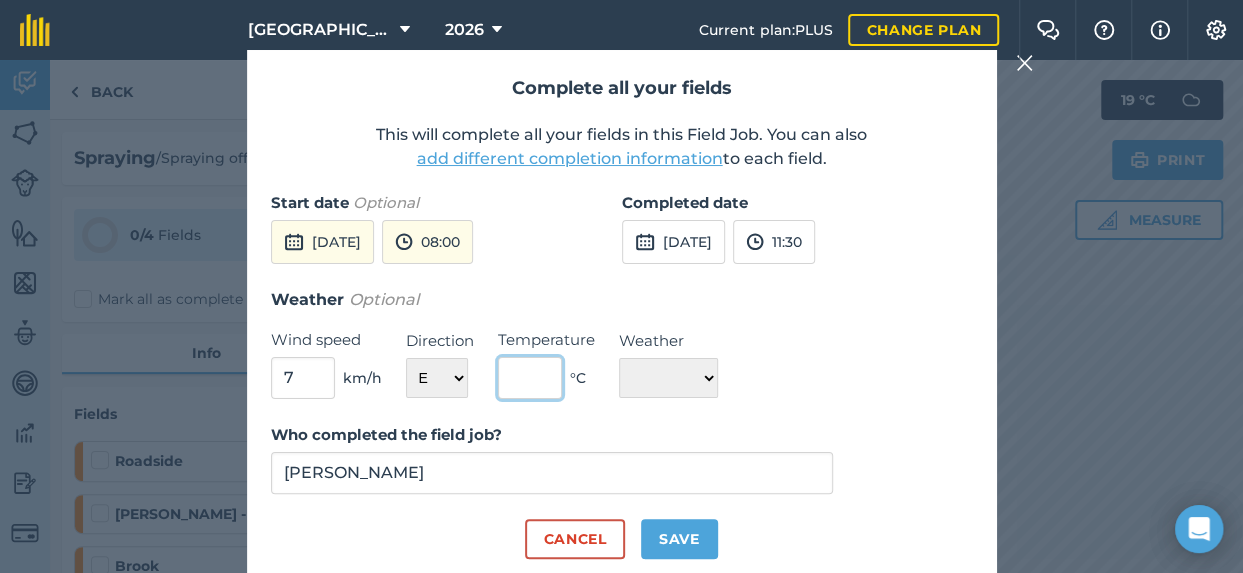 click at bounding box center [530, 378] 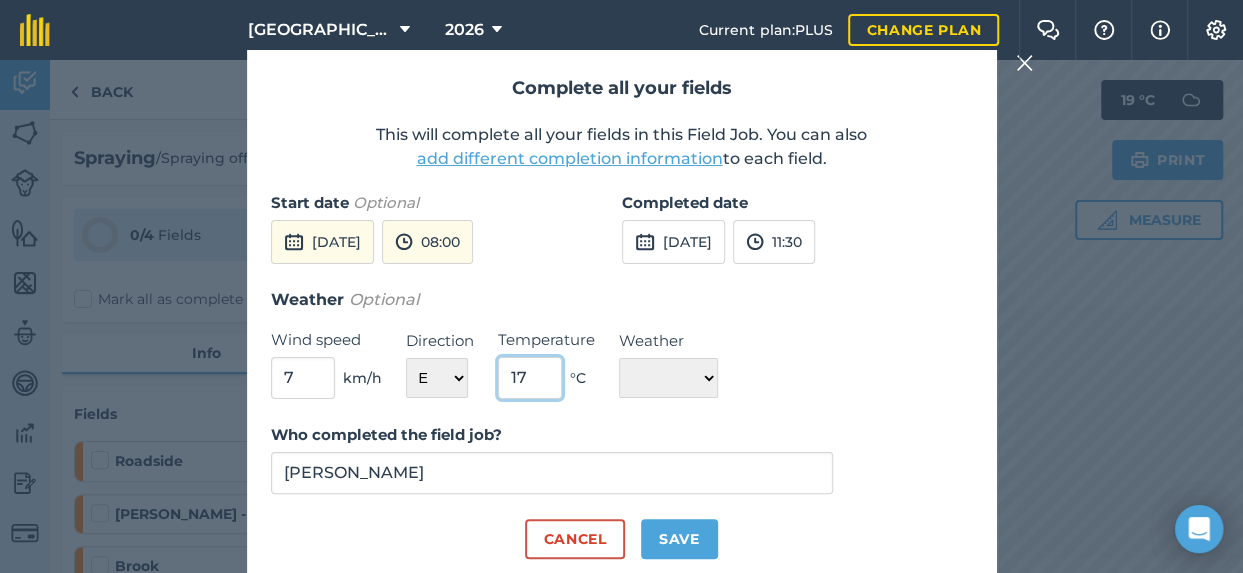 type on "17" 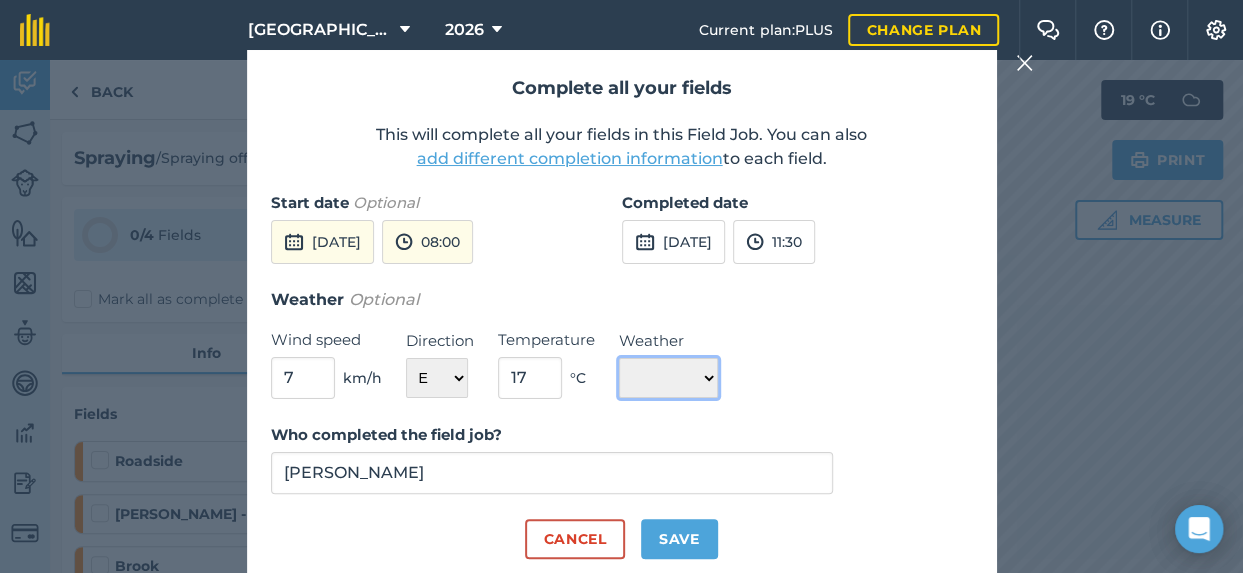 click on "☀️  Sunny 🌧  Rainy ⛅️  Cloudy 🌨  Snow ❄️  Icy" at bounding box center [668, 378] 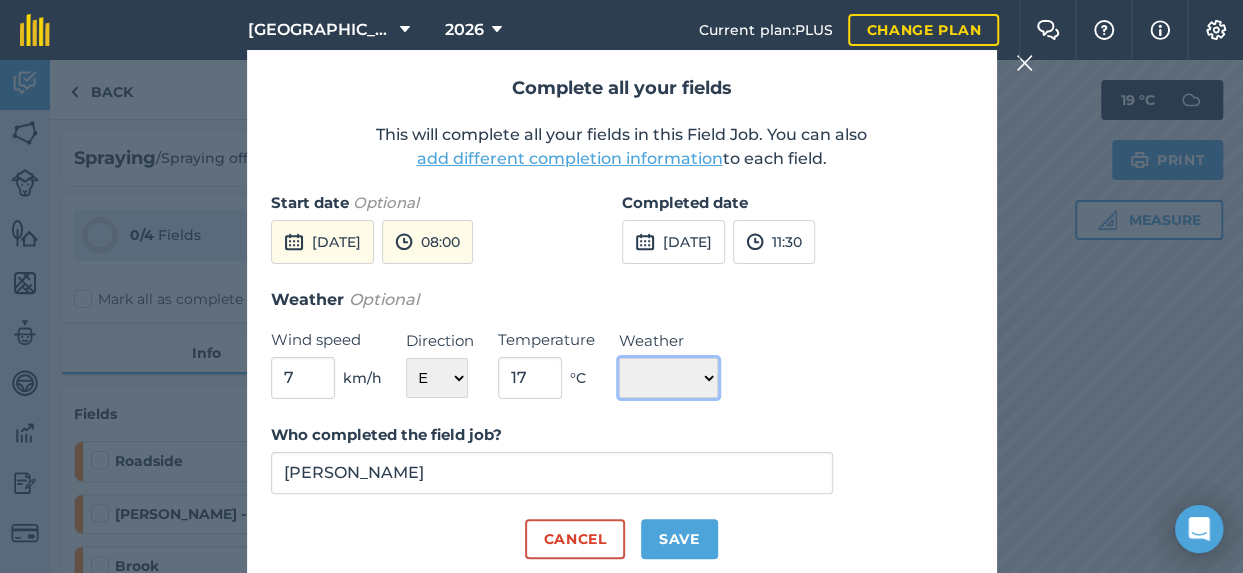 select on "Sunny" 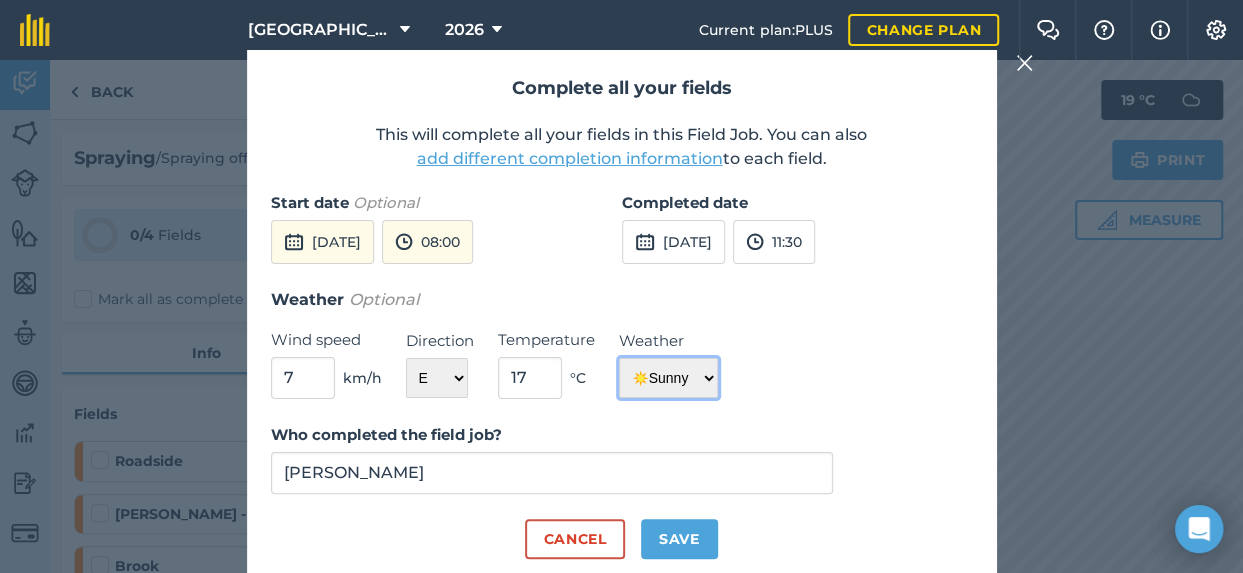 click on "☀️  Sunny 🌧  Rainy ⛅️  Cloudy 🌨  Snow ❄️  Icy" at bounding box center [668, 378] 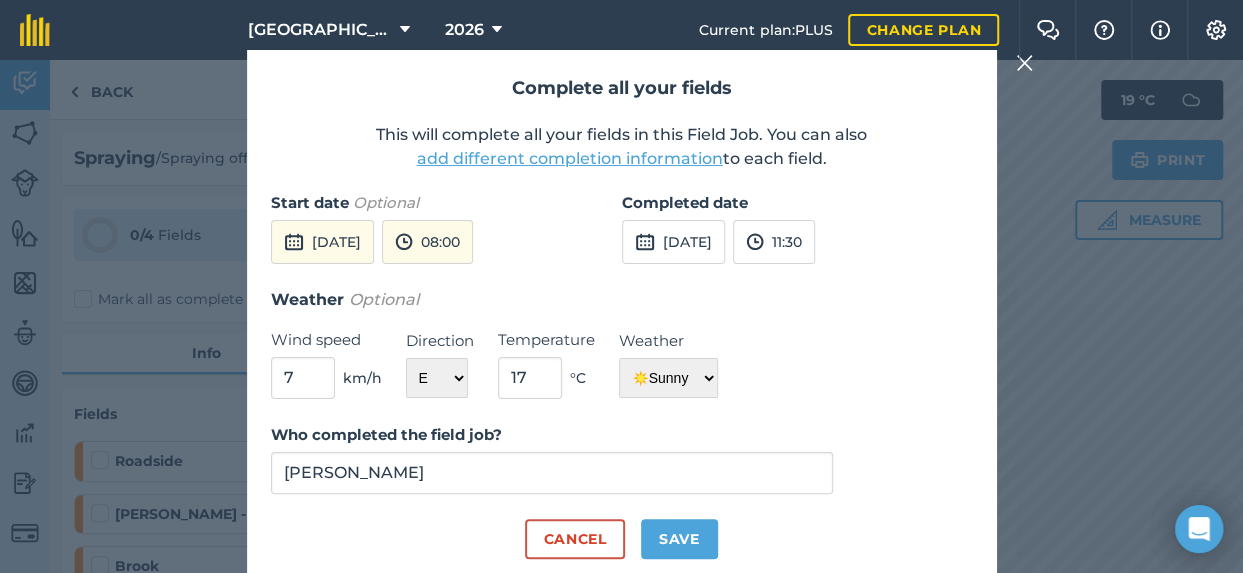 click on "Weather   Optional Wind speed 7 km/h Direction N NE E SE S SW W NW Temperature 17 ° C Weather ☀️  Sunny 🌧  Rainy ⛅️  Cloudy 🌨  Snow ❄️  Icy" at bounding box center (622, 343) 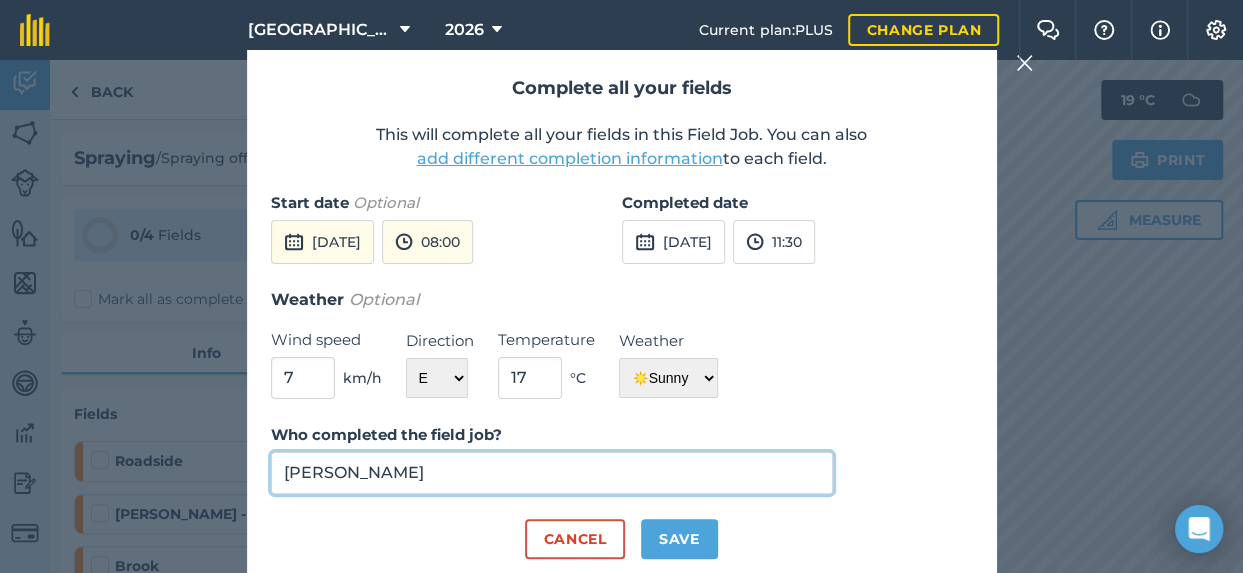 click on "[PERSON_NAME]" at bounding box center (552, 473) 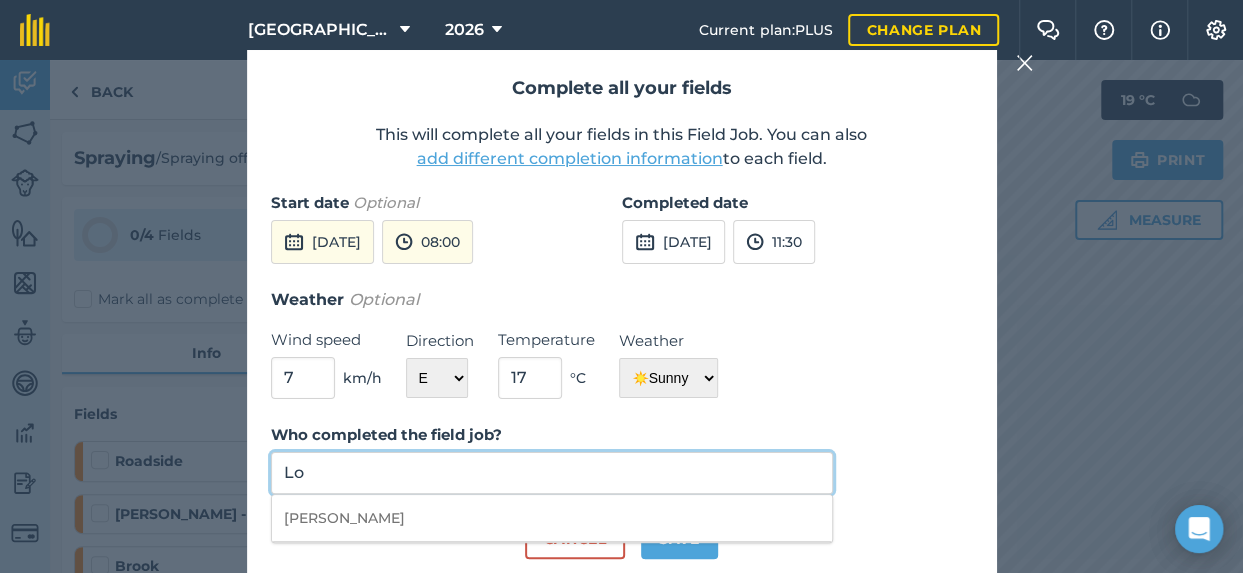 type on "L" 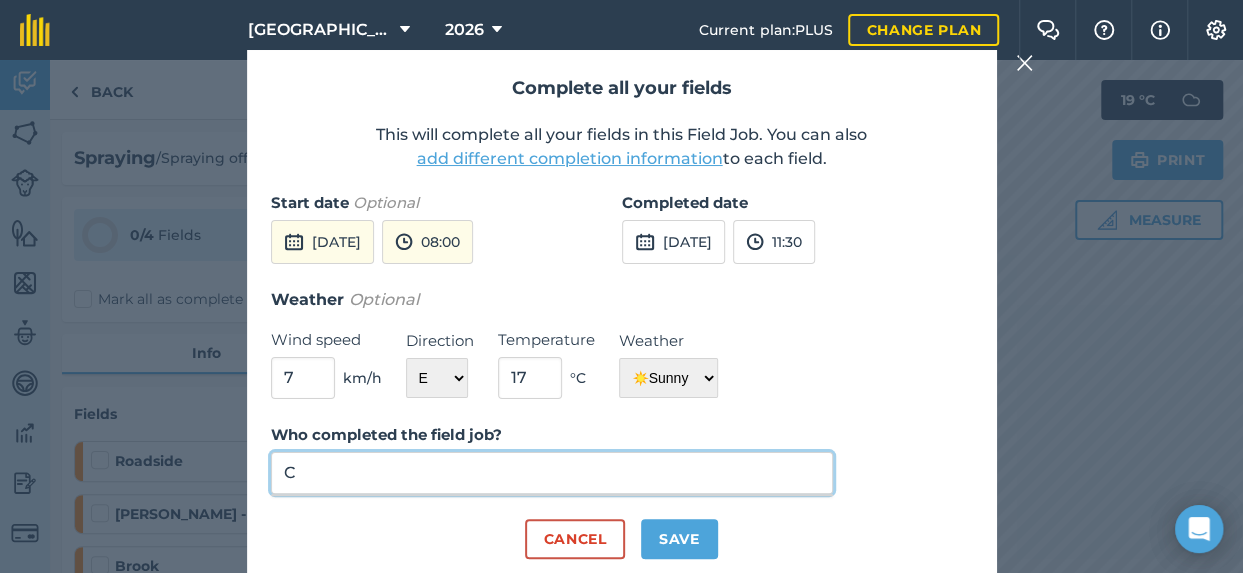 type on "[PERSON_NAME]" 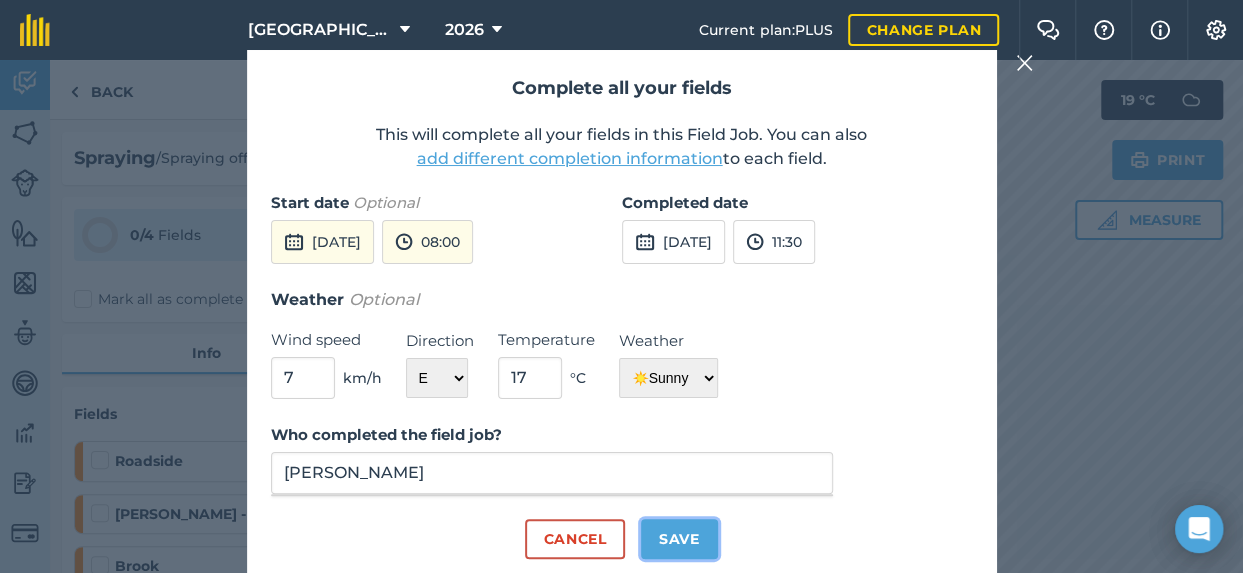 click on "Save" at bounding box center [679, 539] 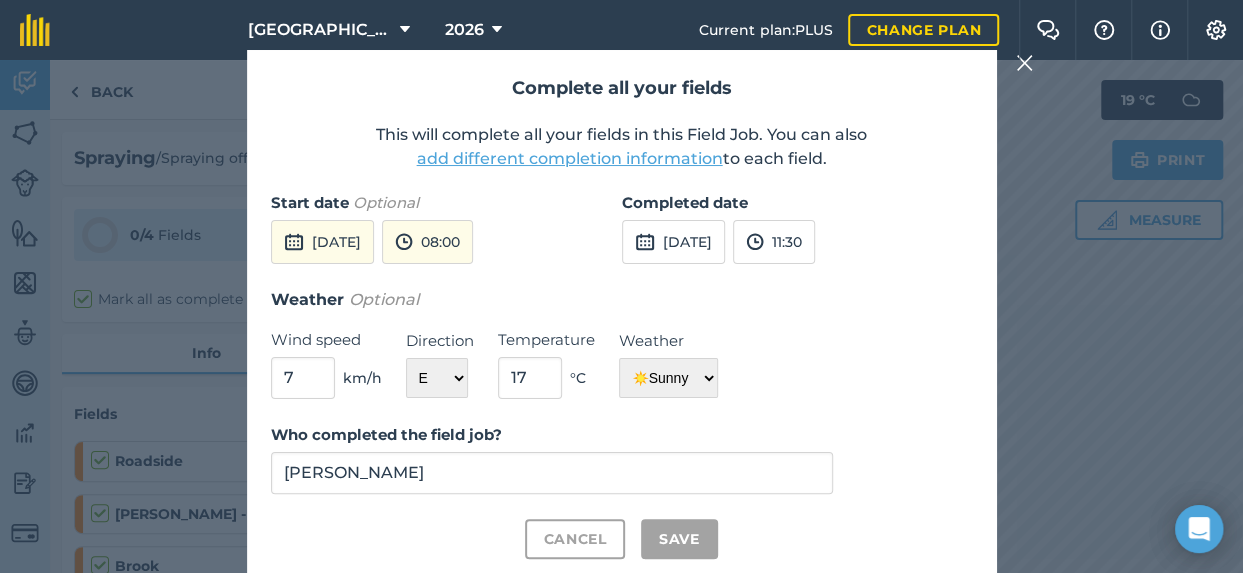checkbox on "true" 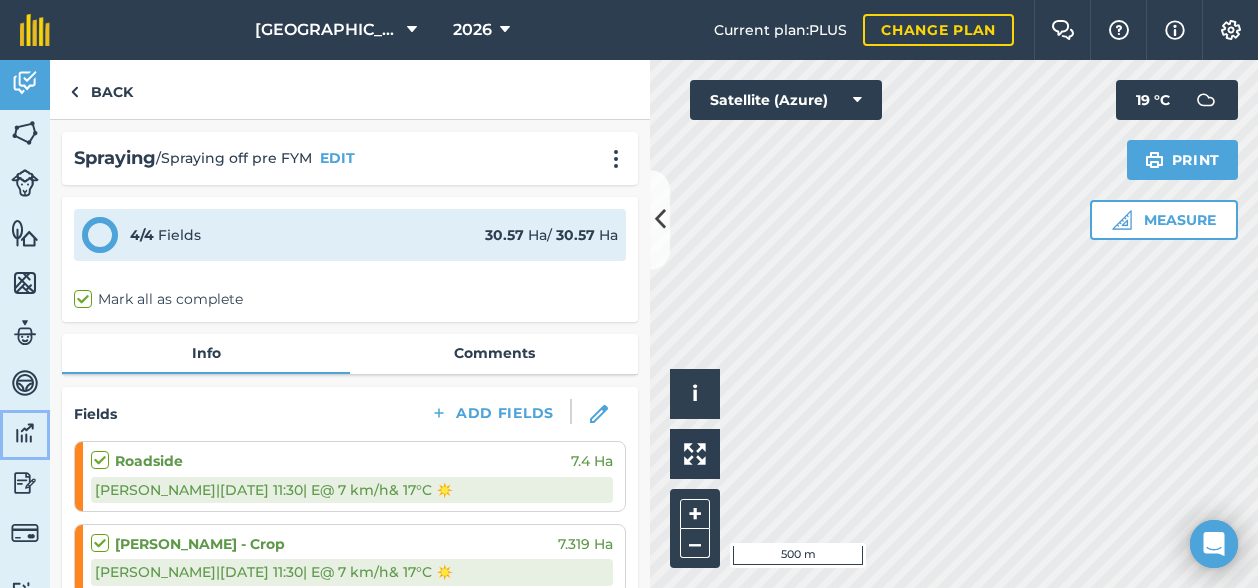 click at bounding box center [25, 433] 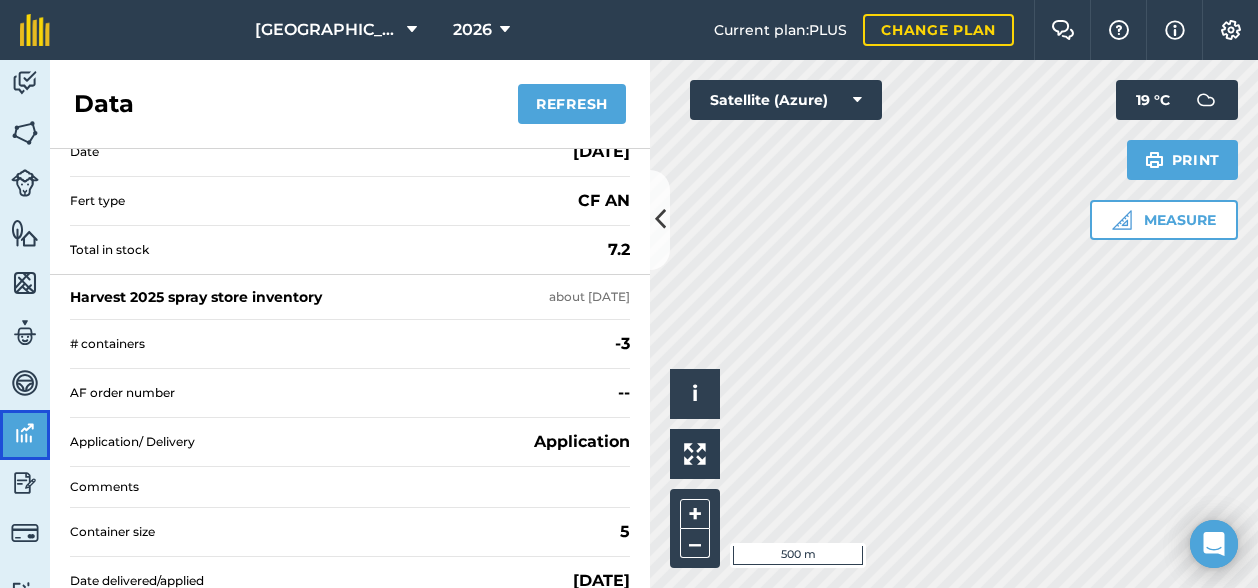 scroll, scrollTop: 0, scrollLeft: 0, axis: both 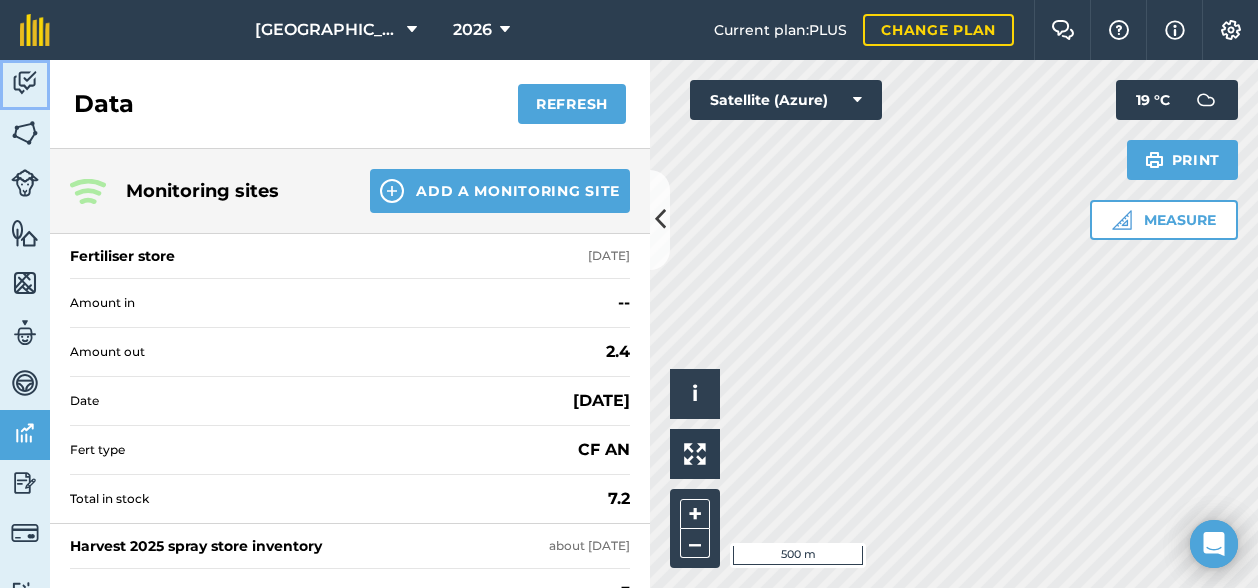 click at bounding box center [25, 83] 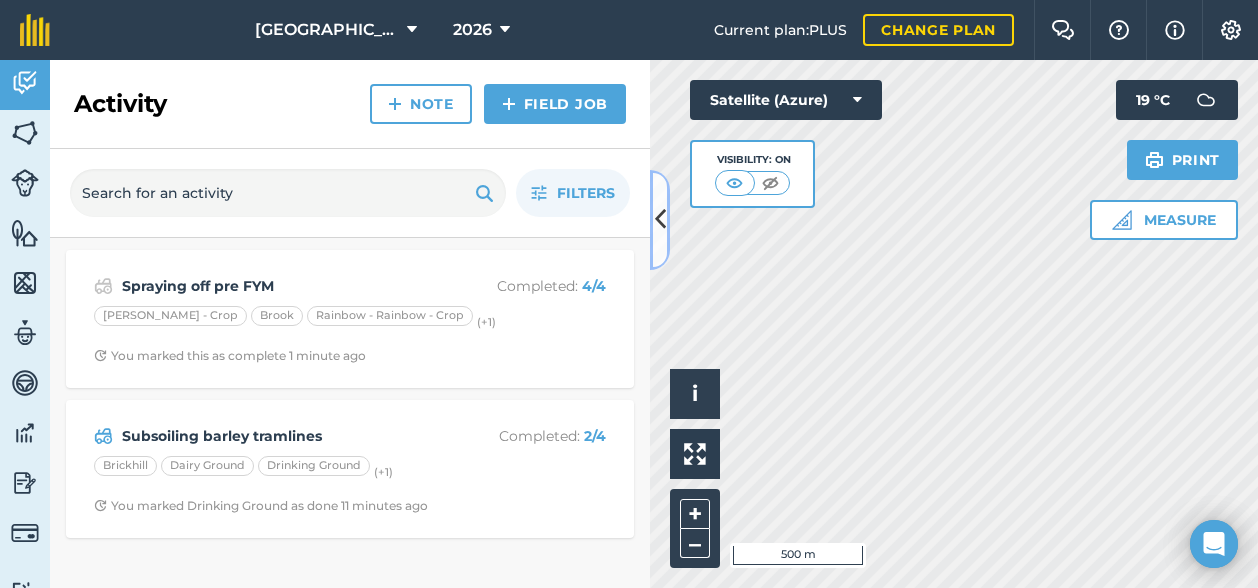 click at bounding box center [660, 219] 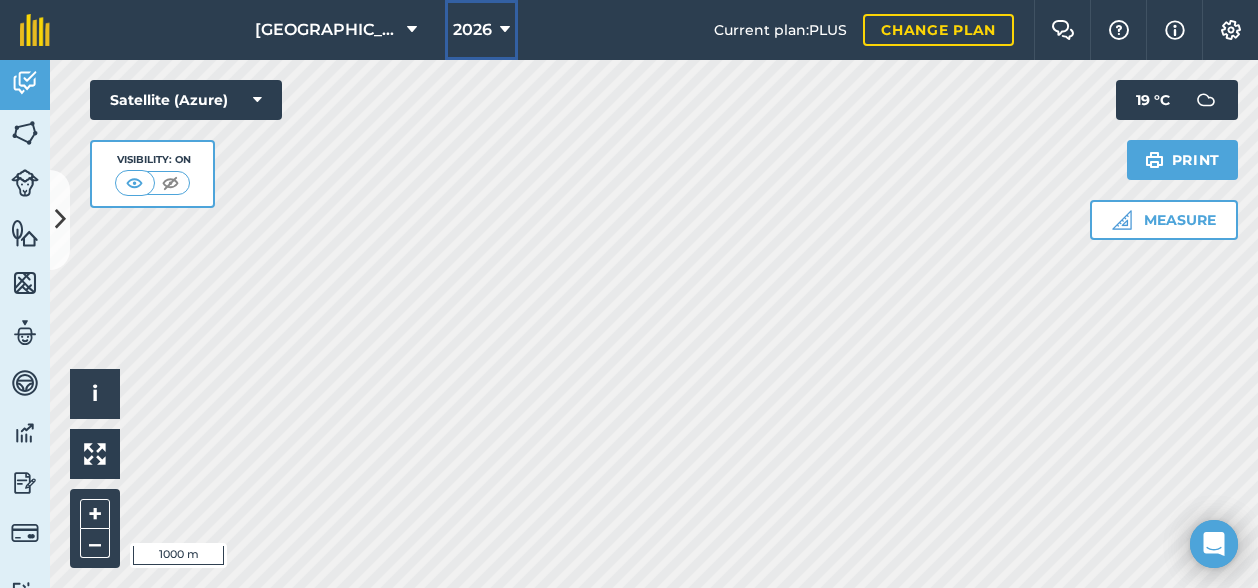 click on "2026" at bounding box center [472, 30] 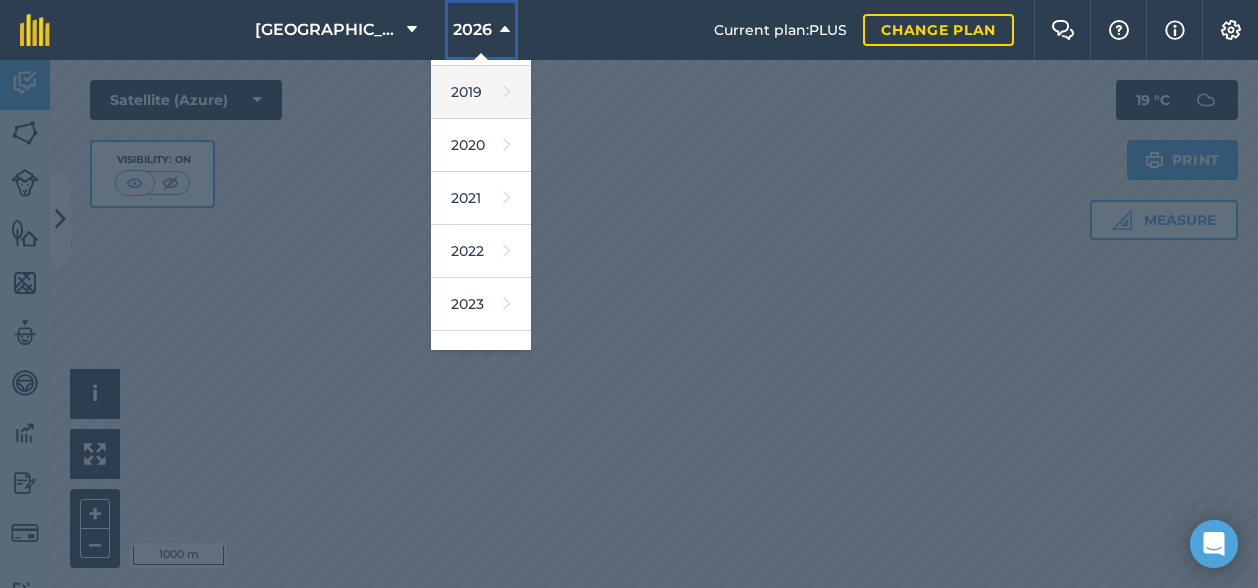 scroll, scrollTop: 200, scrollLeft: 0, axis: vertical 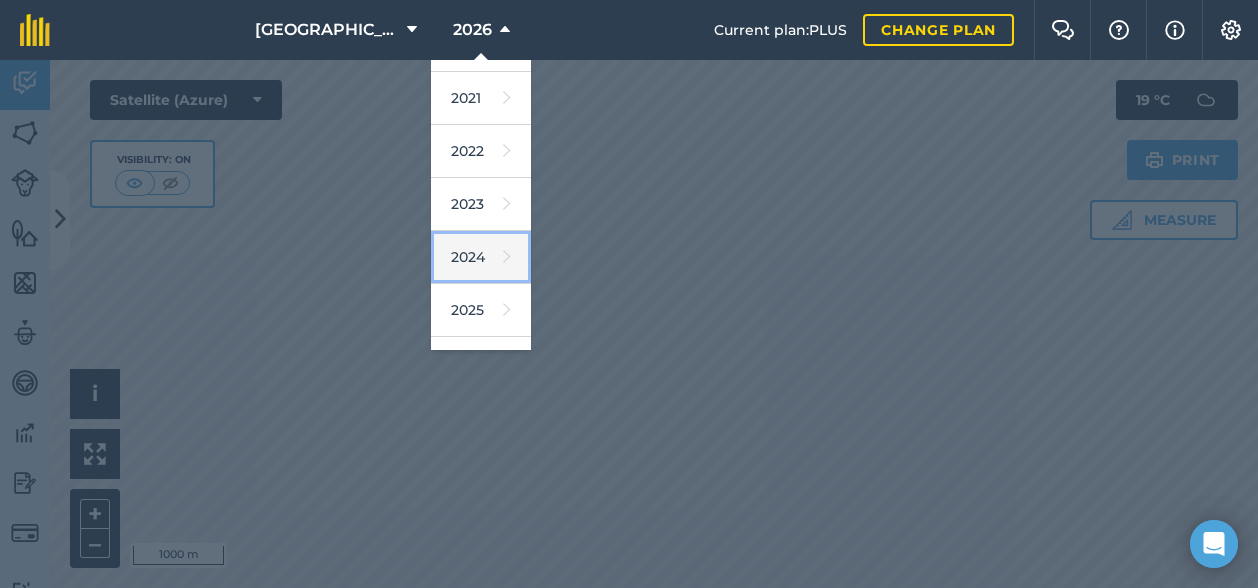 click on "2024" at bounding box center (481, 257) 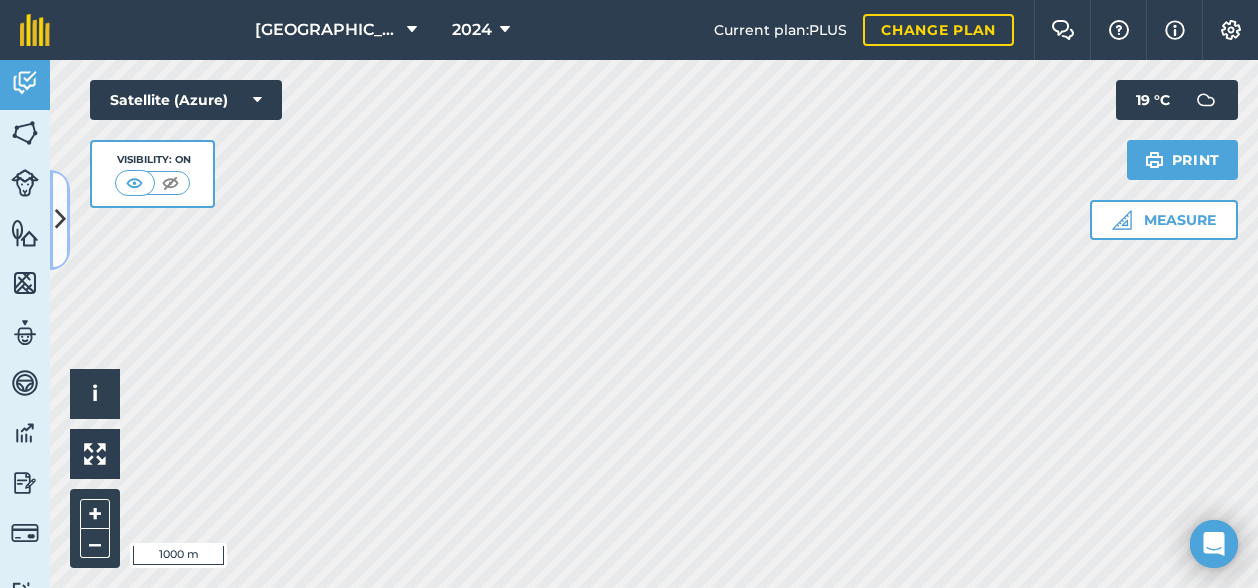 click at bounding box center [60, 219] 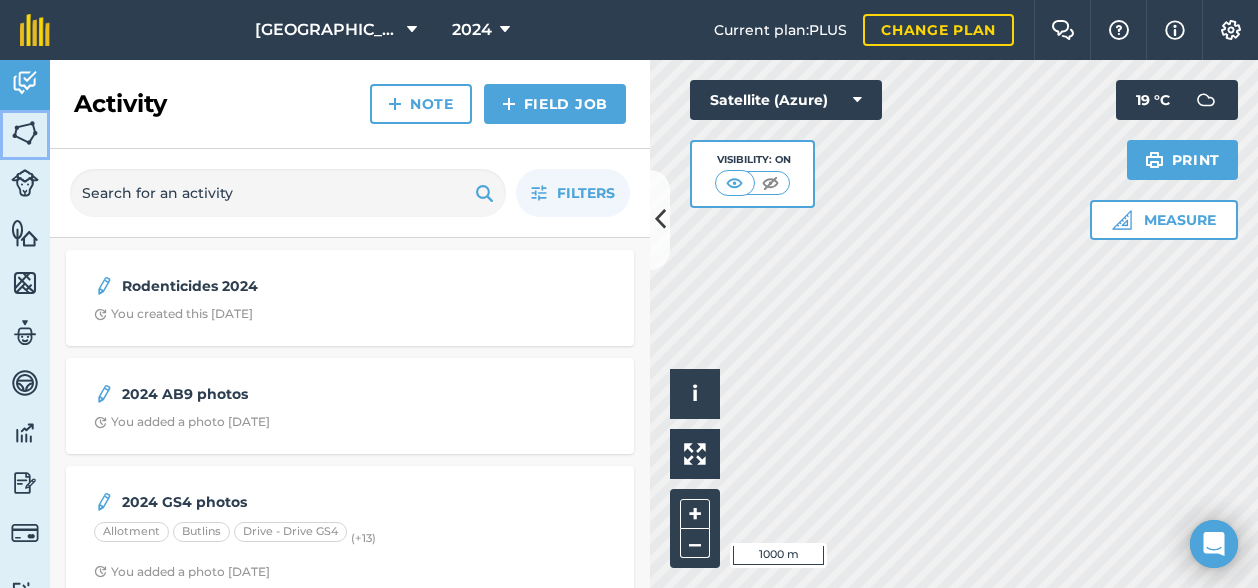 click at bounding box center [25, 133] 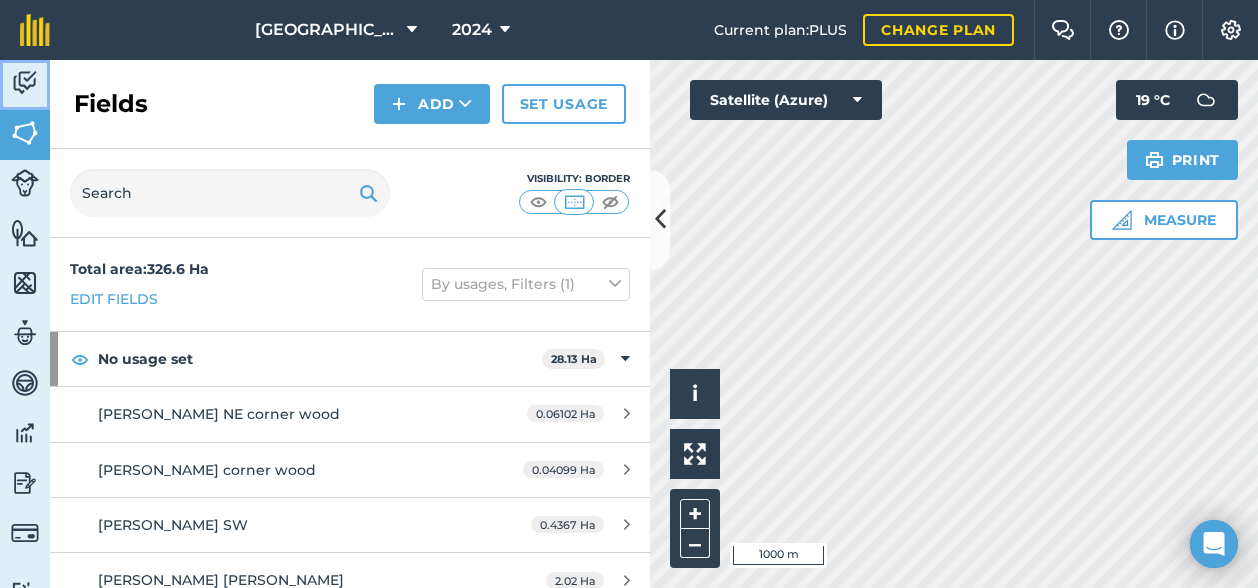 drag, startPoint x: 22, startPoint y: 81, endPoint x: 47, endPoint y: 99, distance: 30.805843 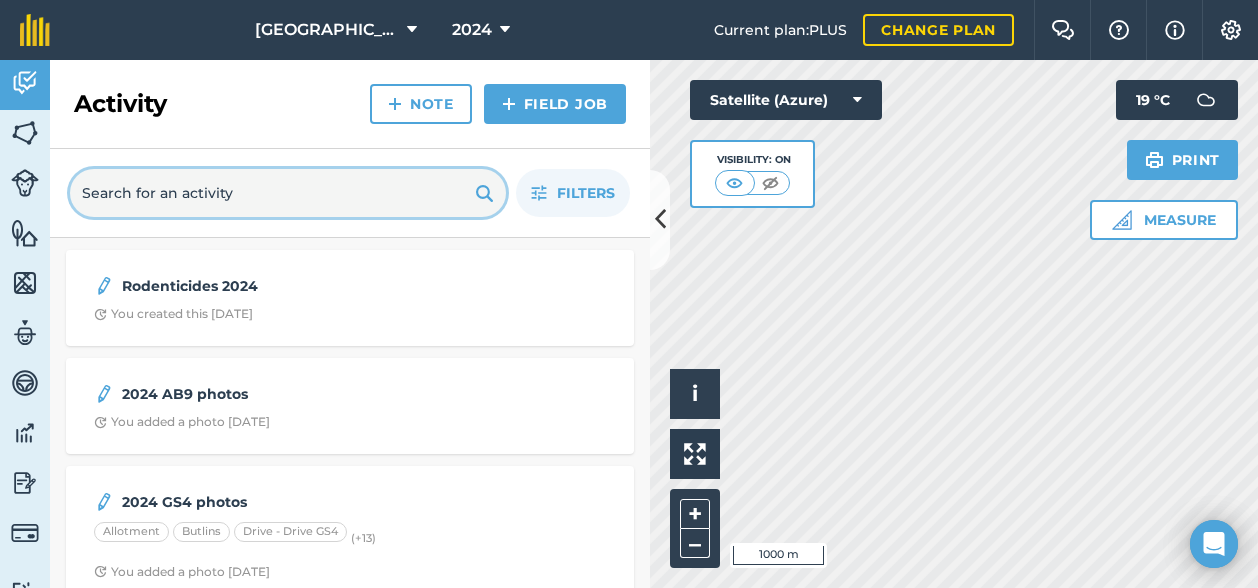 click at bounding box center [288, 193] 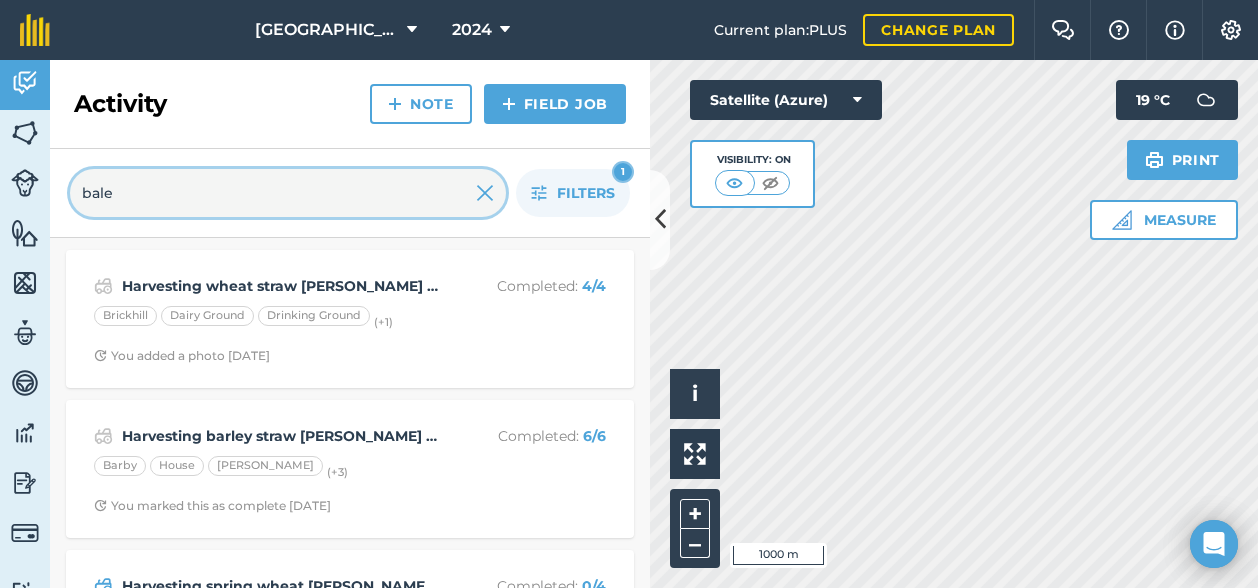 type on "bale" 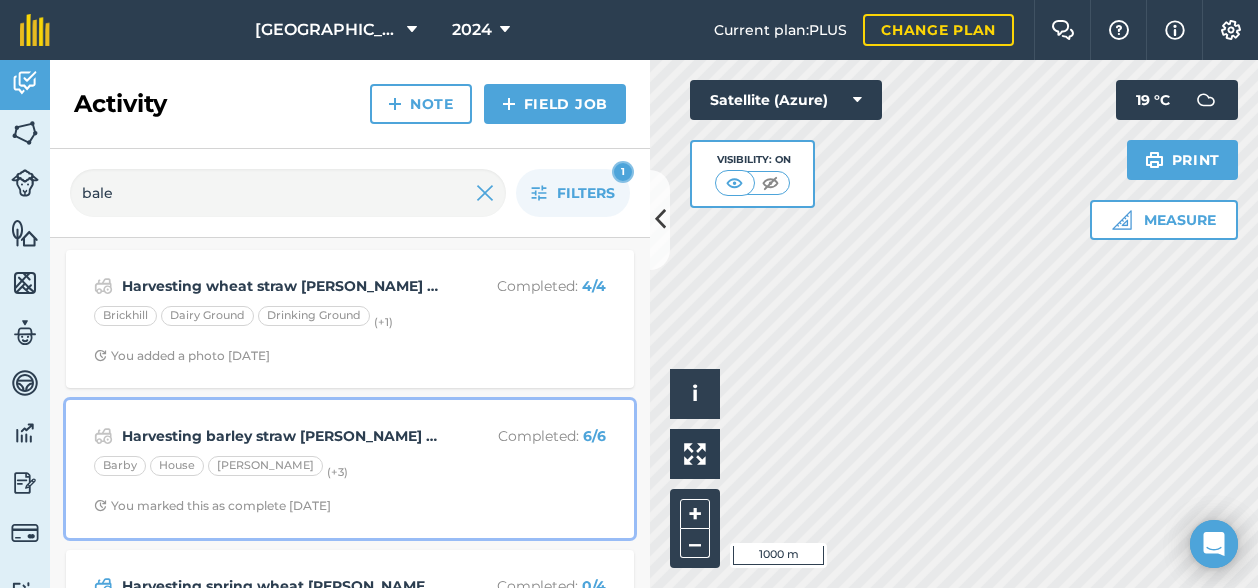click on "[PERSON_NAME] (+ 3 )" at bounding box center [350, 469] 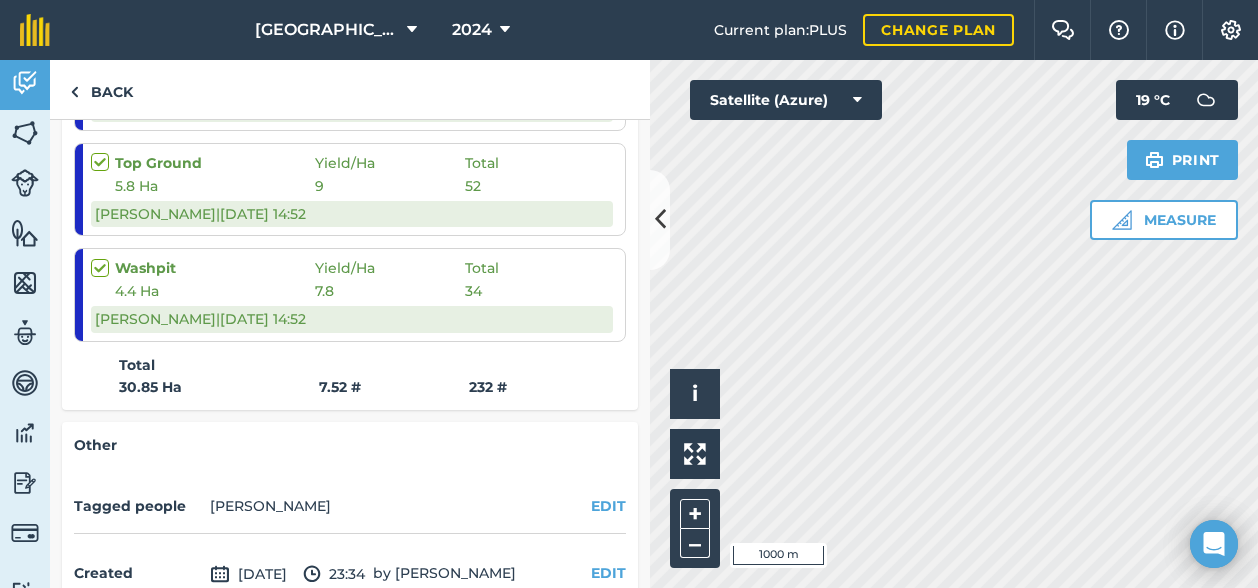 scroll, scrollTop: 828, scrollLeft: 0, axis: vertical 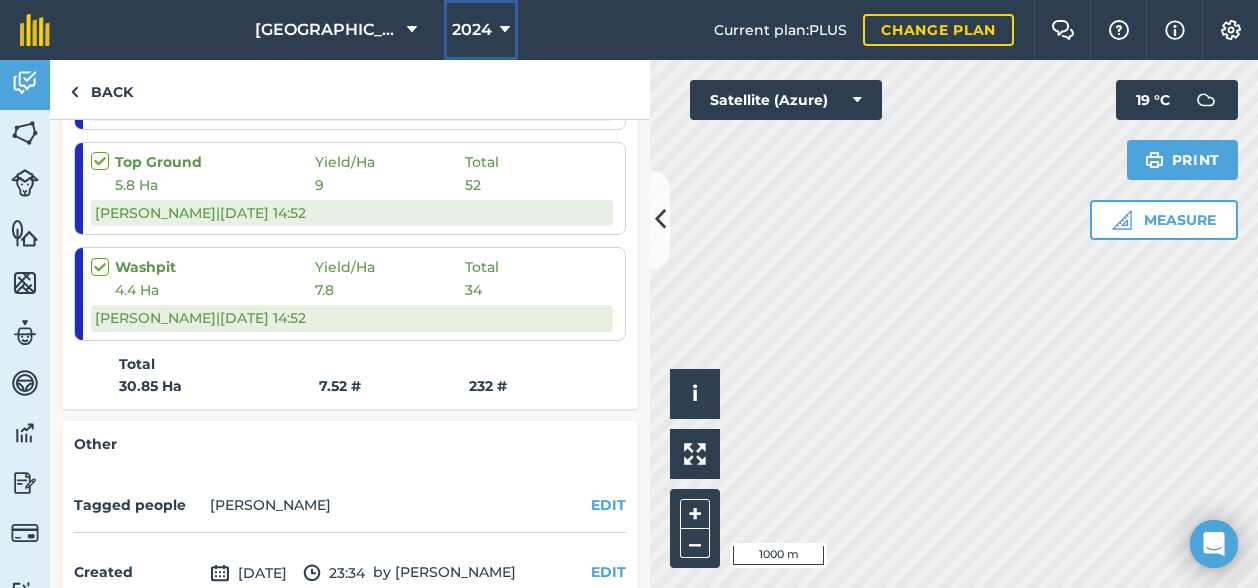 click on "2024" at bounding box center [481, 30] 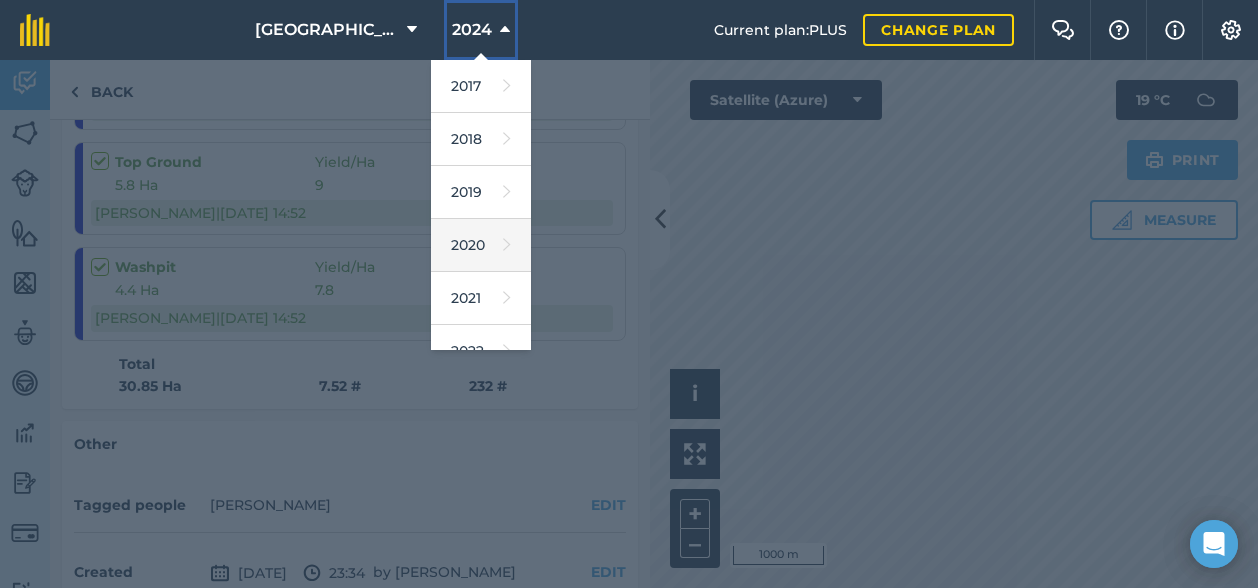 scroll, scrollTop: 100, scrollLeft: 0, axis: vertical 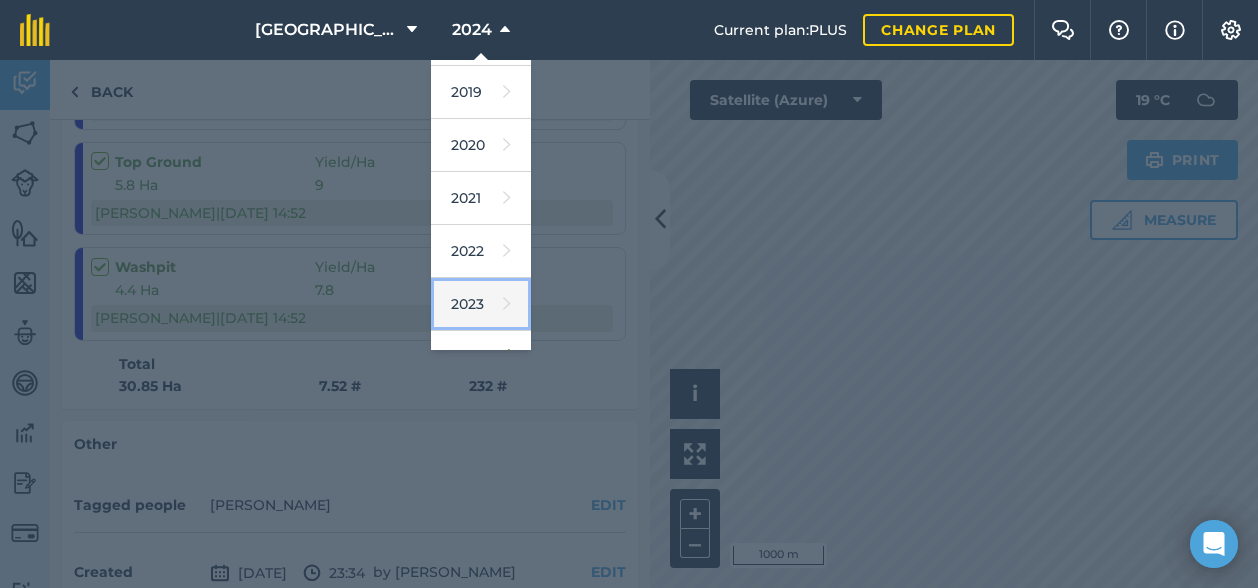 click on "2023" at bounding box center (481, 304) 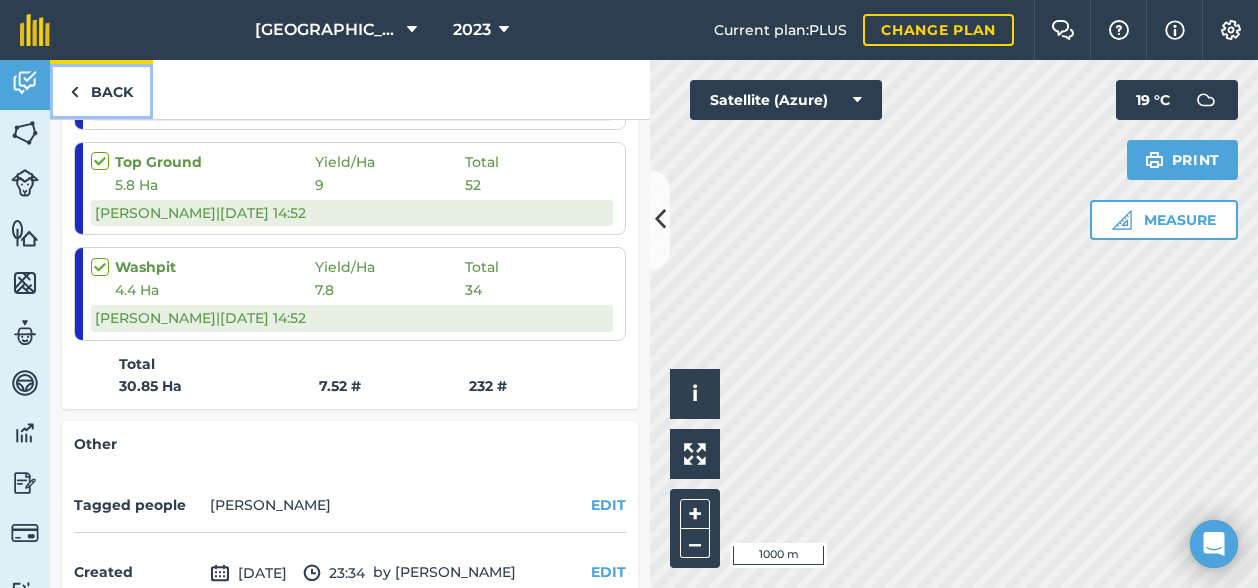 click on "Back" at bounding box center [101, 89] 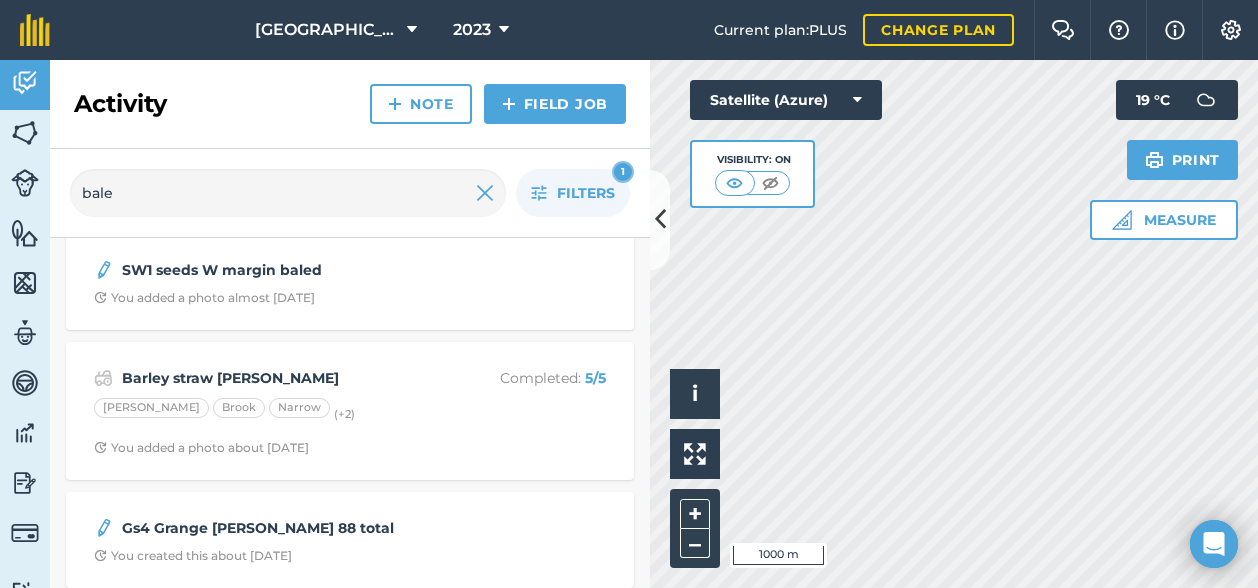 scroll, scrollTop: 325, scrollLeft: 0, axis: vertical 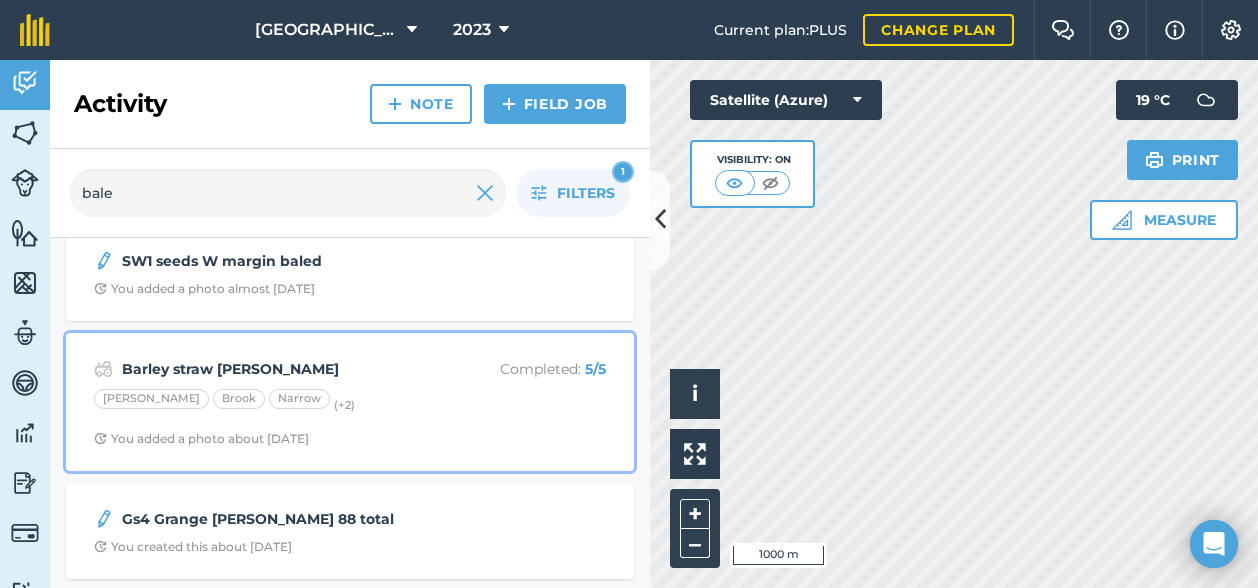 click on "Barley straw [PERSON_NAME]" at bounding box center (280, 369) 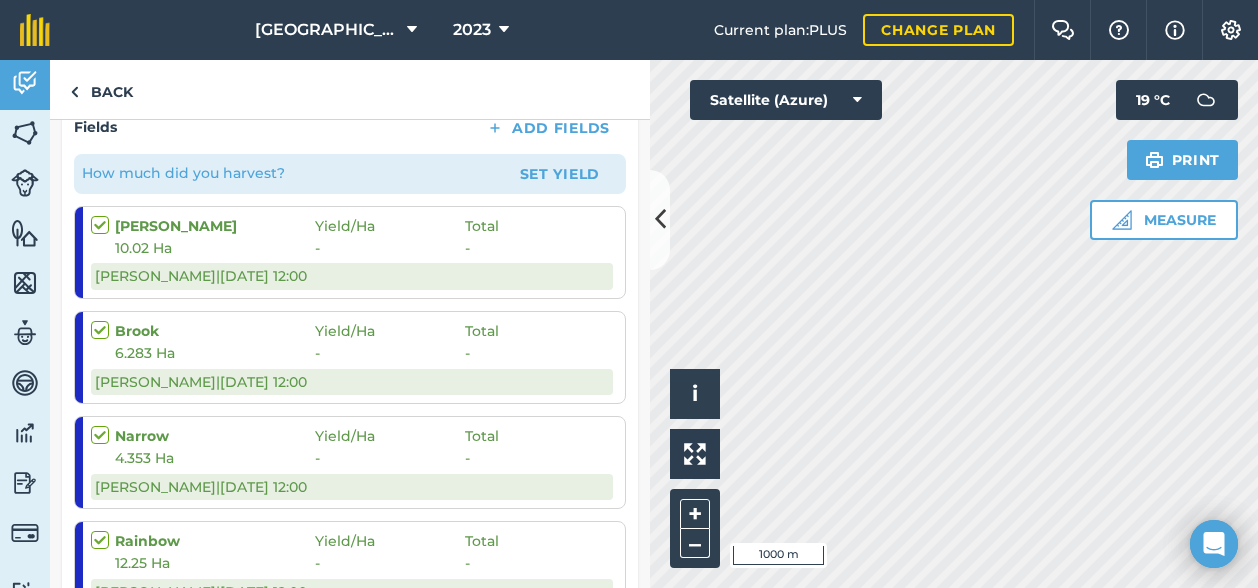 scroll, scrollTop: 0, scrollLeft: 0, axis: both 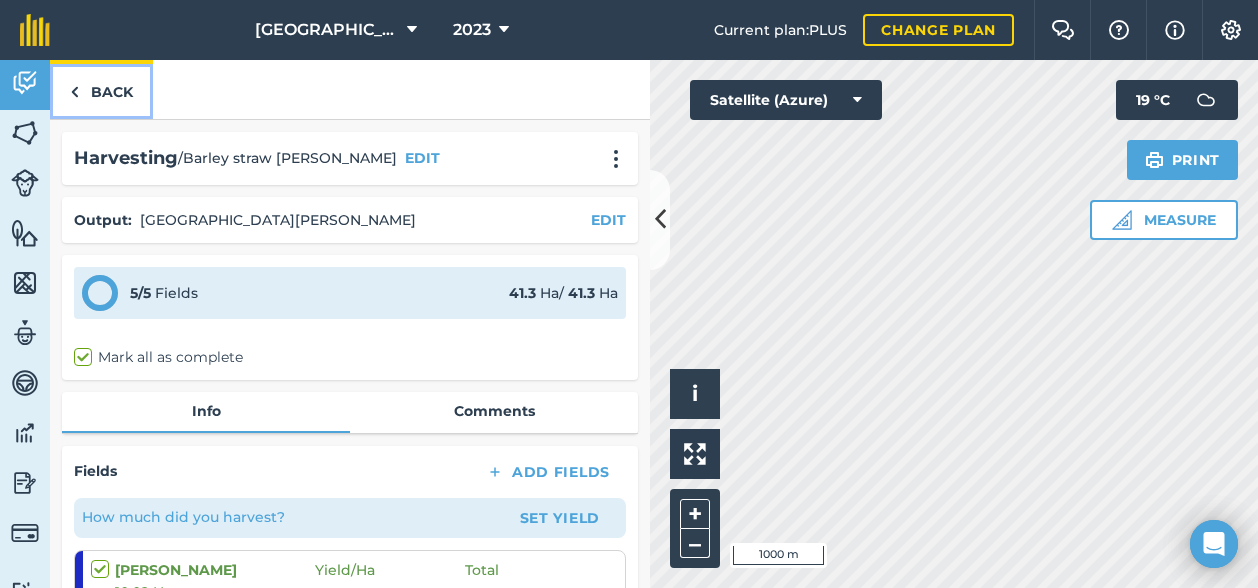 click on "Back" at bounding box center [101, 89] 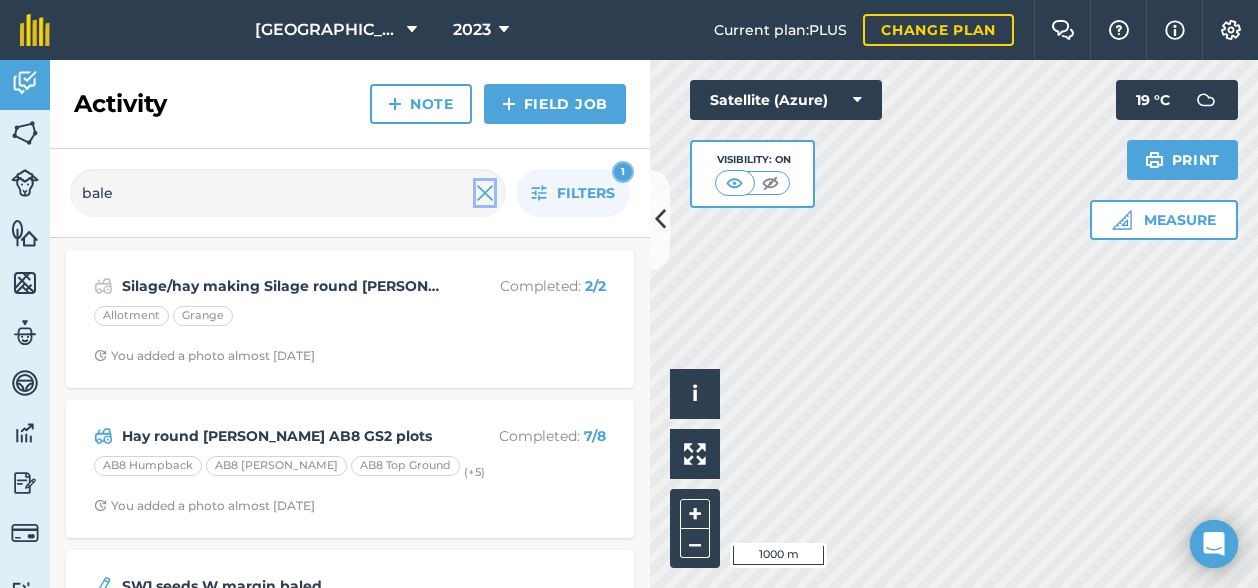 click at bounding box center (485, 193) 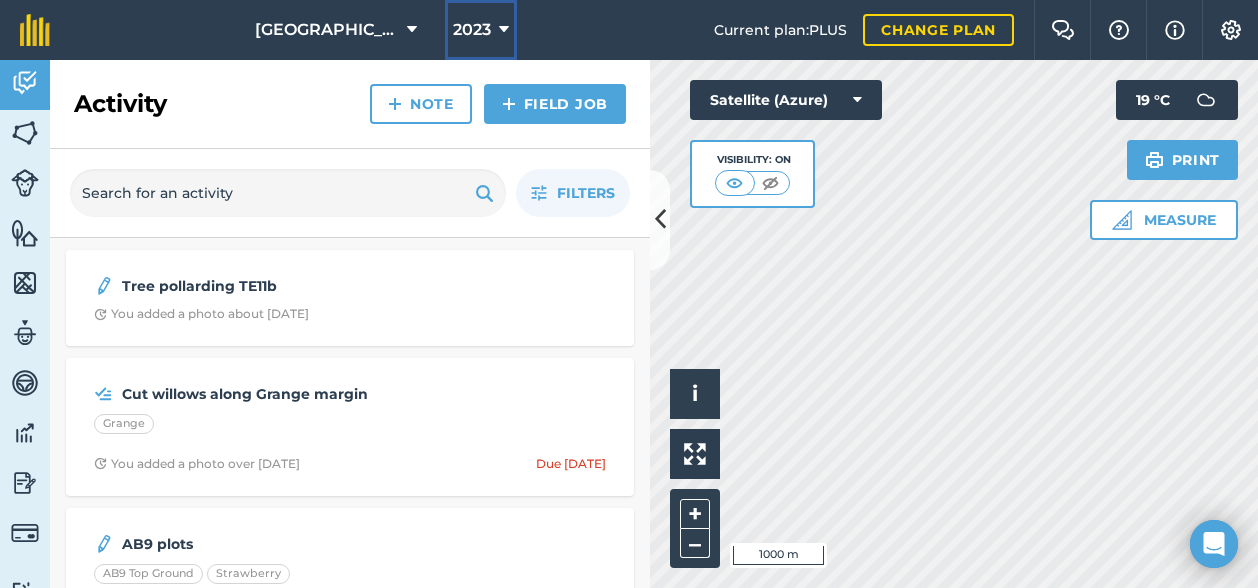 click on "2023" at bounding box center [472, 30] 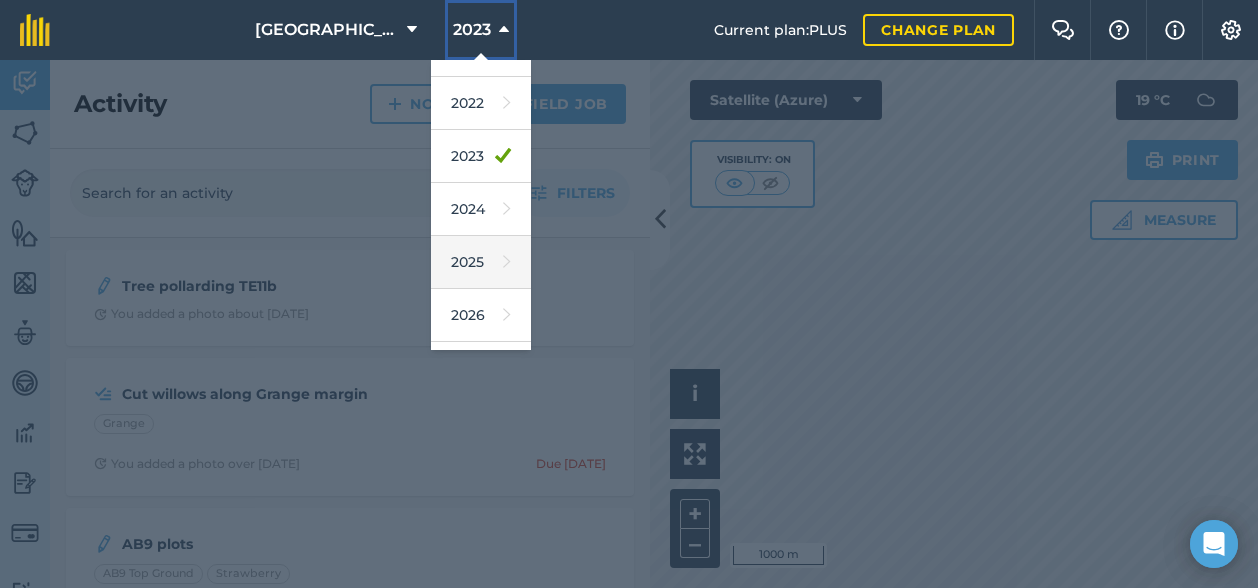 scroll, scrollTop: 289, scrollLeft: 0, axis: vertical 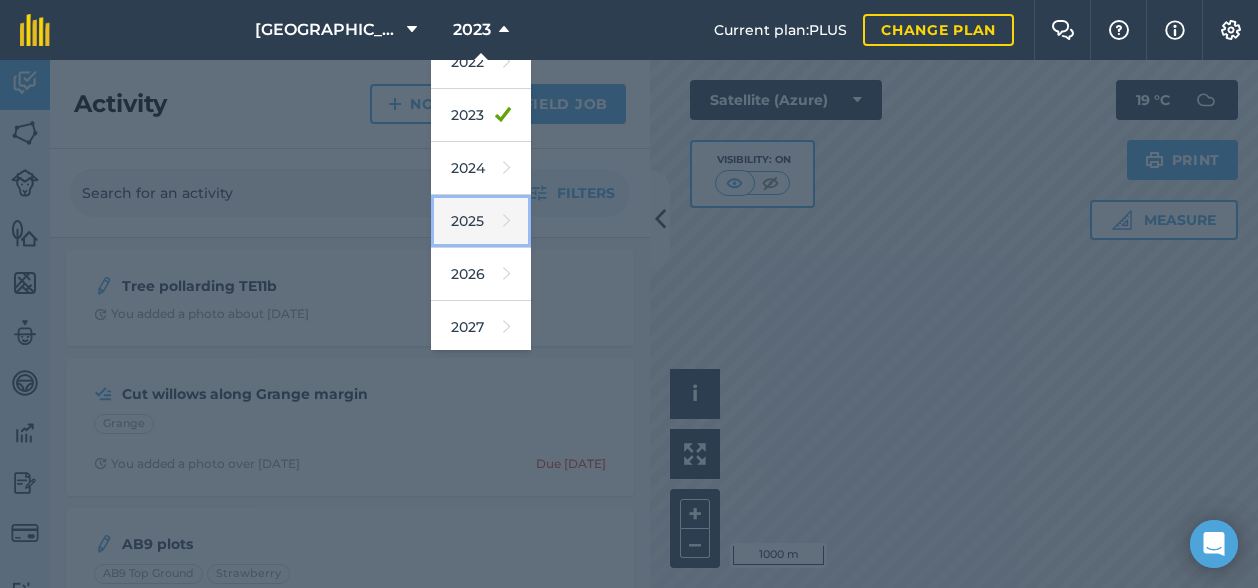 click on "2025" at bounding box center [481, 221] 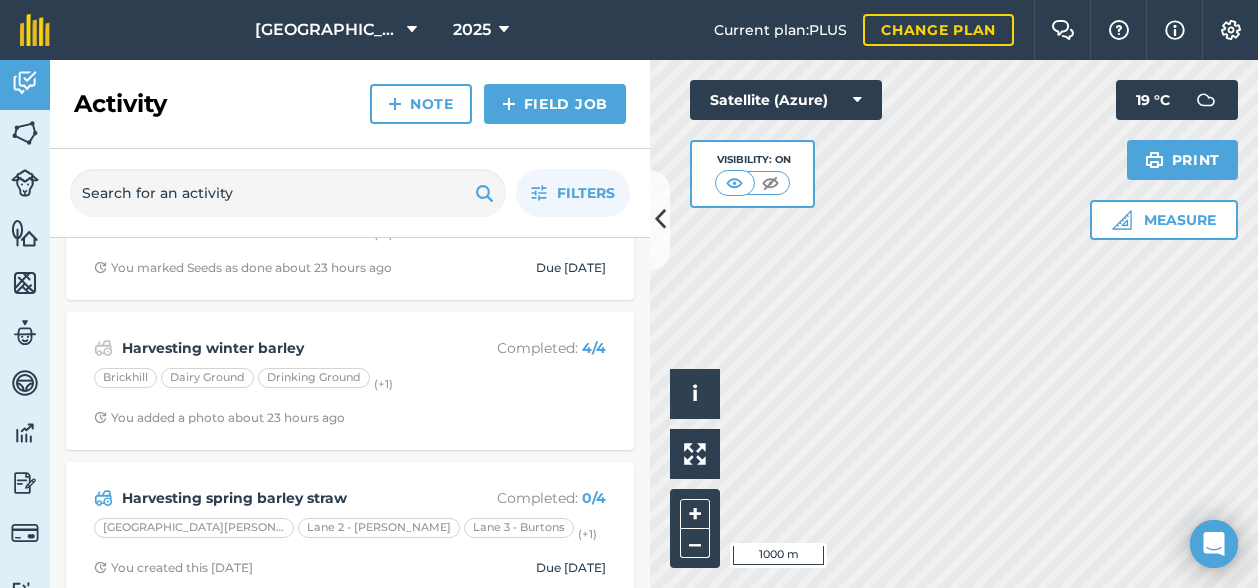 scroll, scrollTop: 300, scrollLeft: 0, axis: vertical 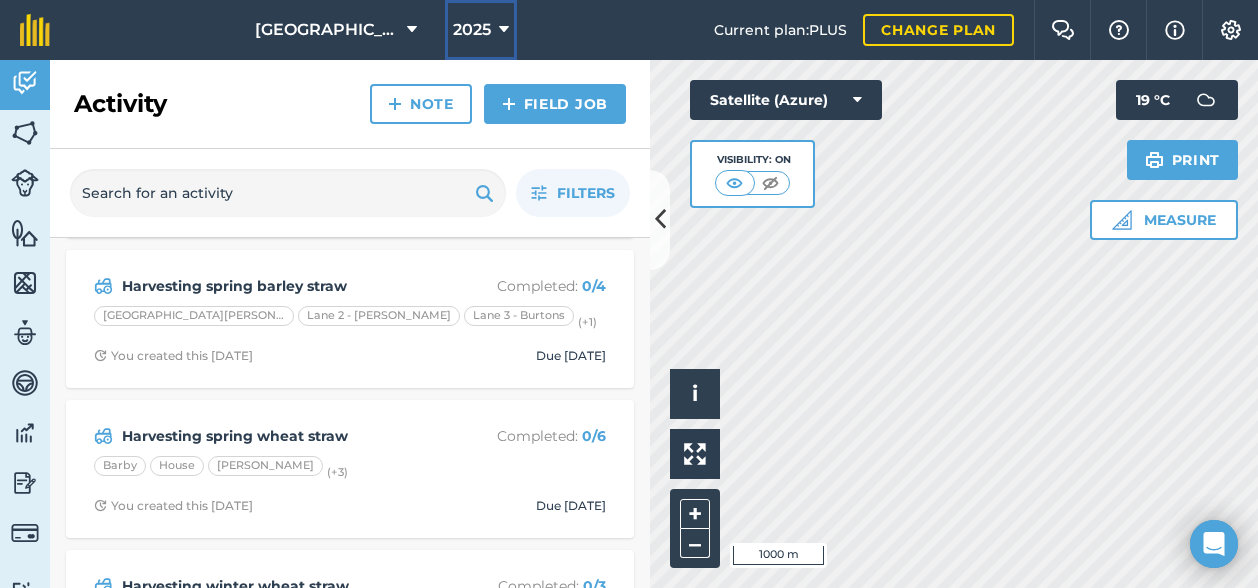 click on "2025" at bounding box center [472, 30] 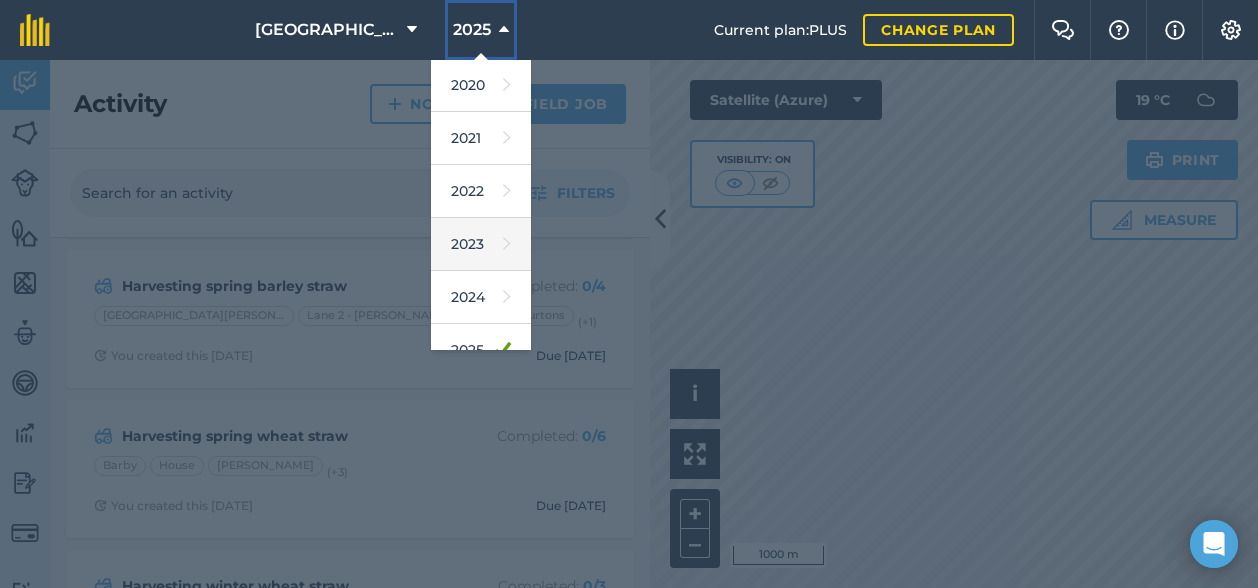 scroll, scrollTop: 200, scrollLeft: 0, axis: vertical 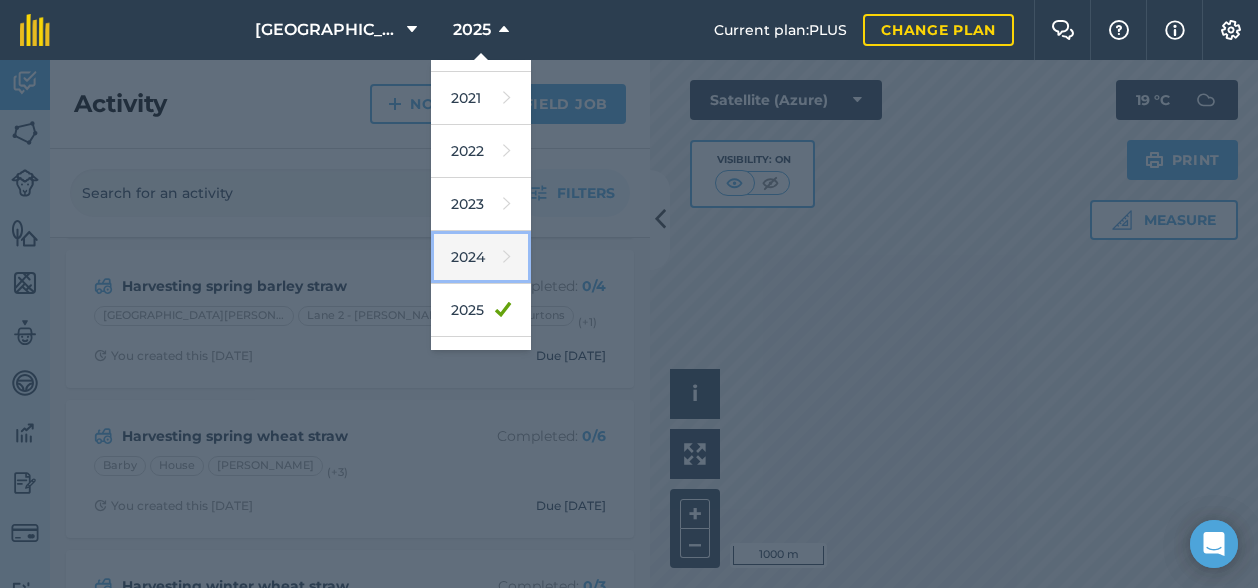 click at bounding box center [507, 257] 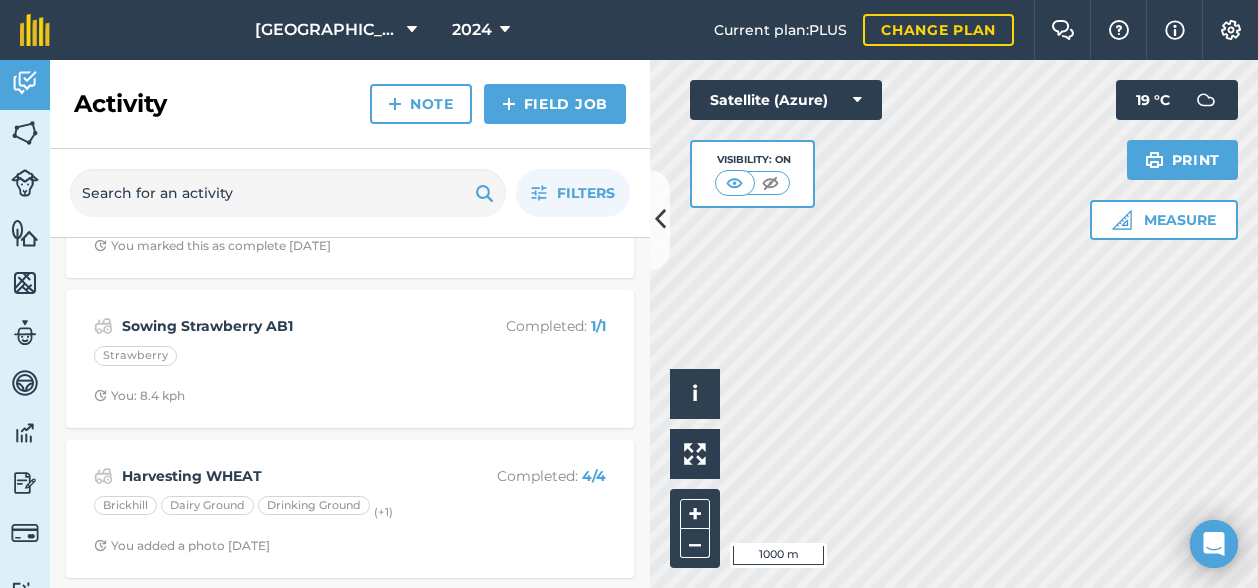scroll, scrollTop: 800, scrollLeft: 0, axis: vertical 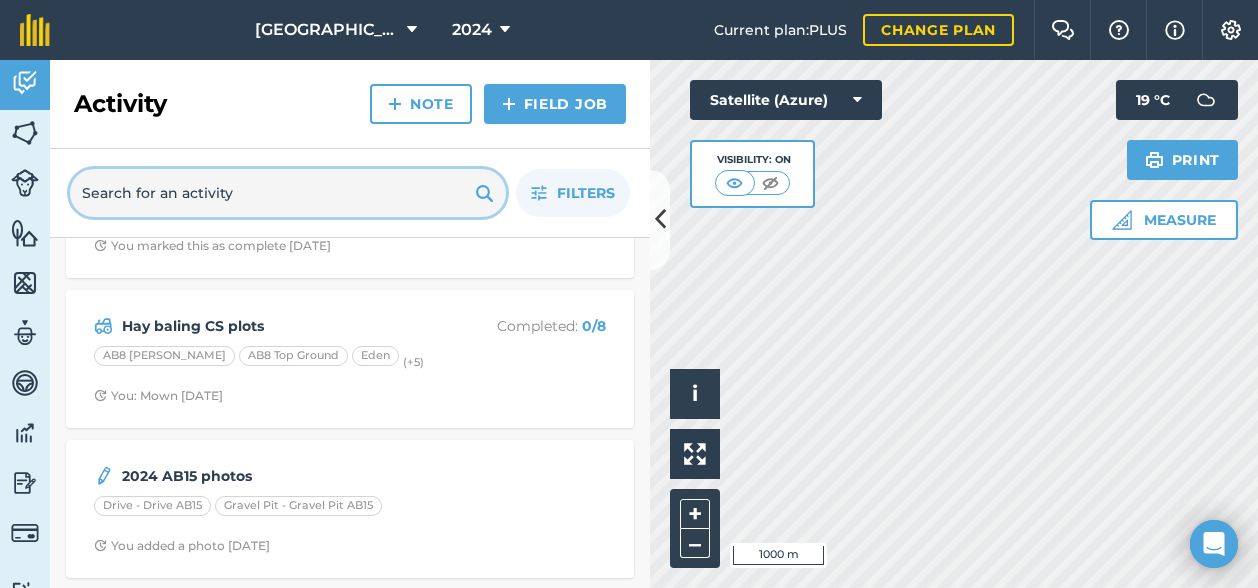 click at bounding box center (288, 193) 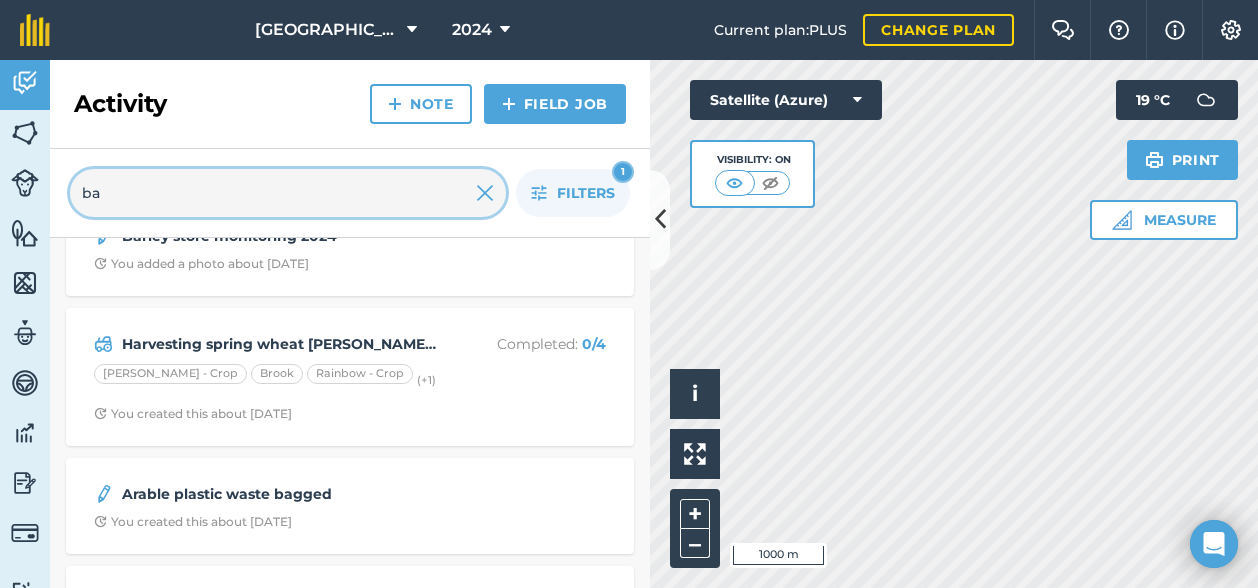 scroll, scrollTop: 0, scrollLeft: 0, axis: both 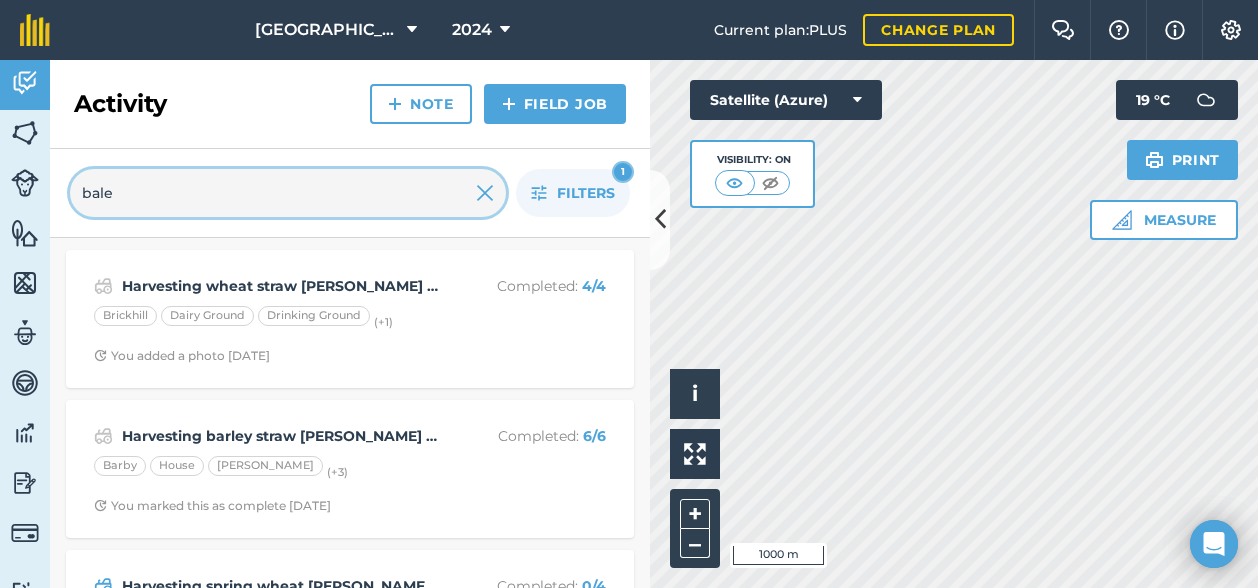 type on "bale" 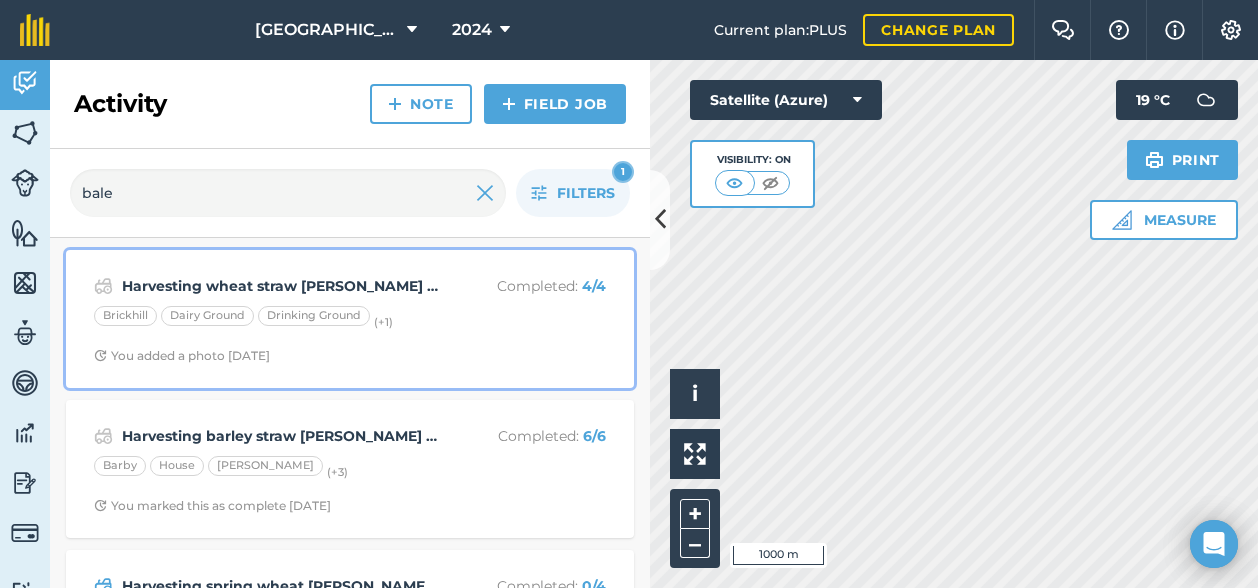 click on "Harvesting wheat straw [PERSON_NAME] square" at bounding box center (280, 286) 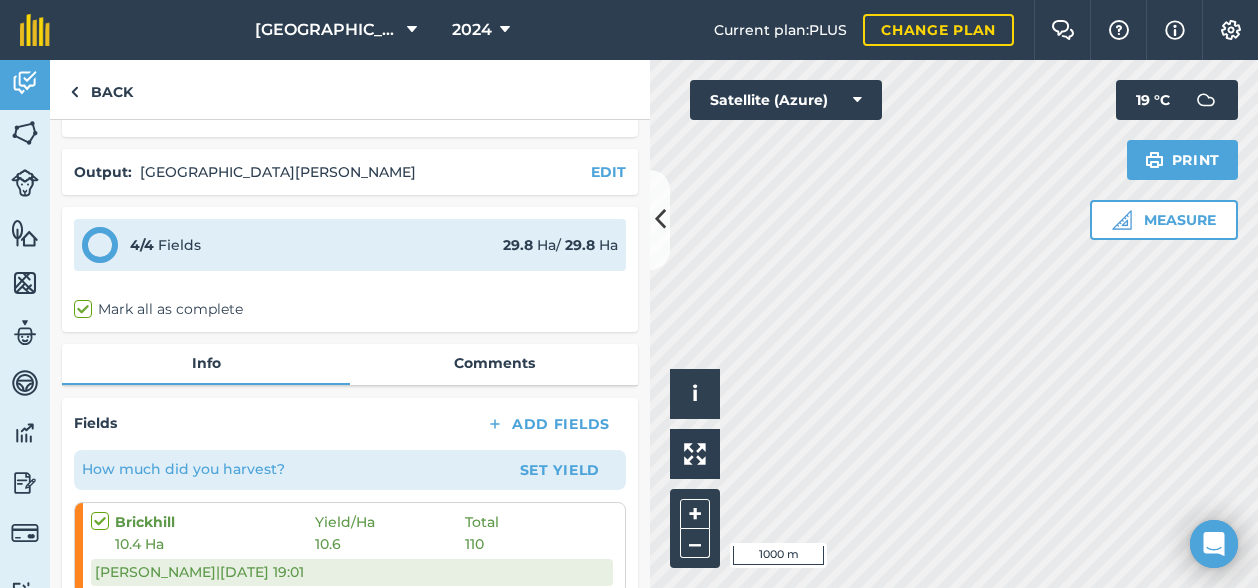 scroll, scrollTop: 0, scrollLeft: 0, axis: both 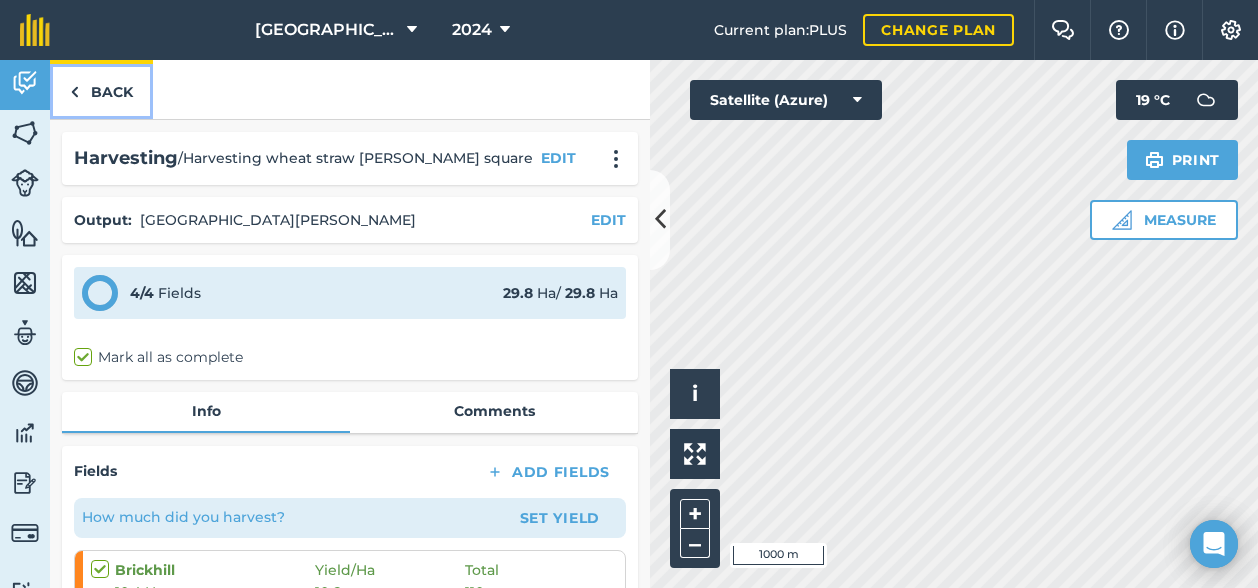click on "Back" at bounding box center [101, 89] 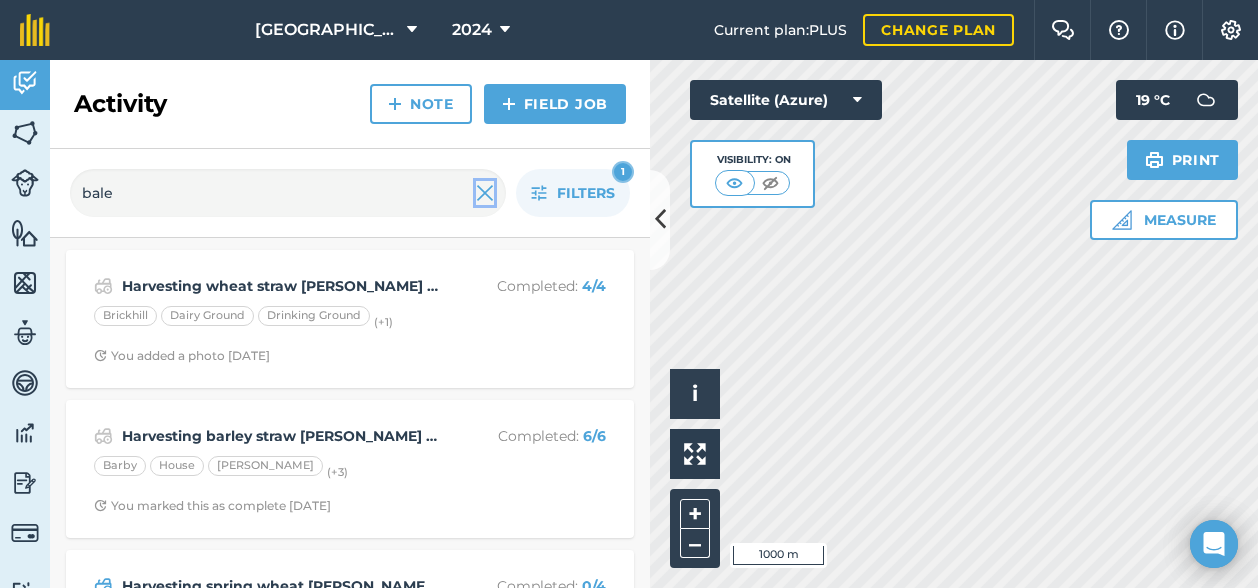 click at bounding box center [485, 193] 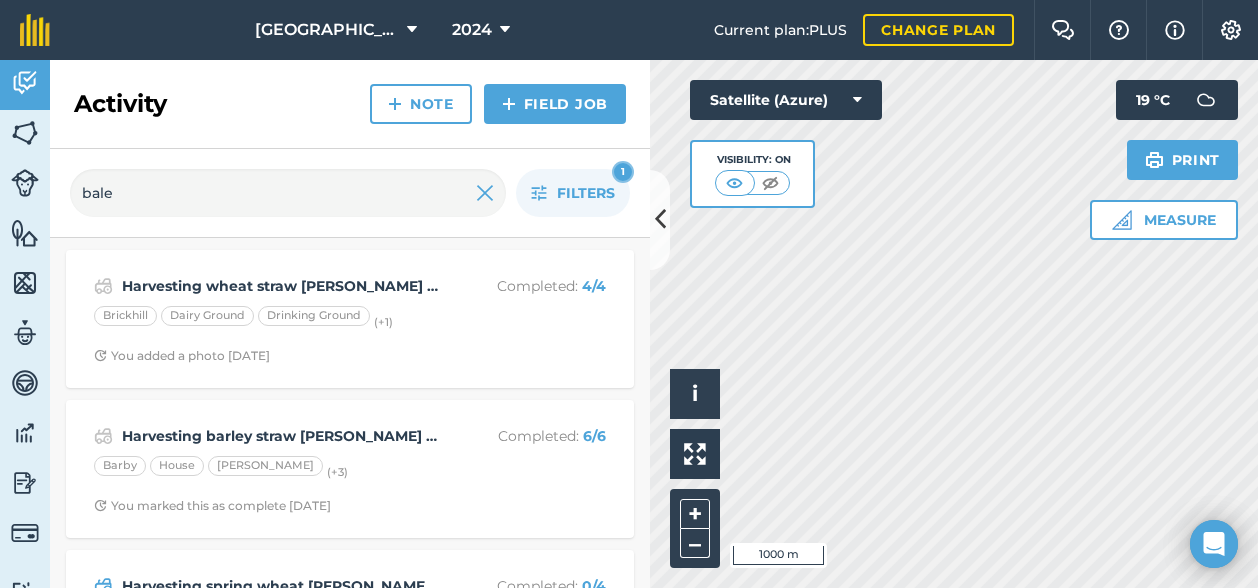 type 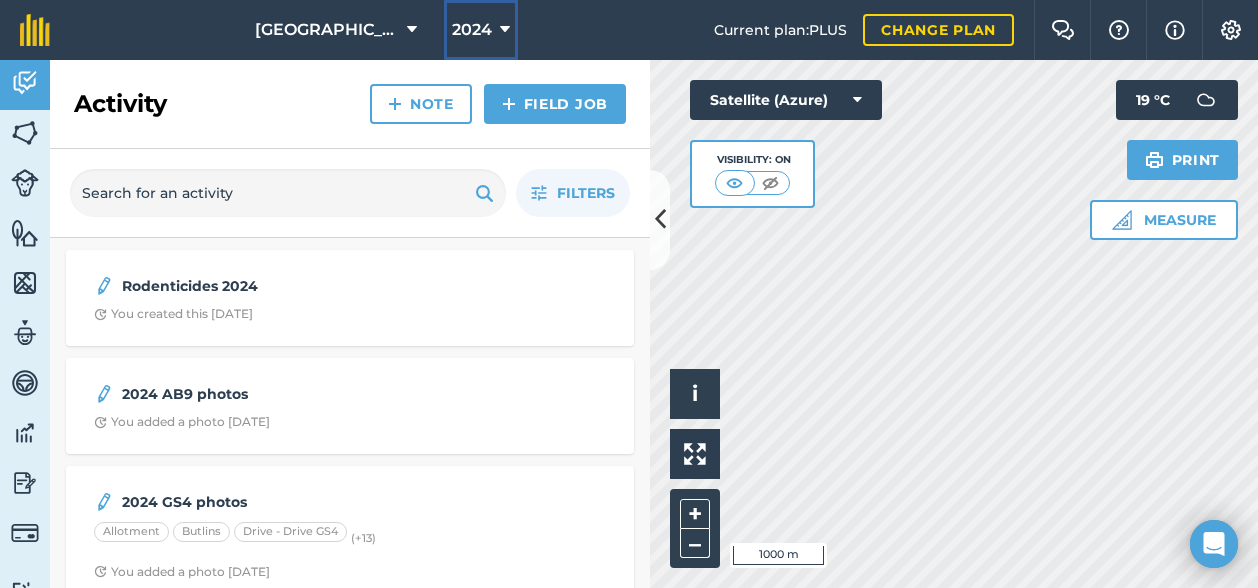 click at bounding box center (505, 30) 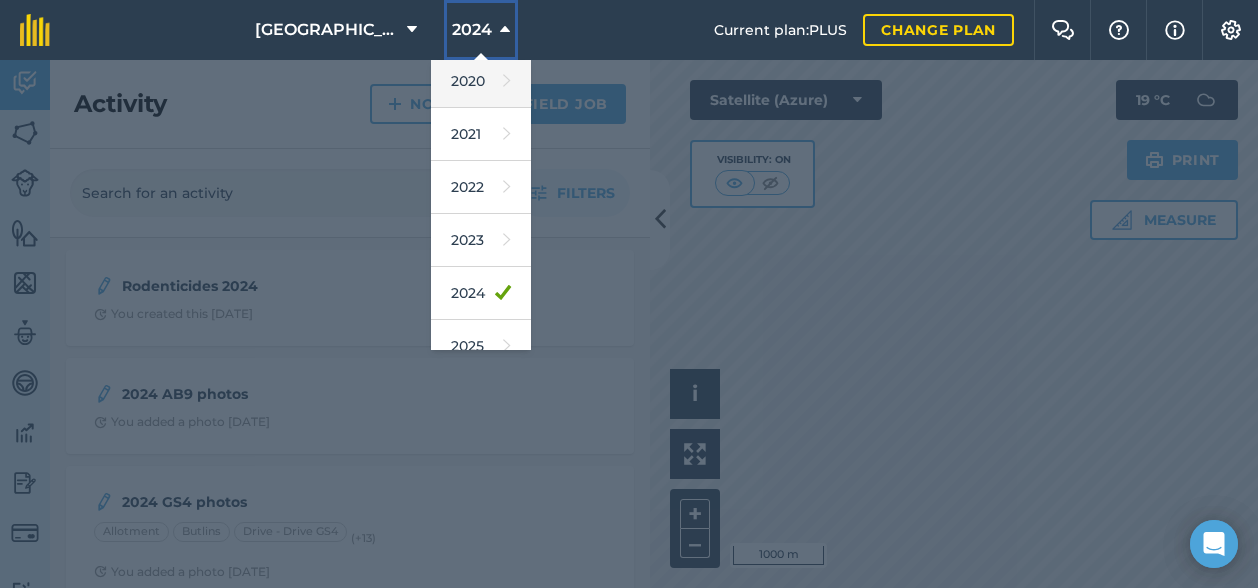 scroll, scrollTop: 289, scrollLeft: 0, axis: vertical 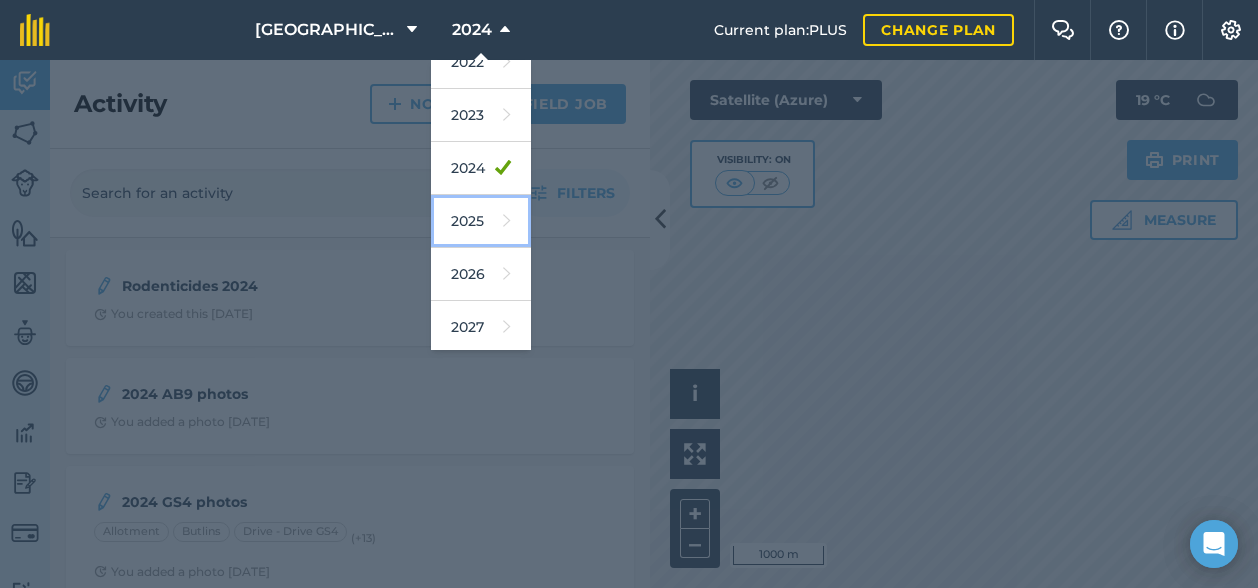drag, startPoint x: 480, startPoint y: 216, endPoint x: 489, endPoint y: 211, distance: 10.29563 